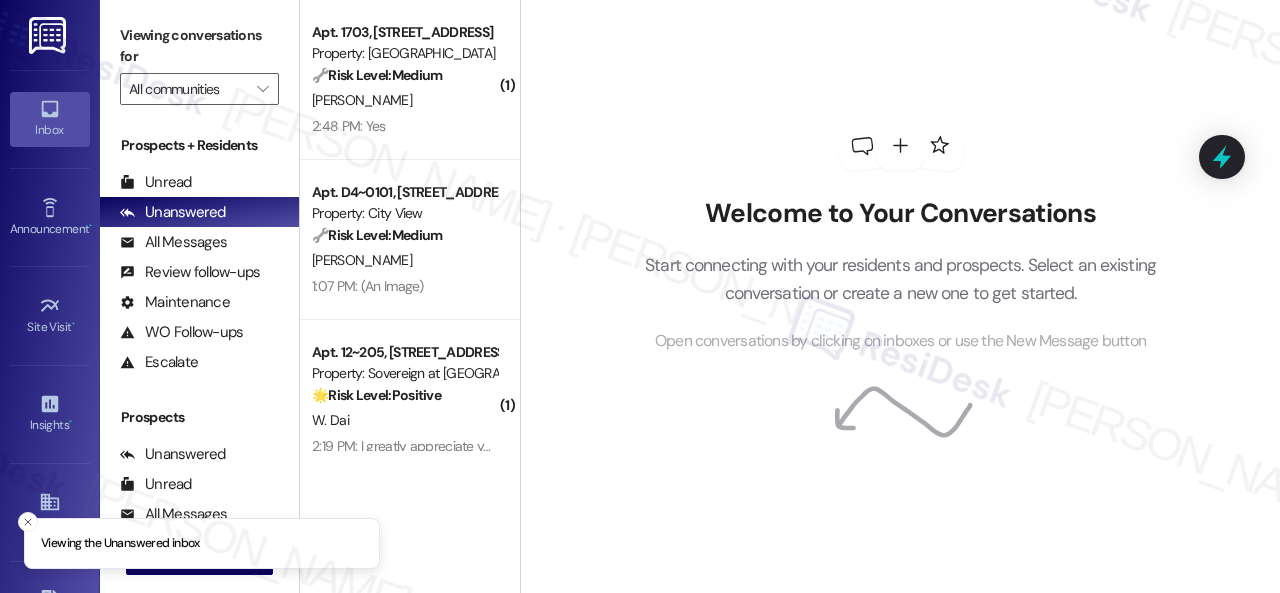 scroll, scrollTop: 0, scrollLeft: 0, axis: both 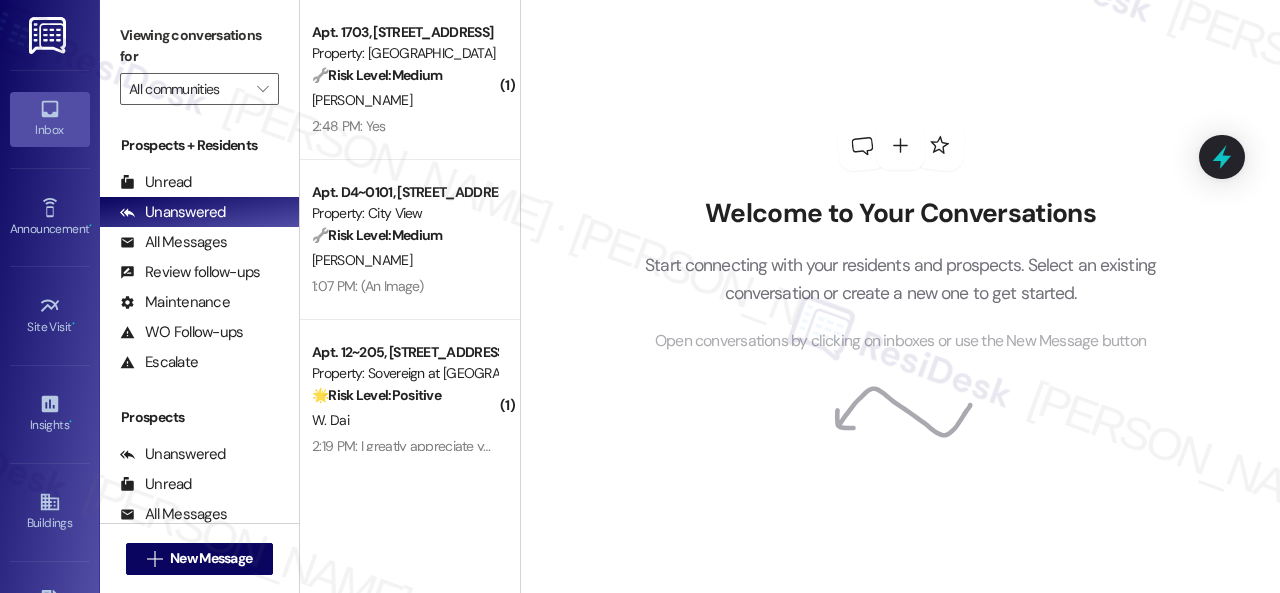 click on "Welcome to Your Conversations Start connecting with your residents and prospects. Select an existing conversation or create a new one to get started. Open conversations by clicking on inboxes or use the New Message button" at bounding box center (901, 237) 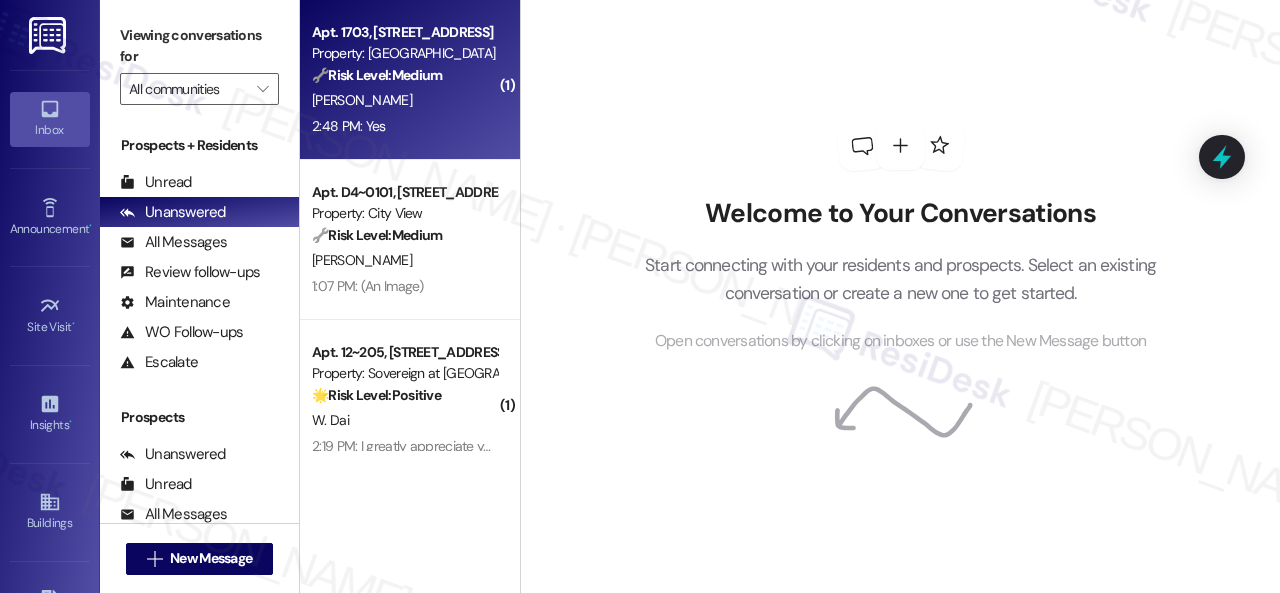 click on "[PERSON_NAME]" at bounding box center (404, 100) 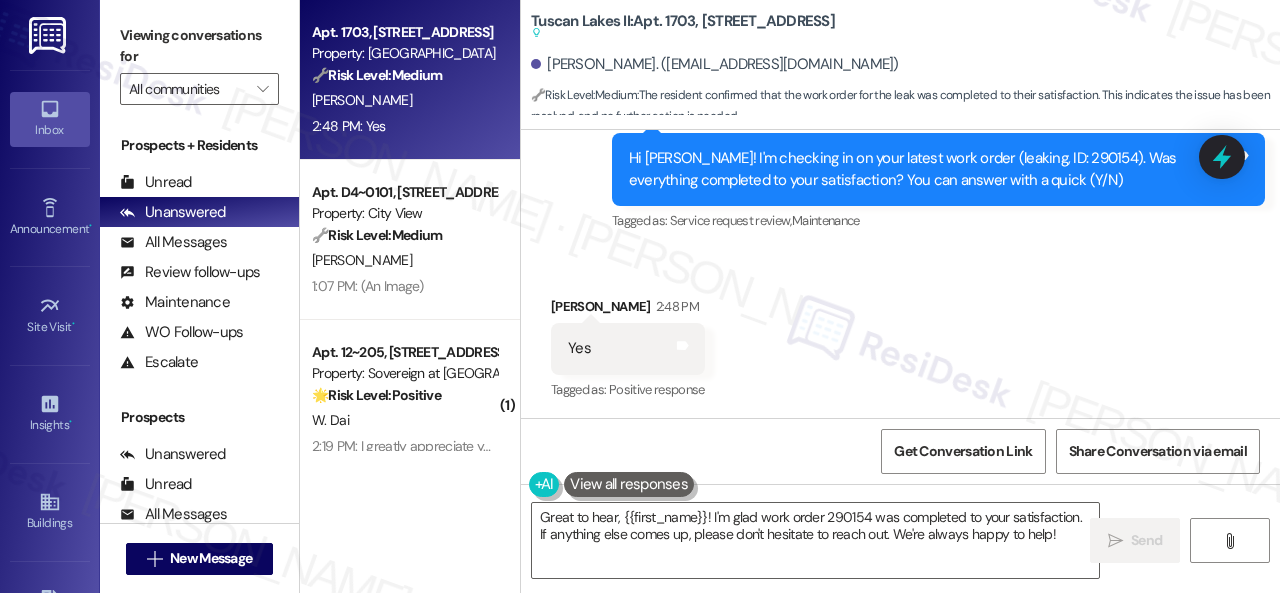 scroll, scrollTop: 1232, scrollLeft: 0, axis: vertical 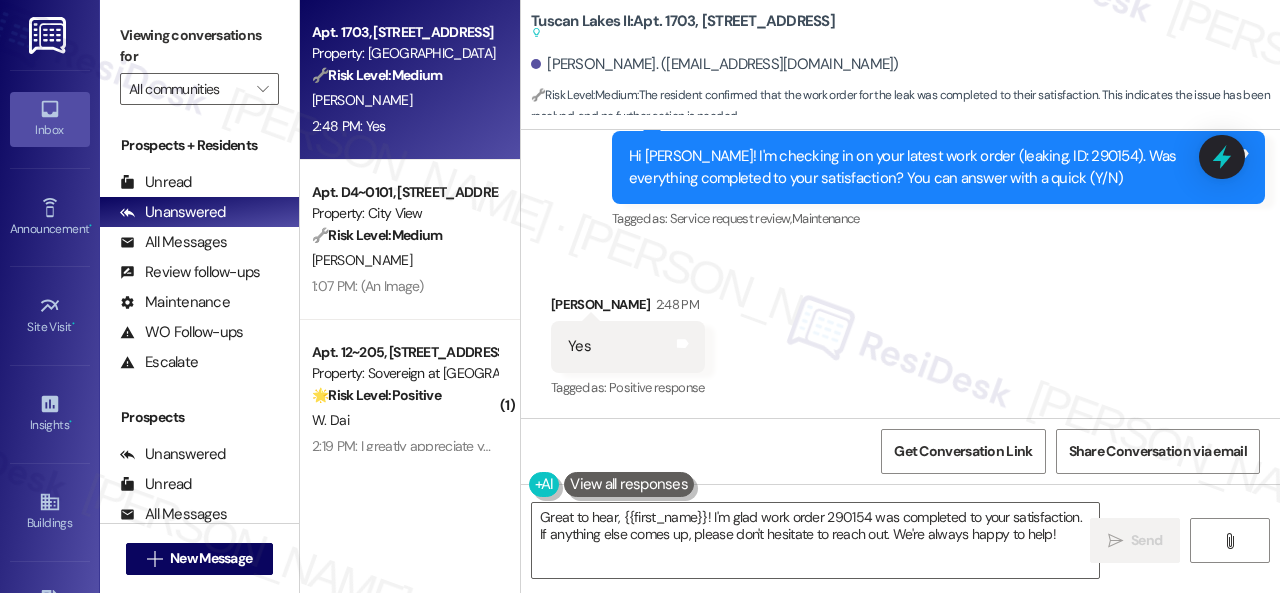 click on "Received via SMS [PERSON_NAME] 2:48 PM Yes Tags and notes Tagged as:   Positive response Click to highlight conversations about Positive response" at bounding box center [900, 333] 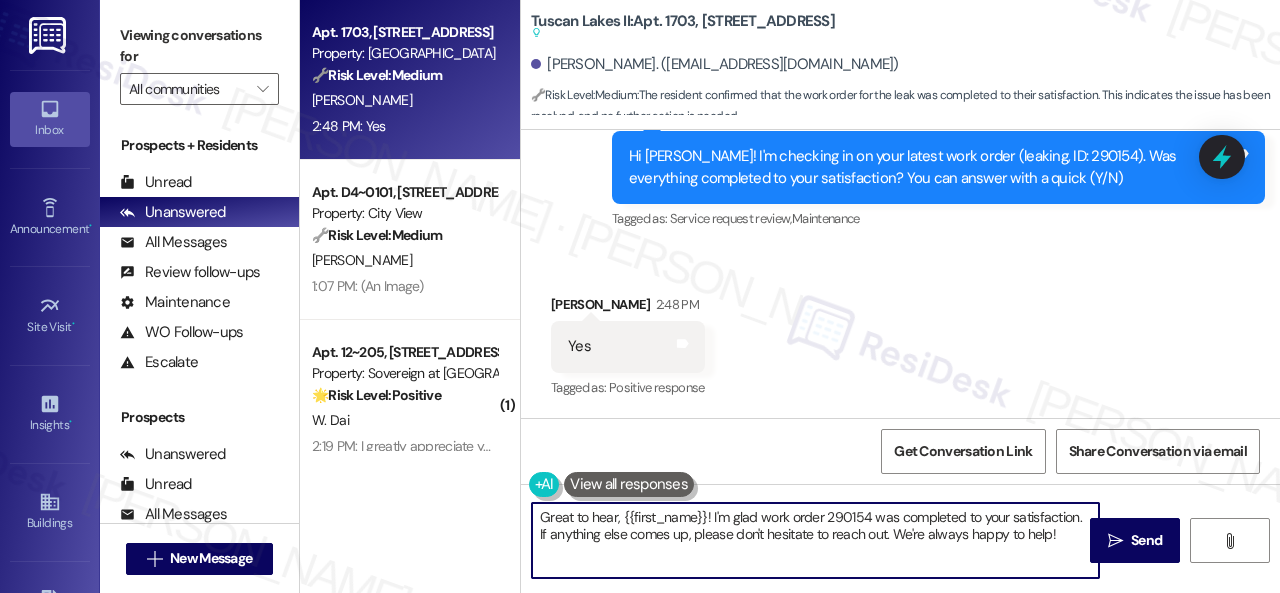 drag, startPoint x: 522, startPoint y: 481, endPoint x: 476, endPoint y: 477, distance: 46.173584 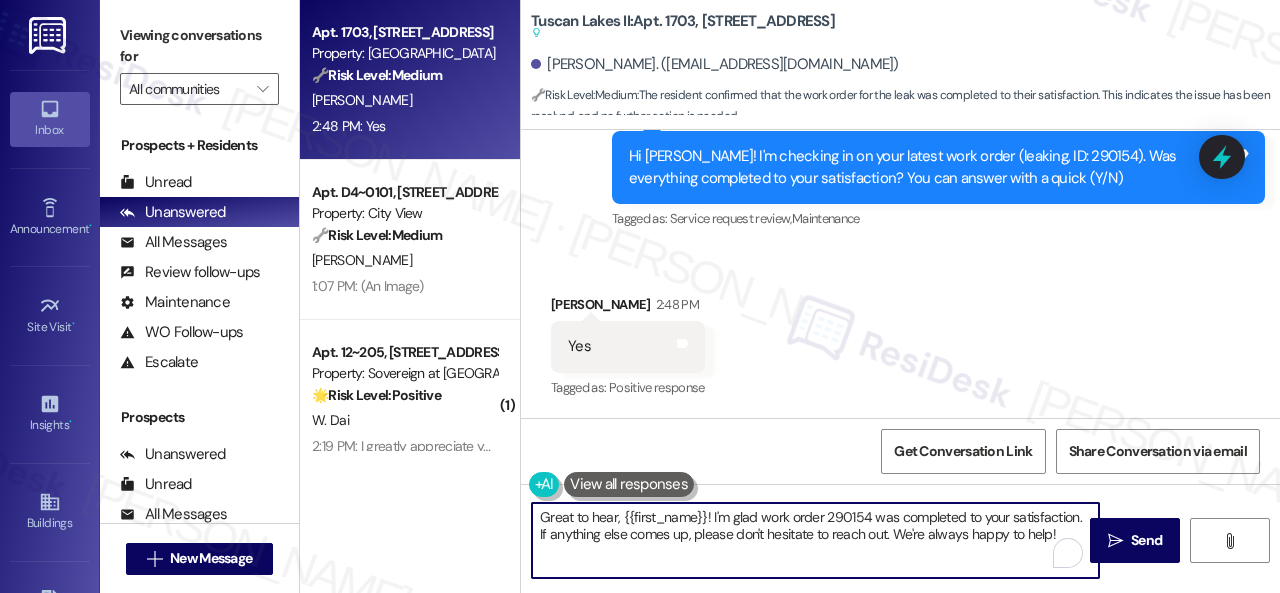 paste on "Awesome — glad everything’s sorted! If {{property}} was up to your expectations, just reply “Yes.” If not, no worries — feel free to share your thoughts. We’re always looking to get better" 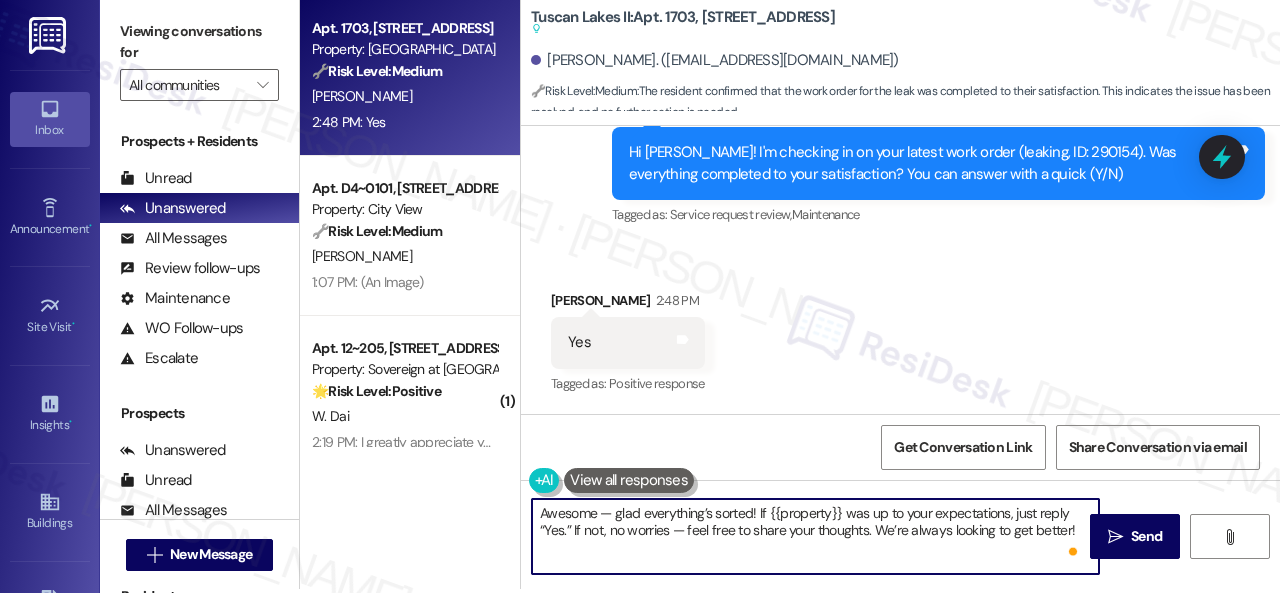 scroll, scrollTop: 6, scrollLeft: 0, axis: vertical 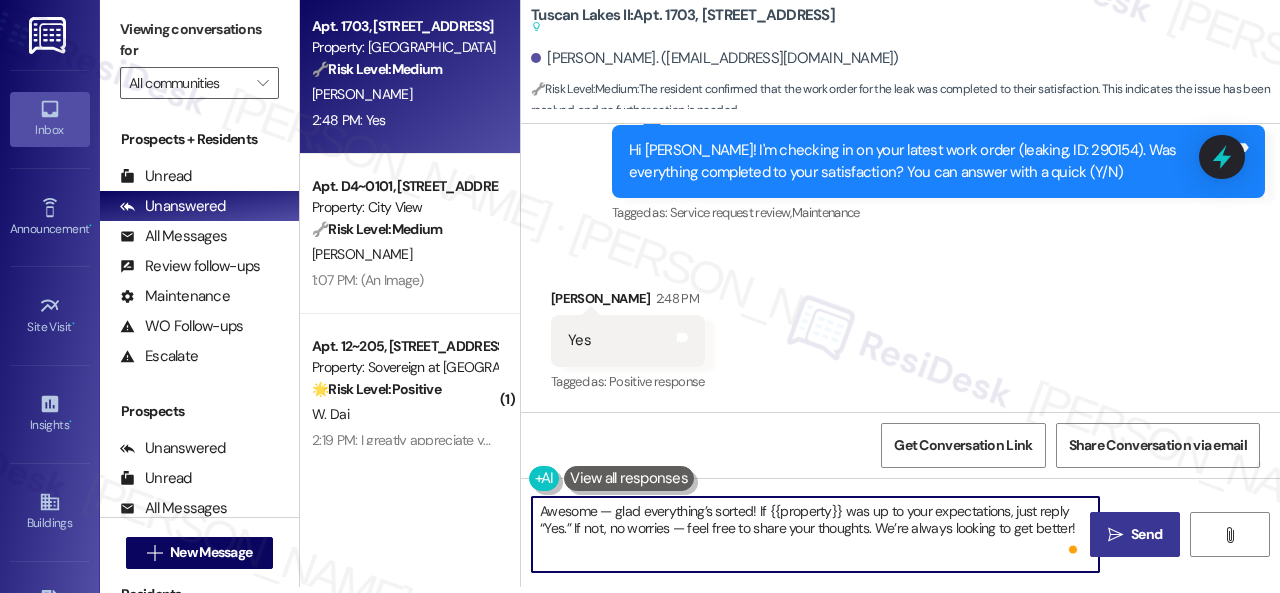 type on "Awesome — glad everything’s sorted! If {{property}} was up to your expectations, just reply “Yes.” If not, no worries — feel free to share your thoughts. We’re always looking to get better!" 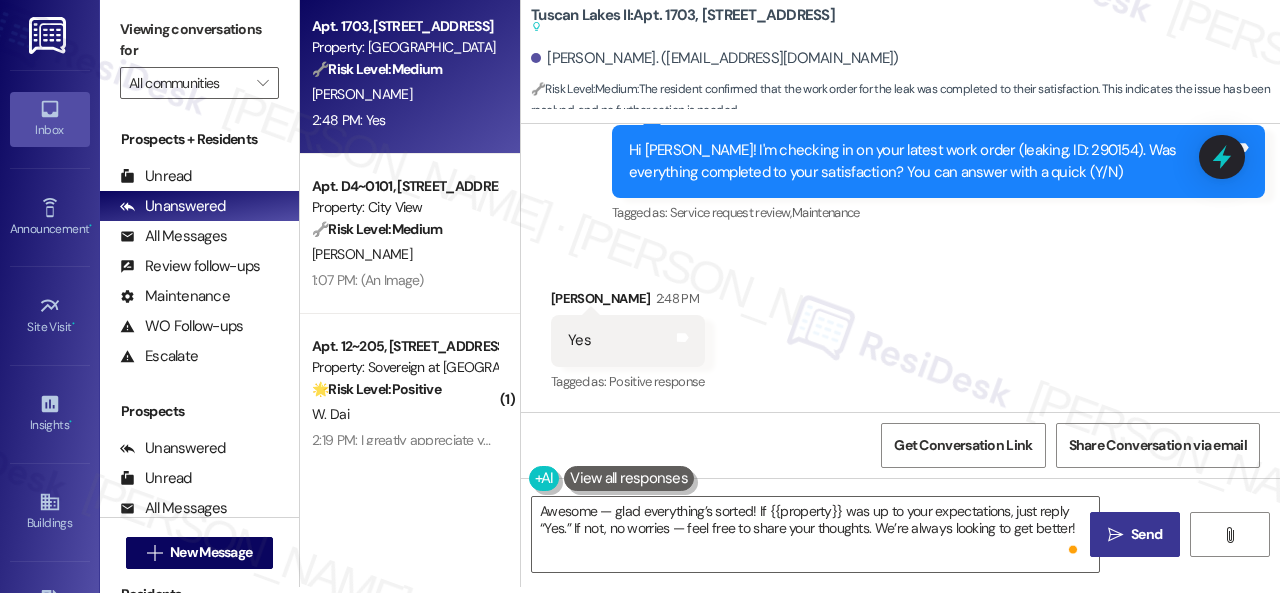 click on "Send" at bounding box center [1146, 534] 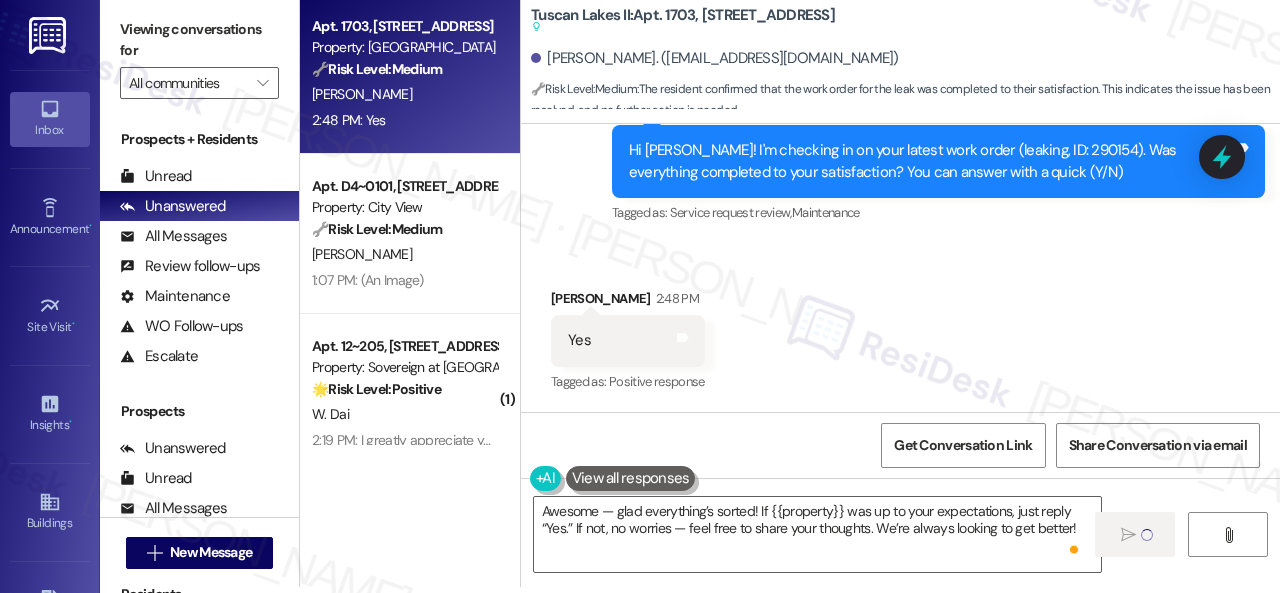 type 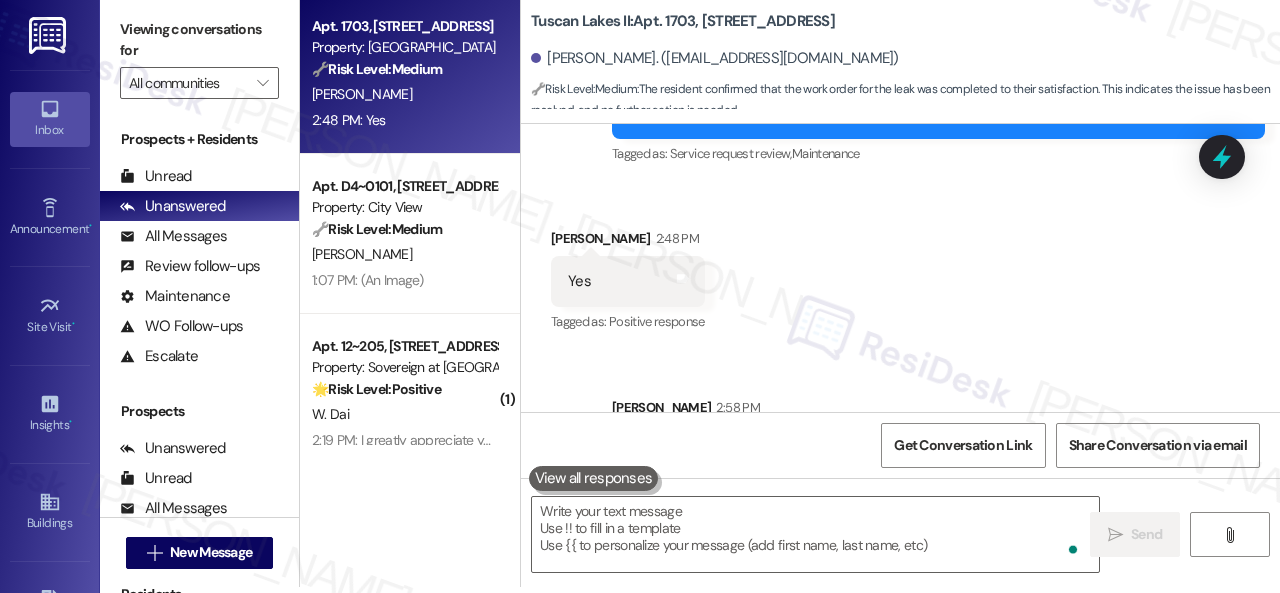 scroll, scrollTop: 1172, scrollLeft: 0, axis: vertical 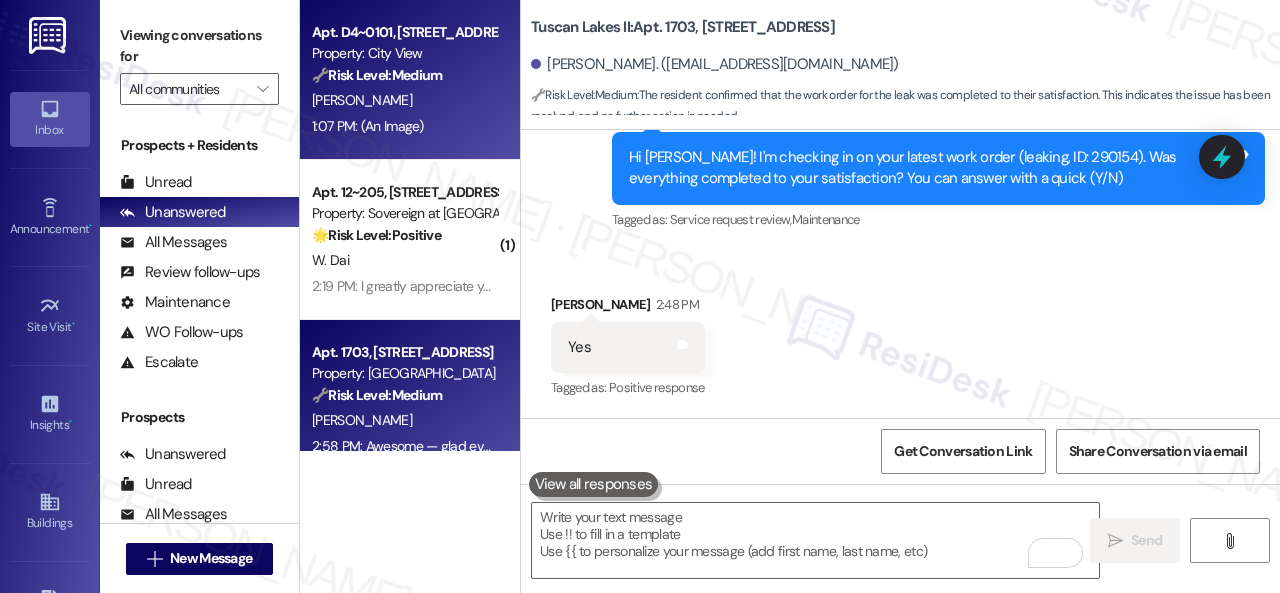 click on "[PERSON_NAME]" at bounding box center [404, 100] 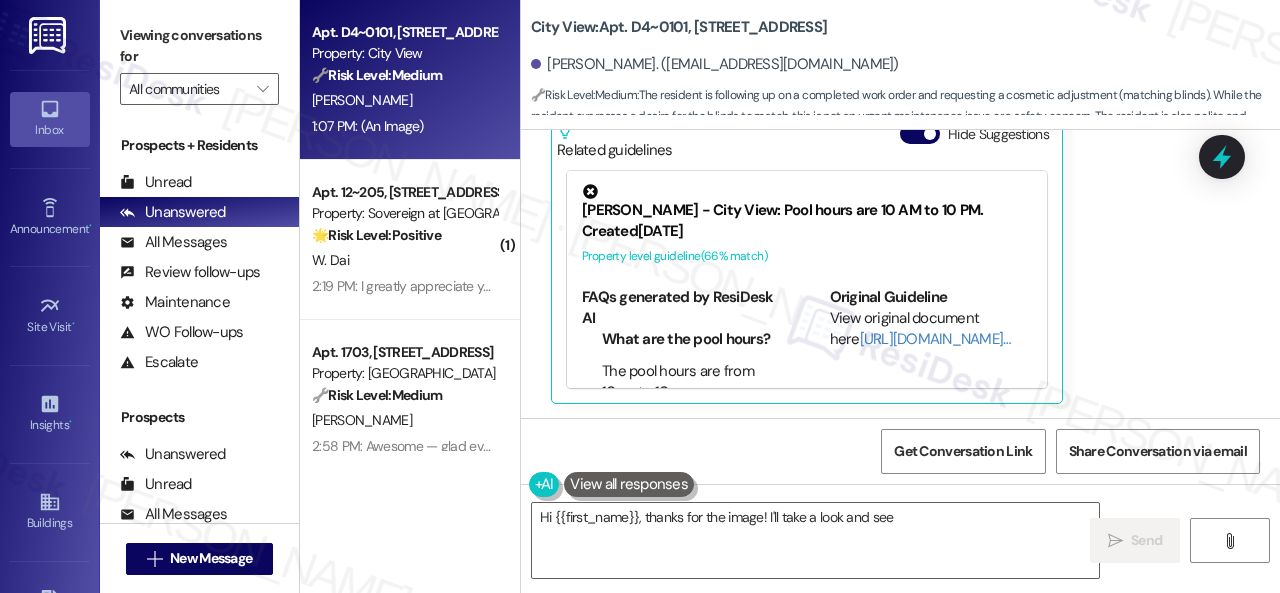 scroll, scrollTop: 1200, scrollLeft: 0, axis: vertical 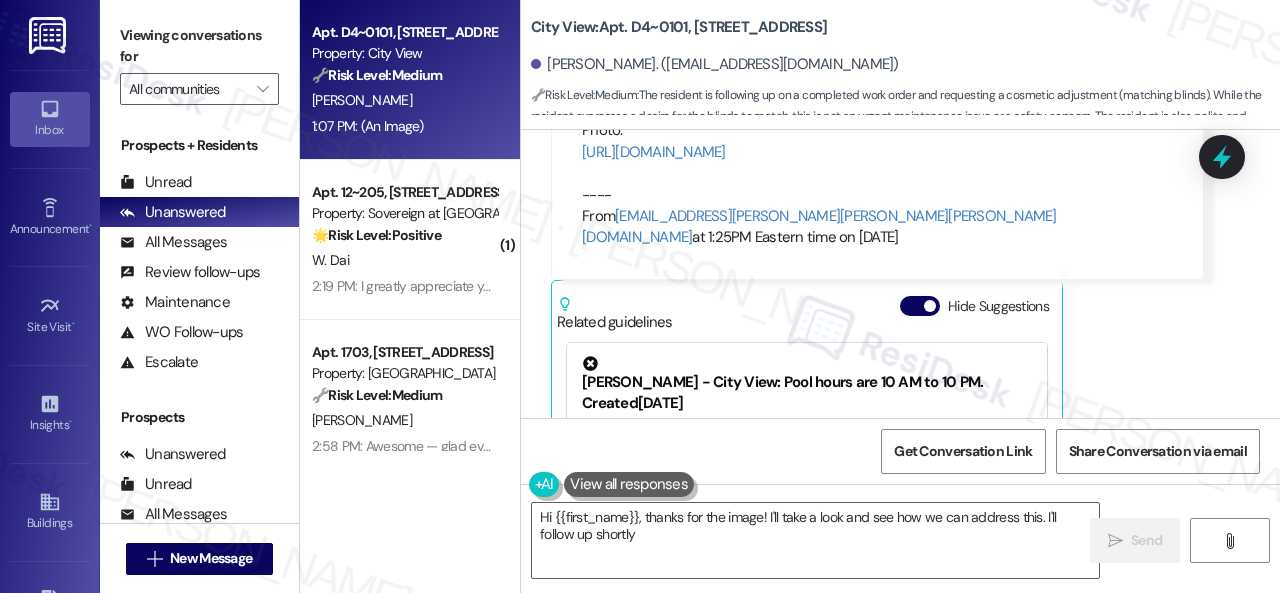 type on "Hi {{first_name}}, thanks for the image! I'll take a look and see how we can address this. I'll follow up shortly!" 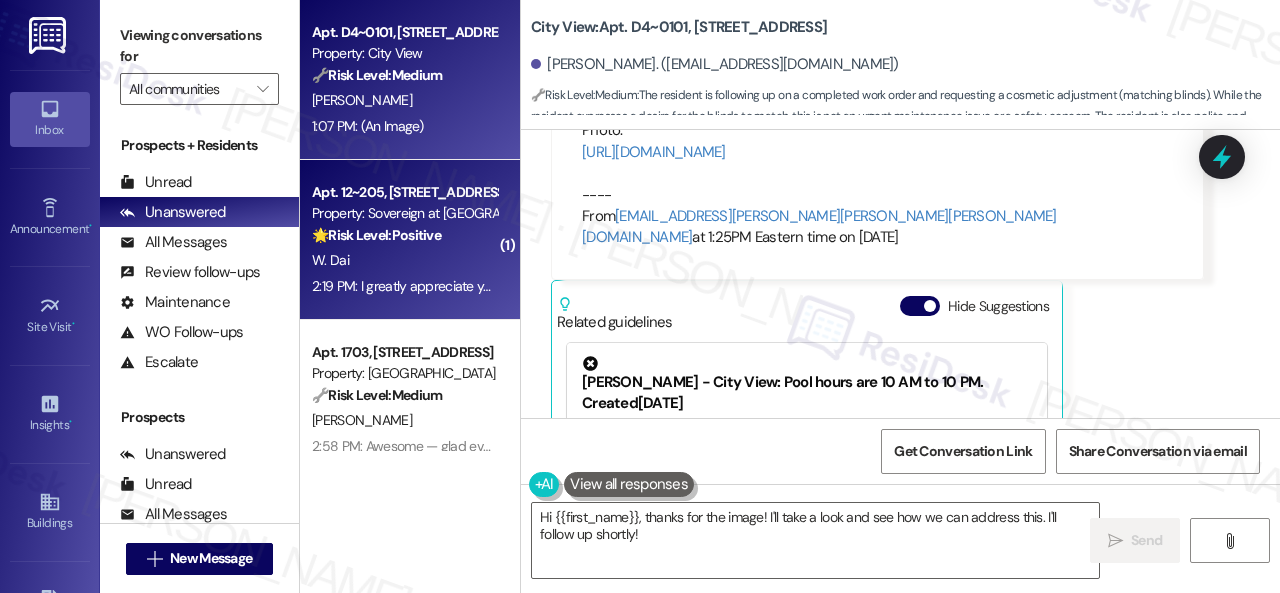 click on "W. Dai" at bounding box center (404, 260) 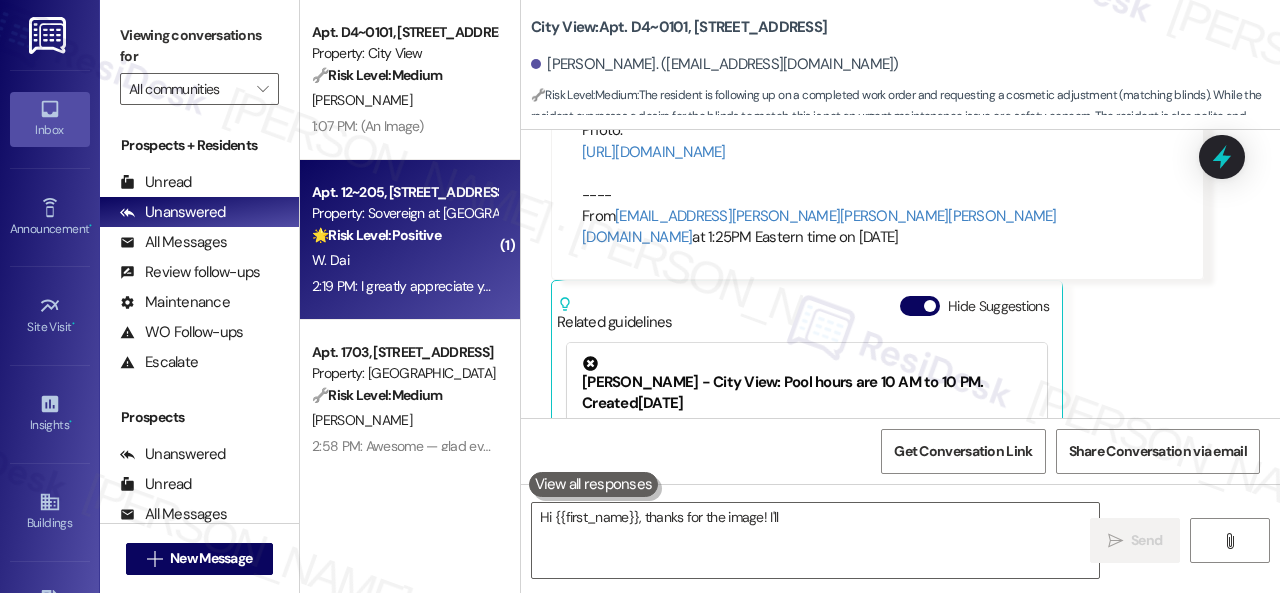type on "Hi {{first_name}}, thanks for the image! I'll take" 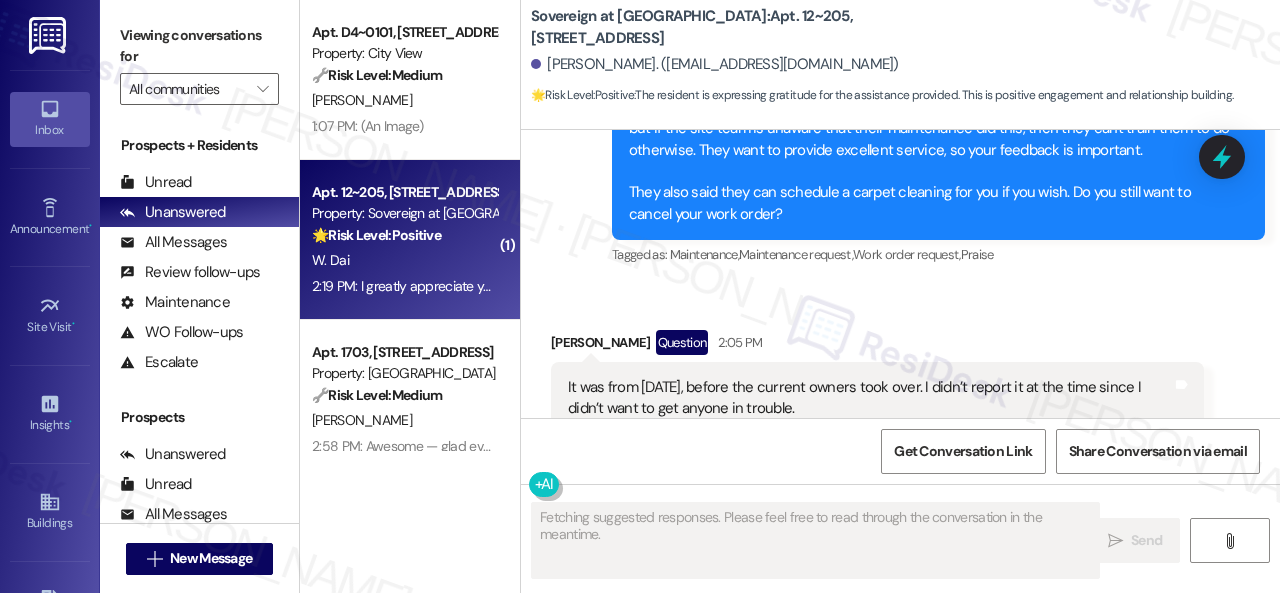 scroll, scrollTop: 23176, scrollLeft: 0, axis: vertical 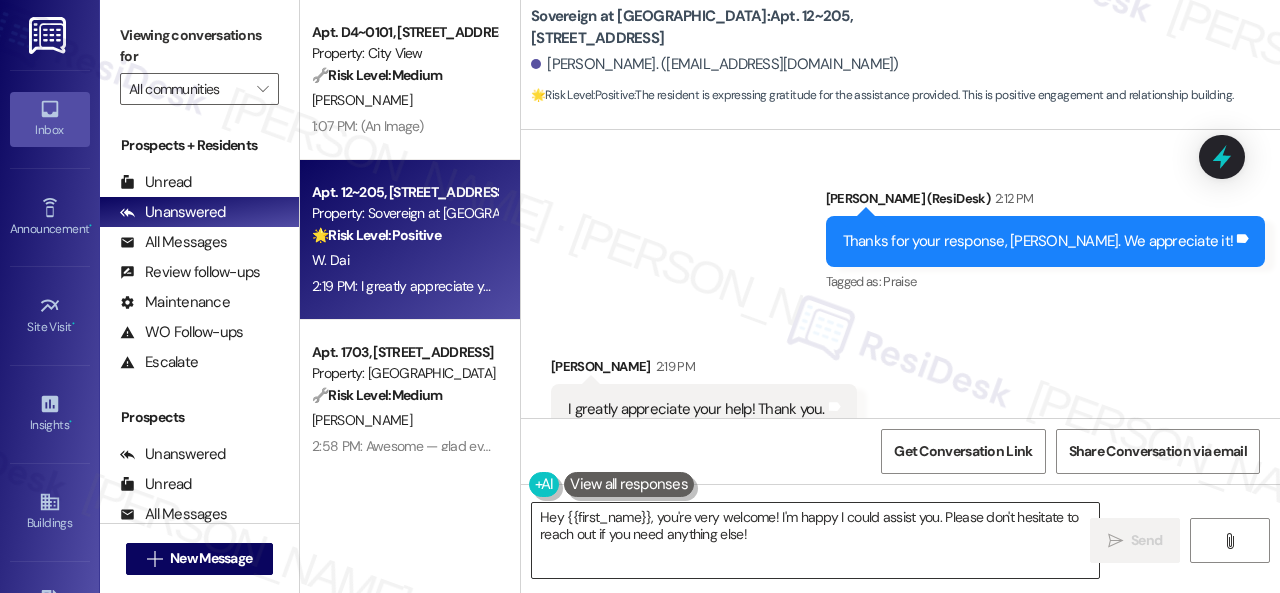click on "Hey {{first_name}}, you're very welcome! I'm happy I could assist you. Please don't hesitate to reach out if you need anything else!" at bounding box center (815, 540) 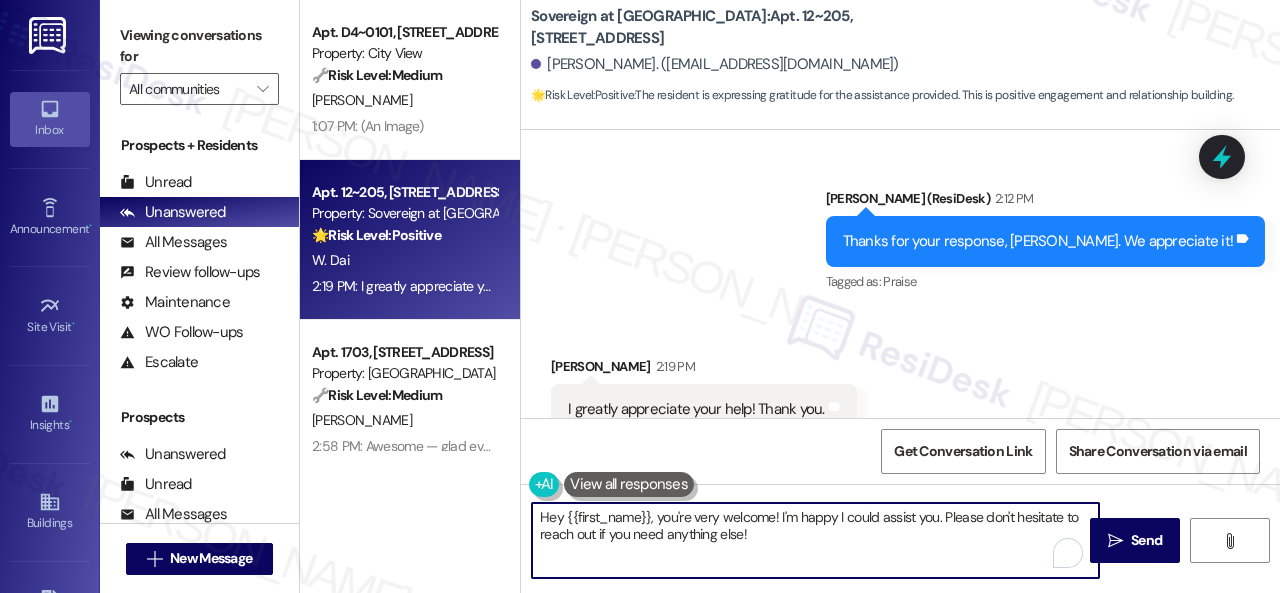 drag, startPoint x: 802, startPoint y: 541, endPoint x: 249, endPoint y: 405, distance: 569.47784 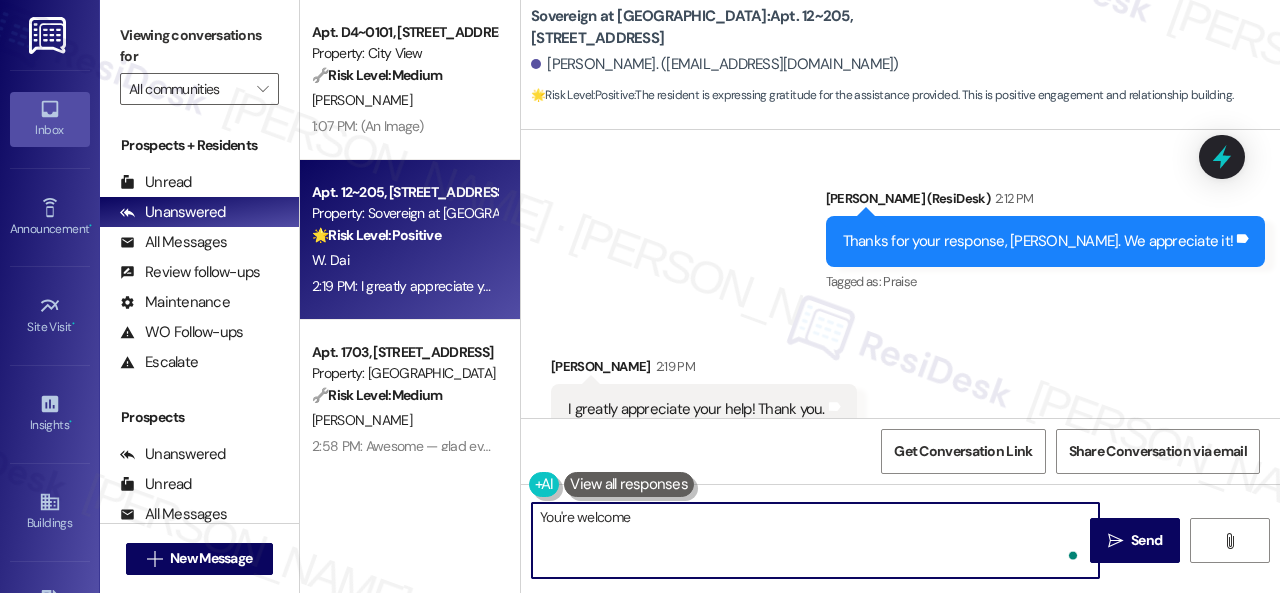 type on "You're welcome!" 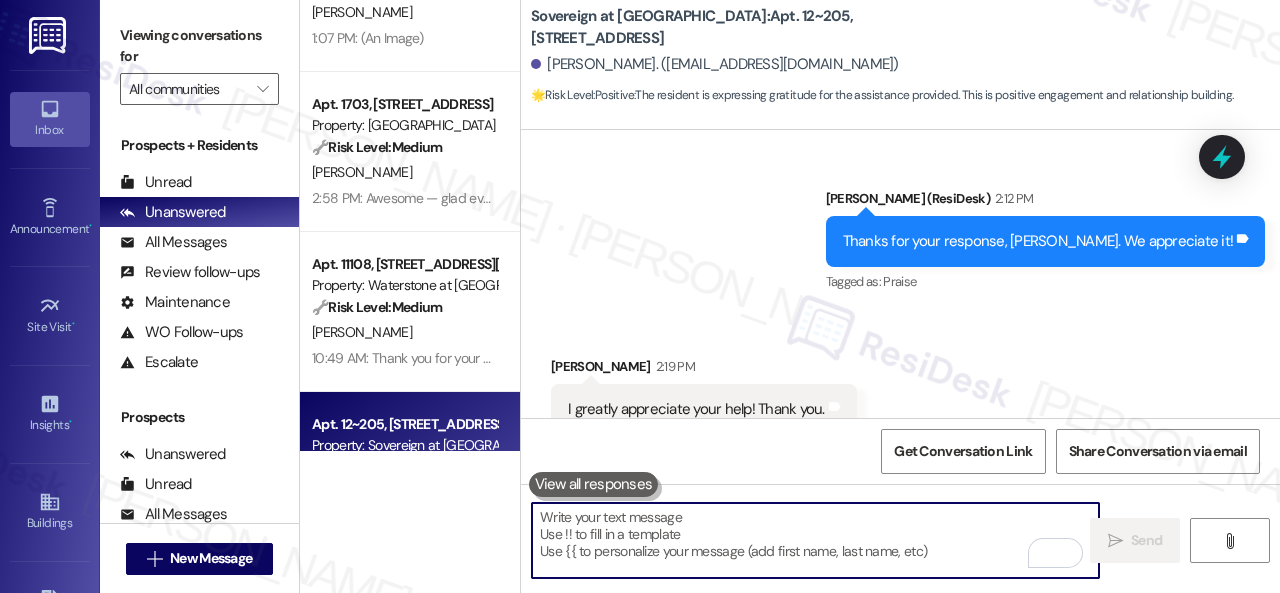 scroll, scrollTop: 0, scrollLeft: 0, axis: both 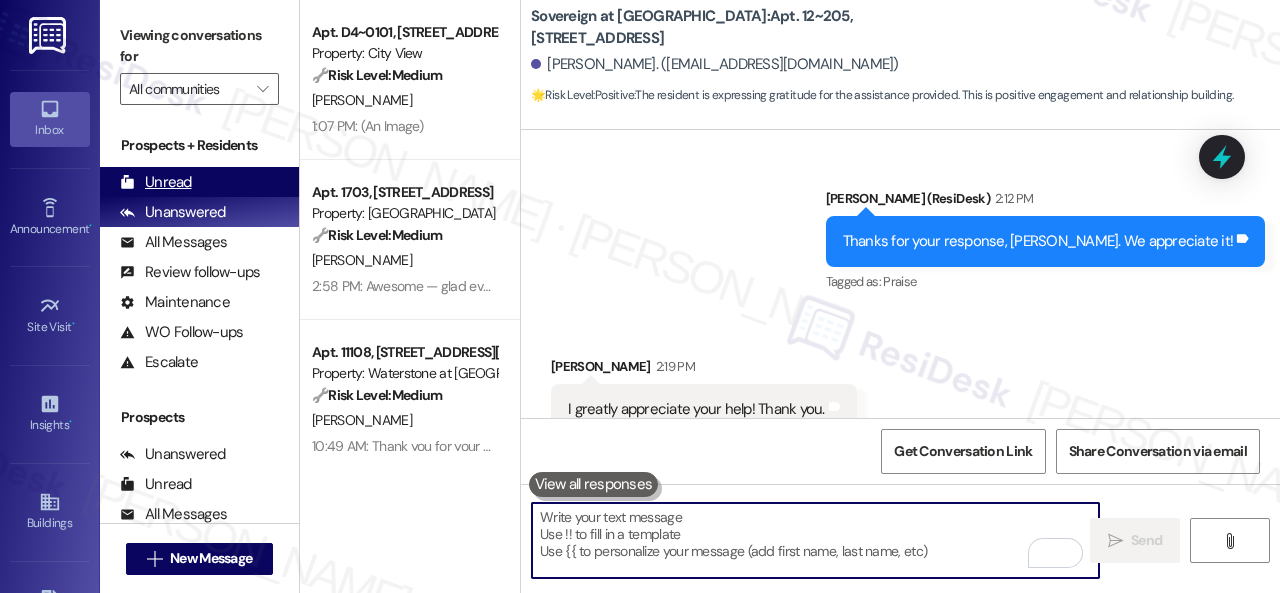 type 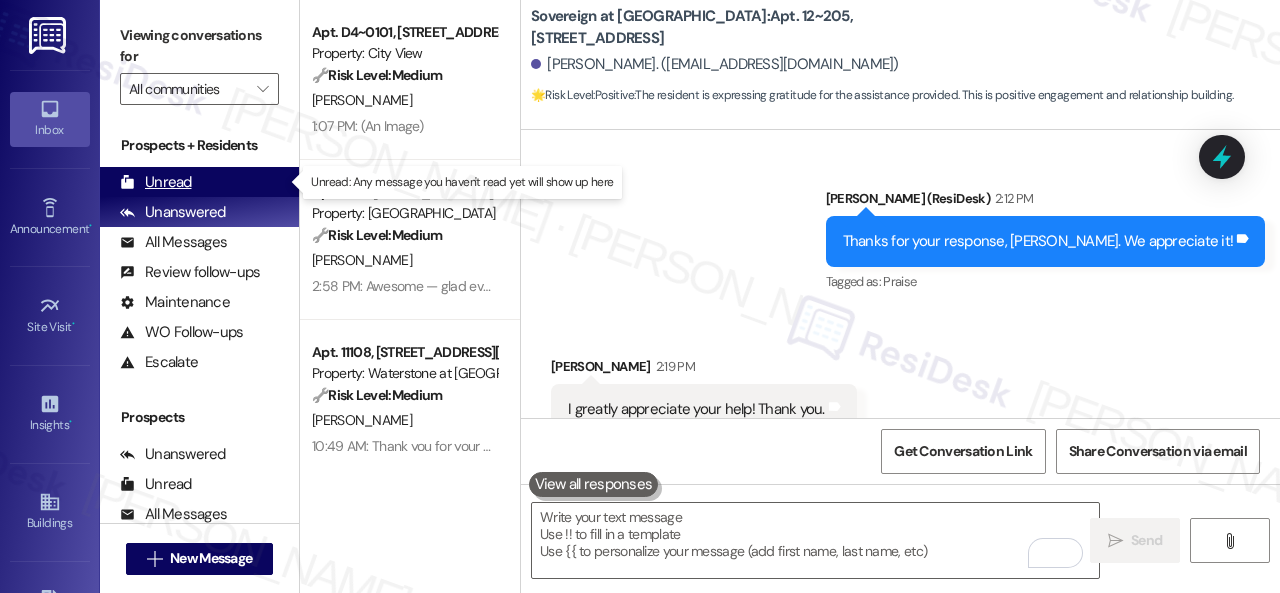 click on "Unread" at bounding box center [156, 182] 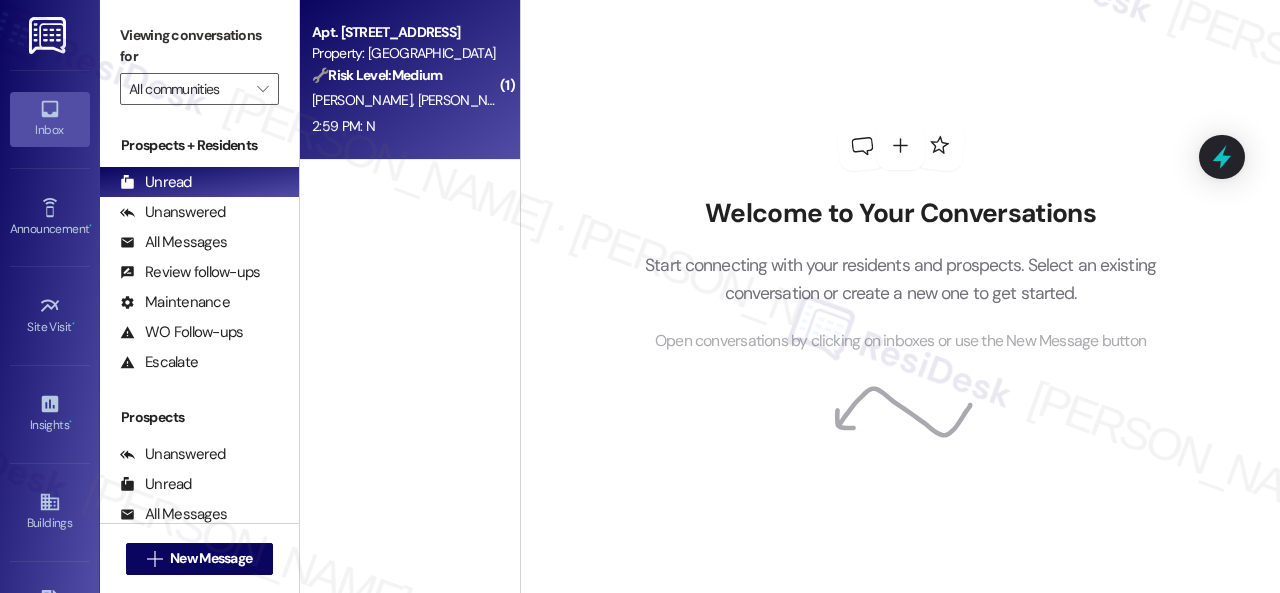 click on "2:59 PM: N 2:59 PM: N" at bounding box center [404, 126] 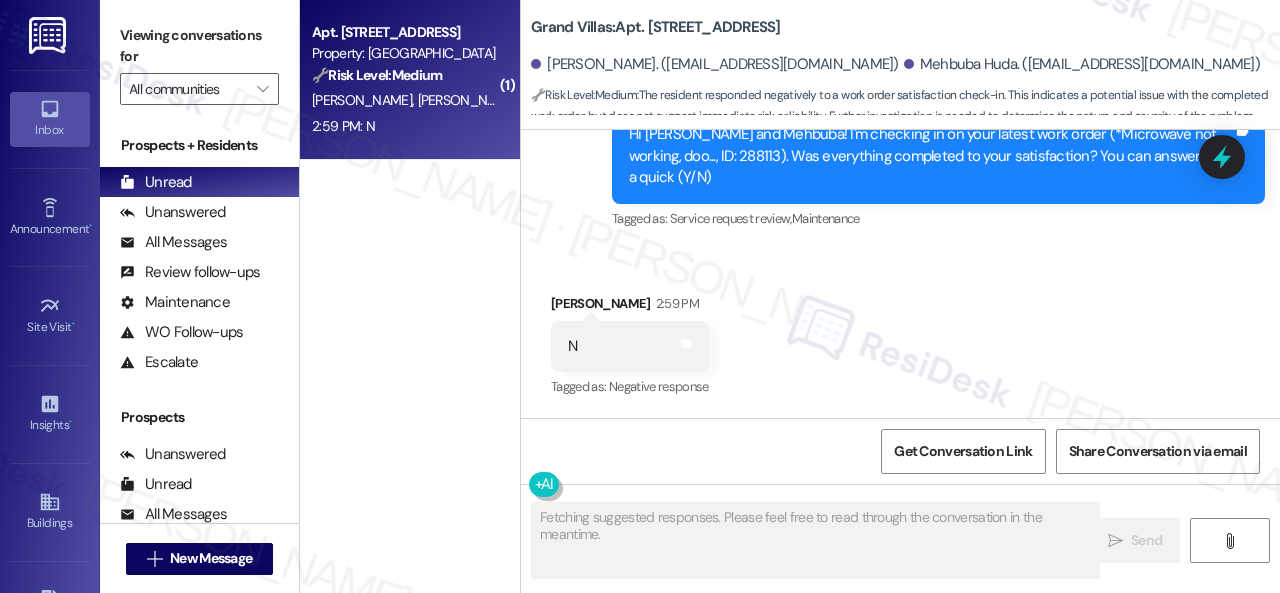scroll, scrollTop: 482, scrollLeft: 0, axis: vertical 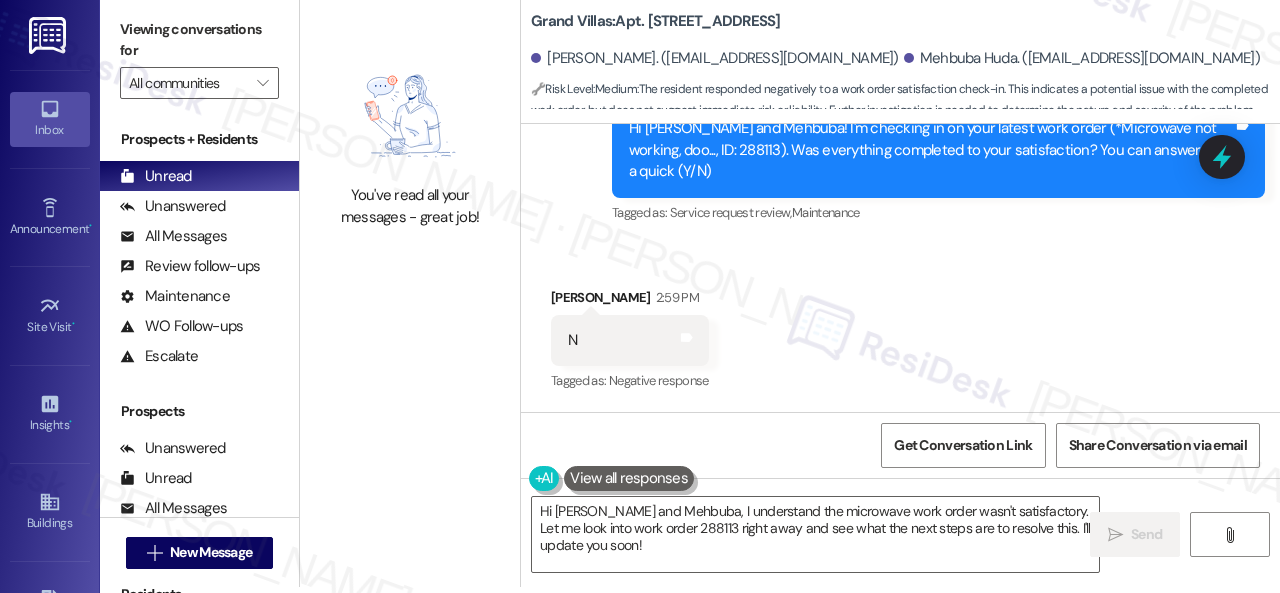 click on "Announcement, sent via SMS Sarah   (ResiDesk) Jul 22, 2025 at 10:20 AM Hi Khawaja and Mehbuba,
Join us tonight from 5 PM – 7 PM at the pool for delicious tacos—while supplies last!
See you there! (You can always reply STOP to opt out of future messages) Tags and notes Tagged as:   Custom survey ,  Click to highlight conversations about Custom survey Amenities ,  Click to highlight conversations about Amenities Pool Click to highlight conversations about Pool Survey, sent via SMS Residesk Automated Survey 12:34 PM Hi Khawaja and Mehbuba! I'm checking in on your latest work order (*Microwave not working, doo..., ID: 288113). Was everything completed to your satisfaction? You can answer with a quick (Y/N) Tags and notes Tagged as:   Service request review ,  Click to highlight conversations about Service request review Maintenance Click to highlight conversations about Maintenance" at bounding box center [900, 9] 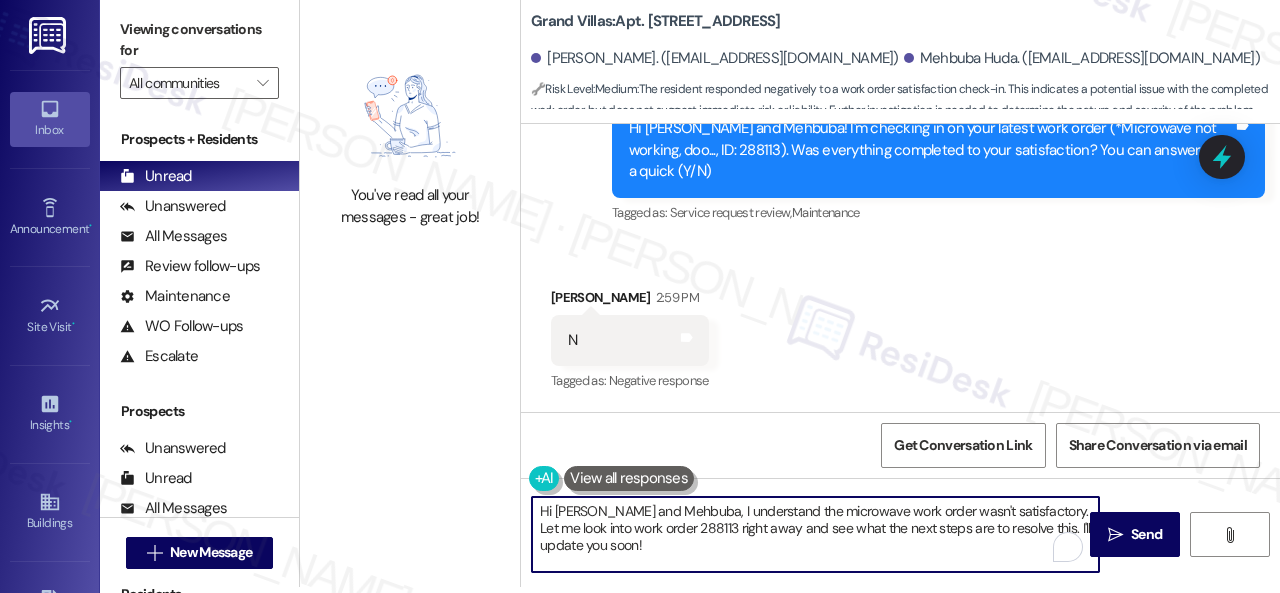 drag, startPoint x: 659, startPoint y: 547, endPoint x: 464, endPoint y: 459, distance: 213.9369 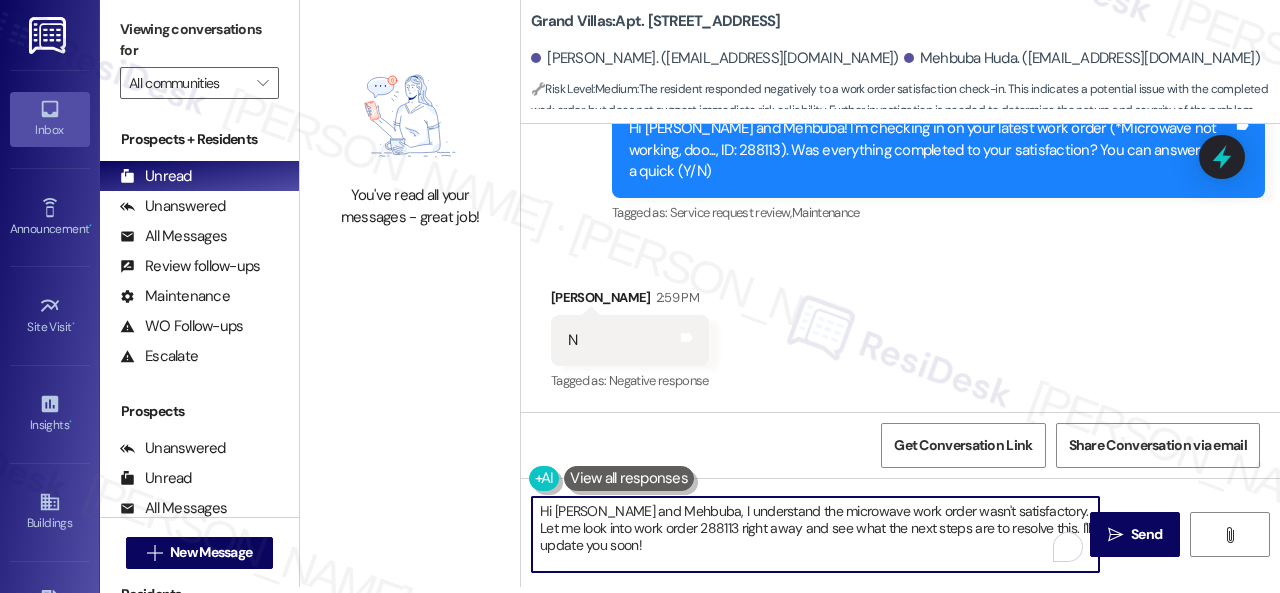 click on "You've read all your messages - great job! Grand Villas:  Apt. 3602, 1550 Katy Gap Rd       Khawaja Huda. (zahirhuda06@gmail.com)     Mehbuba Huda. (mouhuda@gmail.com)   🔧  Risk Level:  Medium :  The resident responded negatively to a work order satisfaction check-in. This indicates a potential issue with the completed work order, but does not suggest immediate risk or liability. Further investigation is needed to determine the nature and severity of the problem. Lease started Jul 02, 2025 at 8:00 PM Announcement, sent via SMS Sarah   (ResiDesk) Jul 22, 2025 at 10:20 AM Hi Khawaja and Mehbuba,
Join us tonight from 5 PM – 7 PM at the pool for delicious tacos—while supplies last!
See you there! (You can always reply STOP to opt out of future messages) Tags and notes Tagged as:   Custom survey ,  Click to highlight conversations about Custom survey Amenities ,  Click to highlight conversations about Amenities Pool Click to highlight conversations about Pool Survey, sent via SMS 12:34 PM Tagged as:" at bounding box center [790, 290] 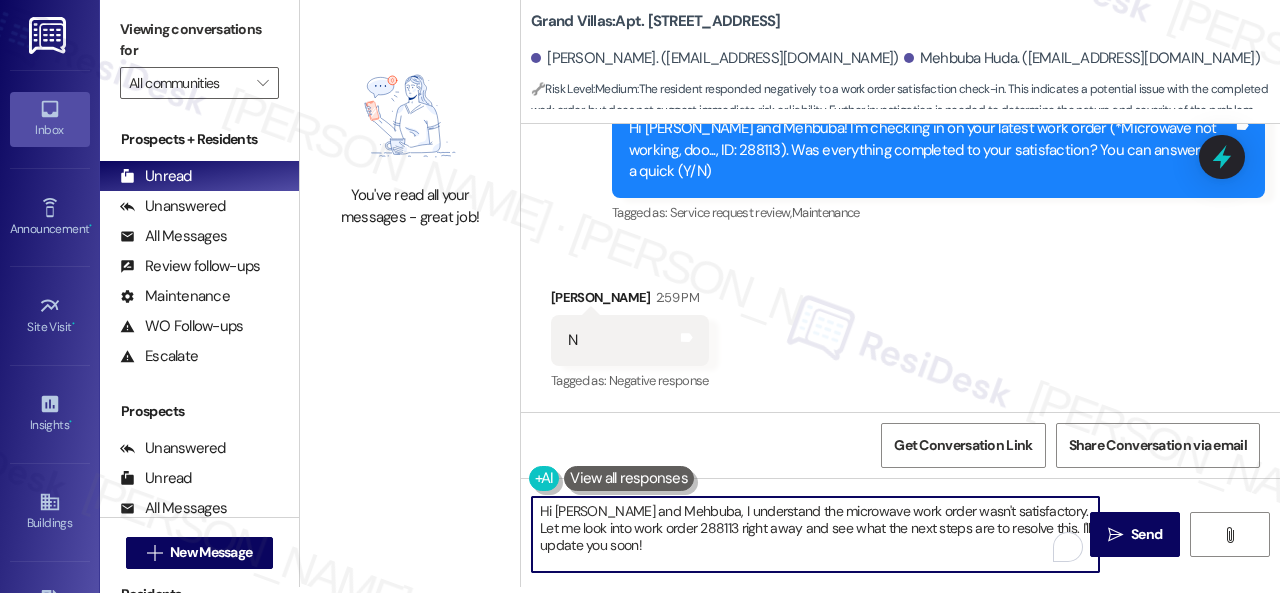 paste on "I'm sorry that the work order wasn't completed to your satisfaction. Can you please provide more details about what went wrong or what needs to be addressed?" 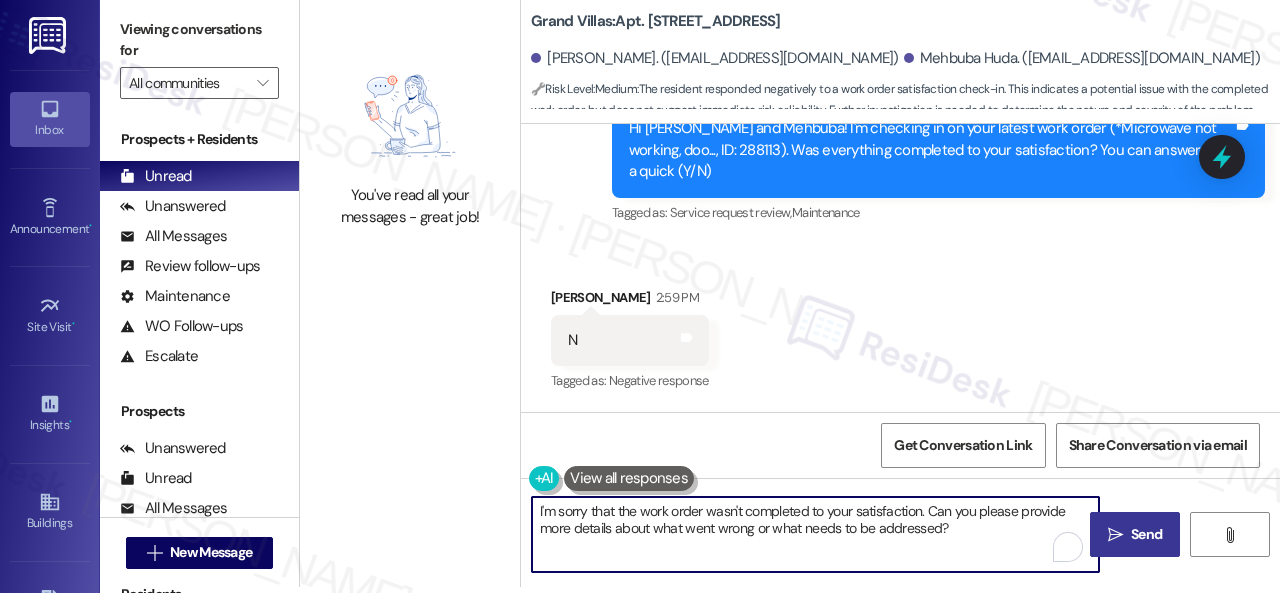 type on "I'm sorry that the work order wasn't completed to your satisfaction. Can you please provide more details about what went wrong or what needs to be addressed?" 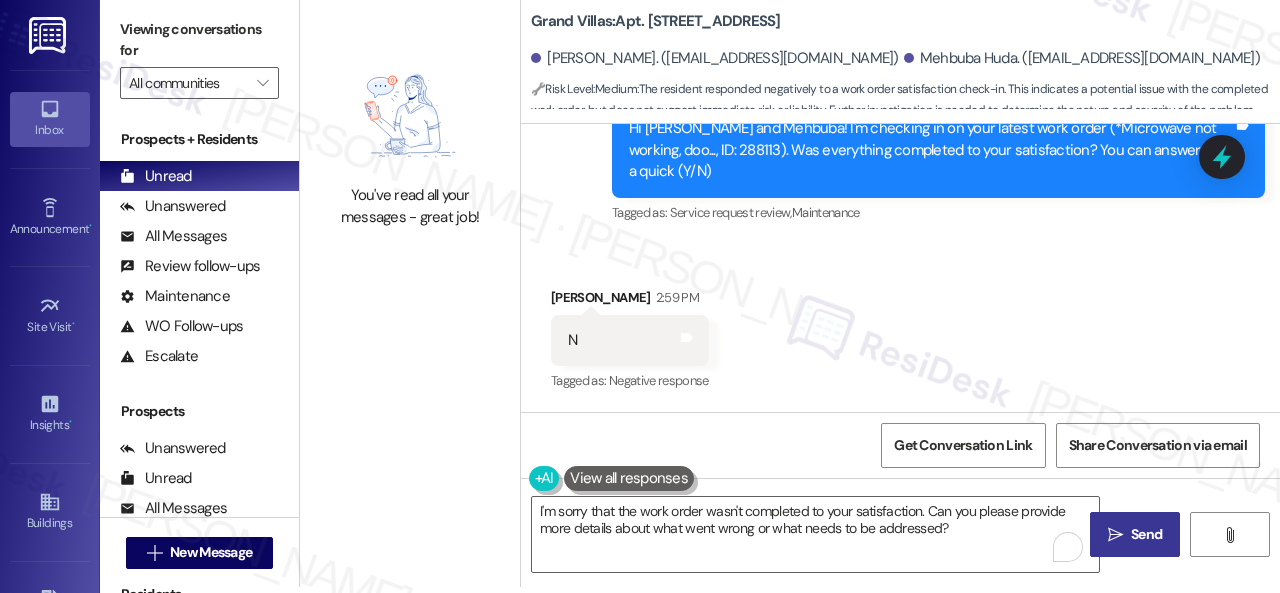 click on " Send" at bounding box center (1135, 534) 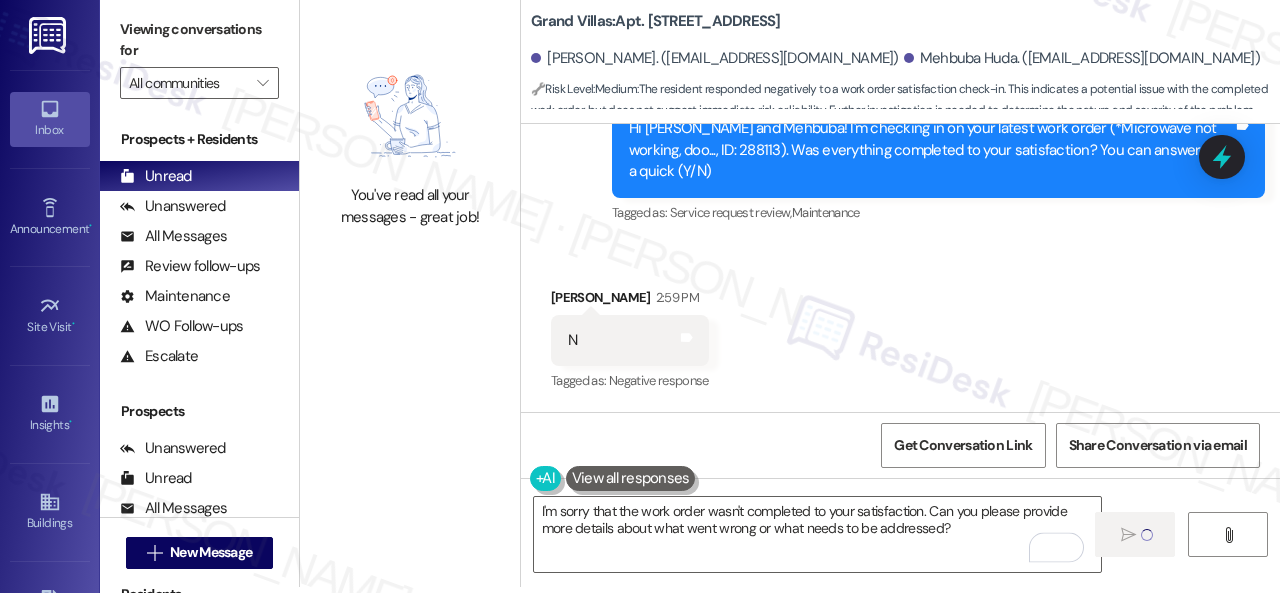 type 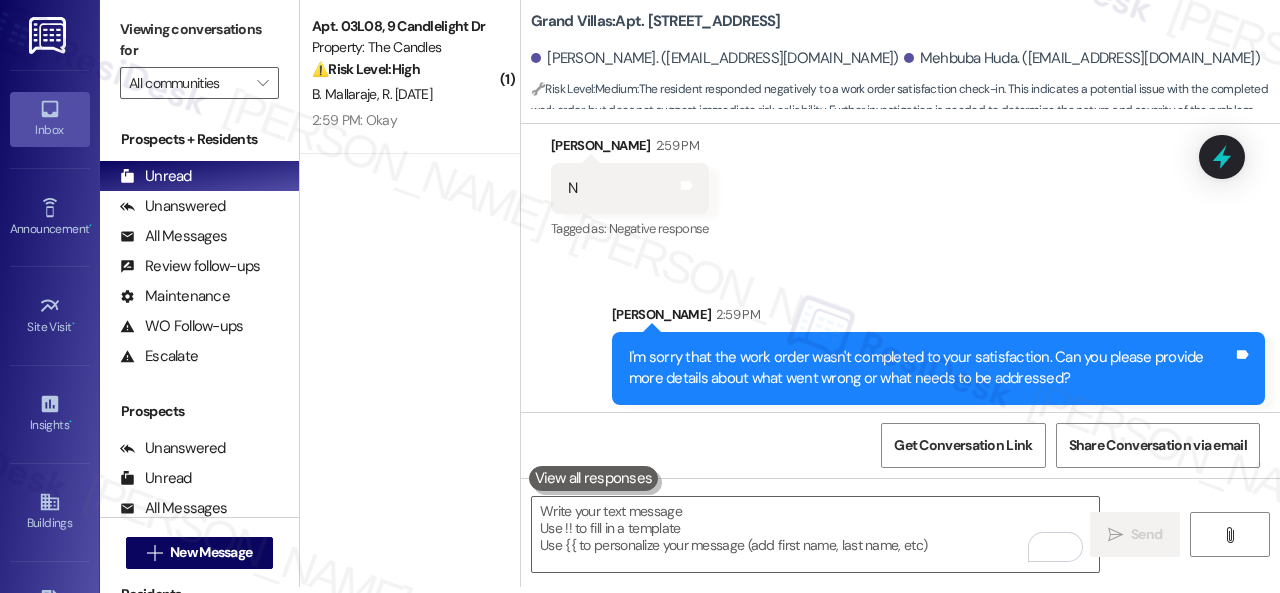 scroll, scrollTop: 642, scrollLeft: 0, axis: vertical 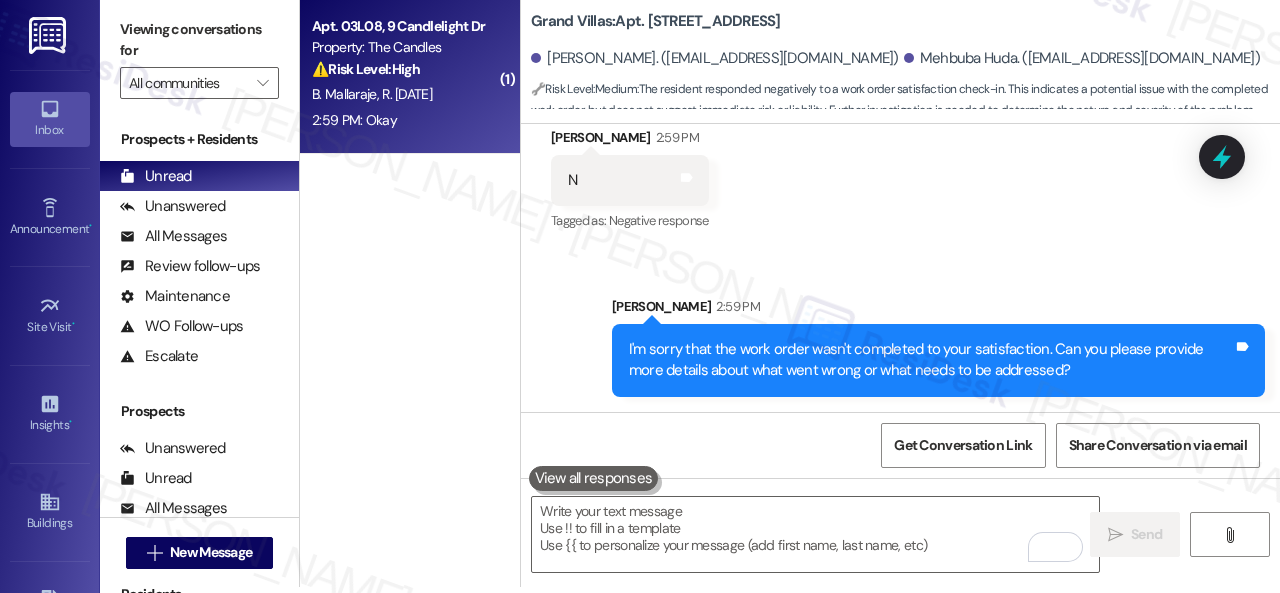 click on "B. Mallaraje R. Raja" at bounding box center (404, 94) 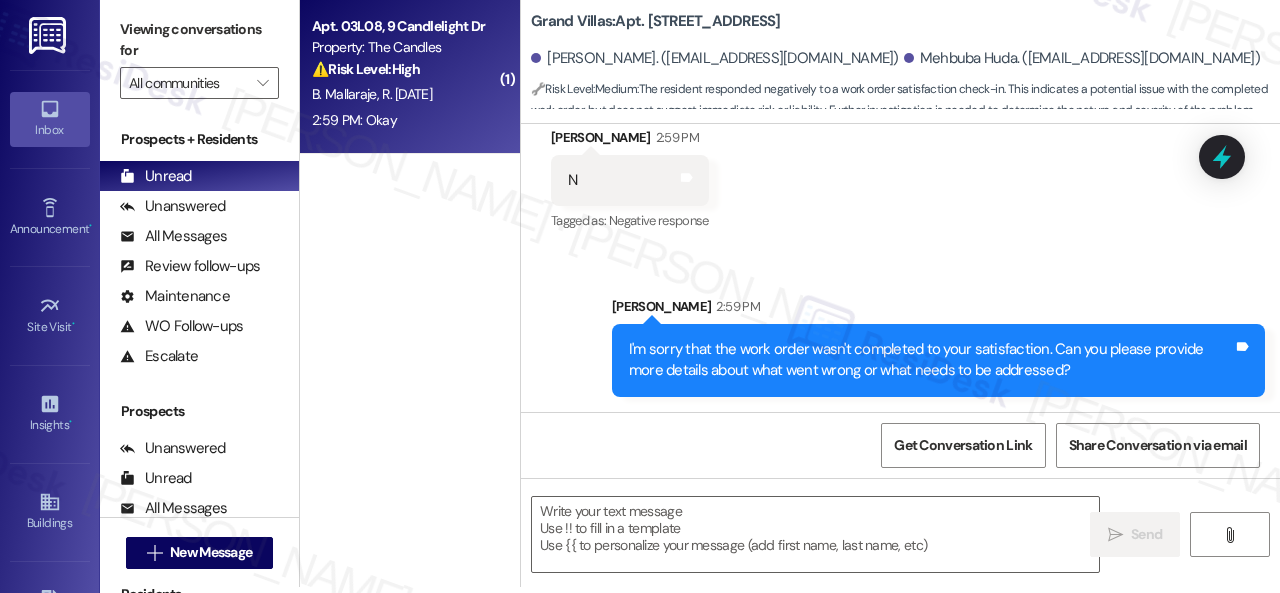 type on "Fetching suggested responses. Please feel free to read through the conversation in the meantime." 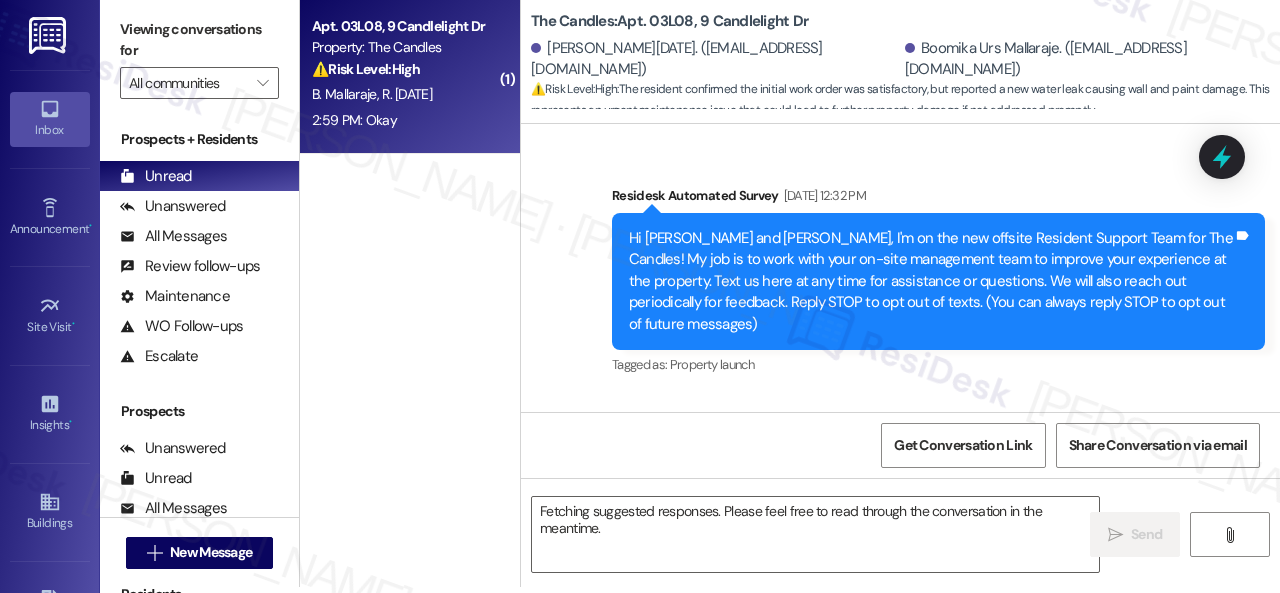 scroll, scrollTop: 0, scrollLeft: 0, axis: both 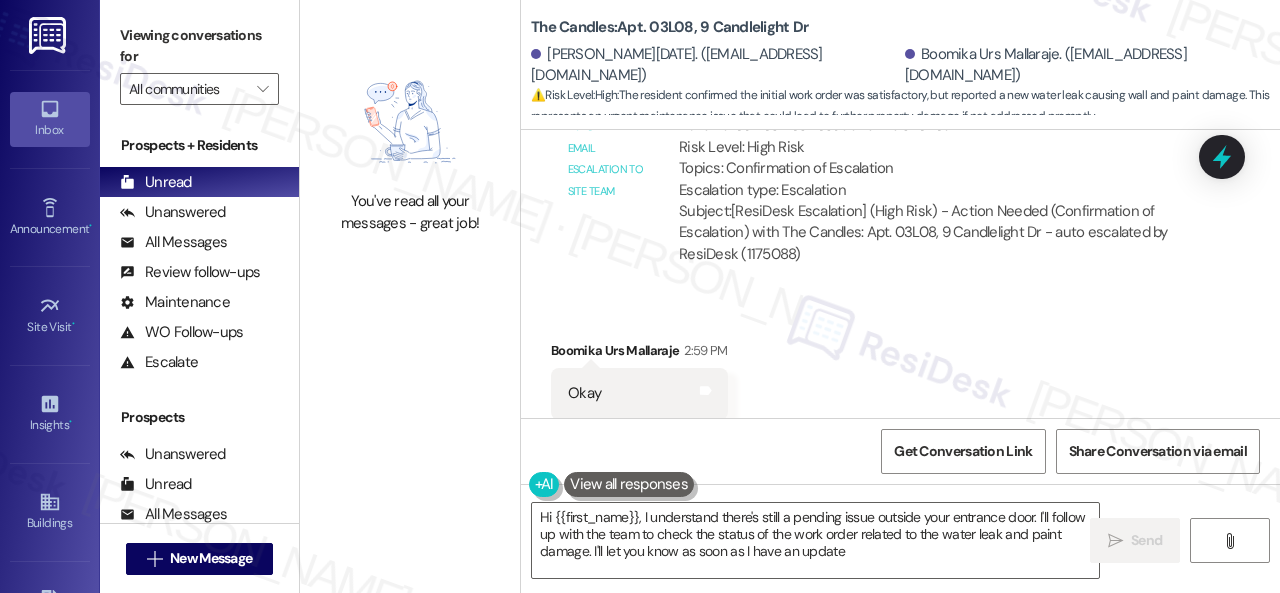 type on "Hi {{first_name}}, I understand there's still a pending issue outside your entrance door. I'll follow up with the team to check the status of the work order related to the water leak and paint damage. I'll let you know as soon as I have an update!" 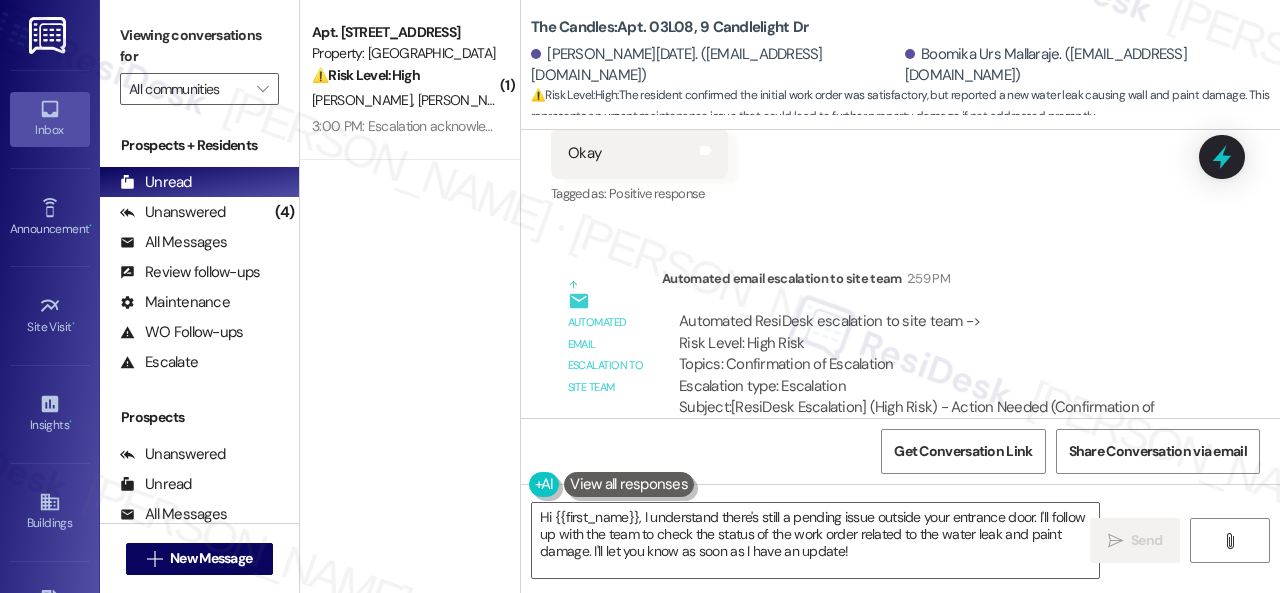 scroll, scrollTop: 22846, scrollLeft: 0, axis: vertical 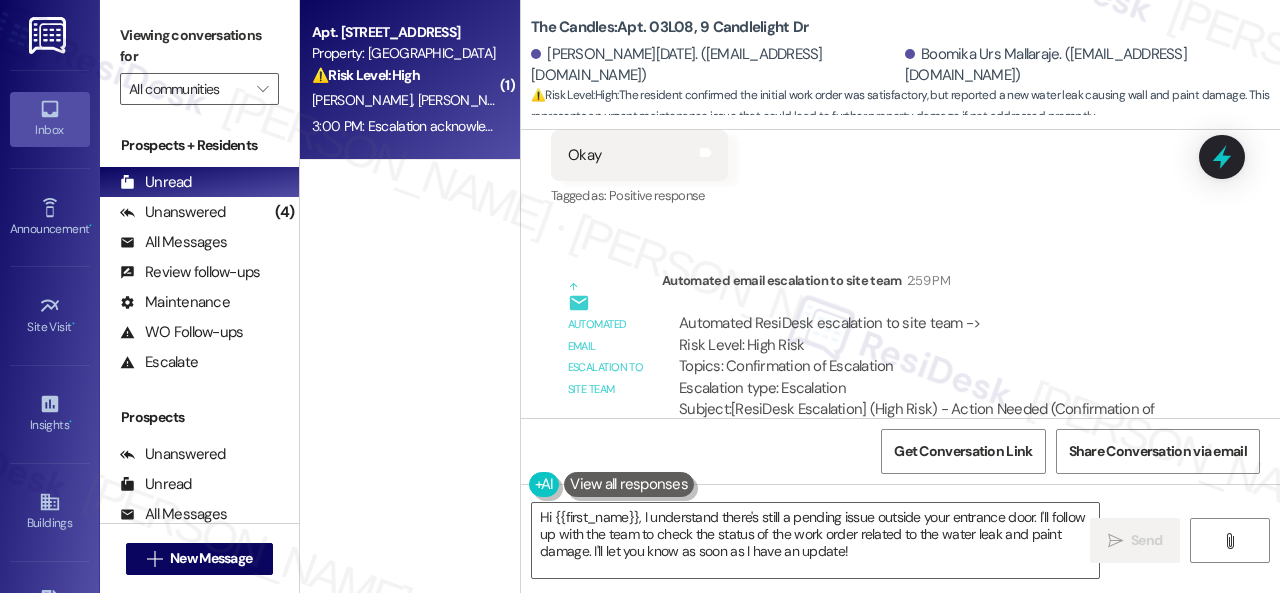 click on "K. Huda M. Huda" at bounding box center (404, 100) 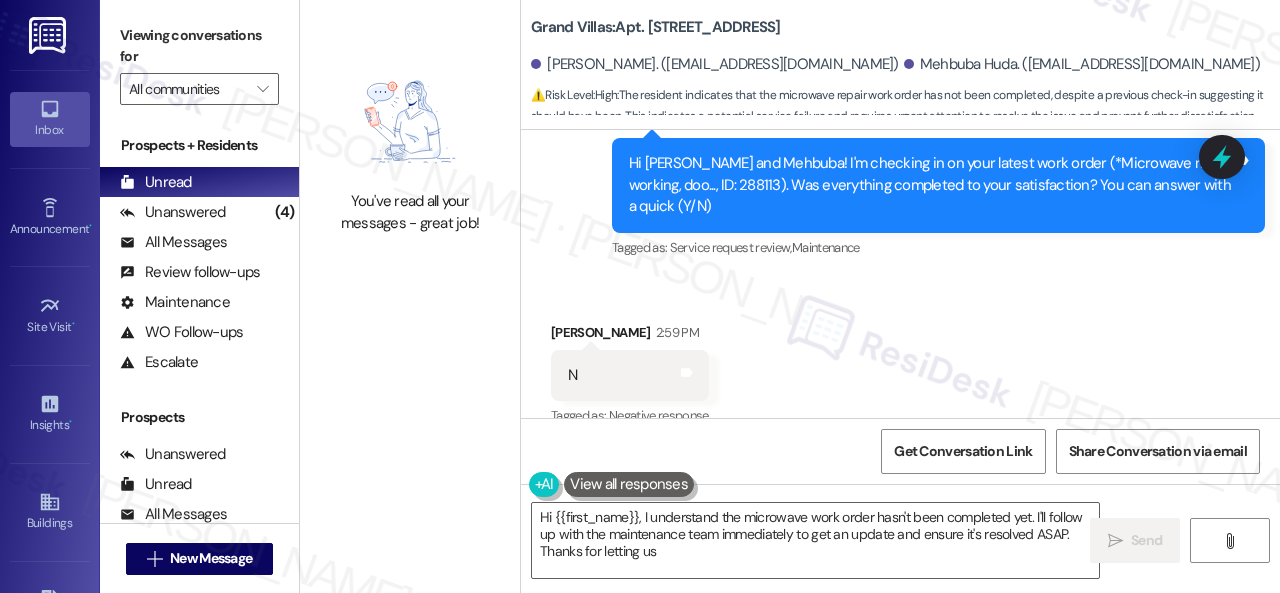 scroll, scrollTop: 439, scrollLeft: 0, axis: vertical 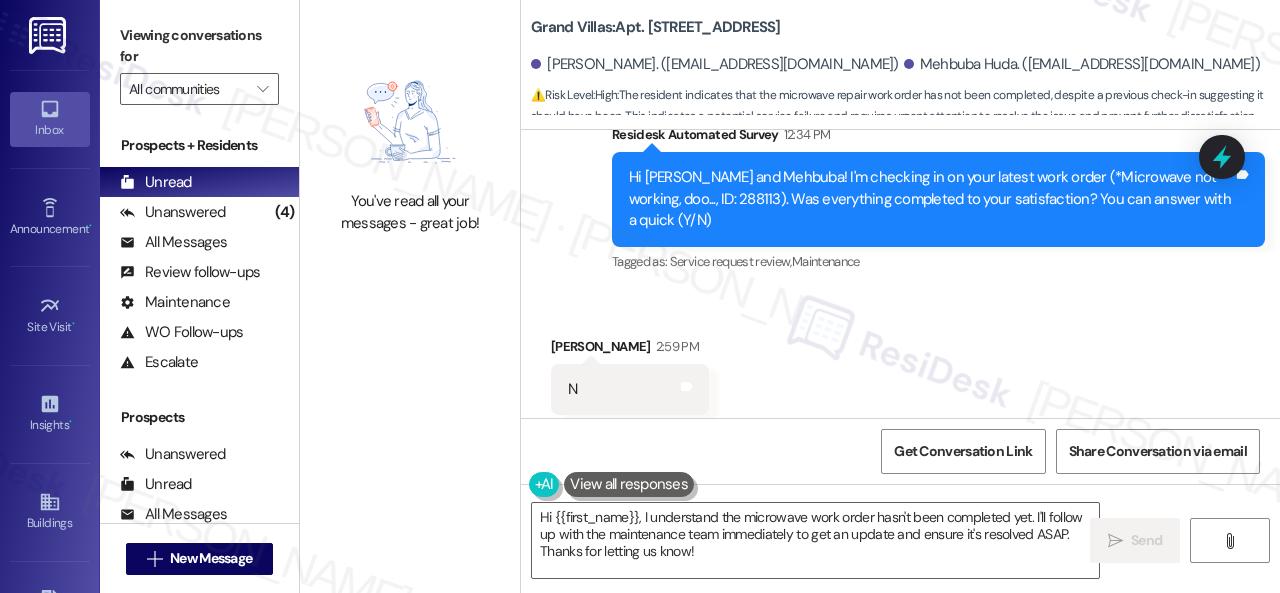 click on "Received via SMS Khawaja Huda 2:59 PM N Tags and notes Tagged as:   Negative response Click to highlight conversations about Negative response" at bounding box center [900, 375] 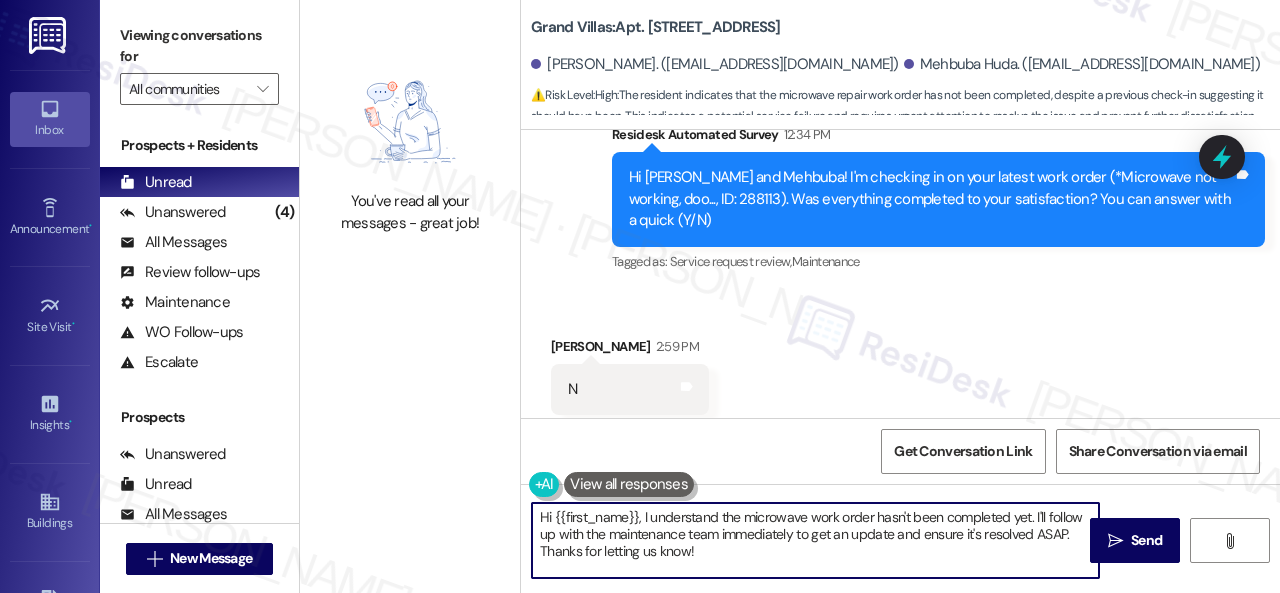 drag, startPoint x: 596, startPoint y: 513, endPoint x: 430, endPoint y: 461, distance: 173.95401 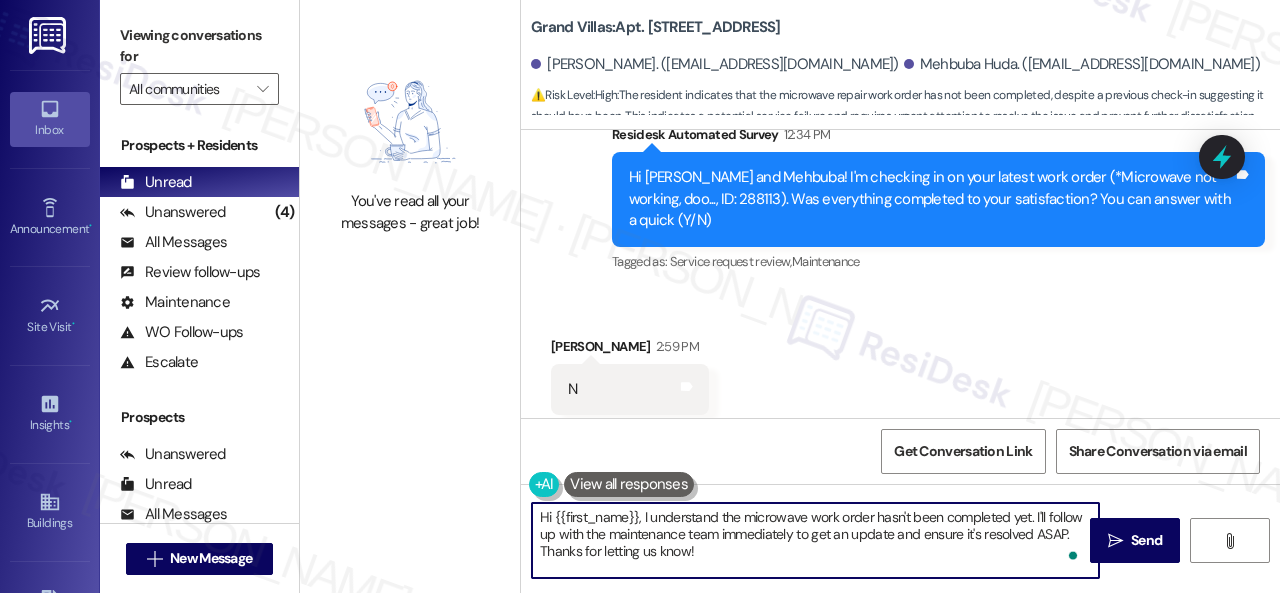 paste on "I'm sorry to hear the issue hasn't been resolved yet. We apologize for the delay and any inconvenience this may have caused. Have you already submitted a new work order? If so, may I have the work order number so I can follow up with the site team? If not, I'll be happy to submit a new work order on your behalf. Please provide more detailed information about the problem. Any specific details, like the location or photos, would be helpful.
Note: Due to limited availability, our maintenance team isn't able to call or schedule visits in advance. By submitting a work order, you're permitting them to enter your apartment, even if you're not home. If any children may be alone during the visit, please let me know so we can inform the team." 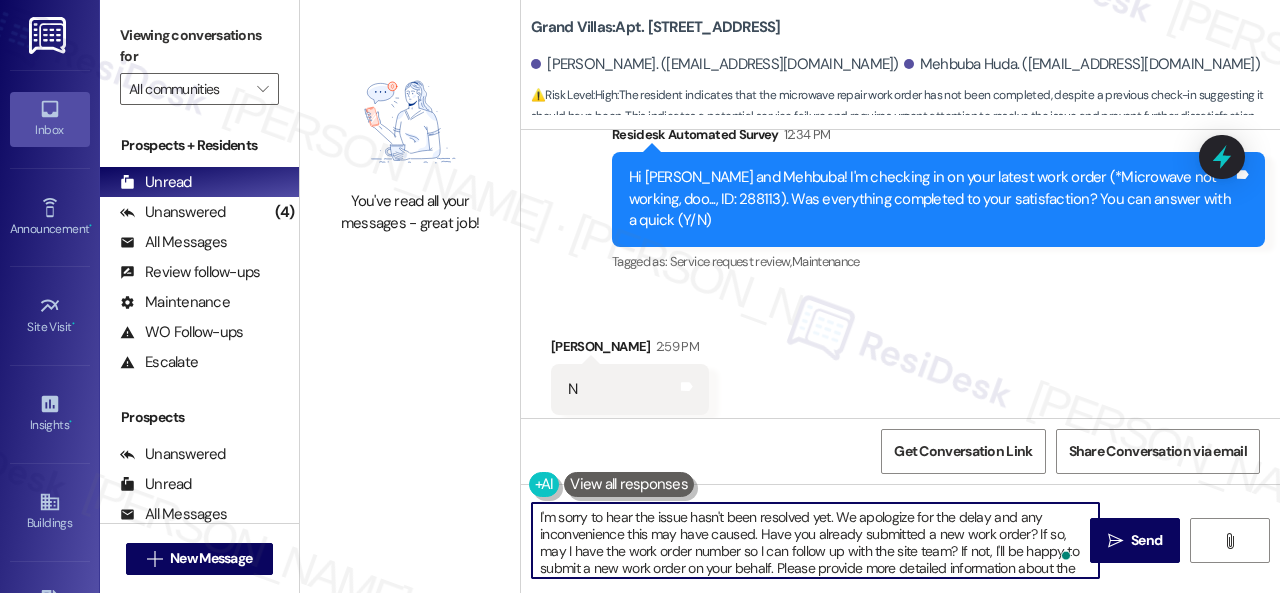 scroll, scrollTop: 102, scrollLeft: 0, axis: vertical 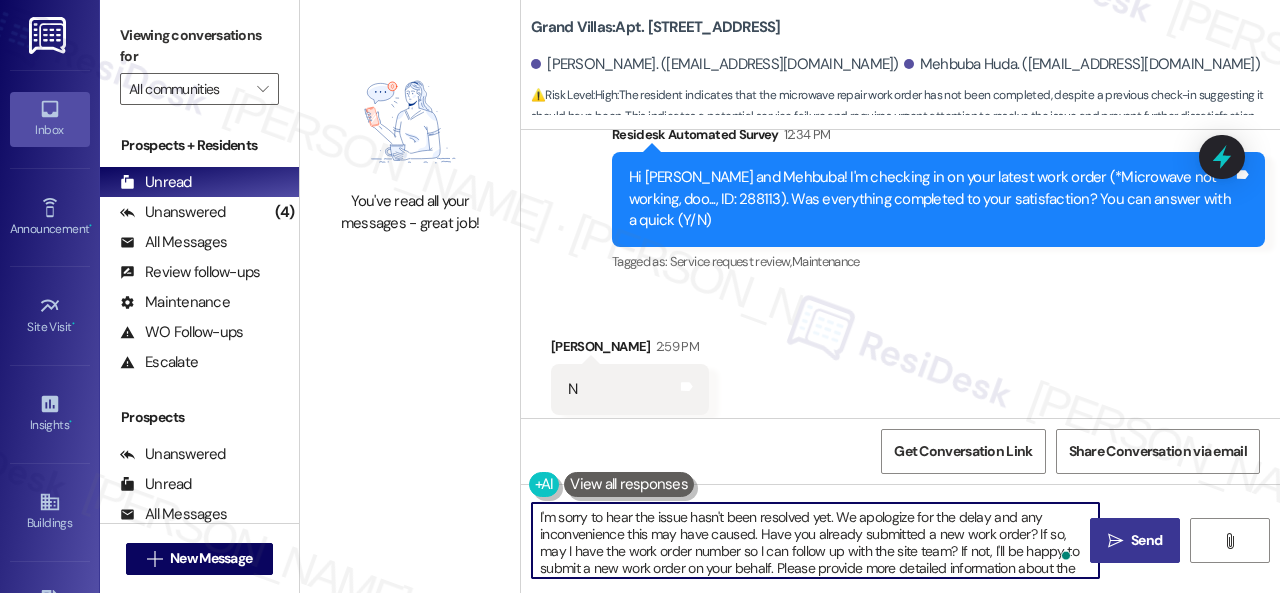 type on "I'm sorry to hear the issue hasn't been resolved yet. We apologize for the delay and any inconvenience this may have caused. Have you already submitted a new work order? If so, may I have the work order number so I can follow up with the site team? If not, I'll be happy to submit a new work order on your behalf. Please provide more detailed information about the problem. Any specific details, like the location or photos, would be helpful.
Note: Due to limited availability, our maintenance team isn't able to call or schedule visits in advance. By submitting a work order, you're permitting them to enter your apartment, even if you're not home. If any children may be alone during the visit, please let me know so we can inform the team." 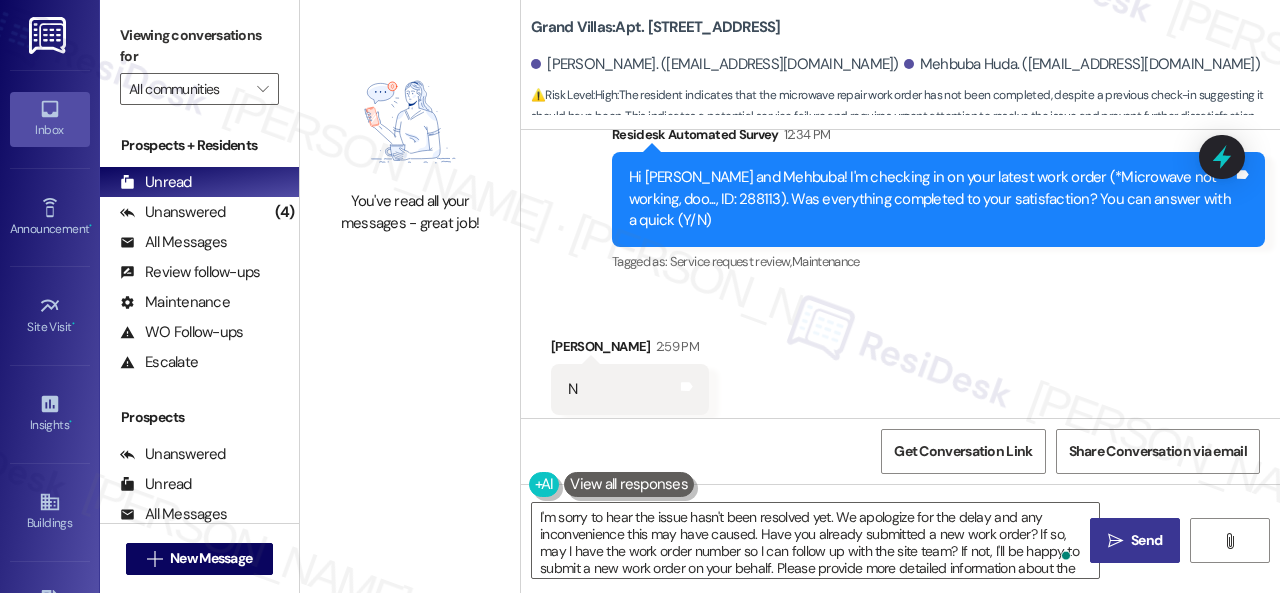 click on " Send" at bounding box center [1135, 540] 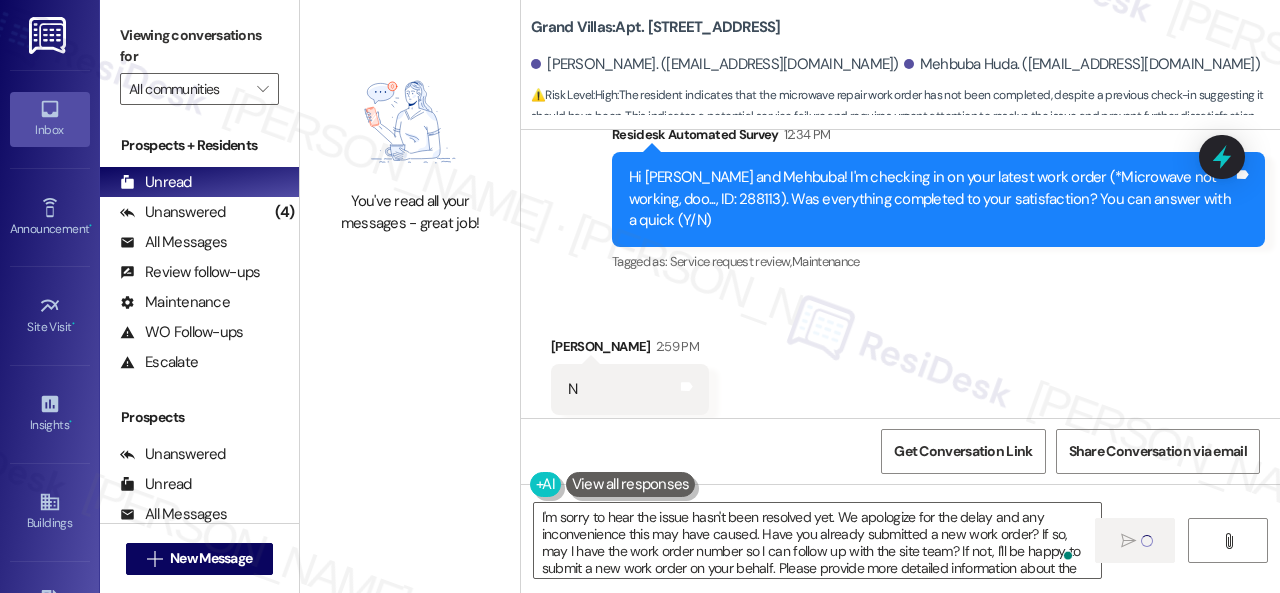 type 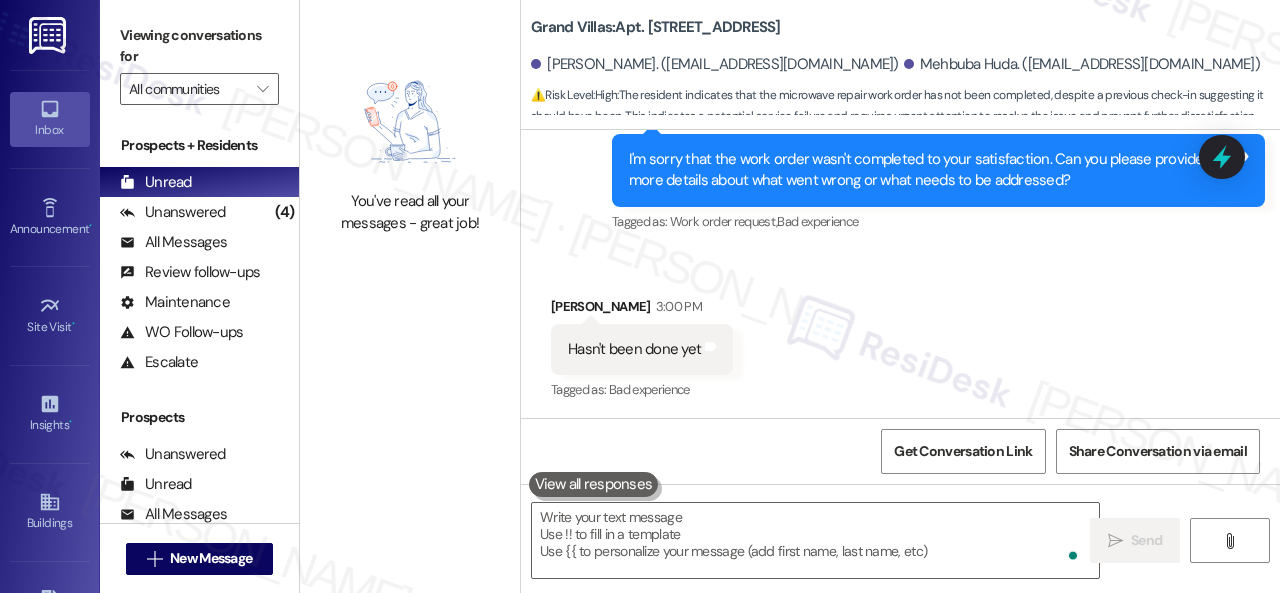 scroll, scrollTop: 839, scrollLeft: 0, axis: vertical 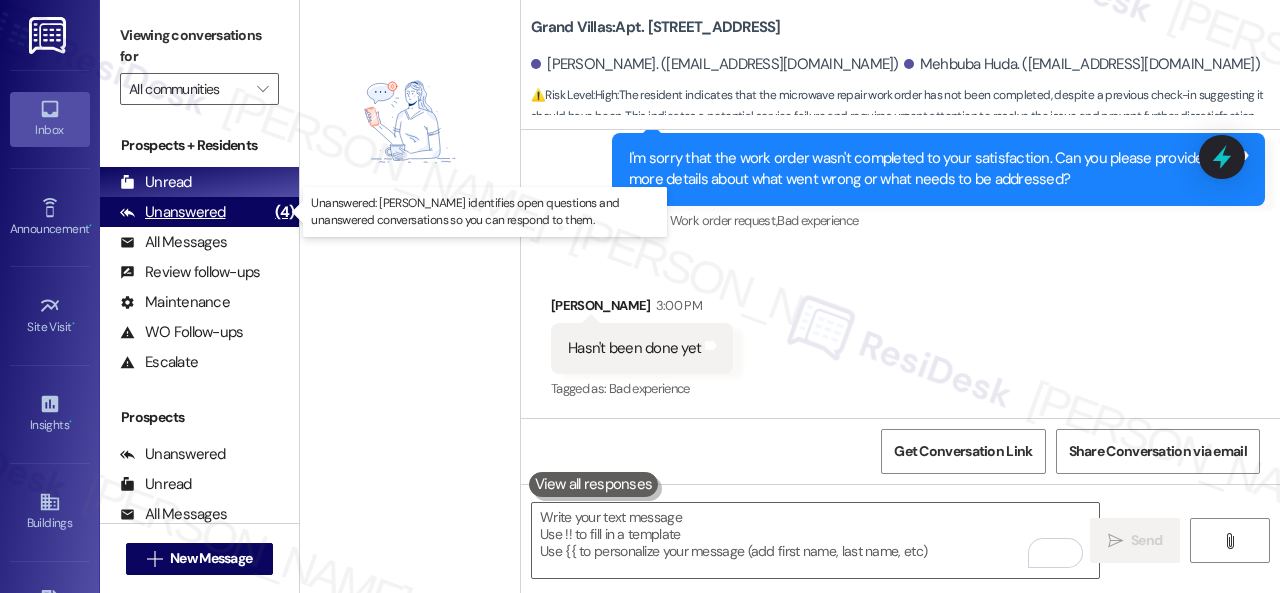 click on "Unanswered" at bounding box center (173, 212) 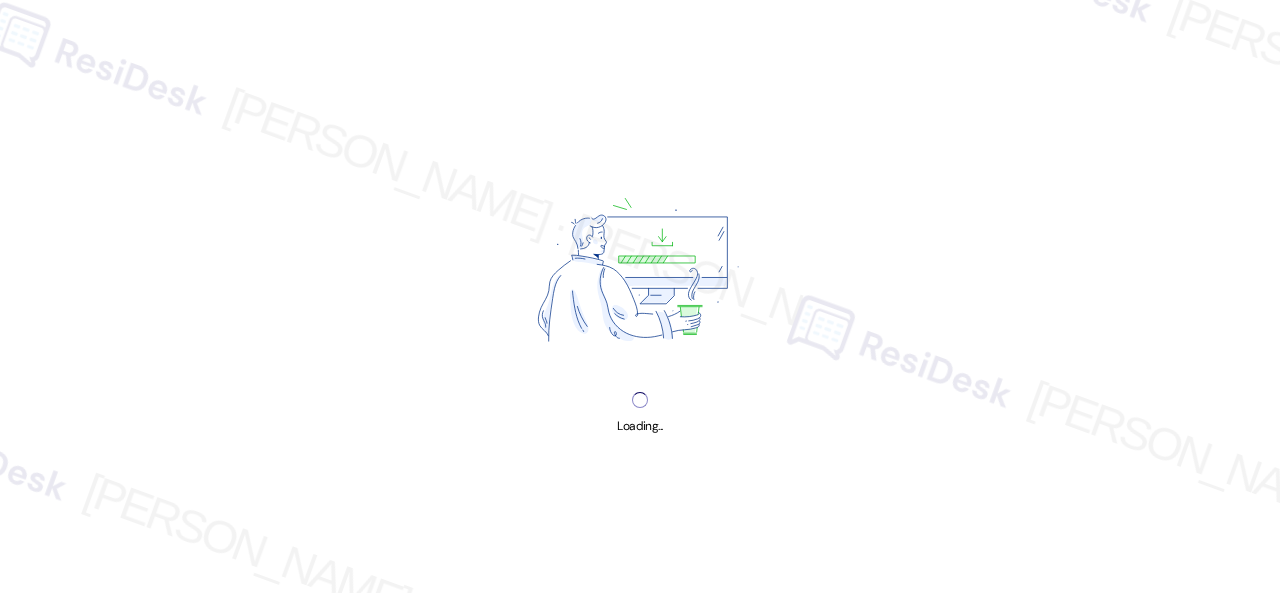 scroll, scrollTop: 0, scrollLeft: 0, axis: both 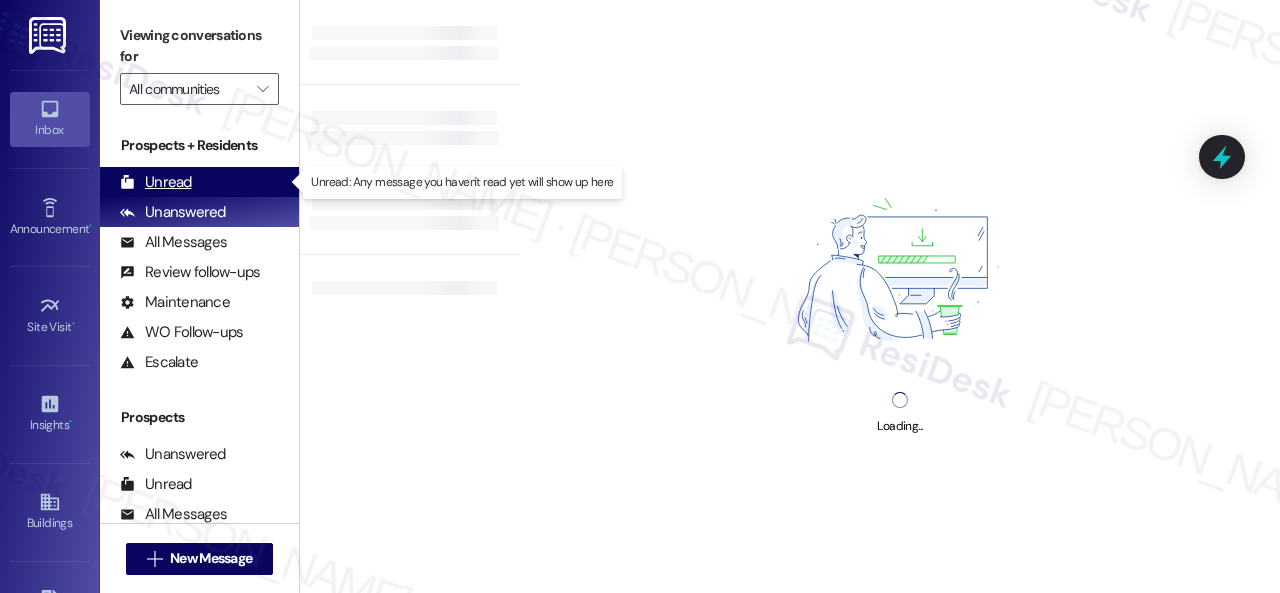 click on "Unread" at bounding box center (156, 182) 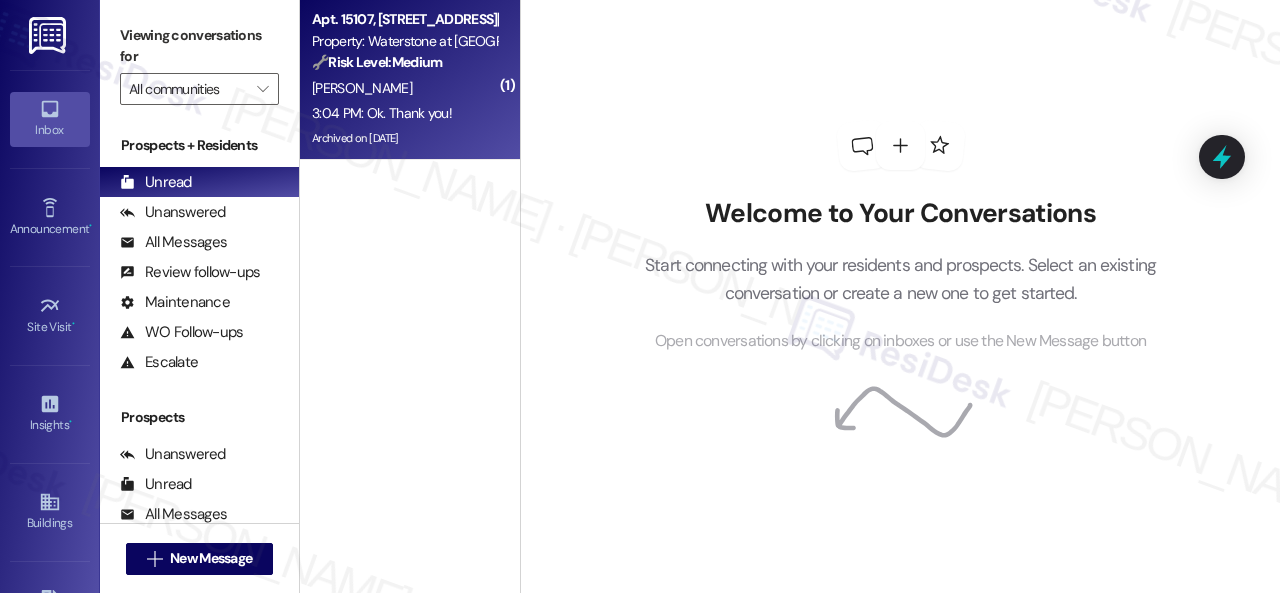 click on "3:04 PM: Ok. Thank you! 3:04 PM: Ok. Thank you!" at bounding box center (404, 113) 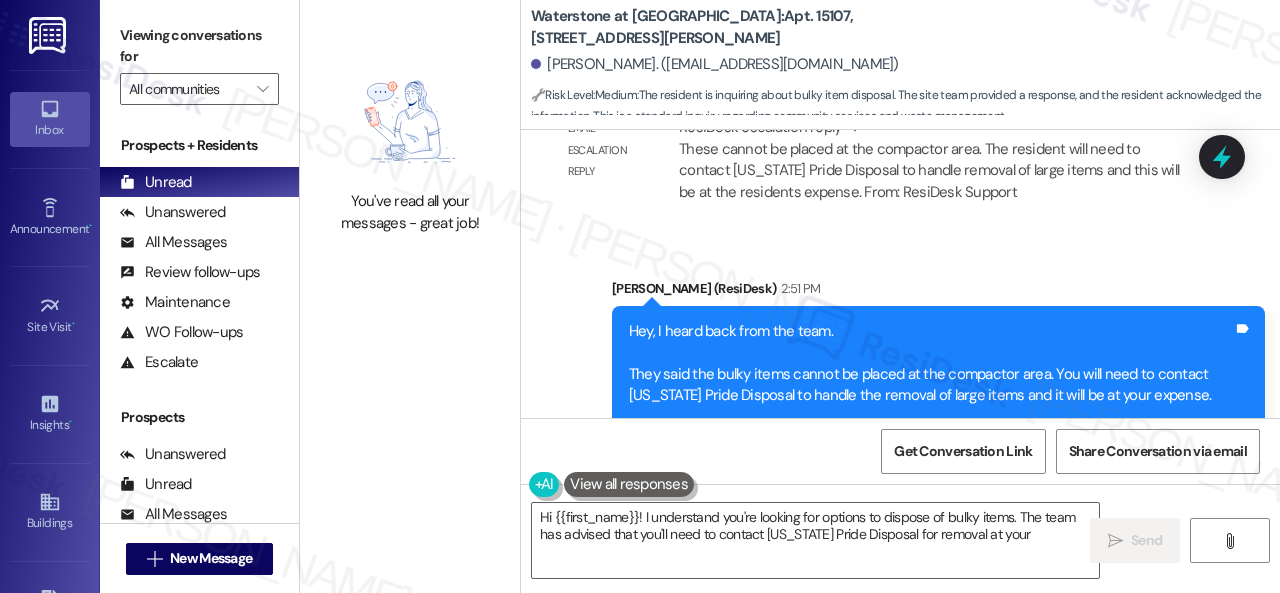 scroll, scrollTop: 26130, scrollLeft: 0, axis: vertical 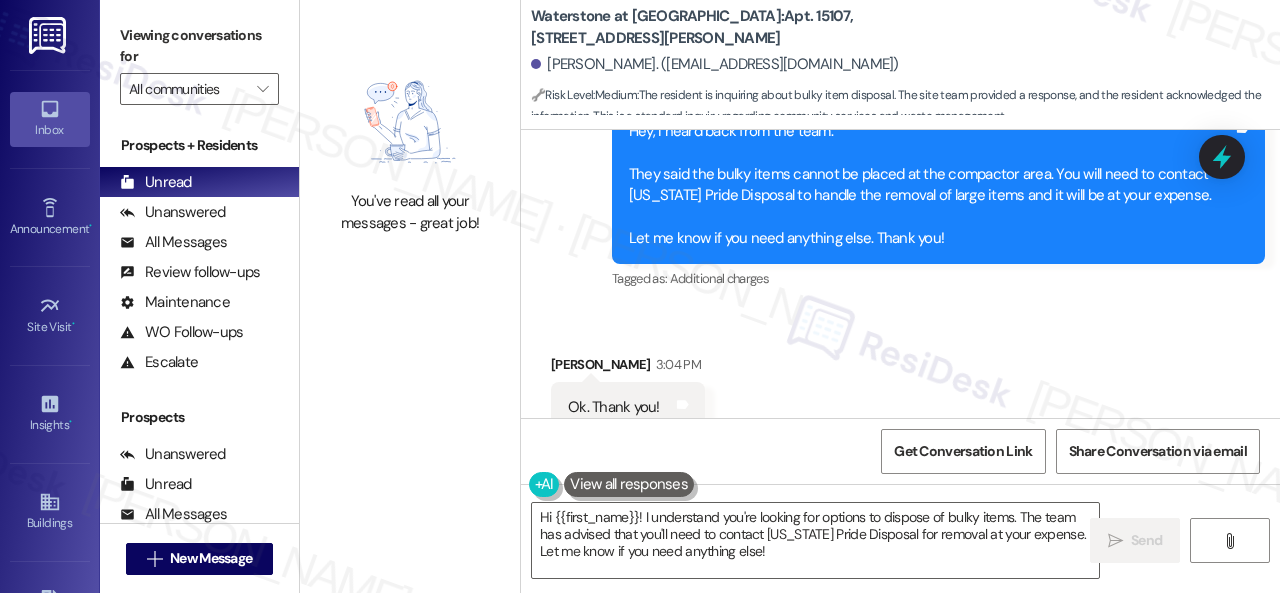 click on "Viewing conversations for All communities  Prospects + Residents Unread (0) Unread: Any message you haven't read yet will show up here Unanswered (0) Unanswered: ResiDesk identifies open questions and unanswered conversations so you can respond to them. All Messages (undefined) All Messages: This is your inbox. All of your tenant messages will show up here. Review follow-ups (undefined) Review follow-ups: [PERSON_NAME] identifies open review candidates and conversations so you can respond to them. Maintenance (undefined) Maintenance: ResiDesk identifies conversations around maintenance or work orders from the last 14 days so you can respond to them. WO Follow-ups (undefined) WO Follow-ups: ResiDesk identifies follow-ups around maintenance or work orders from the last 7 days so you can respond to them. Escalate (undefined) Escalate: ResiDesk identifies conversations that need to be escalated to the site team from the last 5 days so you can respond to them. Prospects Unanswered (0) Unread (0) All Messages (0) (0)" at bounding box center (690, 296) 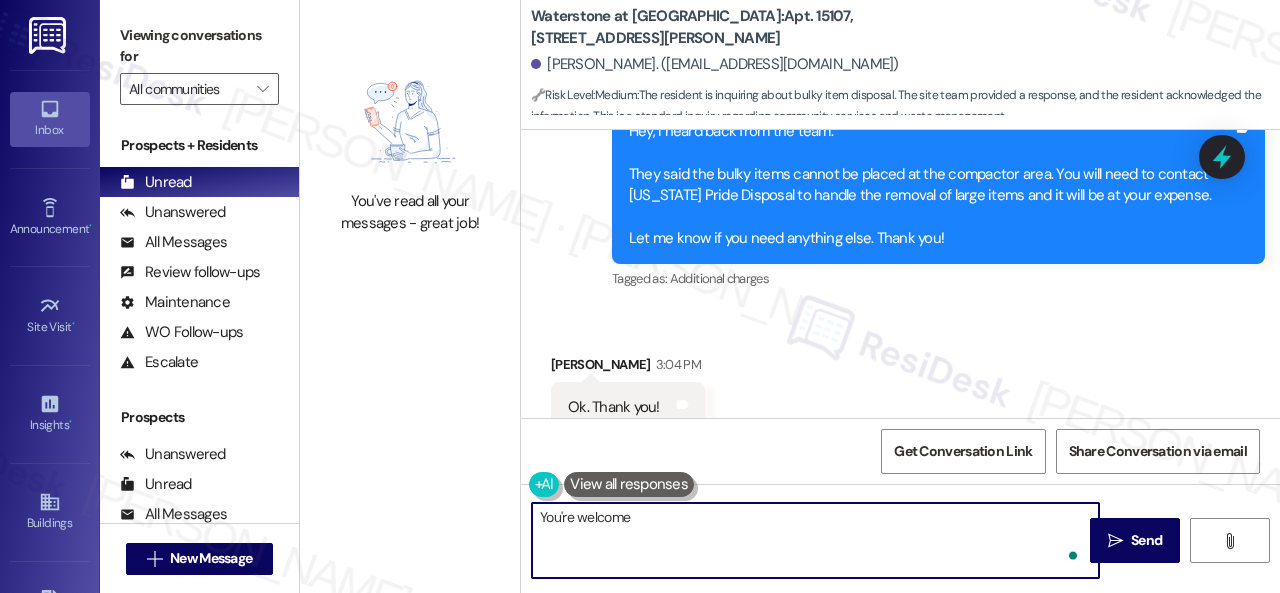 type on "You're welcome!" 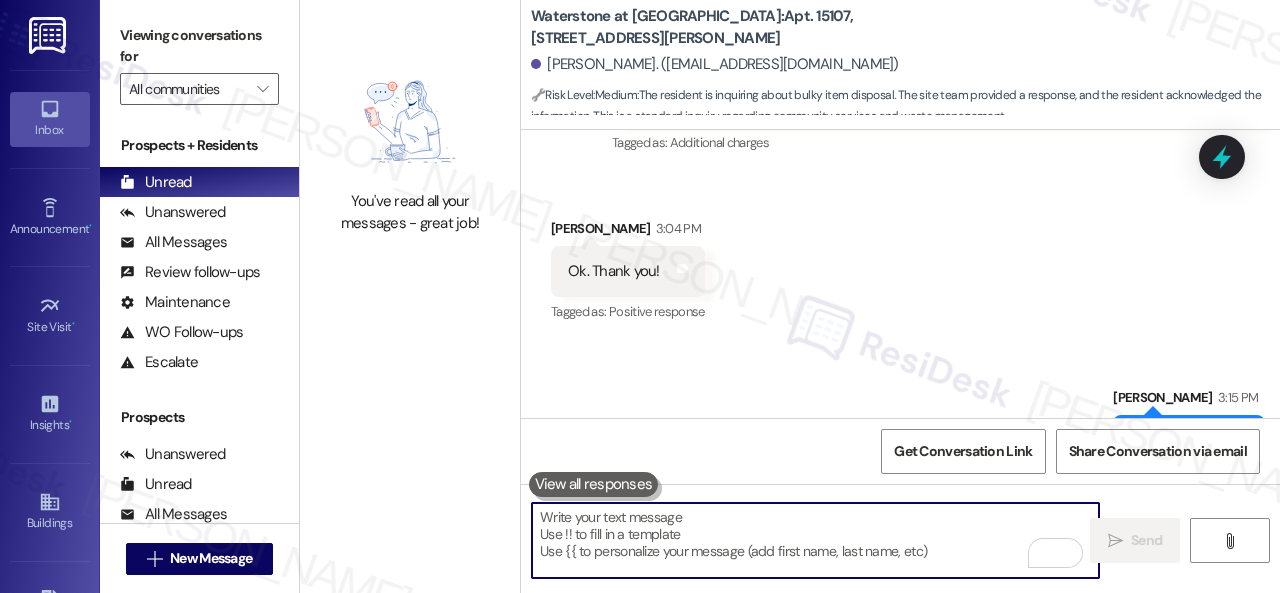 scroll, scrollTop: 26269, scrollLeft: 0, axis: vertical 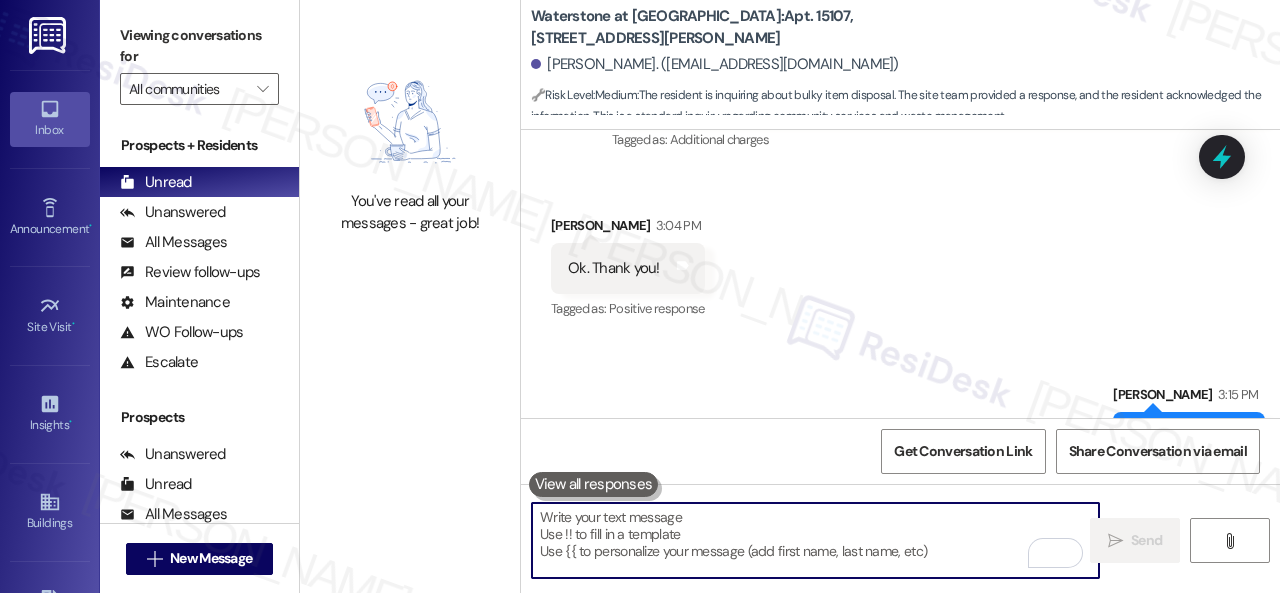 type 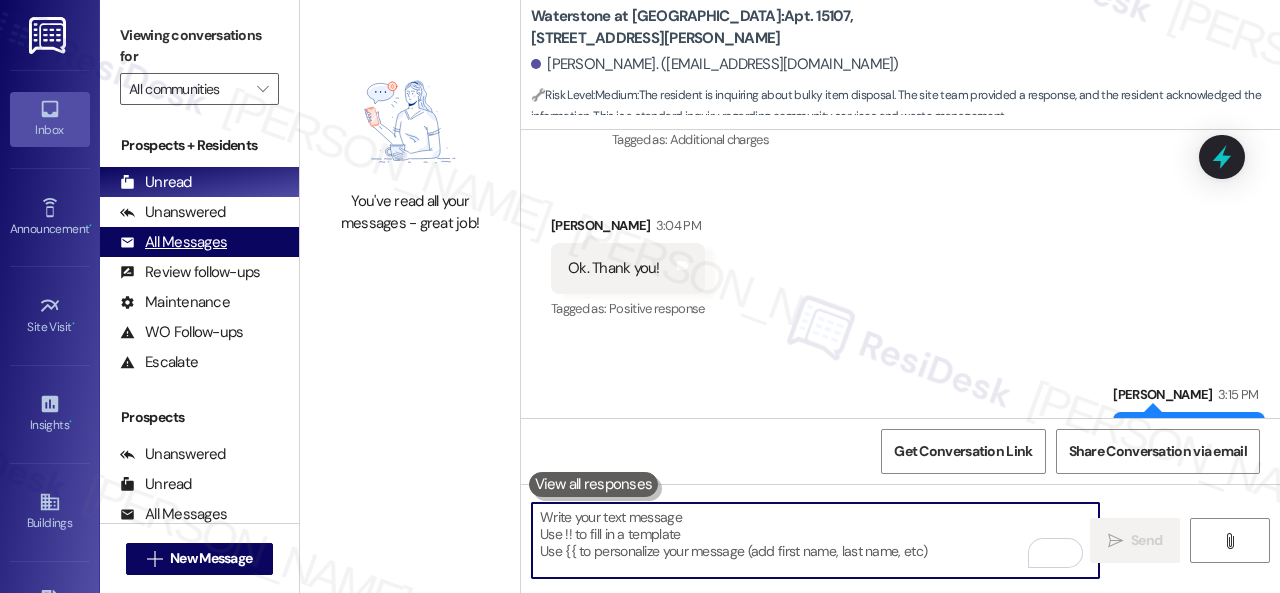 click on "All Messages" at bounding box center [173, 242] 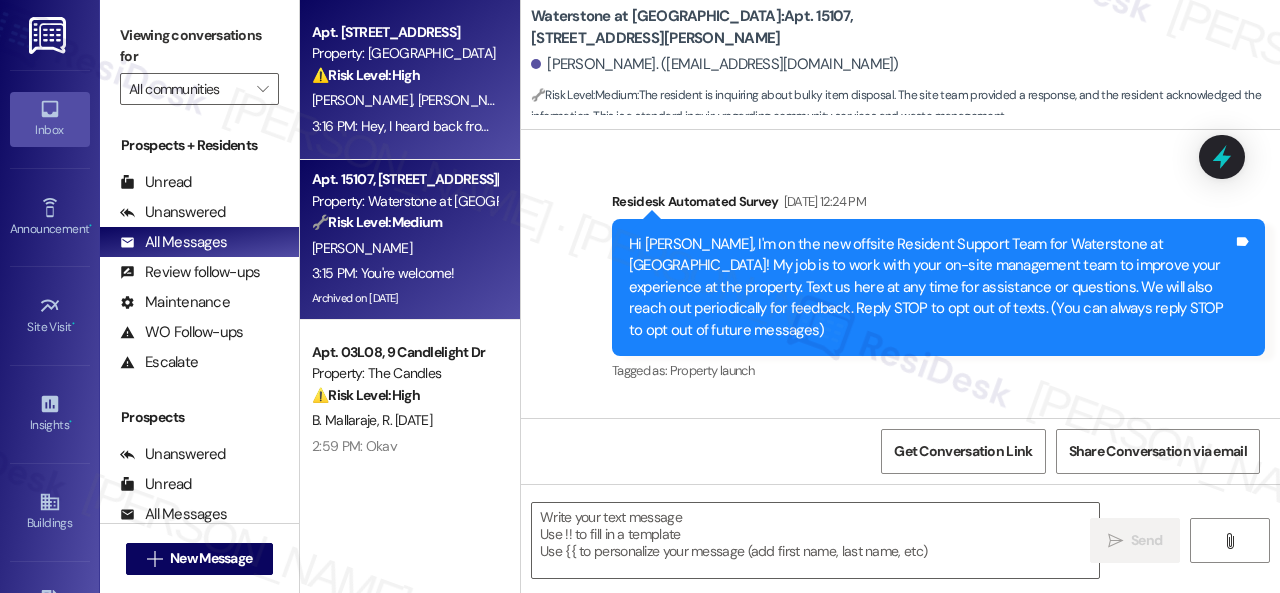 click on "[PERSON_NAME] [PERSON_NAME]" at bounding box center [404, 100] 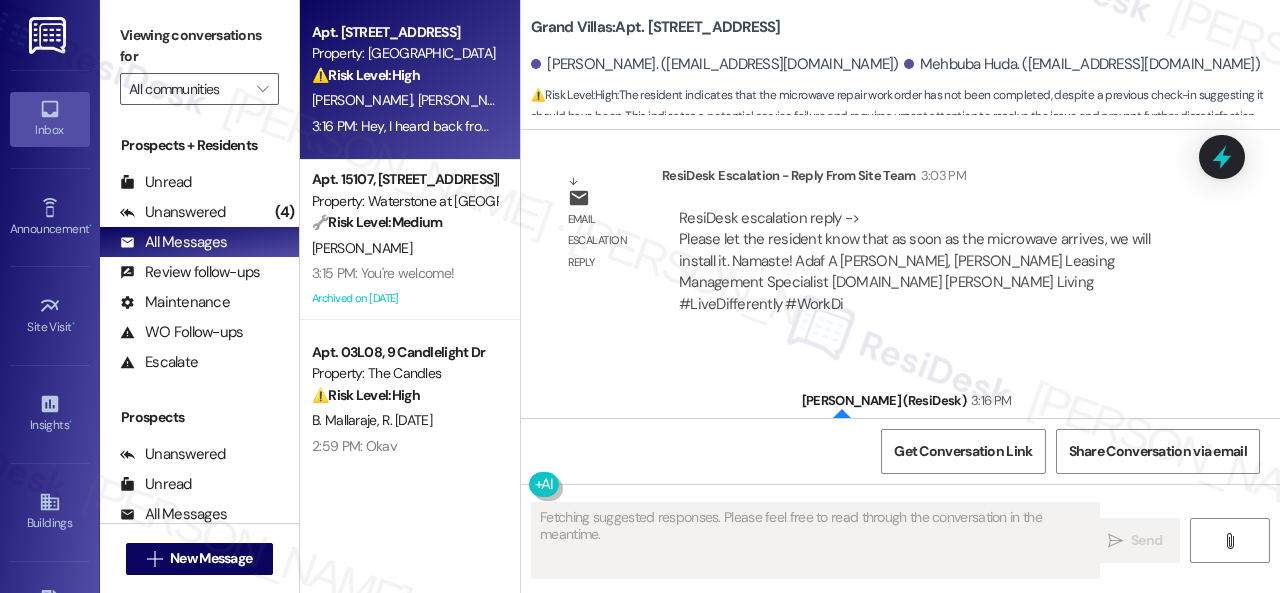 scroll, scrollTop: 2097, scrollLeft: 0, axis: vertical 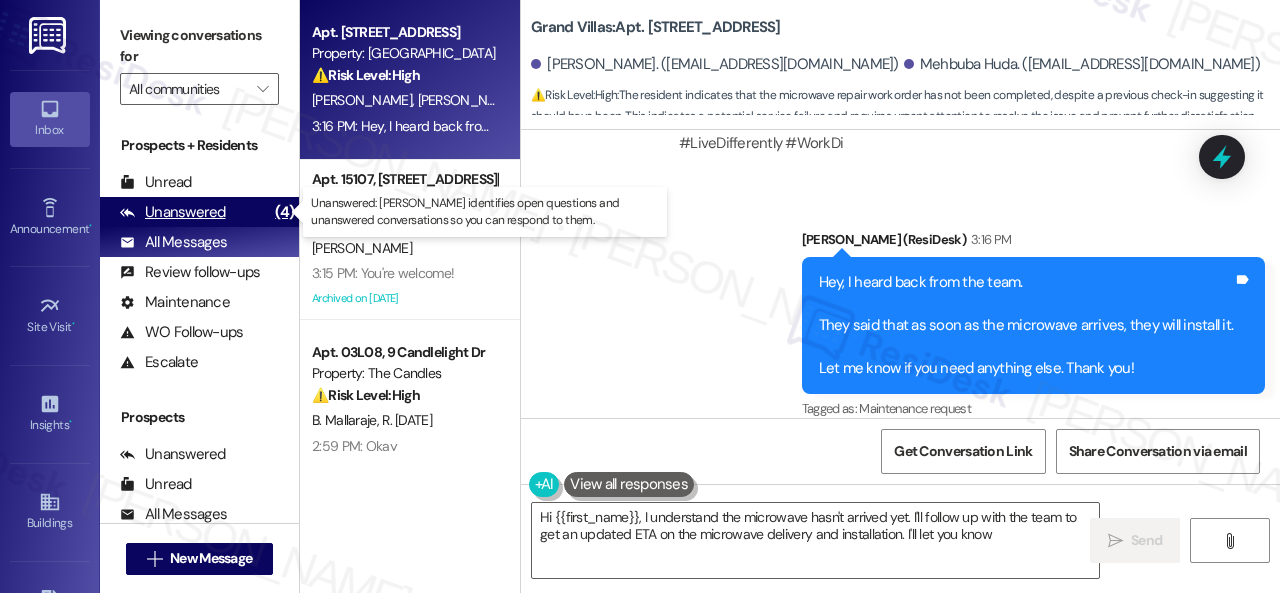 click on "Unanswered" at bounding box center (173, 212) 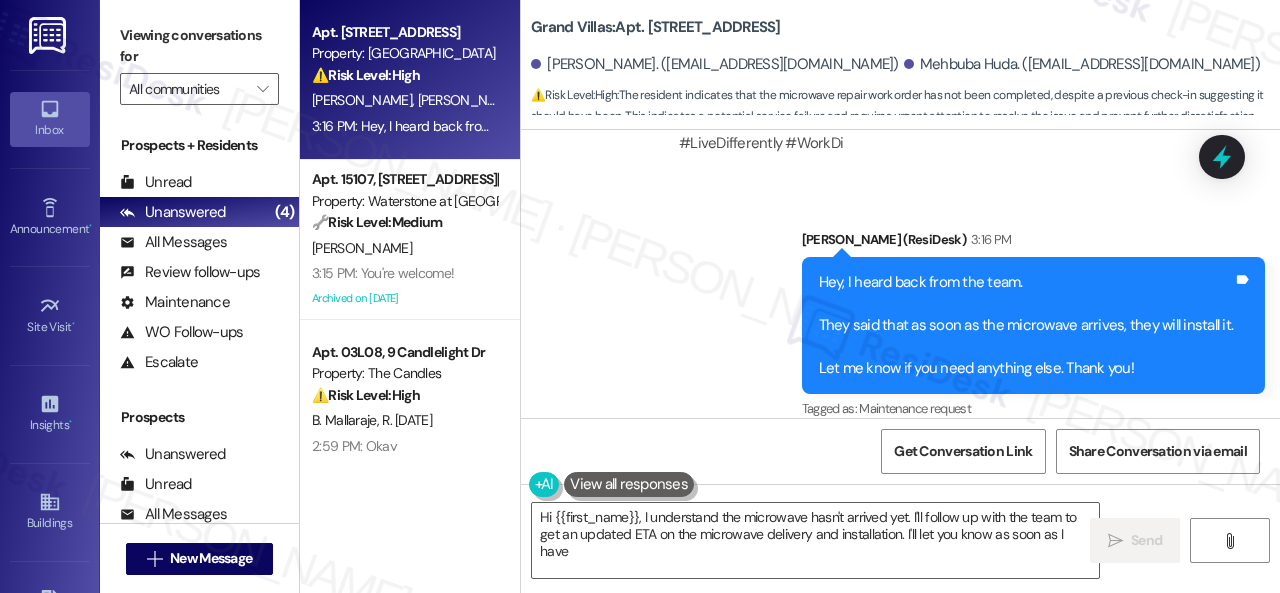 type on "Hi {{first_name}}, I understand the microwave hasn't arrived yet. I'll follow up with the team to get an updated ETA on the microwave delivery and installation. I'll let you know as soon as I have" 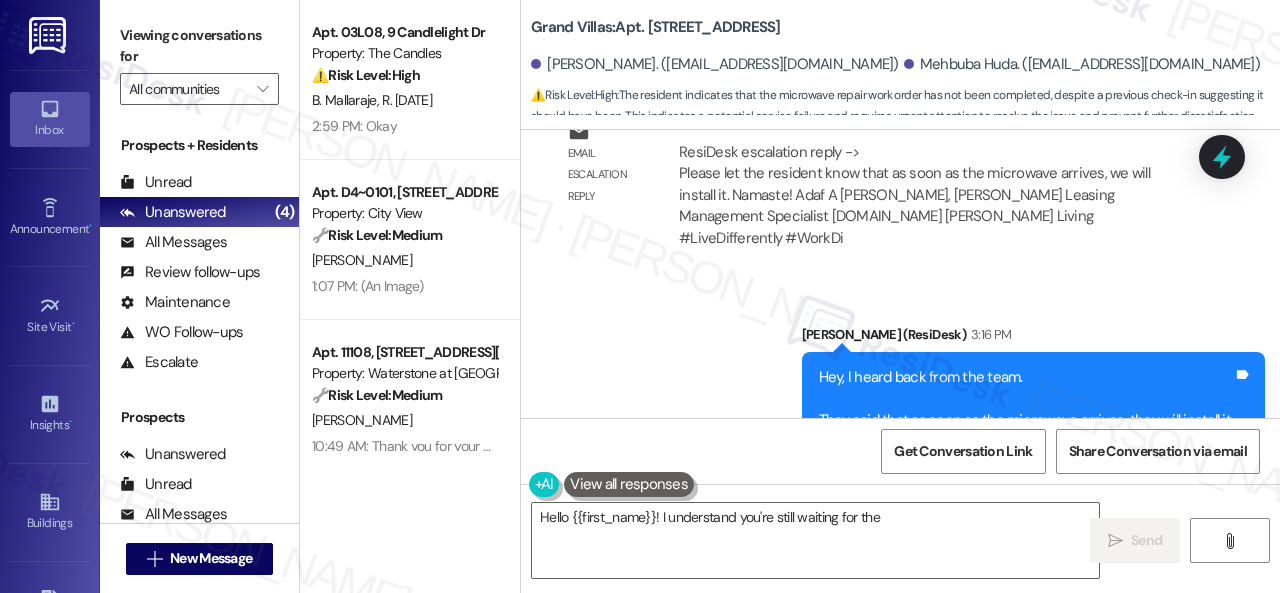 scroll, scrollTop: 2039, scrollLeft: 0, axis: vertical 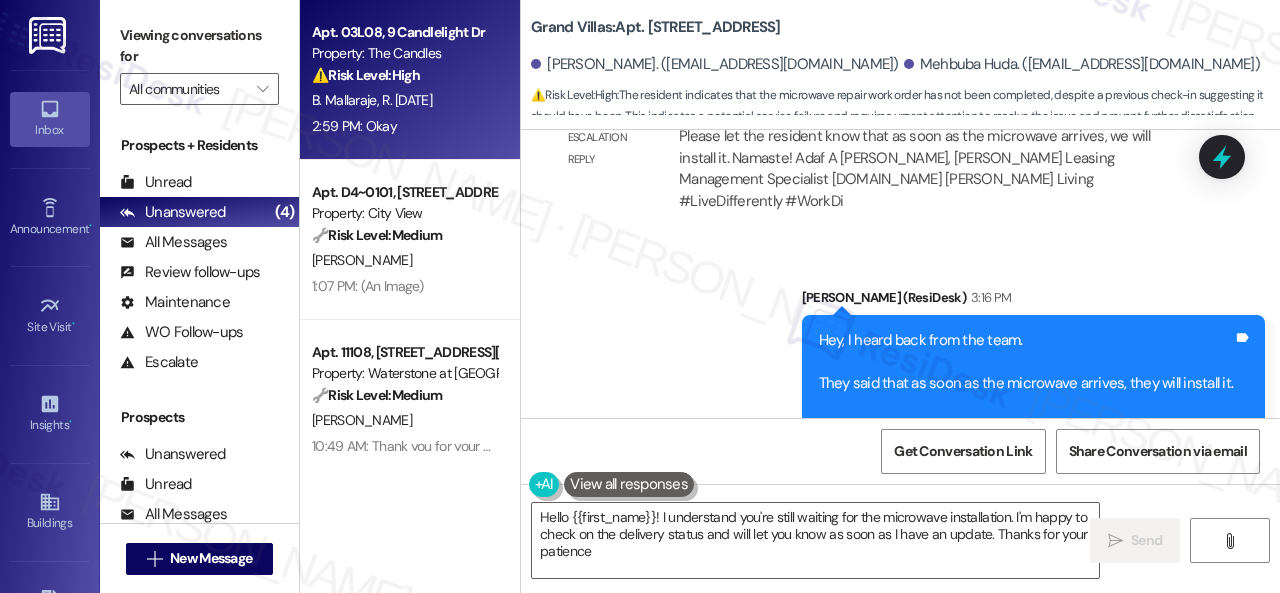 type on "Hello {{first_name}}! I understand you're still waiting for the microwave installation. I'm happy to check on the delivery status and will let you know as soon as I have an update. Thanks for your patience!" 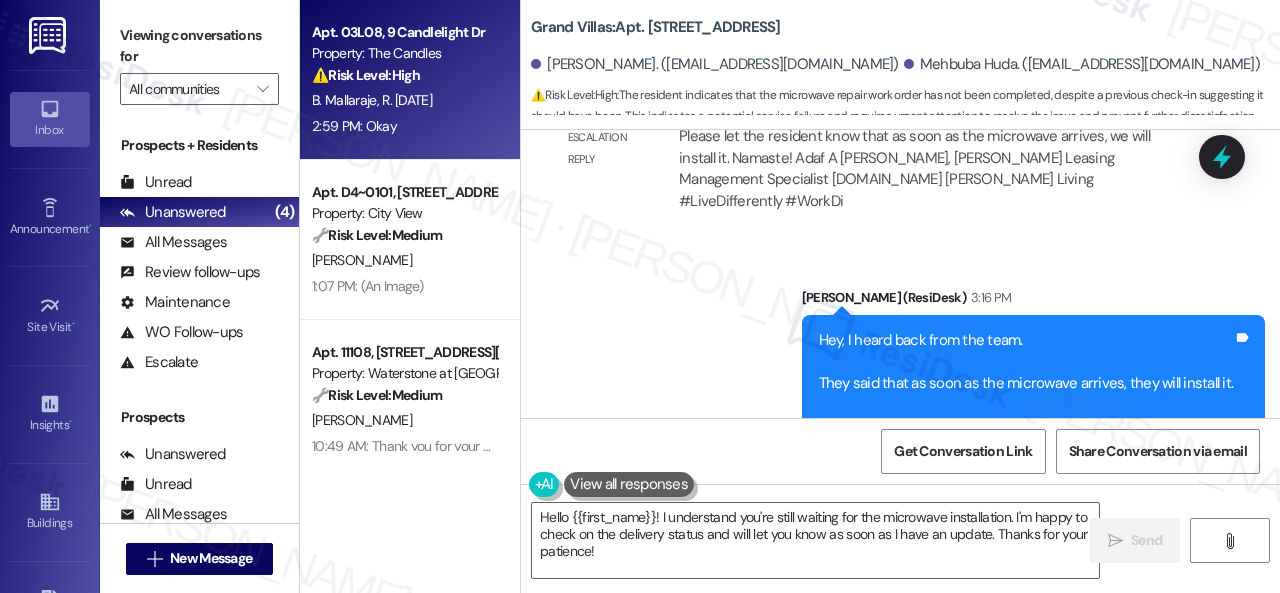 click on "B. [PERSON_NAME][DATE]" at bounding box center [404, 100] 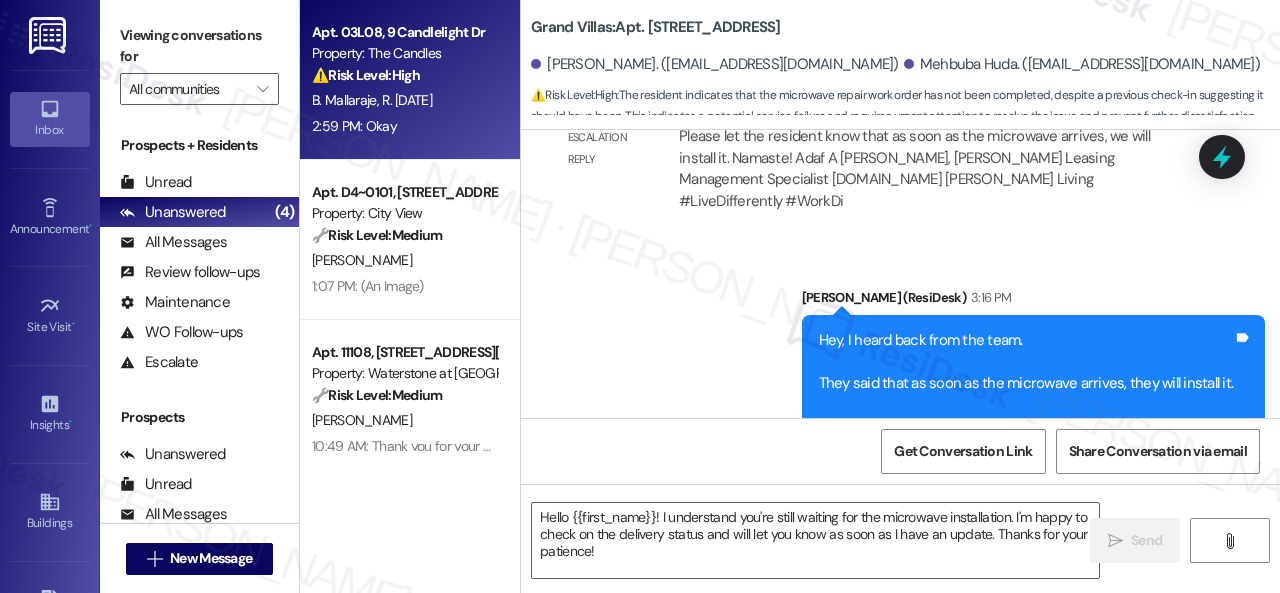 type on "Fetching suggested responses. Please feel free to read through the conversation in the meantime." 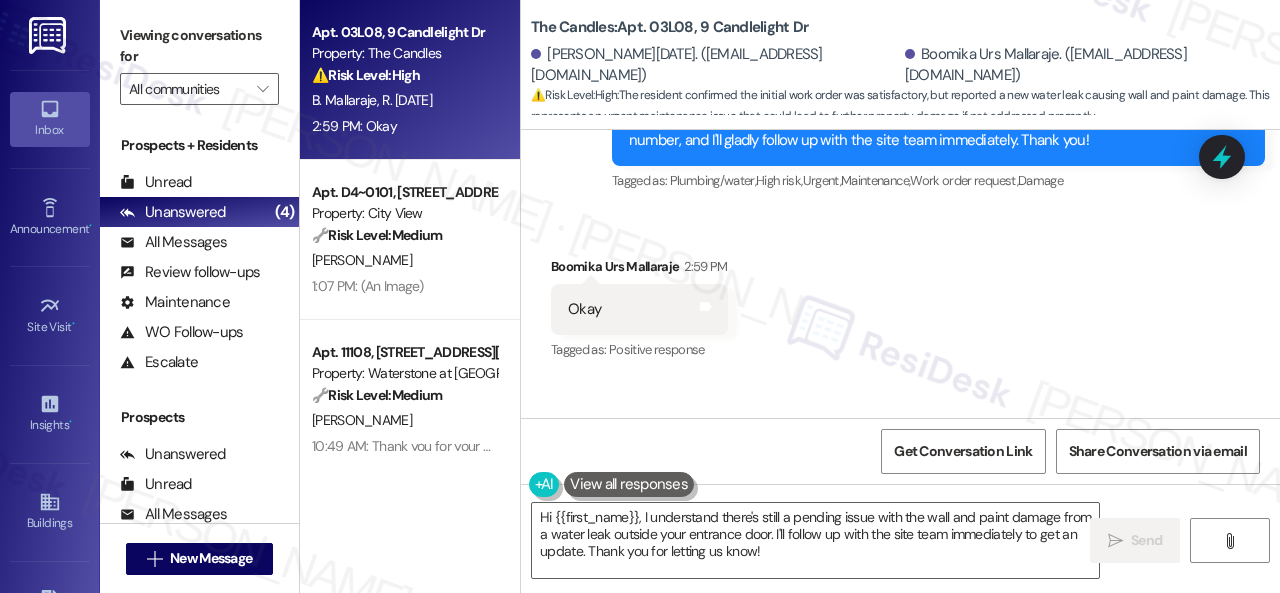 scroll, scrollTop: 22906, scrollLeft: 0, axis: vertical 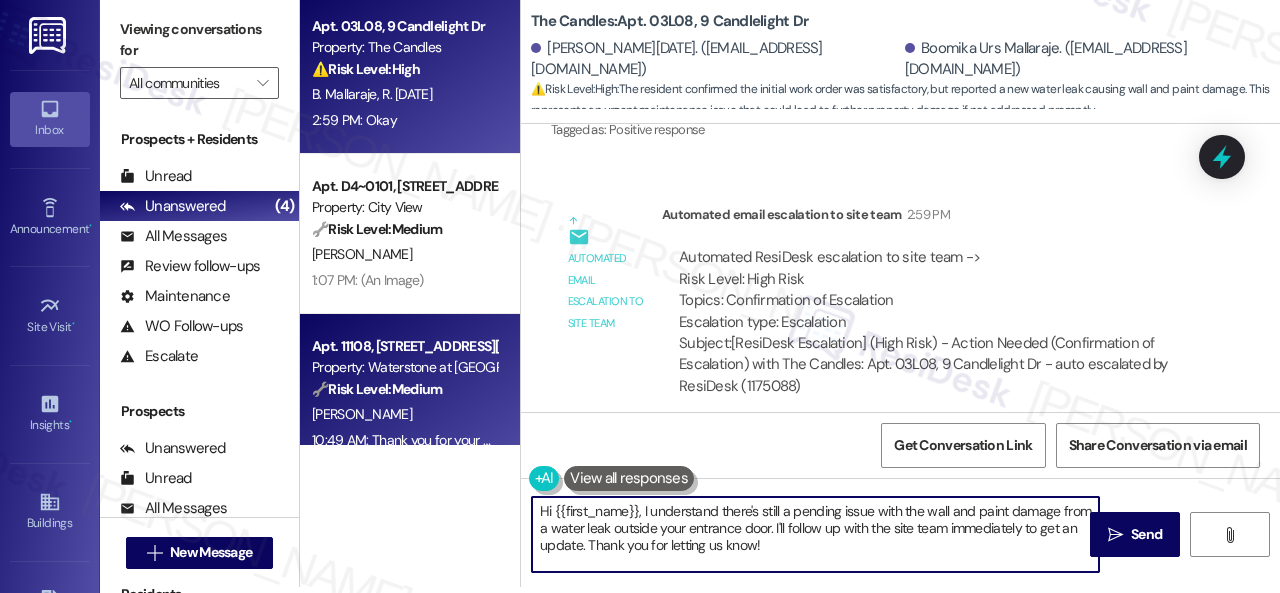 drag, startPoint x: 847, startPoint y: 550, endPoint x: 456, endPoint y: 440, distance: 406.17853 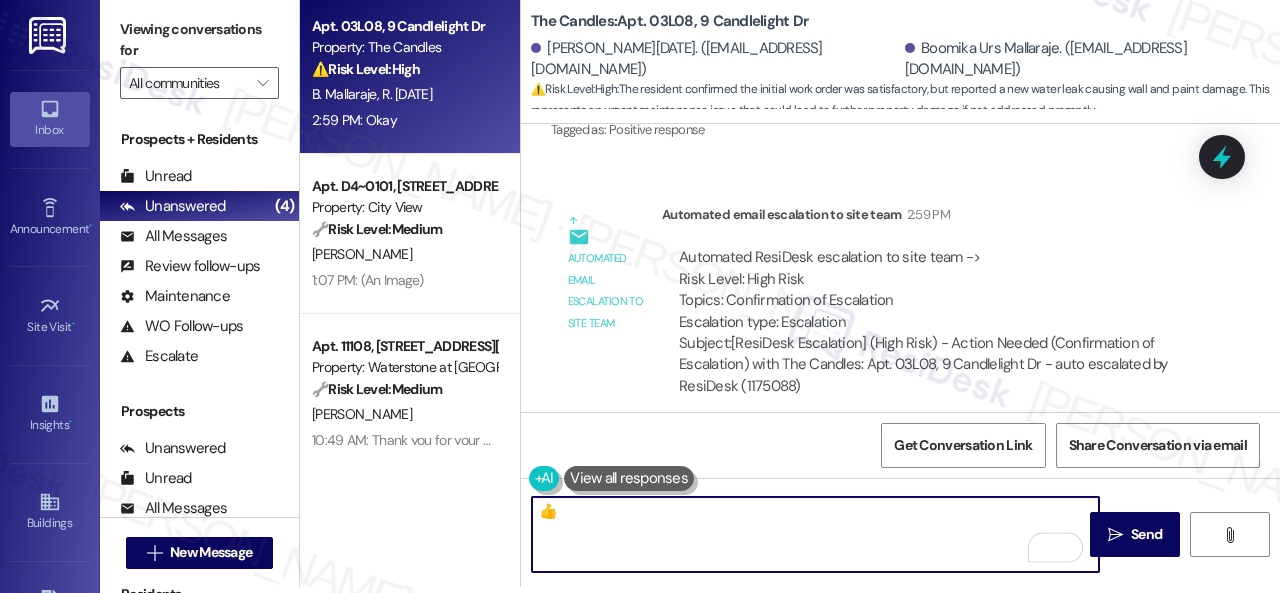 click on "Apt. 03L08, 9 Candlelight Dr Property: The Candles ⚠️  Risk Level:  High The resident confirmed the initial work order was satisfactory, but reported a new water leak causing wall and paint damage. This represents an urgent maintenance issue that could lead to further property damage if not addressed promptly. B. Mallaraje R. Raja 2:59 PM: Okay 2:59 PM: Okay Apt. D4~0101, 2600 Cityview Drive Property: City View 🔧  Risk Level:  Medium The resident is following up on a completed work order and requesting a cosmetic adjustment (matching blinds). While the resident expresses a desire for the blinds to match, this is not an urgent maintenance issue or a safety concern. The resident is also polite and thankful, indicating no immediate dissatisfaction. S. Kirsch 1:07 PM: (An Image) 1:07 PM: (An Image) Apt. 11108, 6855 S Mason Rd Property: Waterstone at Cinco Ranch 🔧  Risk Level:  Medium D. Reid Apt. 15107, 6855 S Mason Rd Property: Waterstone at Cinco Ranch 🔧  Risk Level:  Medium Y. Franklin" at bounding box center (790, 290) 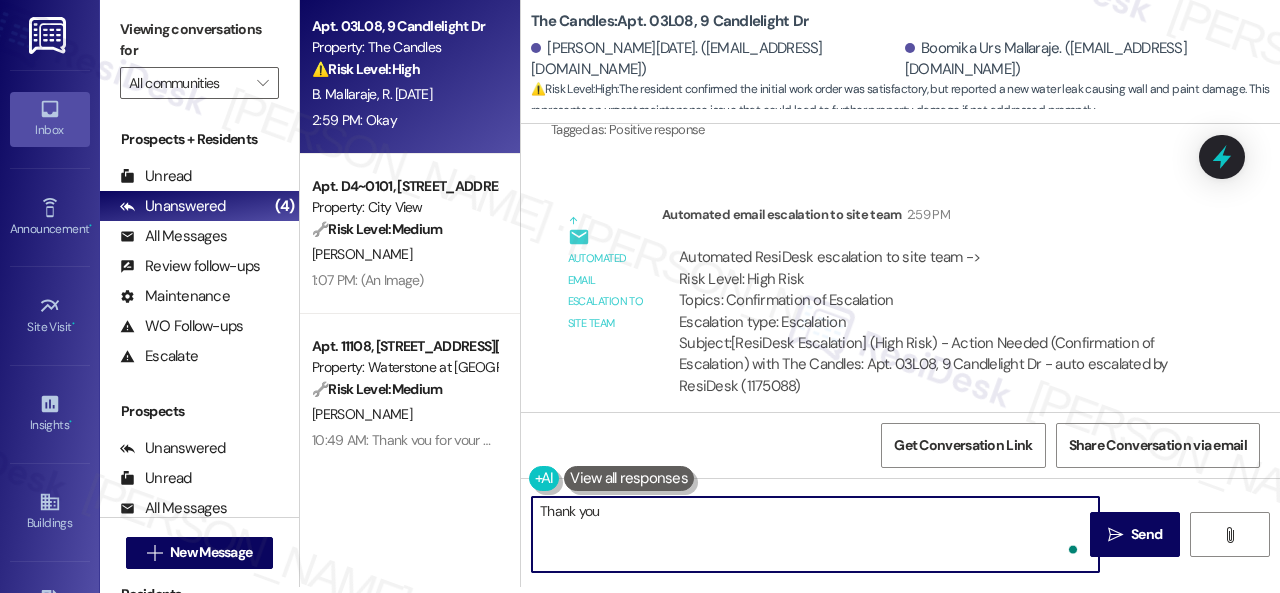 type on "Thank you." 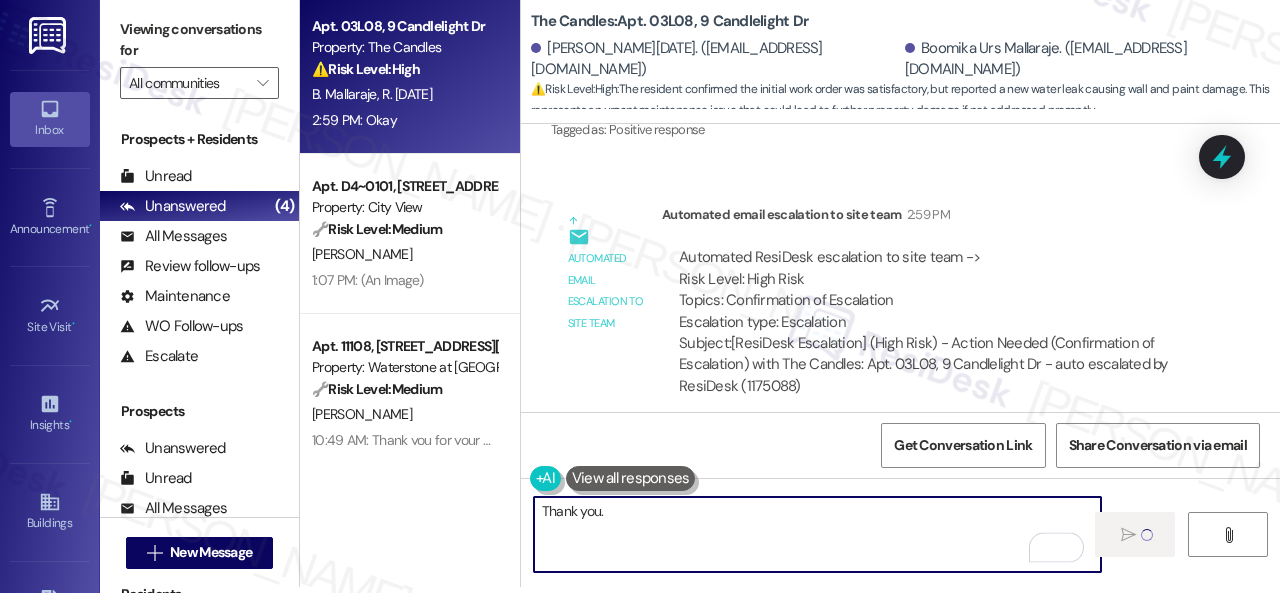 type 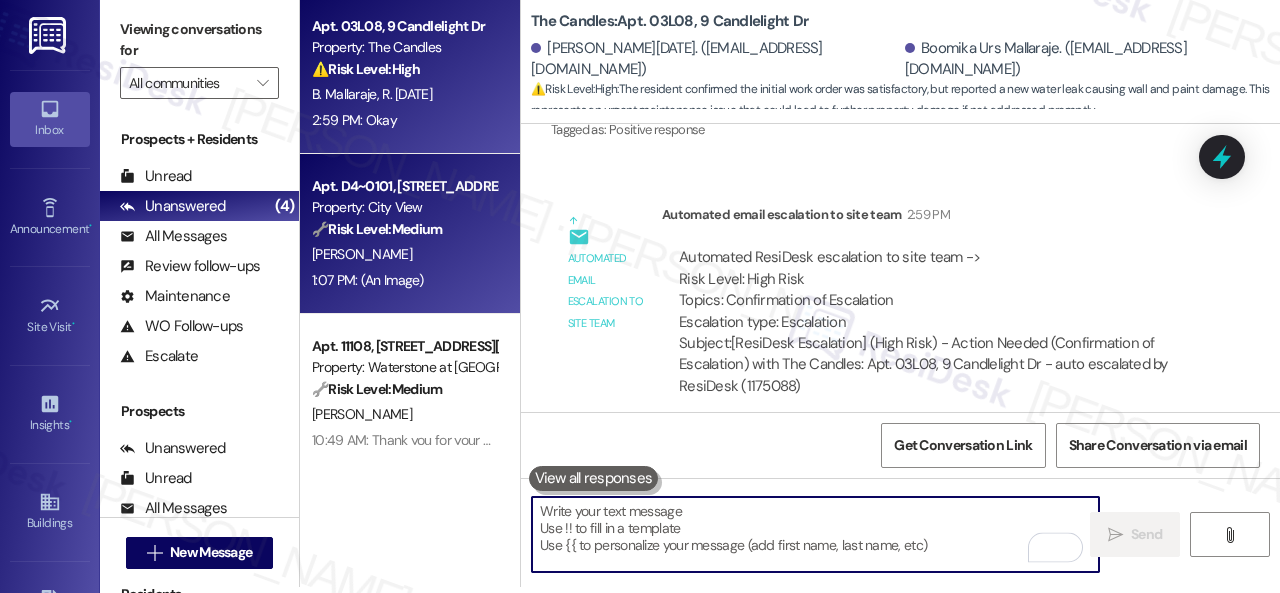 scroll, scrollTop: 0, scrollLeft: 0, axis: both 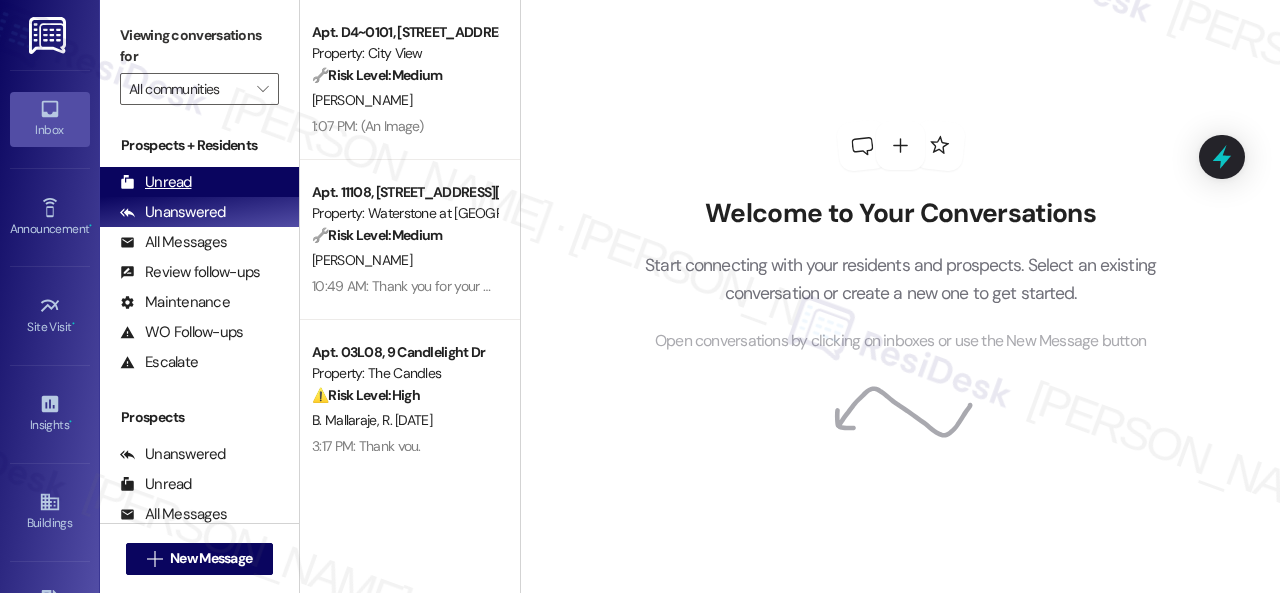 click on "Unread" at bounding box center (156, 182) 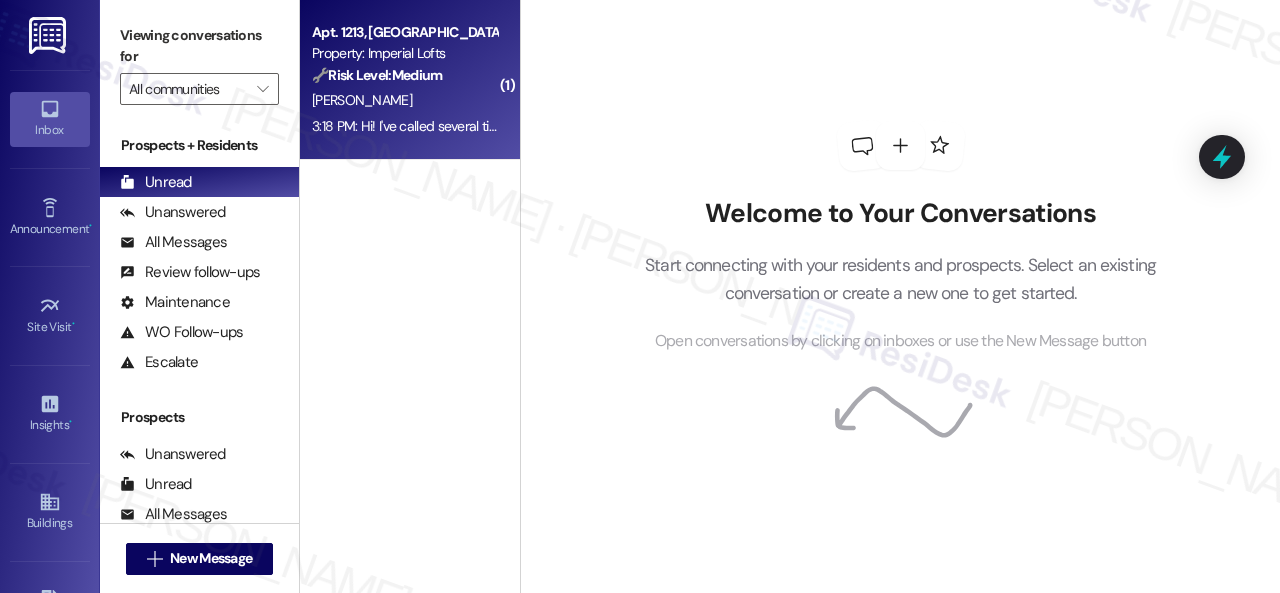 click on "G. Robinson" at bounding box center [404, 100] 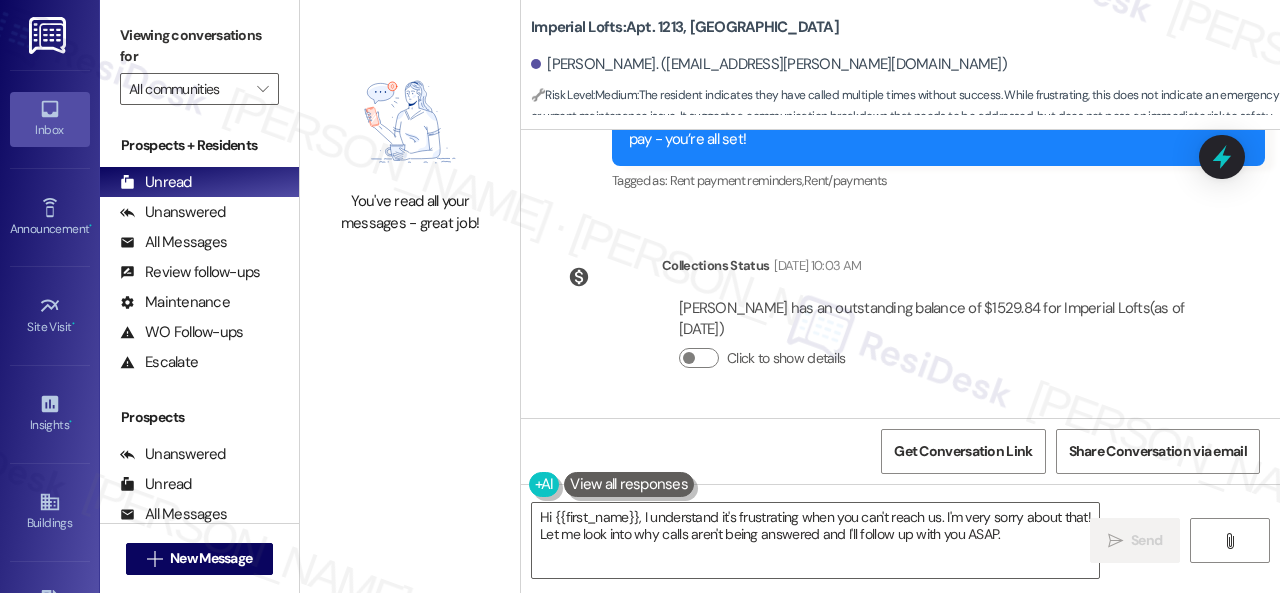 scroll, scrollTop: 4511, scrollLeft: 0, axis: vertical 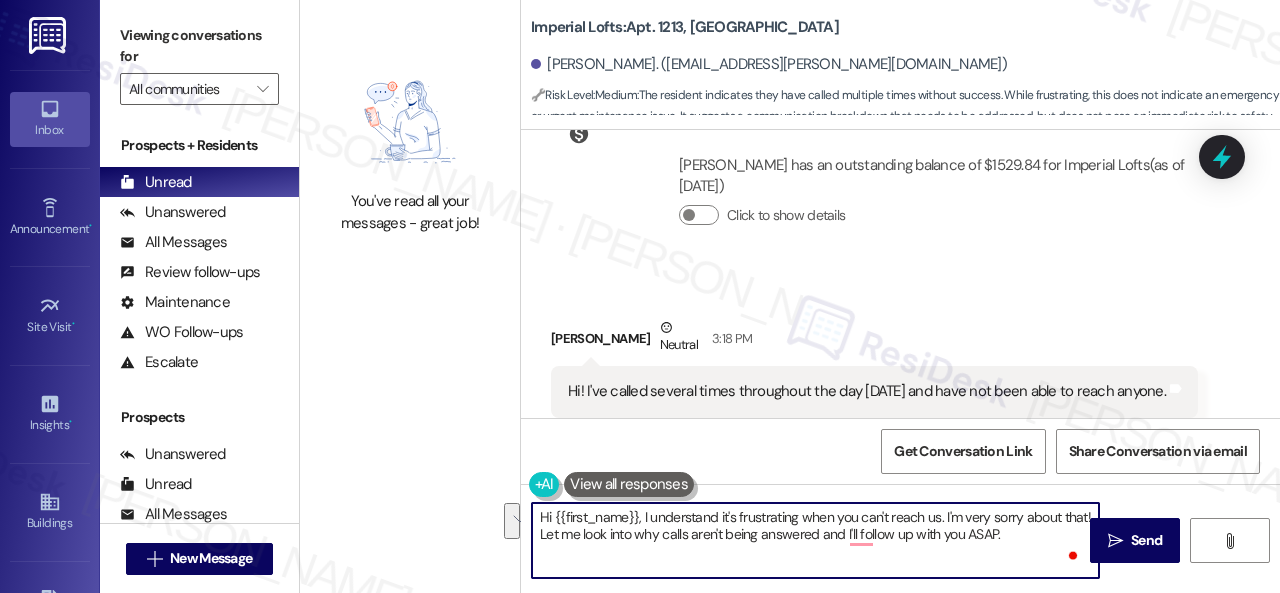 drag, startPoint x: 720, startPoint y: 519, endPoint x: 1048, endPoint y: 546, distance: 329.1094 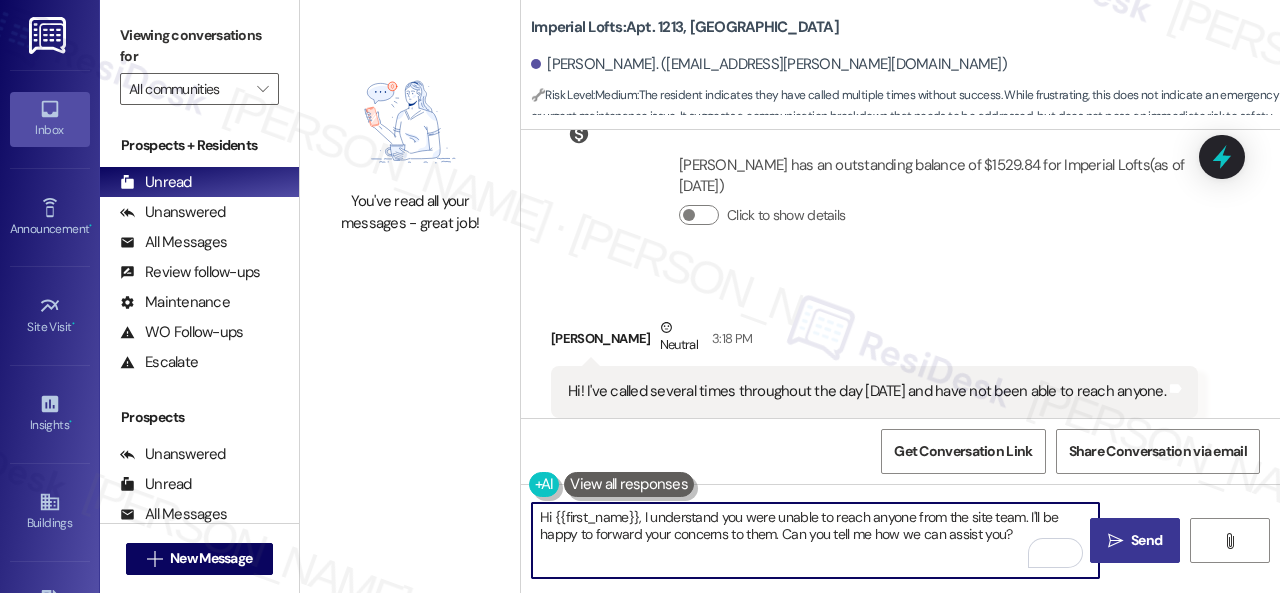 type on "Hi {{first_name}}, I understand you were unable to reach anyone from the site team. I'll be happy to forward your concerns to them. Can you tell me how we can assist you?" 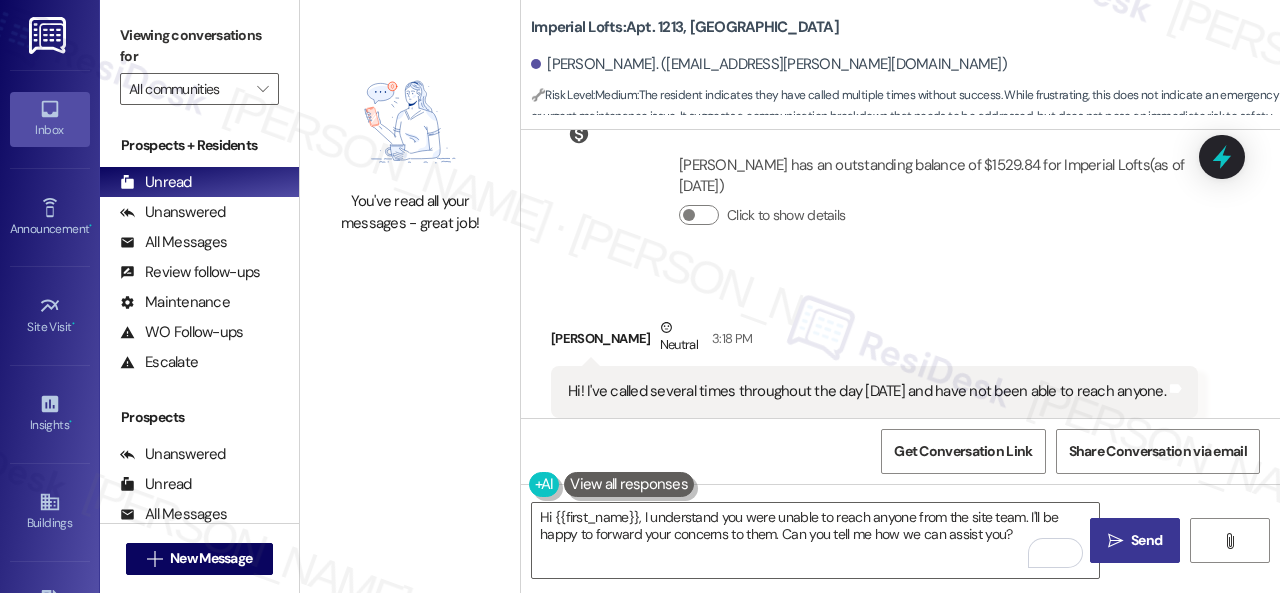 click on "Send" at bounding box center [1146, 540] 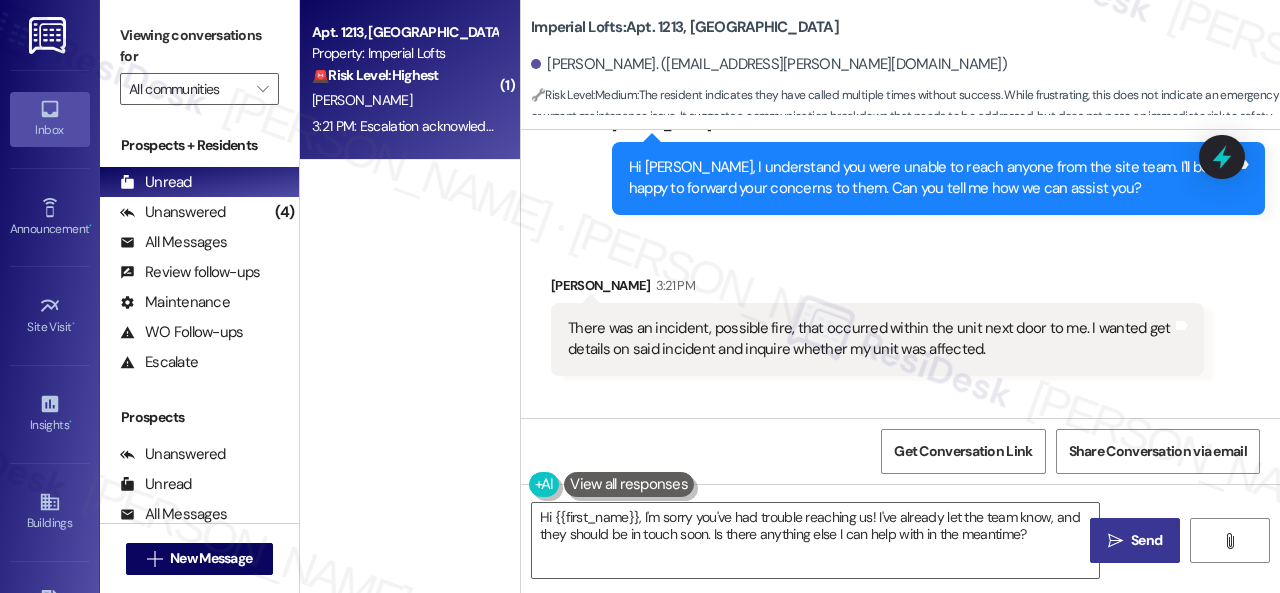 scroll, scrollTop: 4972, scrollLeft: 0, axis: vertical 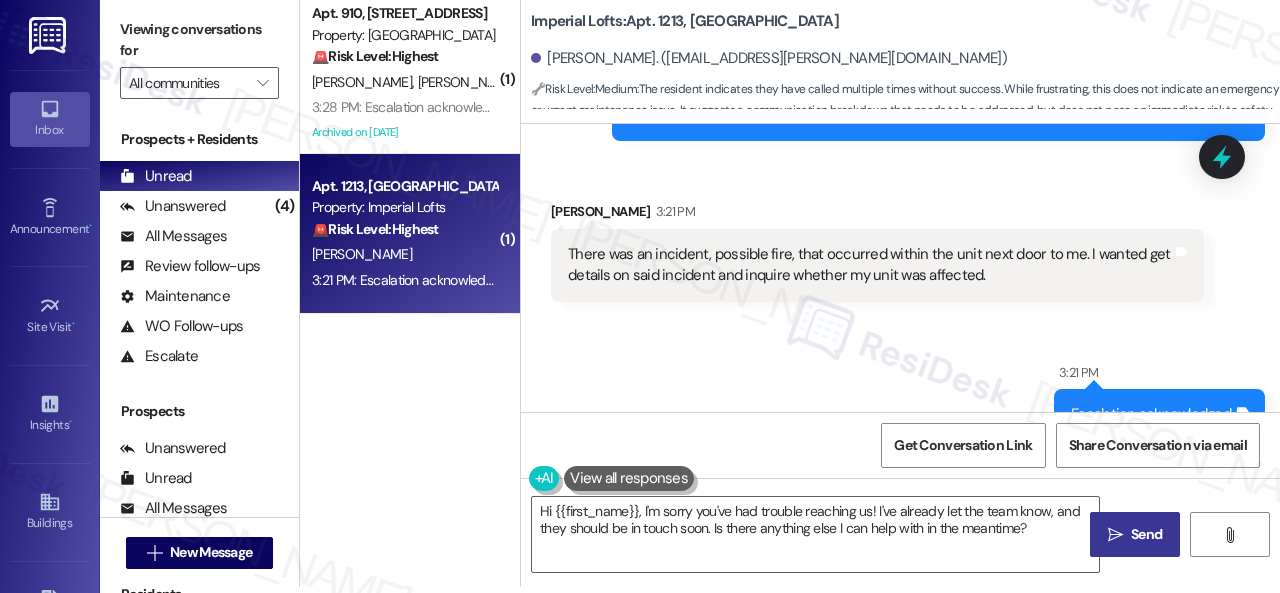 drag, startPoint x: 410, startPoint y: 401, endPoint x: 398, endPoint y: 398, distance: 12.369317 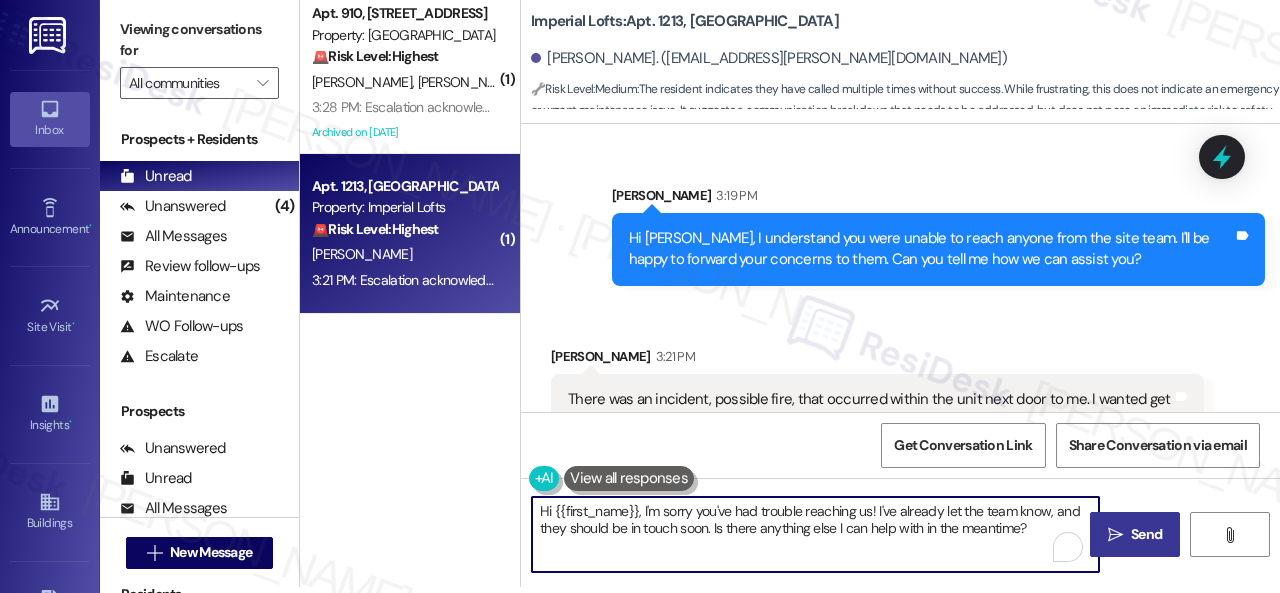 scroll, scrollTop: 4972, scrollLeft: 0, axis: vertical 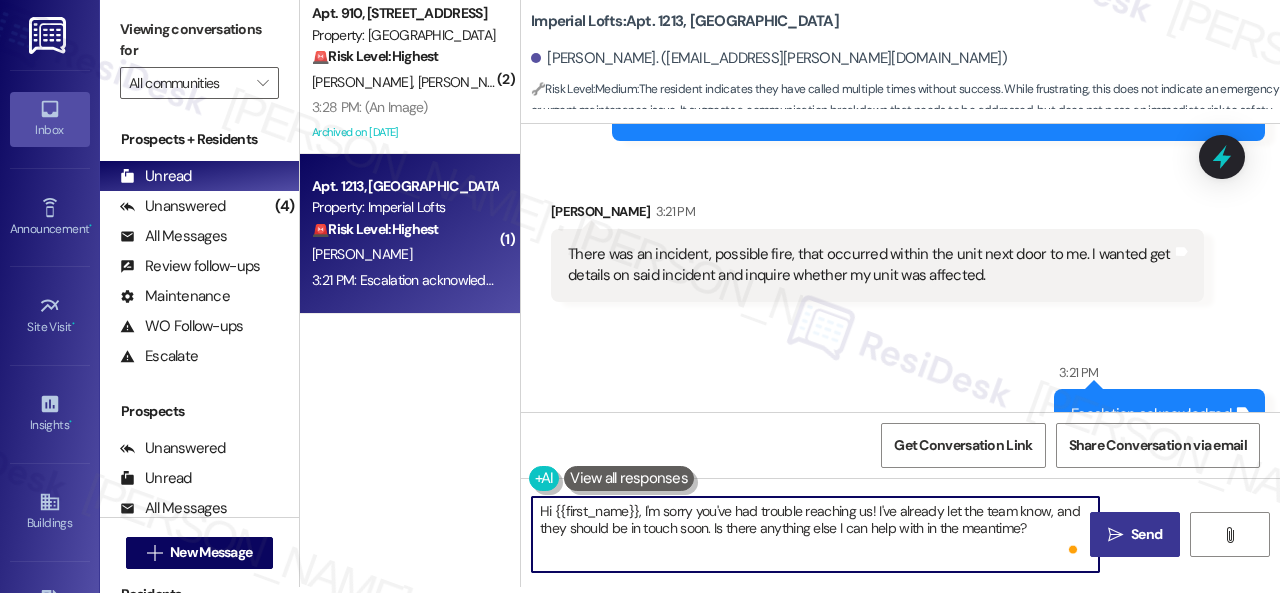 paste on "ey, I heard back from the team.
They said that there was a leak from a sprinkler head in your neighbor's laundry closet. This closet faces the opposite direction. They did a moisture test on the adjoining wall and found minimal moisture. Those can and will be treated from the neighbor's unit.
Let me know if you need anything else. Thank you!" 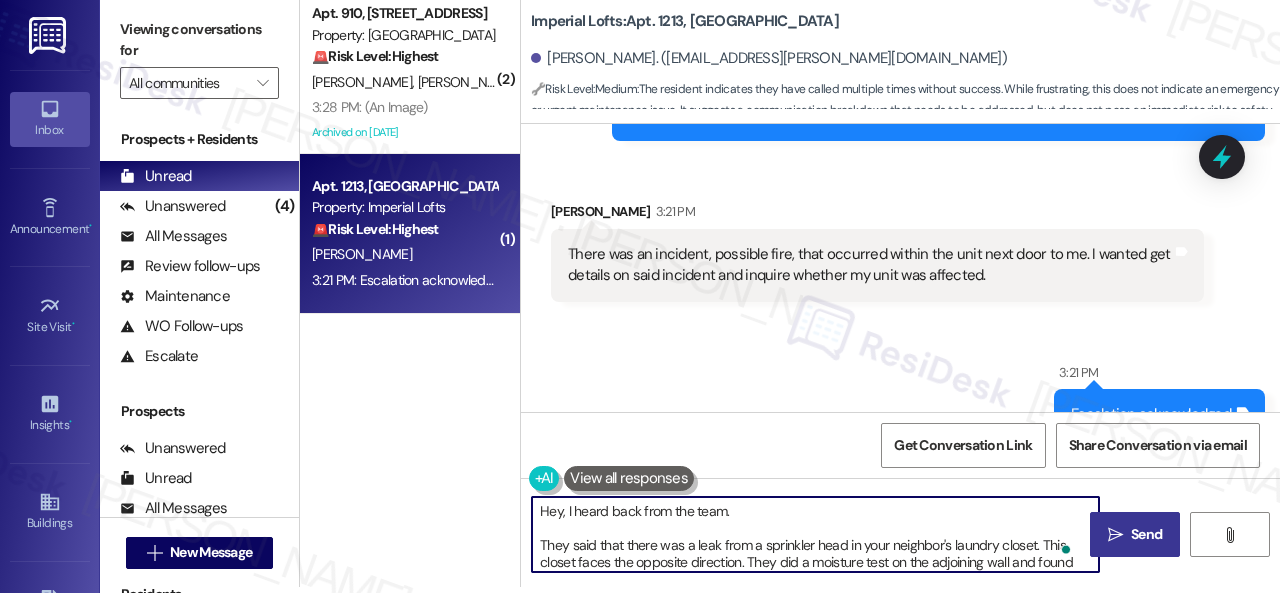scroll, scrollTop: 68, scrollLeft: 0, axis: vertical 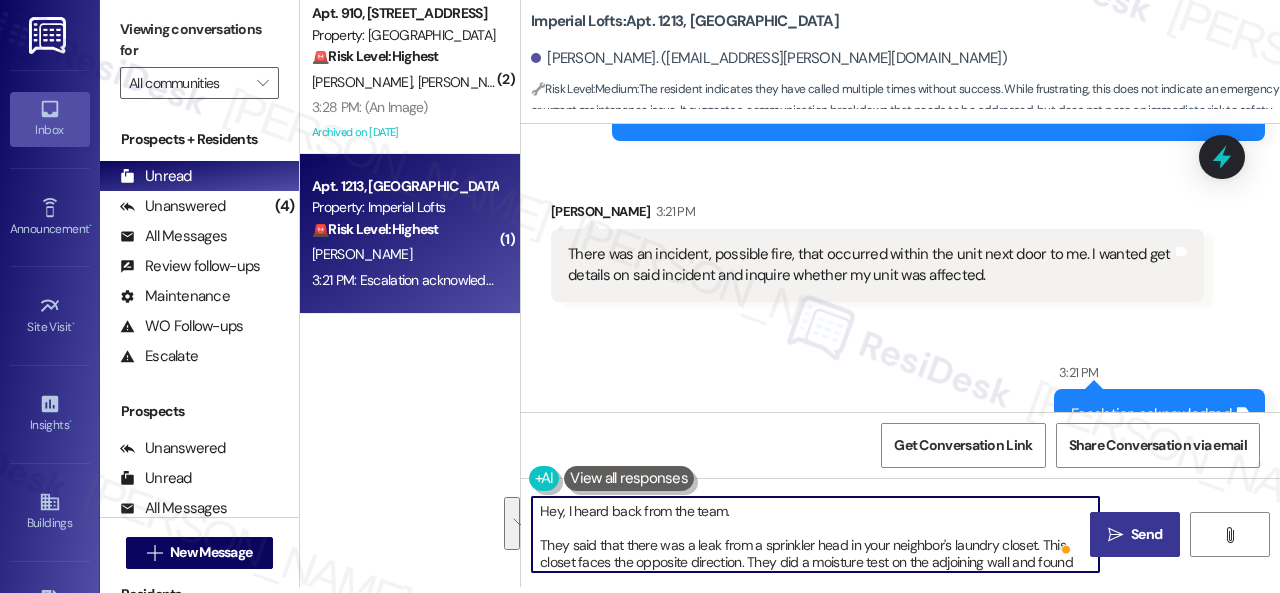 drag, startPoint x: 625, startPoint y: 544, endPoint x: 507, endPoint y: 483, distance: 132.83449 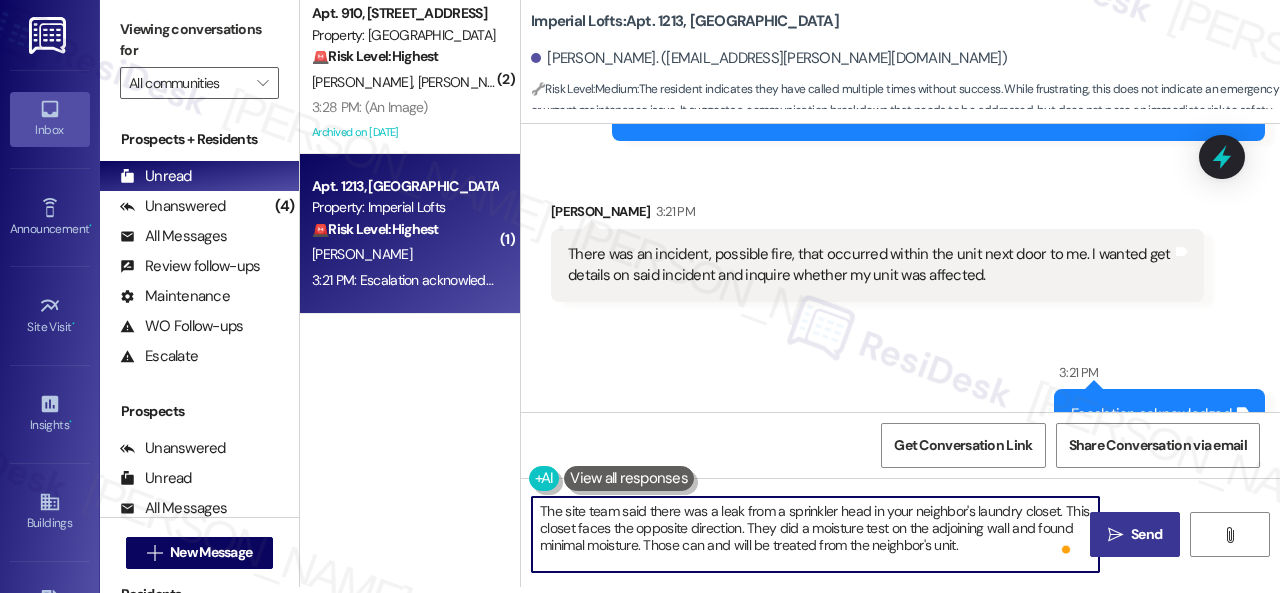 scroll, scrollTop: 20, scrollLeft: 0, axis: vertical 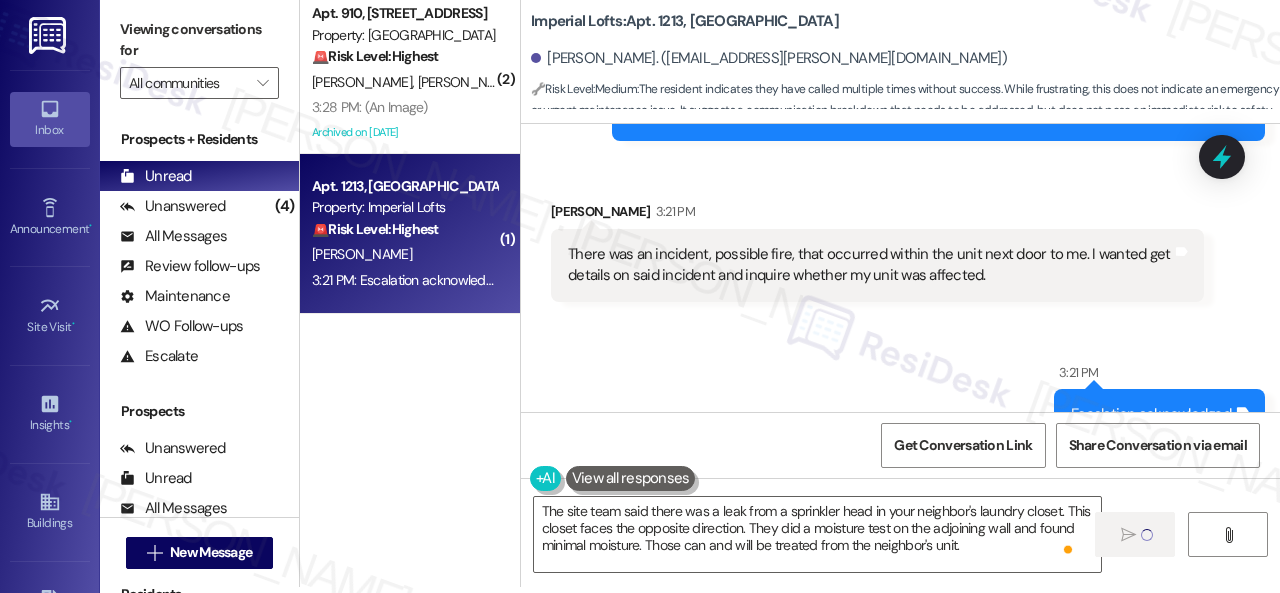 type 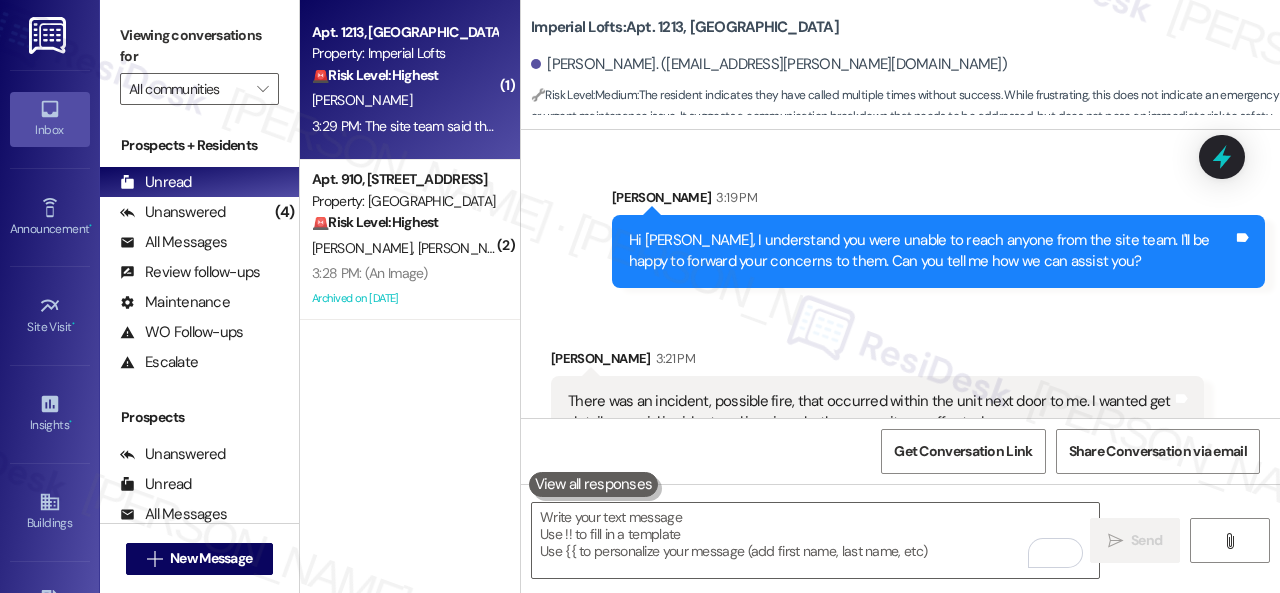 click on "🚨  Risk Level:  Highest The resident reports a possible fire incident in a neighboring unit and wants to know if their unit was affected. This constitutes a potential safety hazard and requires immediate attention." at bounding box center (404, 75) 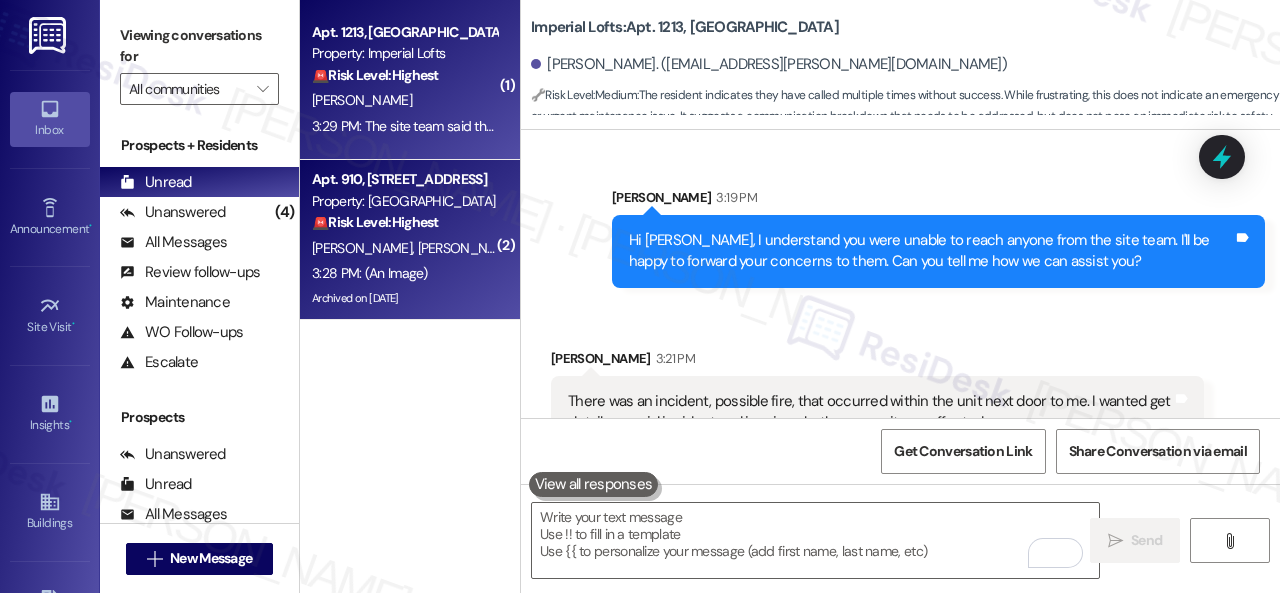 click on "A. Hernandez A. Diaz" at bounding box center (404, 248) 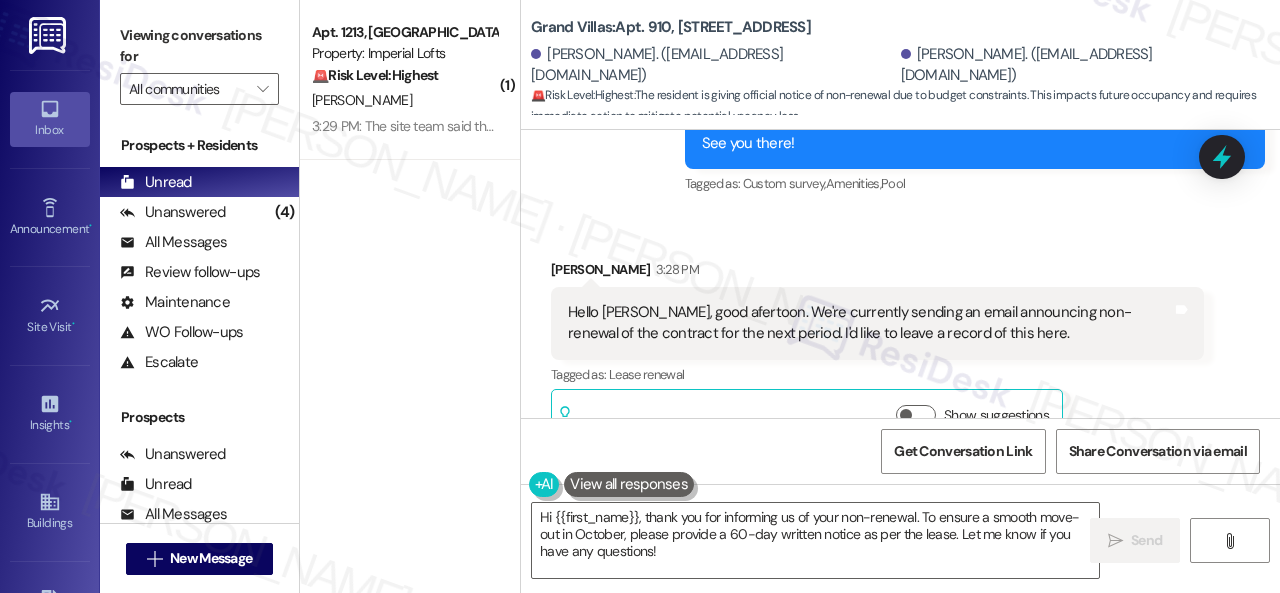 click on "Sent via SMS 3:28 PM Escalation acknowledged. Tags and notes Tagged as:   High-risk-auto-response Click to highlight conversations about High-risk-auto-response" at bounding box center [900, 547] 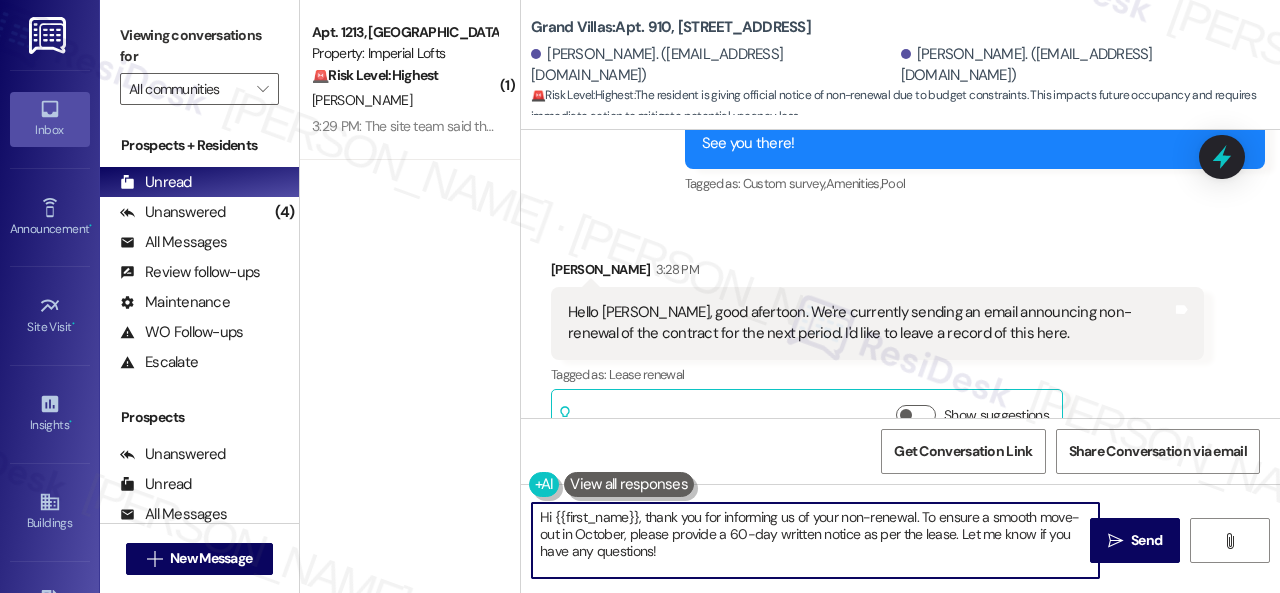 drag, startPoint x: 673, startPoint y: 566, endPoint x: 451, endPoint y: 497, distance: 232.4758 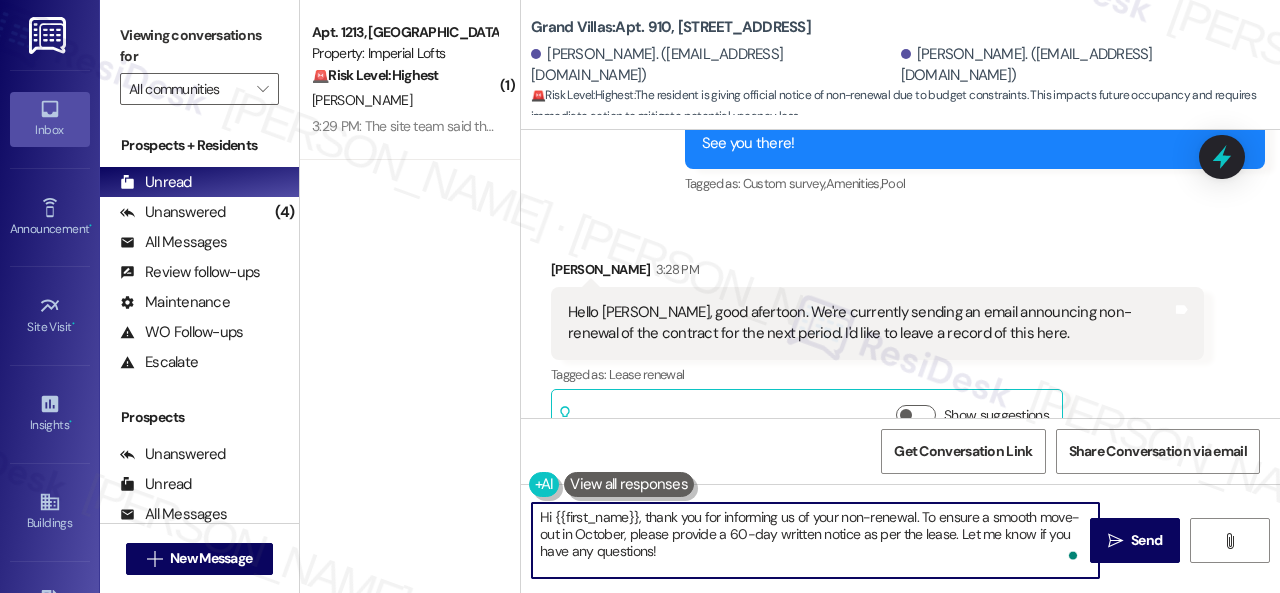 paste on "Thanks for the heads up, {{first_name}}! I'm sorry to hear you won't be renewing your lease. Can you share why you decided to move out so I can send your feedback to the site team? Also, may I know where your new home will be?" 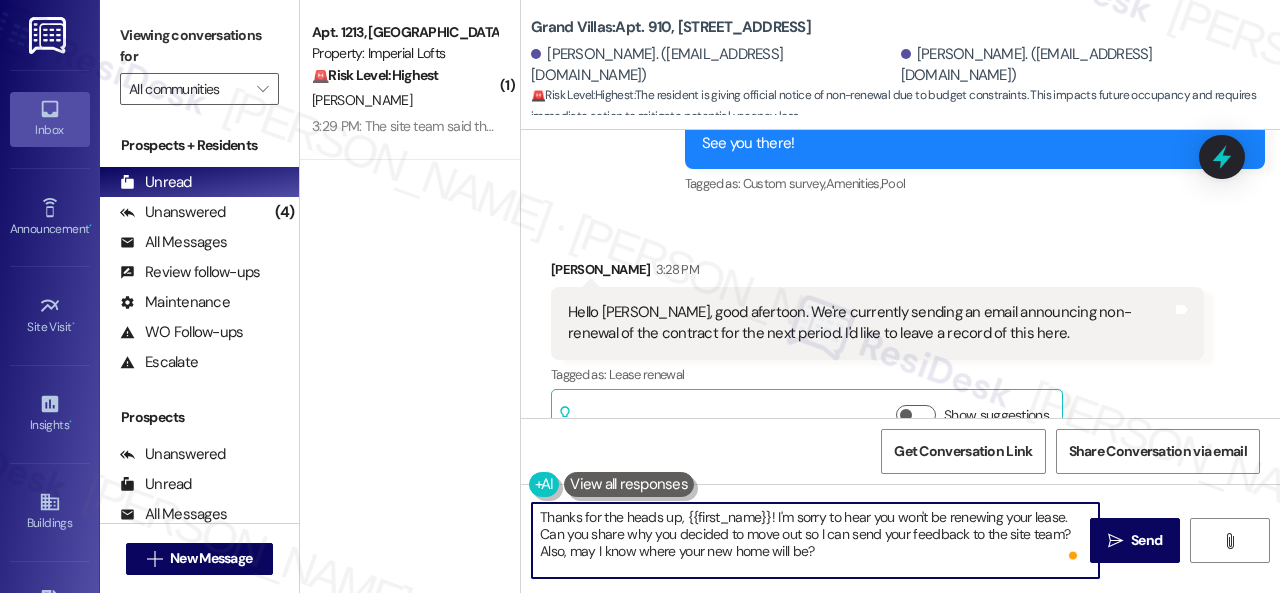 click on "Thanks for the heads up, {{first_name}}! I'm sorry to hear you won't be renewing your lease. Can you share why you decided to move out so I can send your feedback to the site team? Also, may I know where your new home will be?" at bounding box center (815, 540) 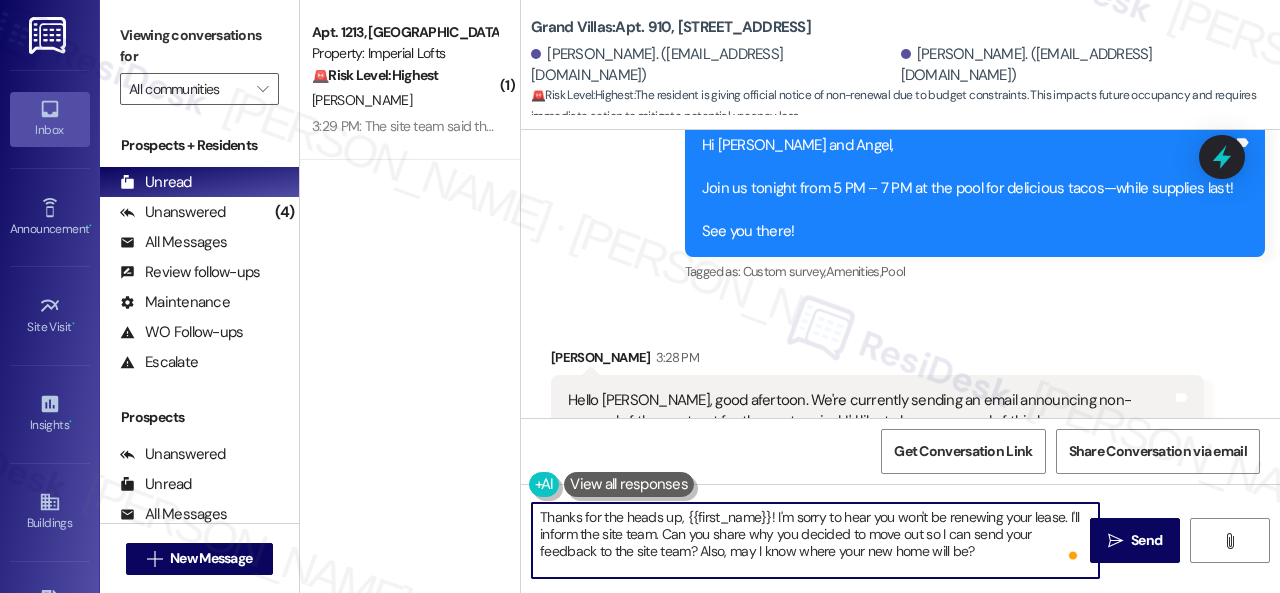 scroll, scrollTop: 11100, scrollLeft: 0, axis: vertical 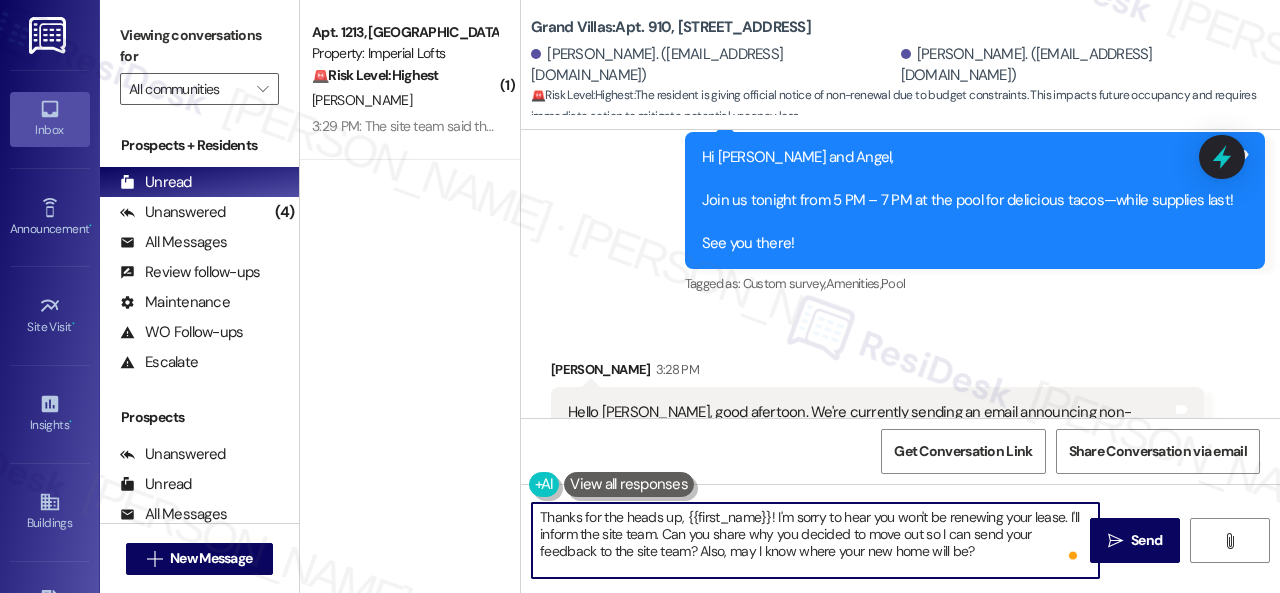 drag, startPoint x: 685, startPoint y: 517, endPoint x: 768, endPoint y: 519, distance: 83.02409 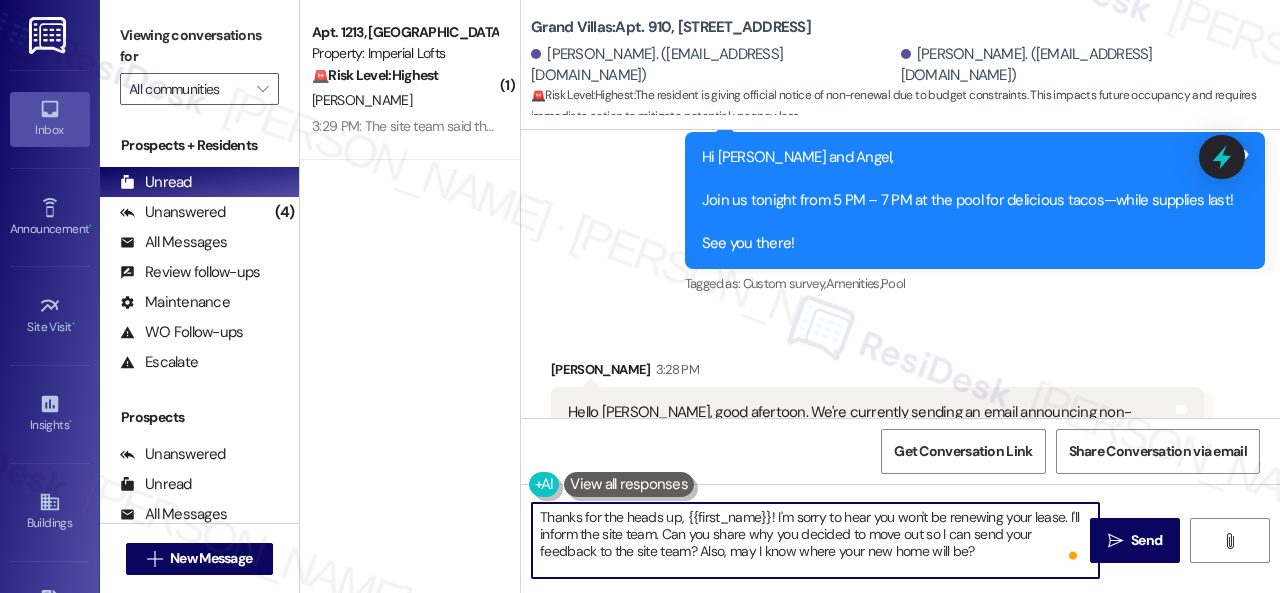 click on "Thanks for the heads up, {{first_name}}! I'm sorry to hear you won't be renewing your lease. I'll inform the site team. Can you share why you decided to move out so I can send your feedback to the site team? Also, may I know where your new home will be?" at bounding box center [815, 540] 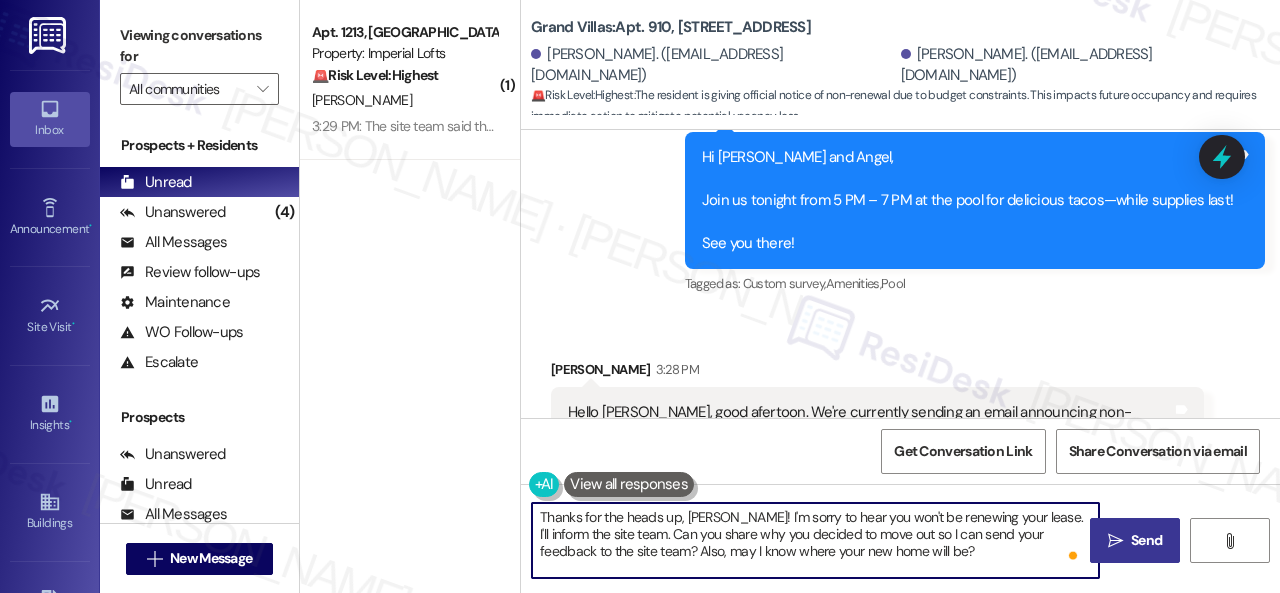 type on "Thanks for the heads up, Andrea! I'm sorry to hear you won't be renewing your lease. I'll inform the site team. Can you share why you decided to move out so I can send your feedback to the site team? Also, may I know where your new home will be?" 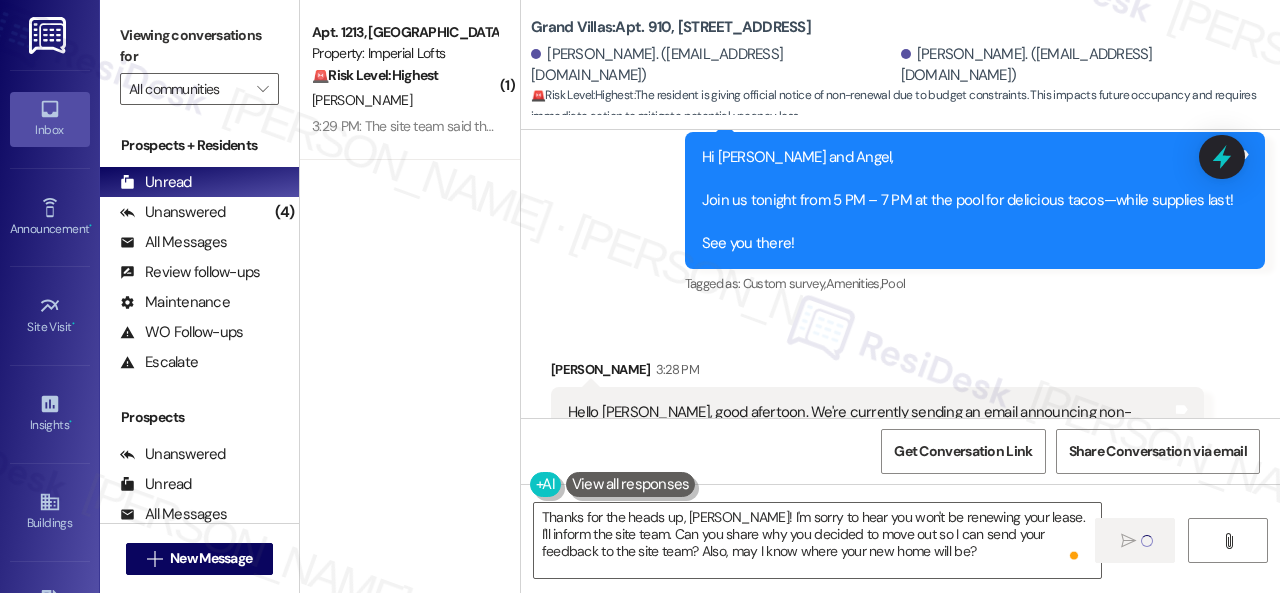 type 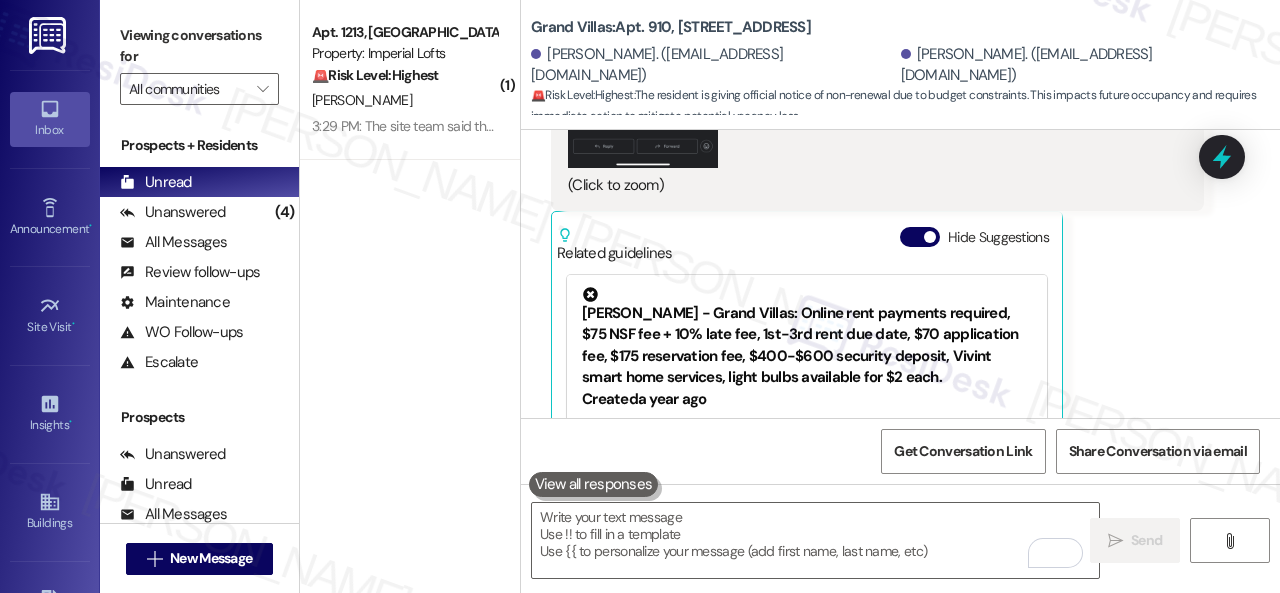 scroll, scrollTop: 12742, scrollLeft: 0, axis: vertical 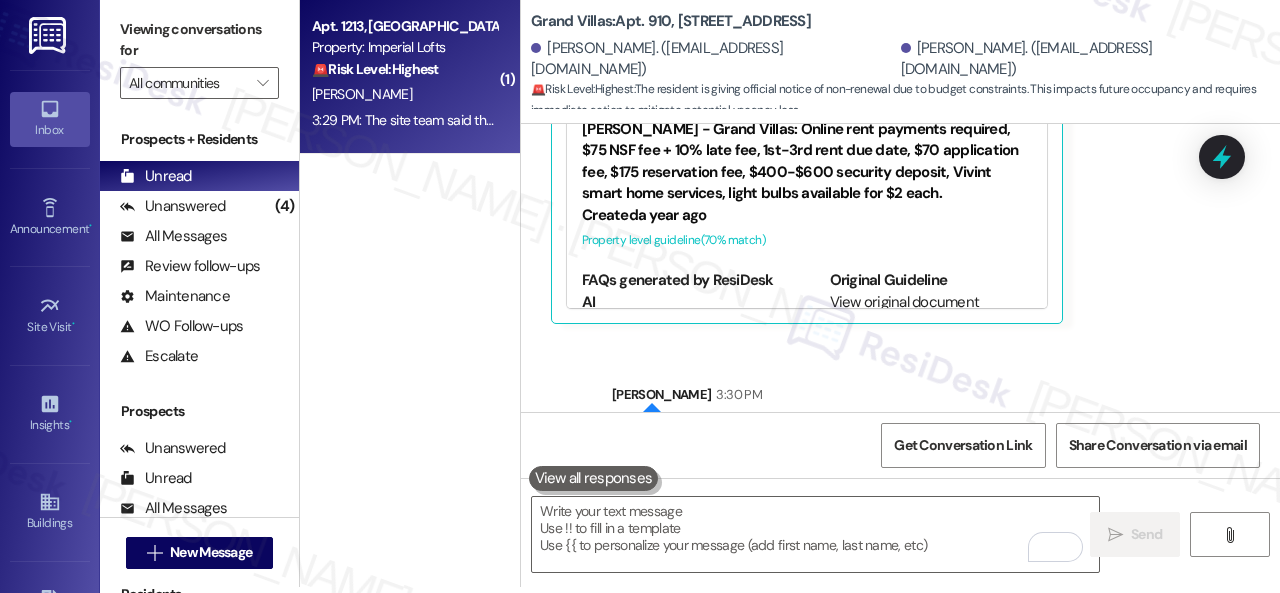 click on "[PERSON_NAME]" at bounding box center [404, 94] 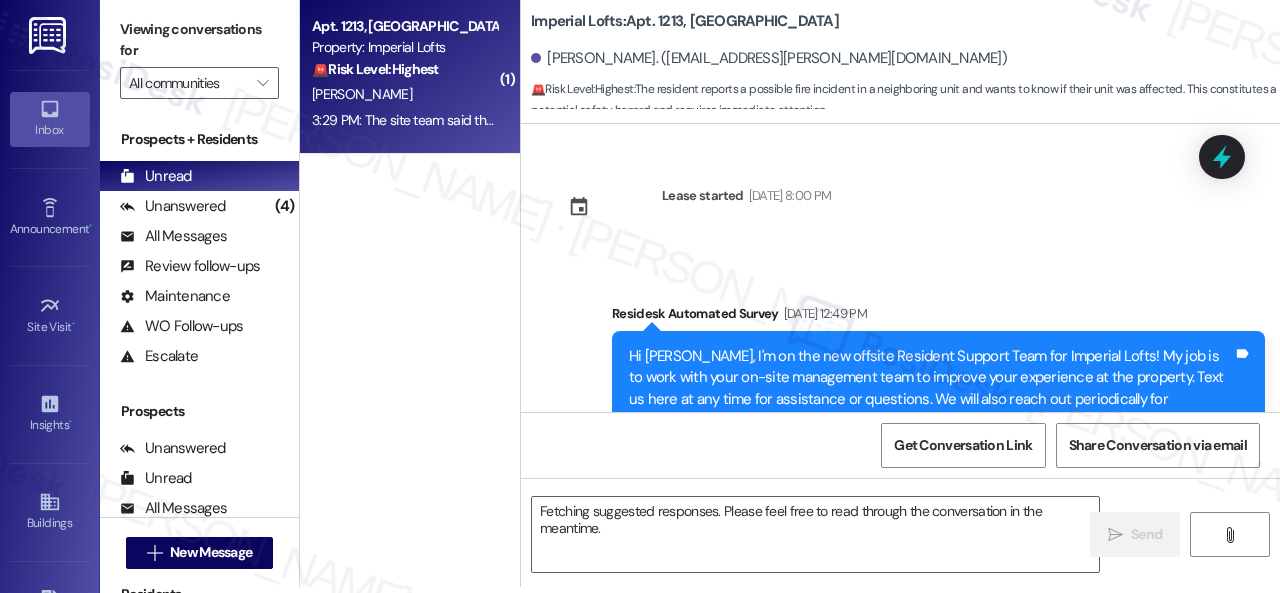 scroll, scrollTop: 0, scrollLeft: 0, axis: both 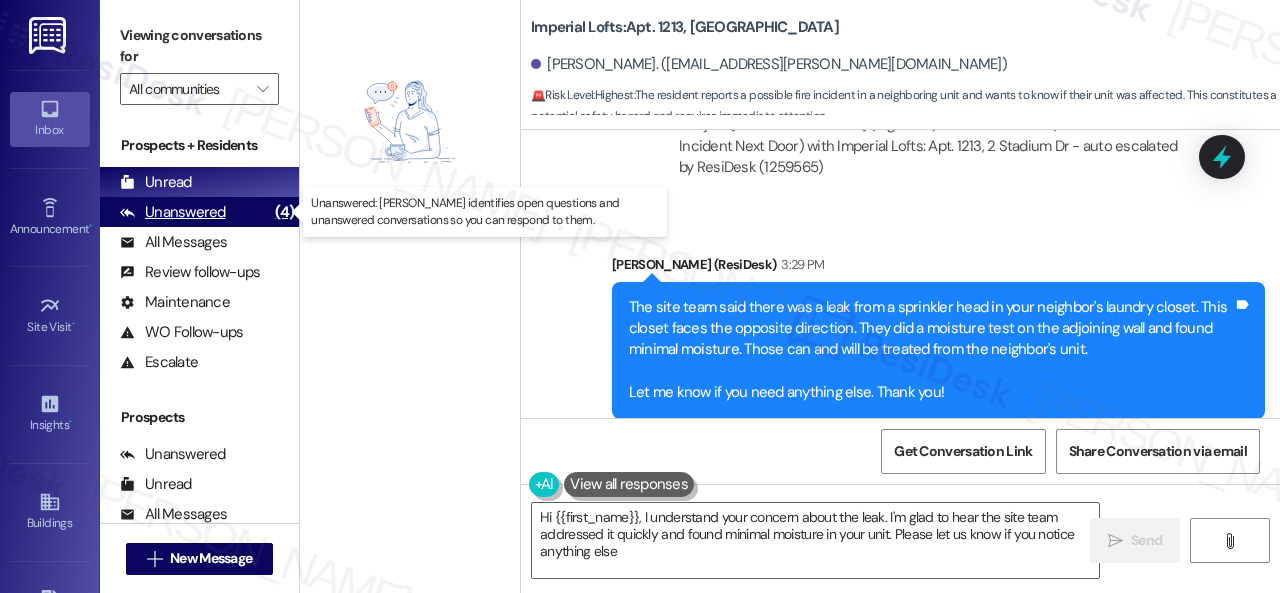 type on "Hi {{first_name}}, I understand your concern about the leak. I'm glad to hear the site team addressed it quickly and found minimal moisture in your unit. Please let us know if you notice anything else!" 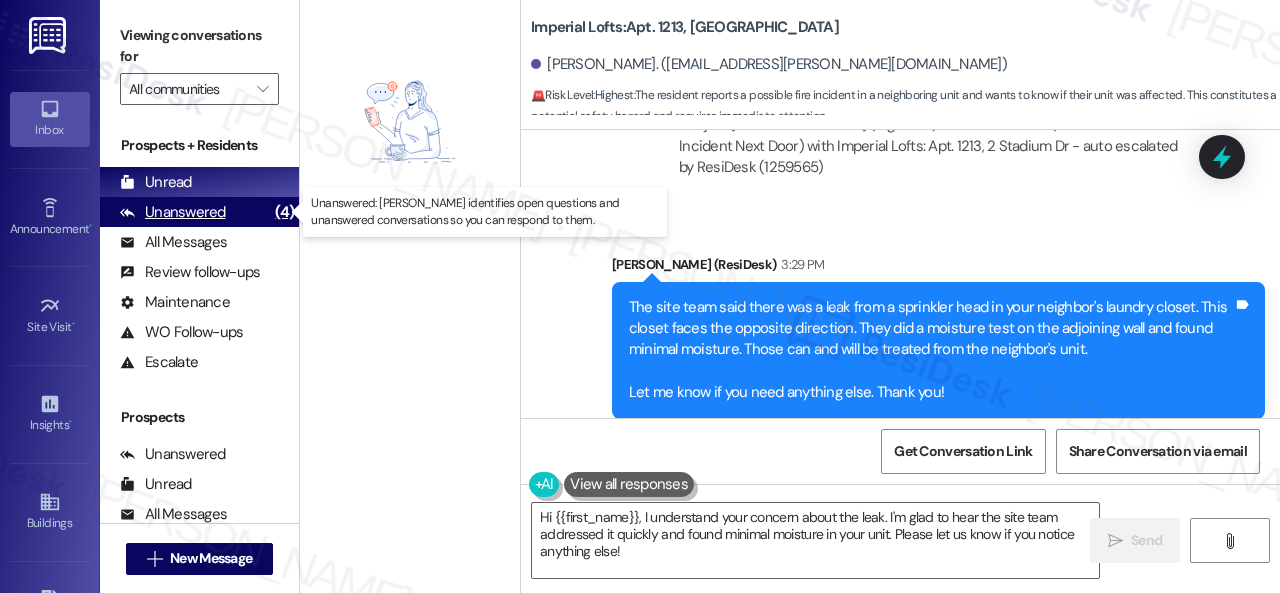 click on "Unanswered" at bounding box center (173, 212) 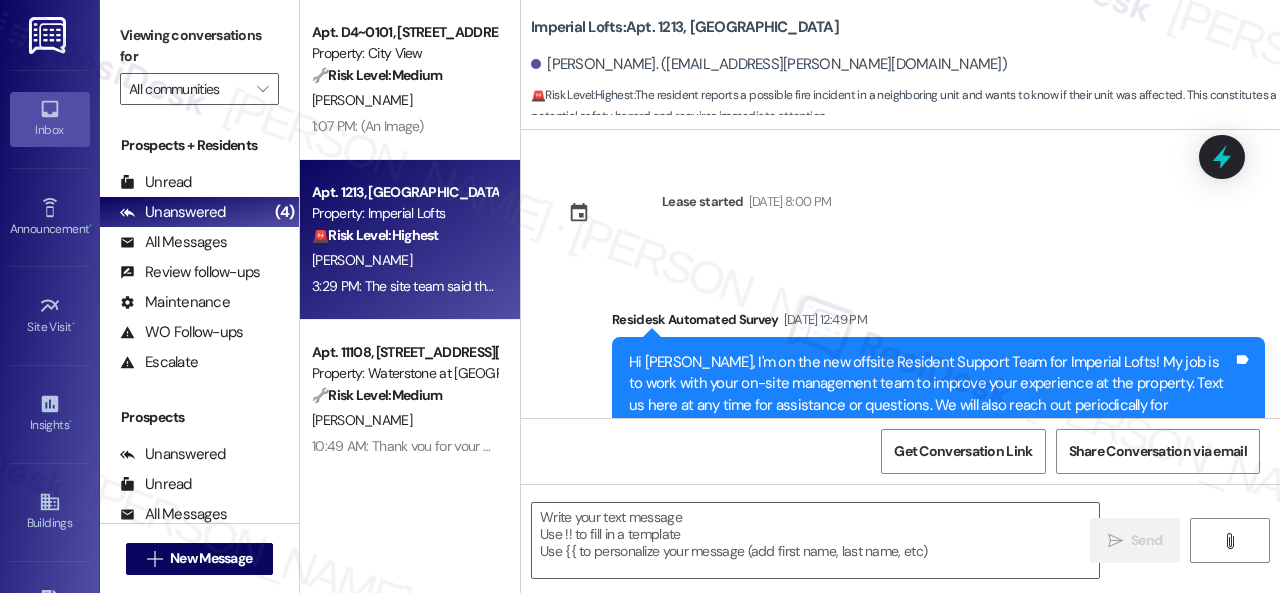 type on "Fetching suggested responses. Please feel free to read through the conversation in the meantime." 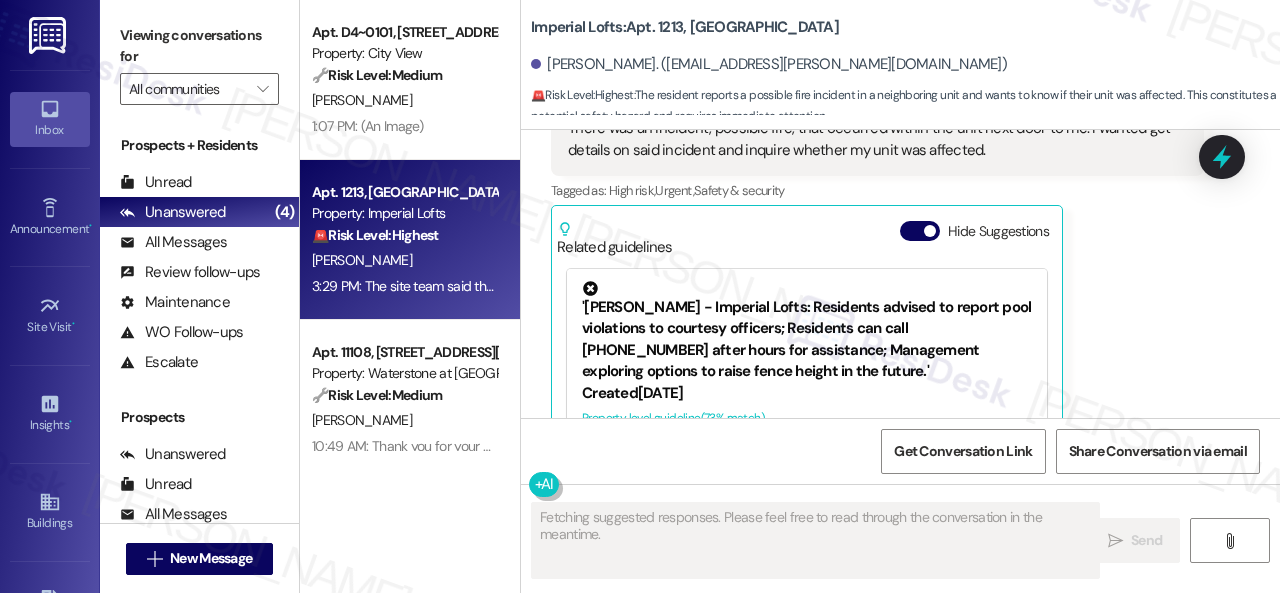 scroll, scrollTop: 5186, scrollLeft: 0, axis: vertical 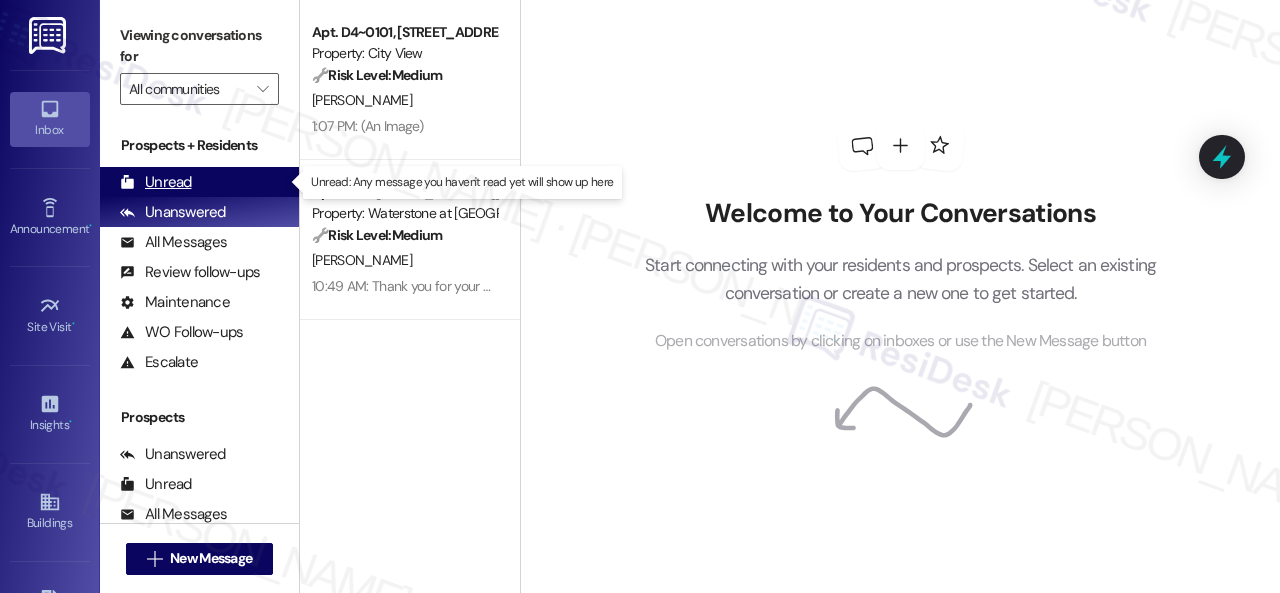 click on "Unread" at bounding box center (156, 182) 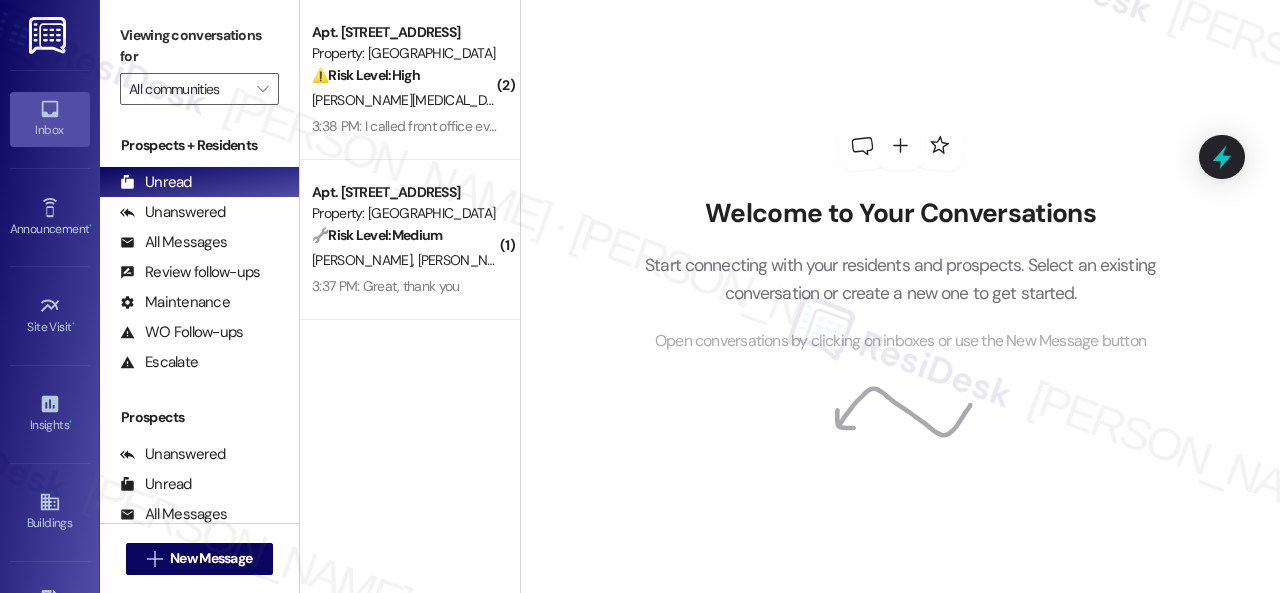 click on "Welcome to Your Conversations Start connecting with your residents and prospects. Select an existing conversation or create a new one to get started. Open conversations by clicking on inboxes or use the New Message button" at bounding box center (901, 237) 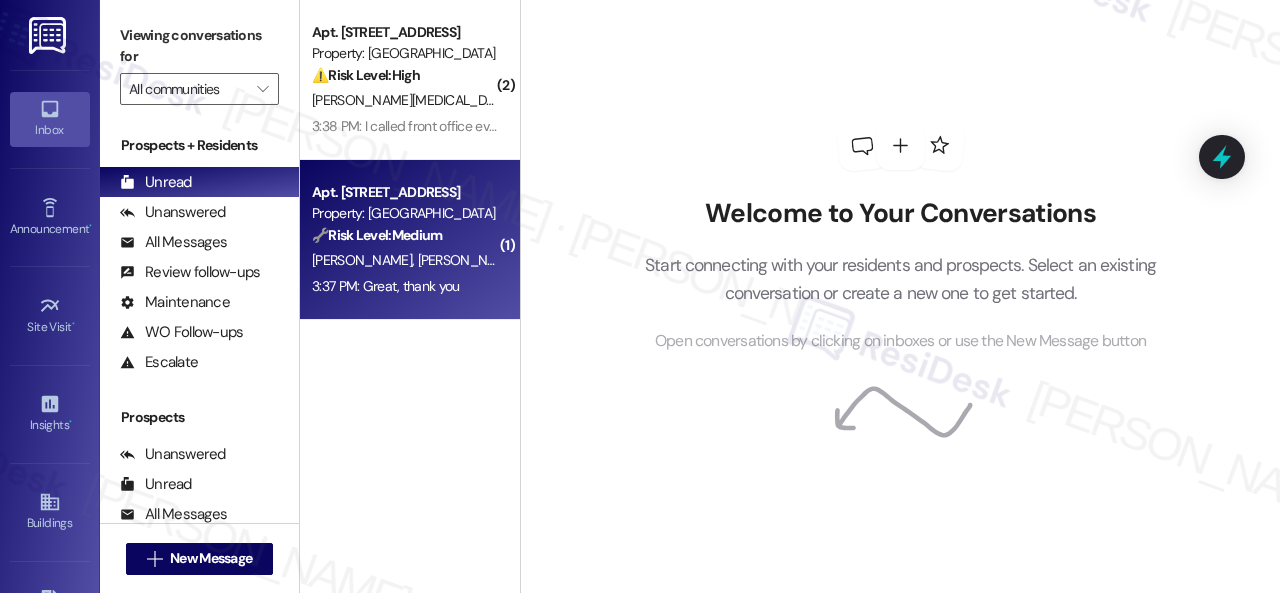 click on "[PERSON_NAME] [PERSON_NAME]" at bounding box center [404, 260] 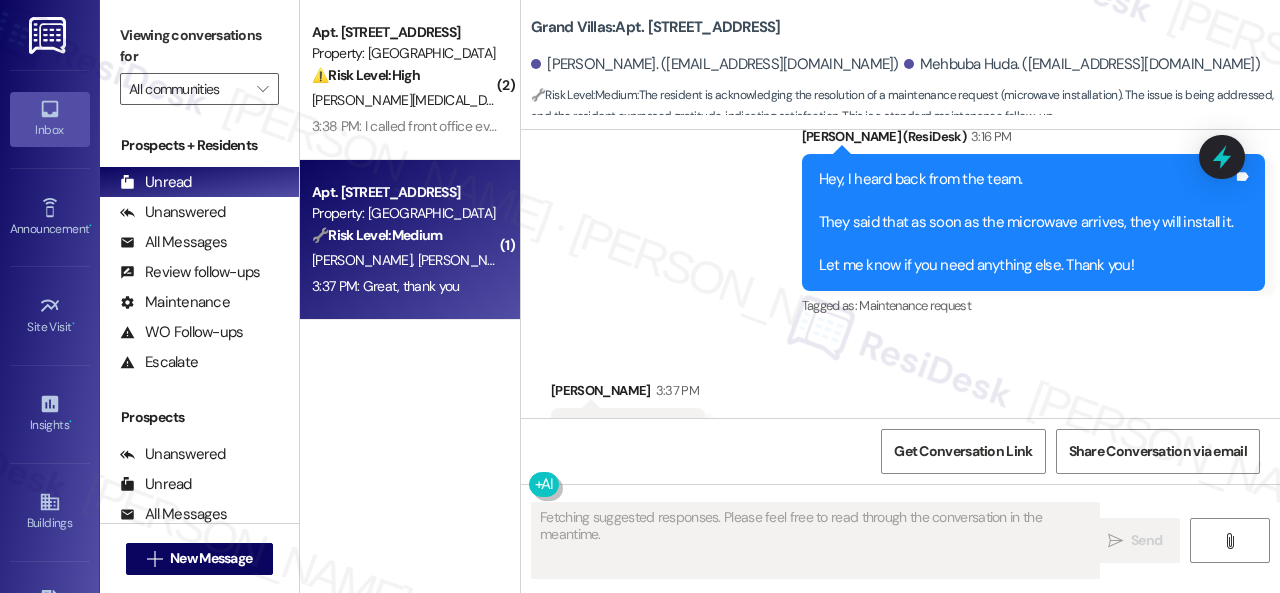 scroll, scrollTop: 2264, scrollLeft: 0, axis: vertical 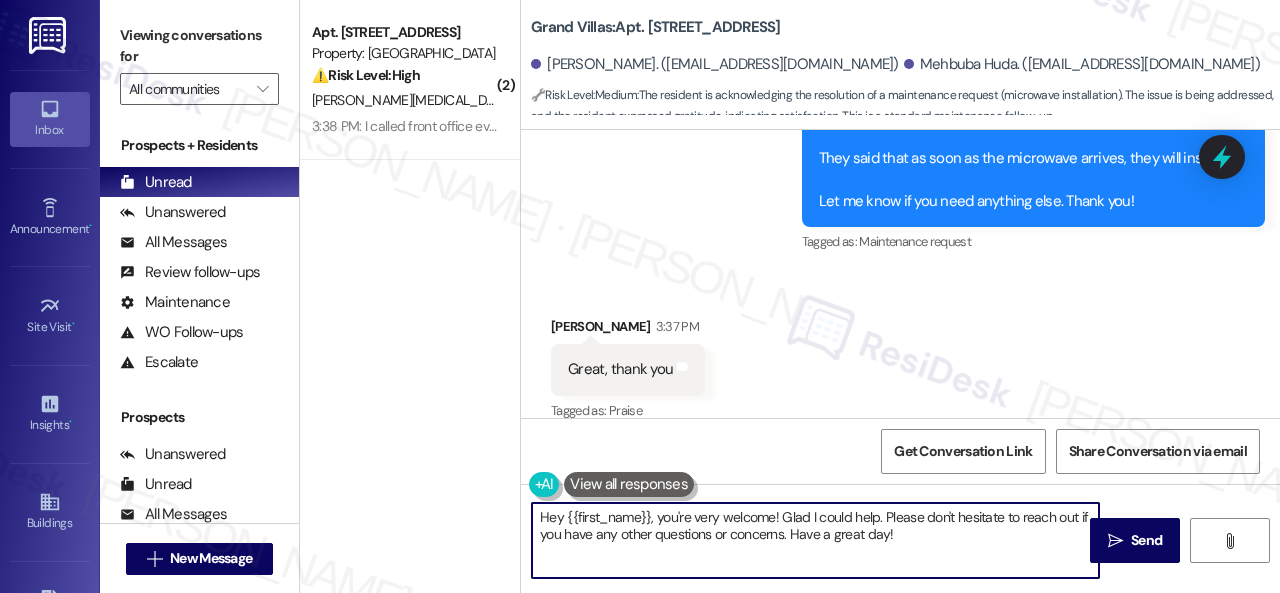 drag, startPoint x: 899, startPoint y: 536, endPoint x: 565, endPoint y: 427, distance: 351.33603 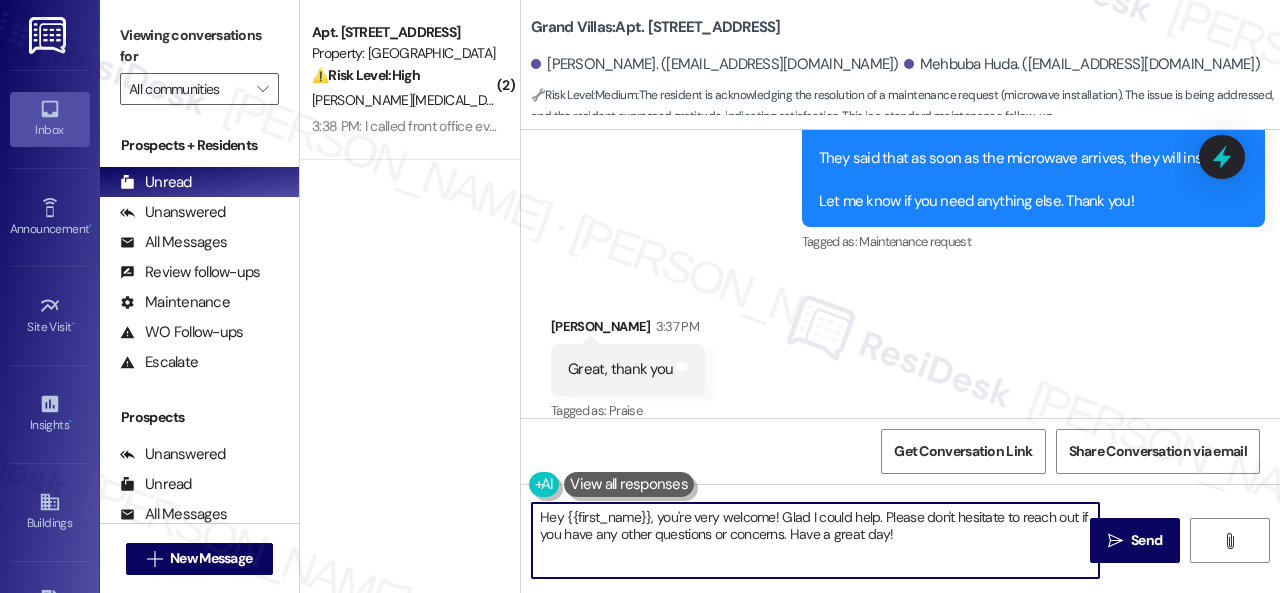 click on "Lease started Jul 02, 2025 at 8:00 PM Announcement, sent via SMS Sarah   (ResiDesk) Jul 22, 2025 at 10:20 AM Hi Khawaja and Mehbuba,
Join us tonight from 5 PM – 7 PM at the pool for delicious tacos—while supplies last!
See you there! (You can always reply STOP to opt out of future messages) Tags and notes Tagged as:   Custom survey ,  Click to highlight conversations about Custom survey Amenities ,  Click to highlight conversations about Amenities Pool Click to highlight conversations about Pool Survey, sent via SMS Residesk Automated Survey 12:34 PM Hi Khawaja and Mehbuba! I'm checking in on your latest work order (*Microwave not working, doo..., ID: 288113). Was everything completed to your satisfaction? You can answer with a quick (Y/N) Tags and notes Tagged as:   Service request review ,  Click to highlight conversations about Service request review Maintenance Click to highlight conversations about Maintenance Received via SMS Khawaja Huda 2:59 PM N Tags and notes Tagged as:   Sent via SMS" at bounding box center (900, 426) 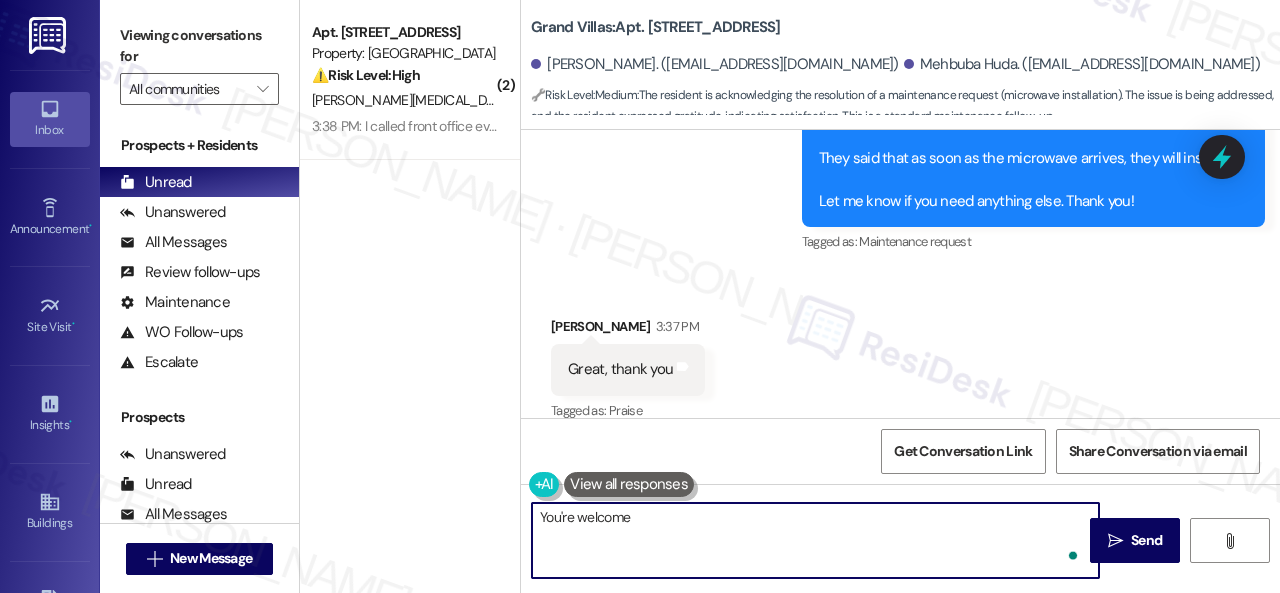type on "You're welcome!" 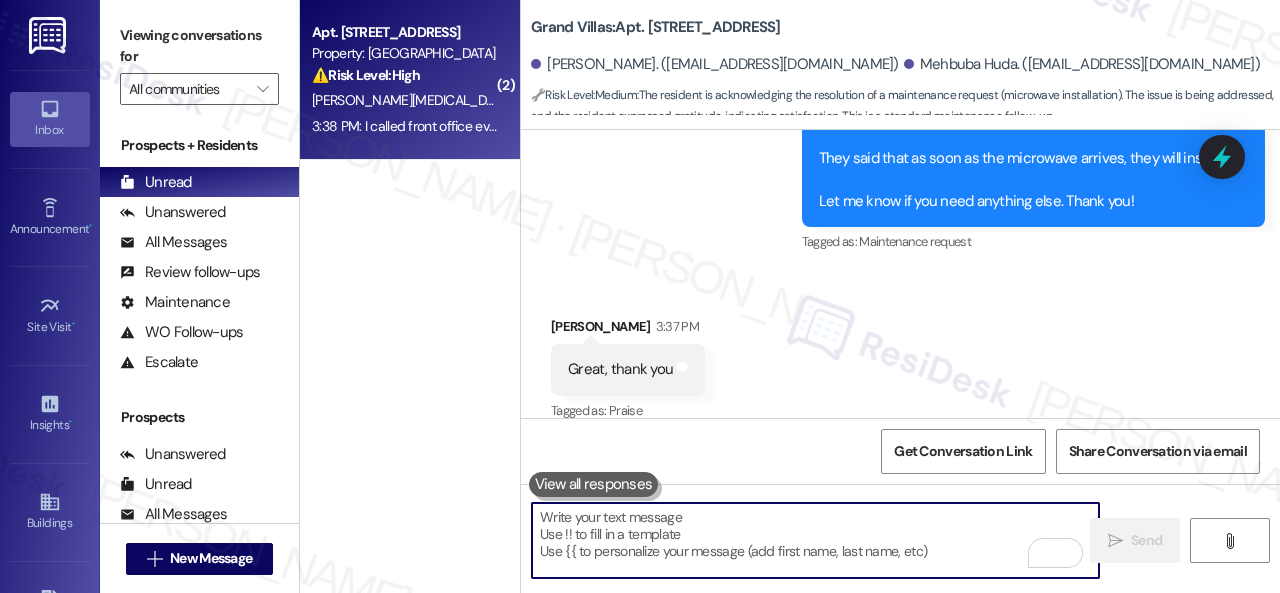 type 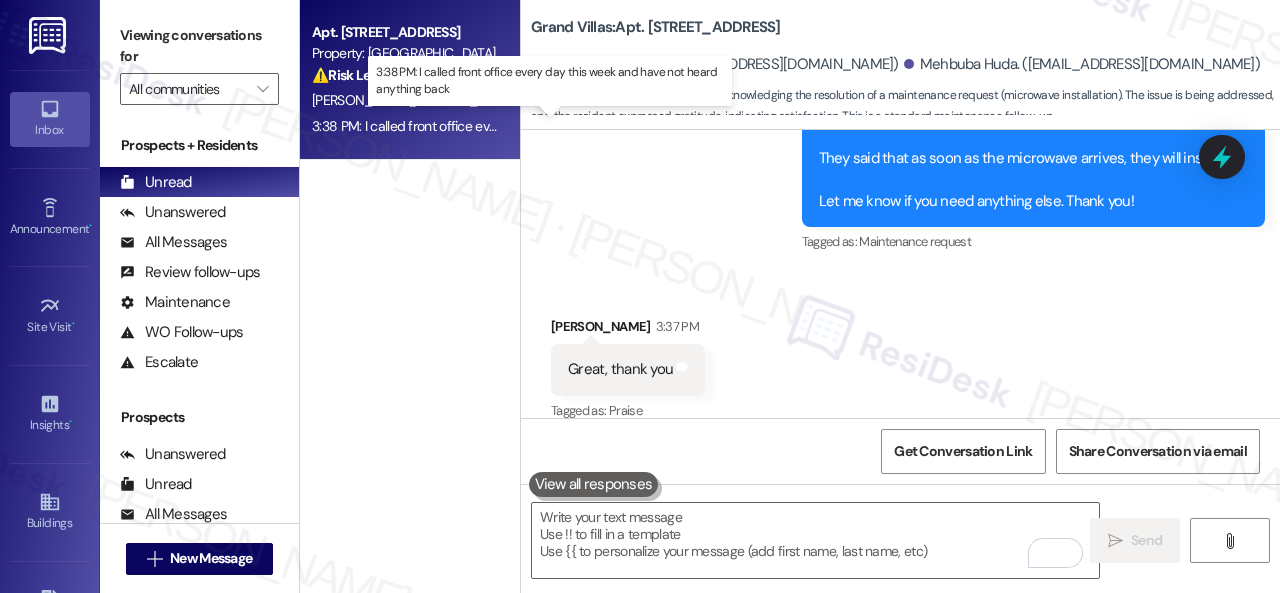 click on "3:38 PM: I called front office every day this week and have not heard anything back  3:38 PM: I called front office every day this week and have not heard anything back" at bounding box center (554, 126) 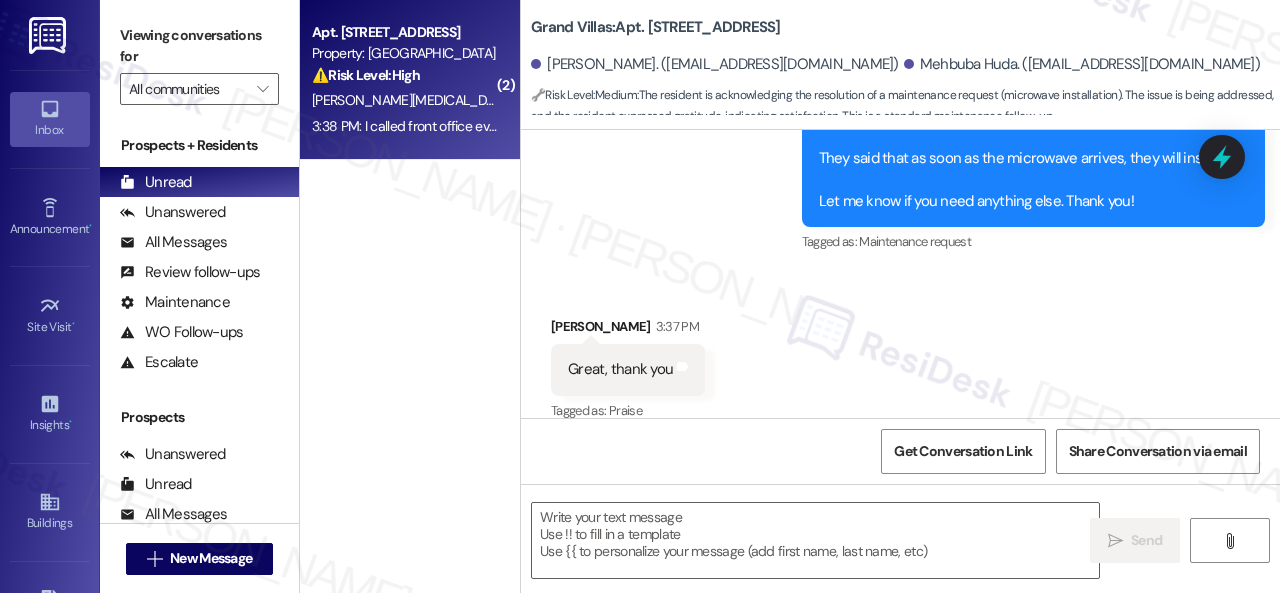 type on "Fetching suggested responses. Please feel free to read through the conversation in the meantime." 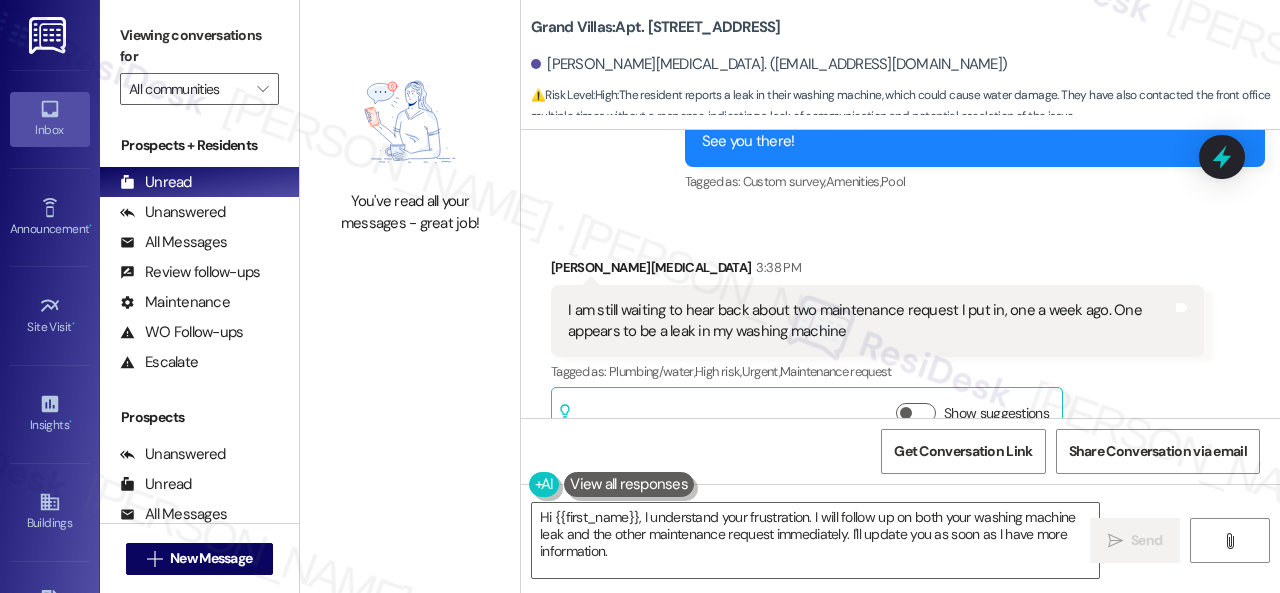 scroll, scrollTop: 12116, scrollLeft: 0, axis: vertical 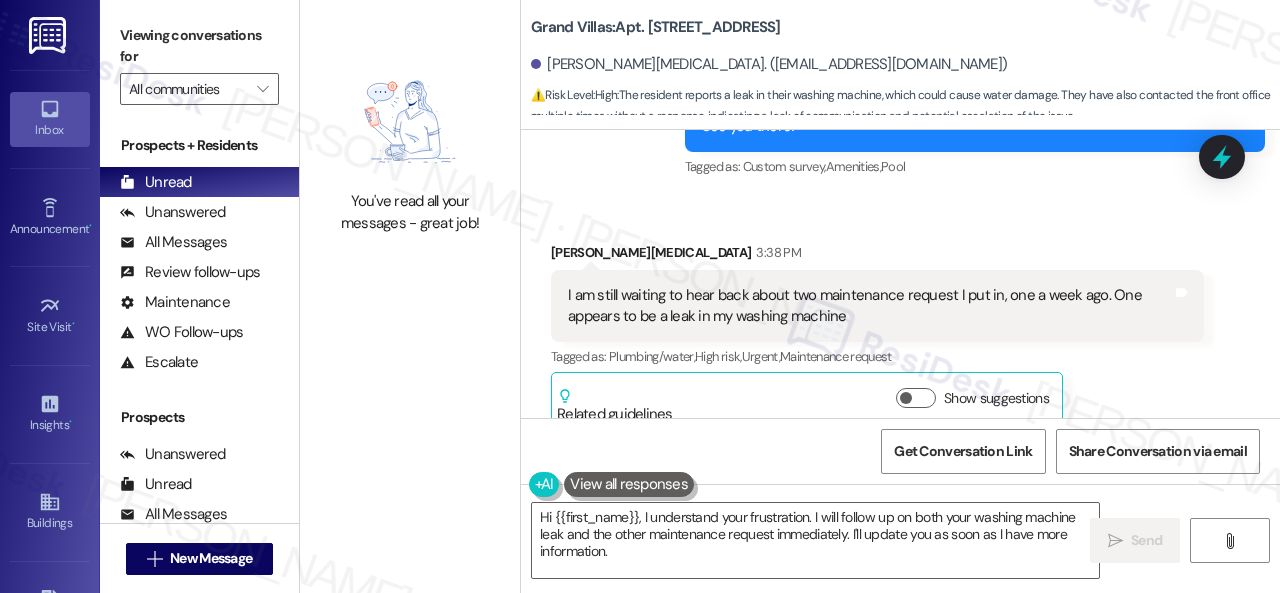 click on "Brandon Vanos 3:38 PM" at bounding box center [877, 256] 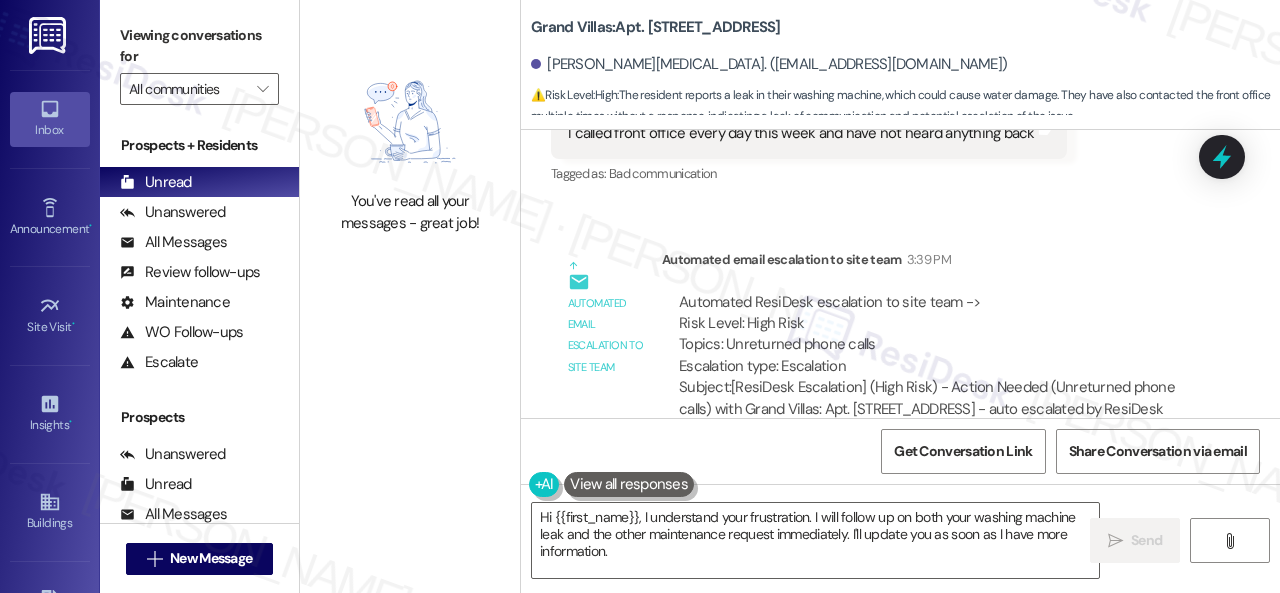 scroll, scrollTop: 13016, scrollLeft: 0, axis: vertical 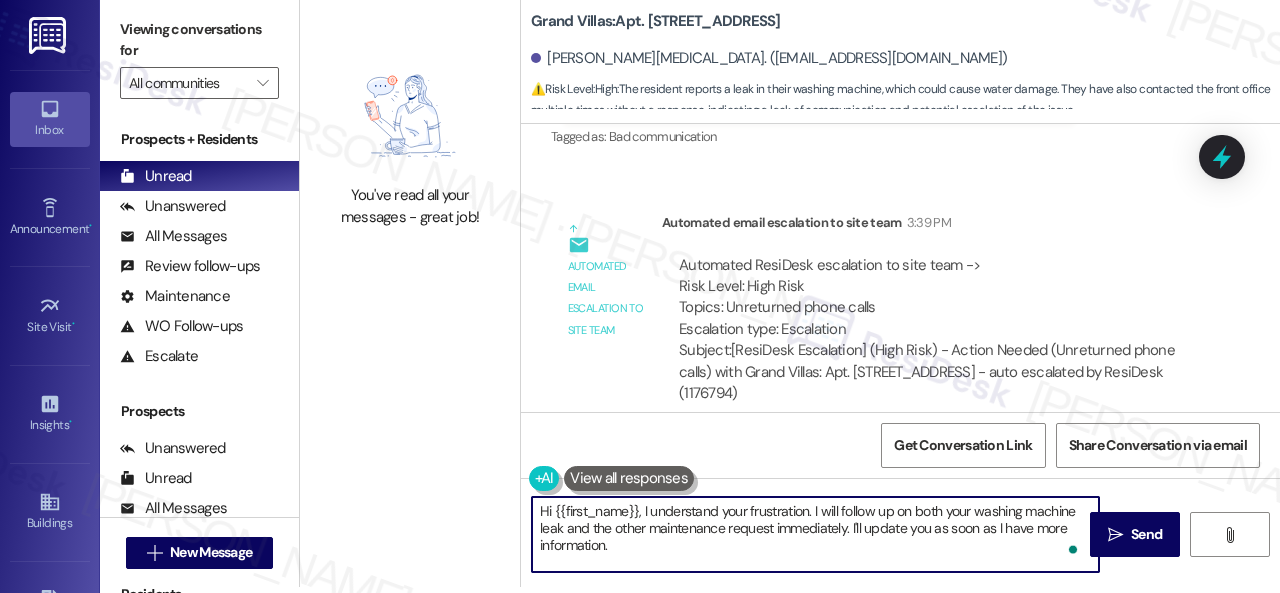 drag, startPoint x: 807, startPoint y: 511, endPoint x: 817, endPoint y: 543, distance: 33.526108 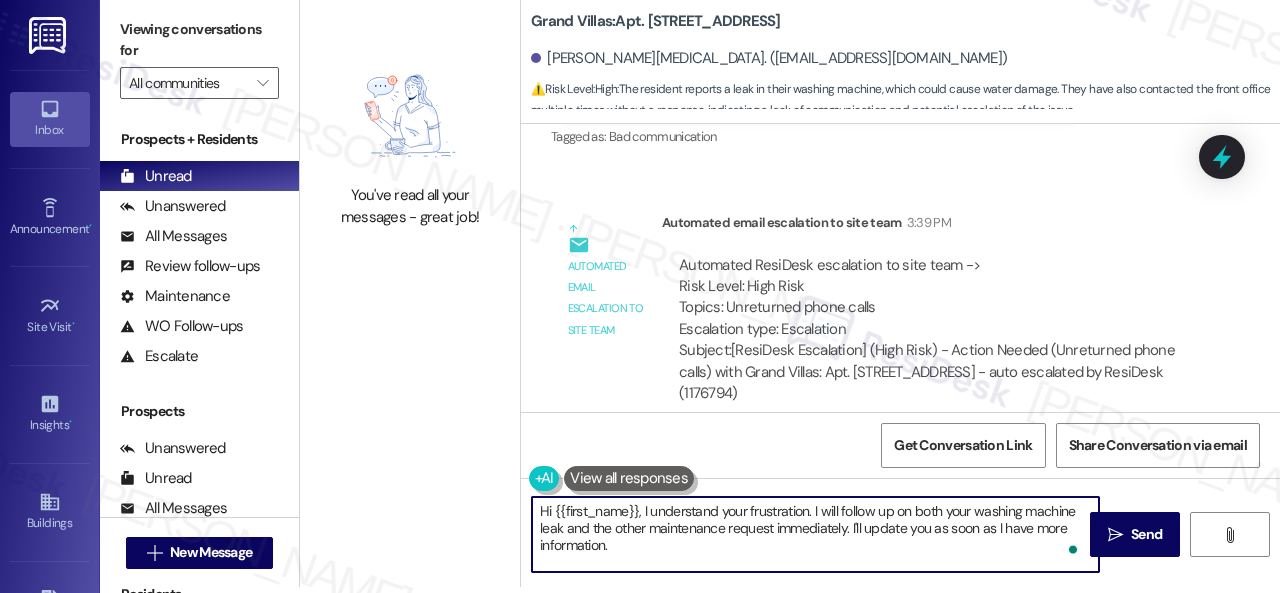click on "Hi {{first_name}}, I understand your frustration. I will follow up on both your washing machine leak and the other maintenance request immediately. I'll update you as soon as I have more information." at bounding box center (815, 534) 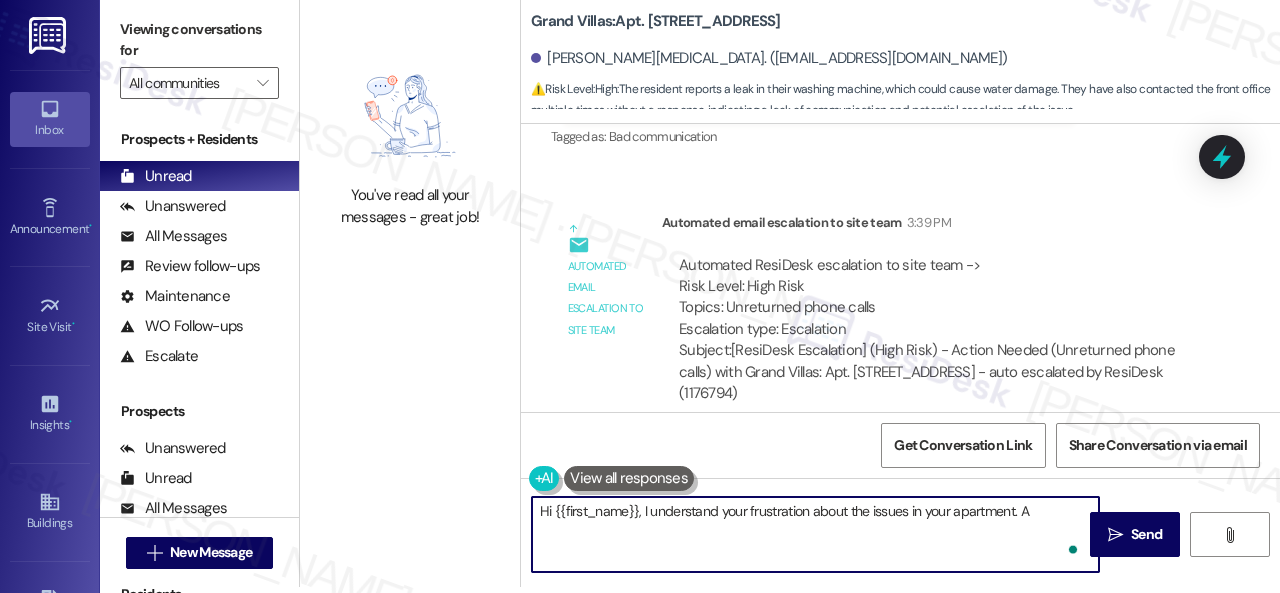 paste on "re the work orders still open/active? If they are, please provide the work order numbers, and I'll gladly follow up with the site team immediately. Thank you!" 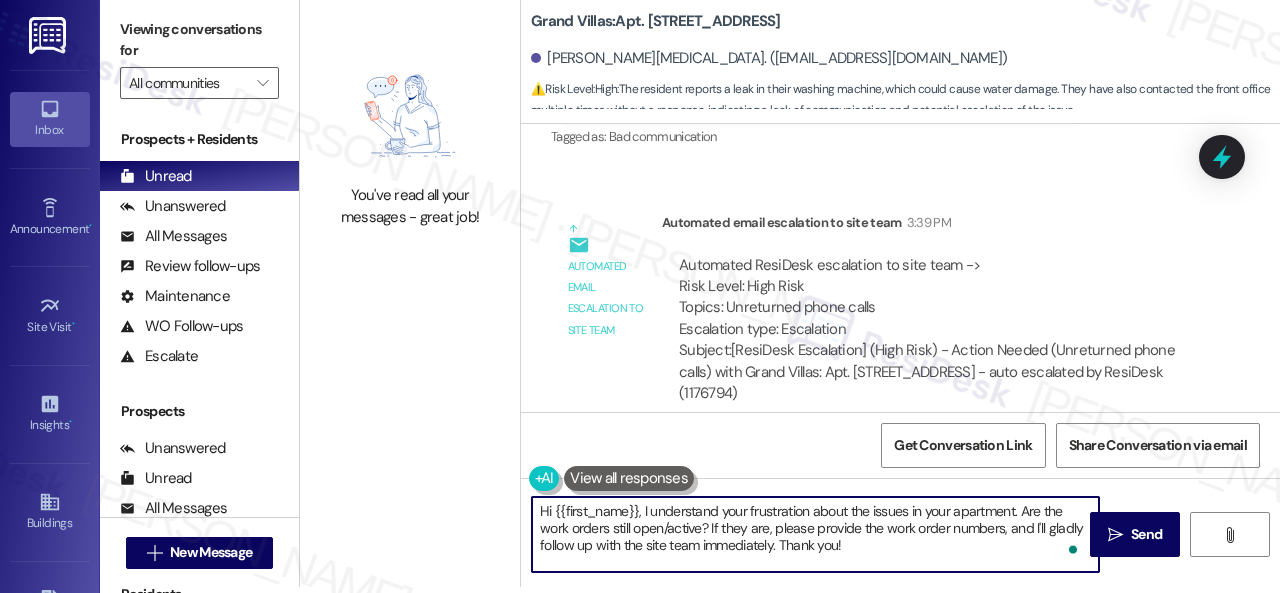 click on "Hi {{first_name}}, I understand your frustration about the issues in your apartment. Are the work orders still open/active? If they are, please provide the work order numbers, and I'll gladly follow up with the site team immediately. Thank you!" at bounding box center [815, 534] 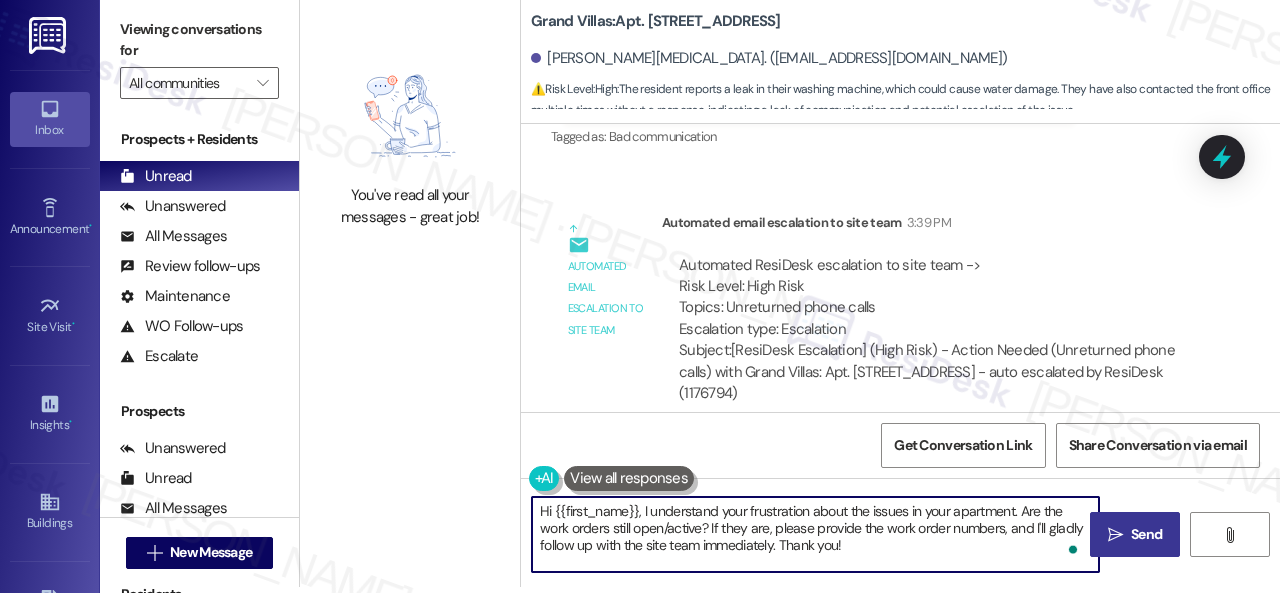 type on "Hi {{first_name}}, I understand your frustration about the issues in your apartment. Are the work orders still open/active? If they are, please provide the work order numbers, and I'll gladly follow up with the site team immediately. Thank you!" 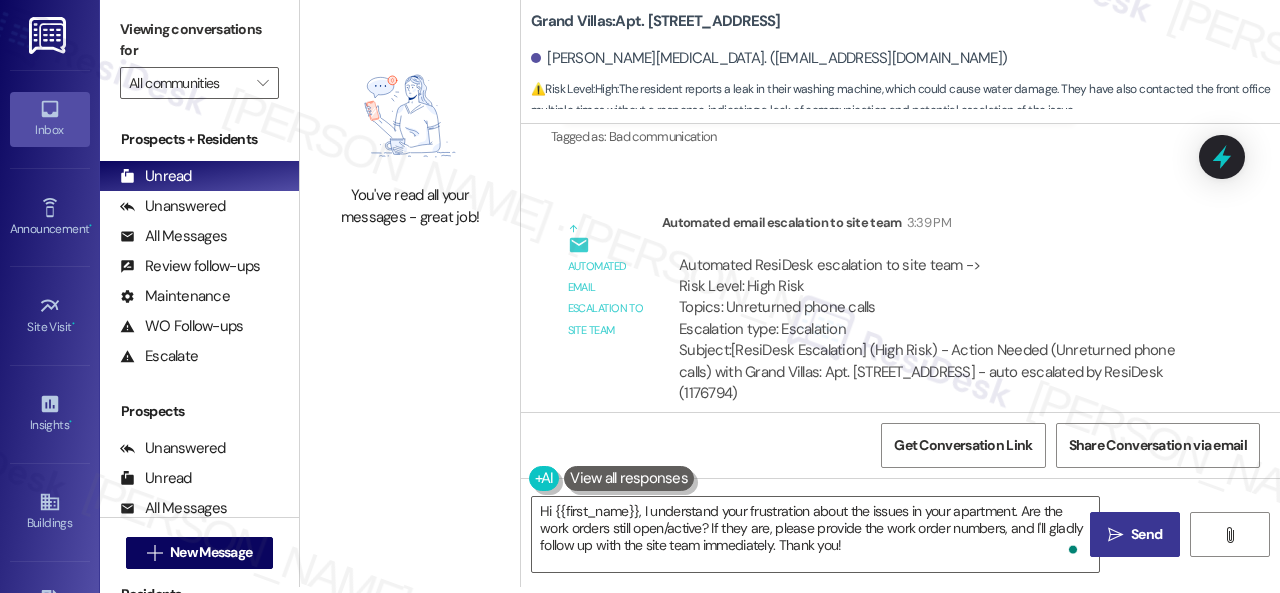 click on " Send" at bounding box center (1135, 534) 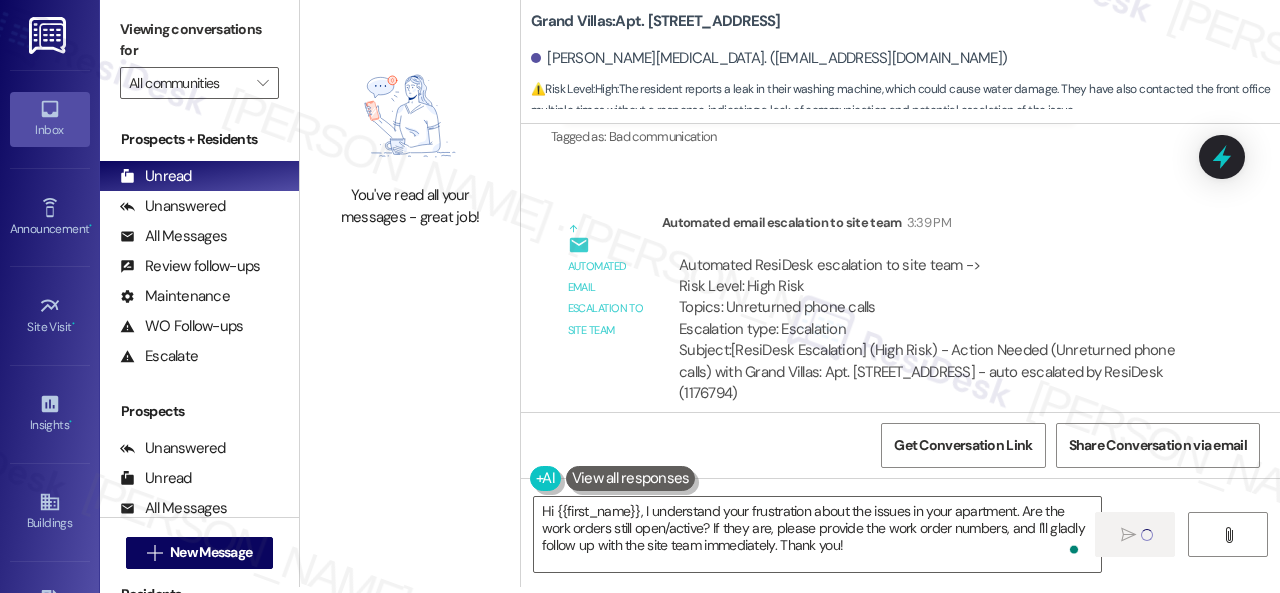 type 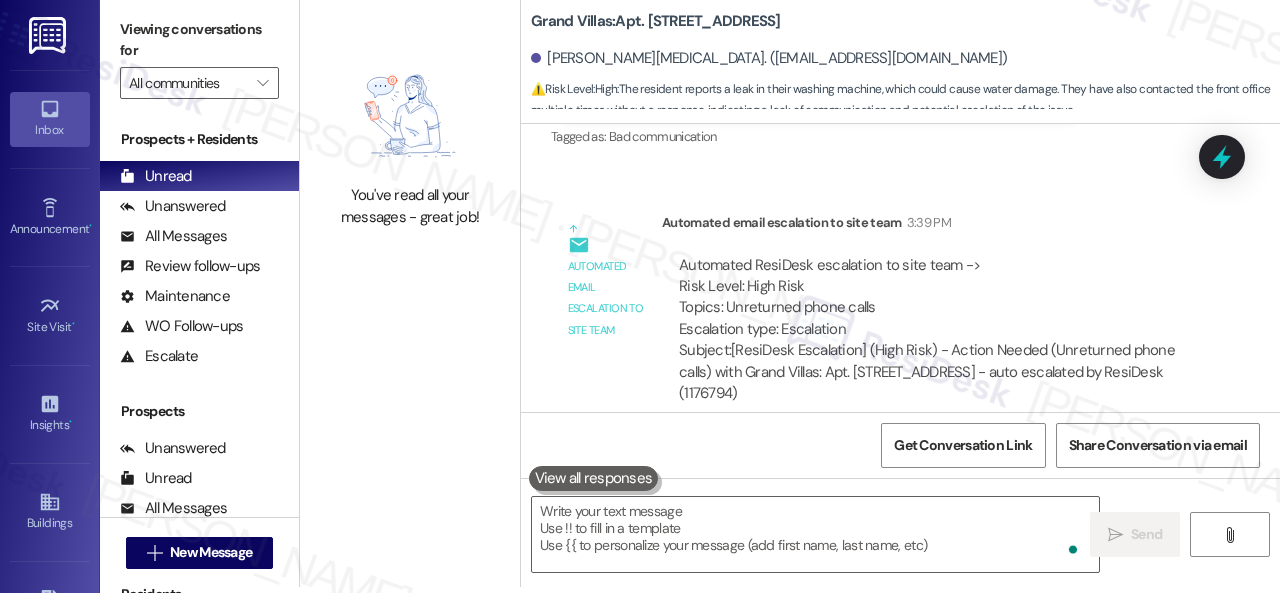 scroll, scrollTop: 0, scrollLeft: 0, axis: both 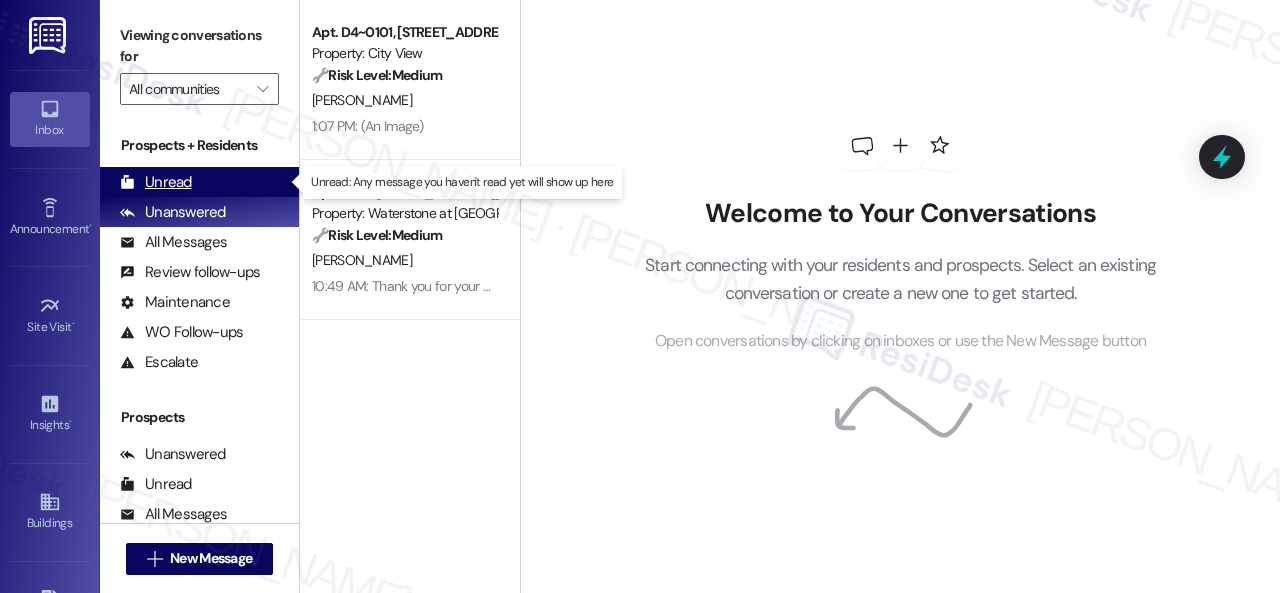 click on "Unread" at bounding box center (156, 182) 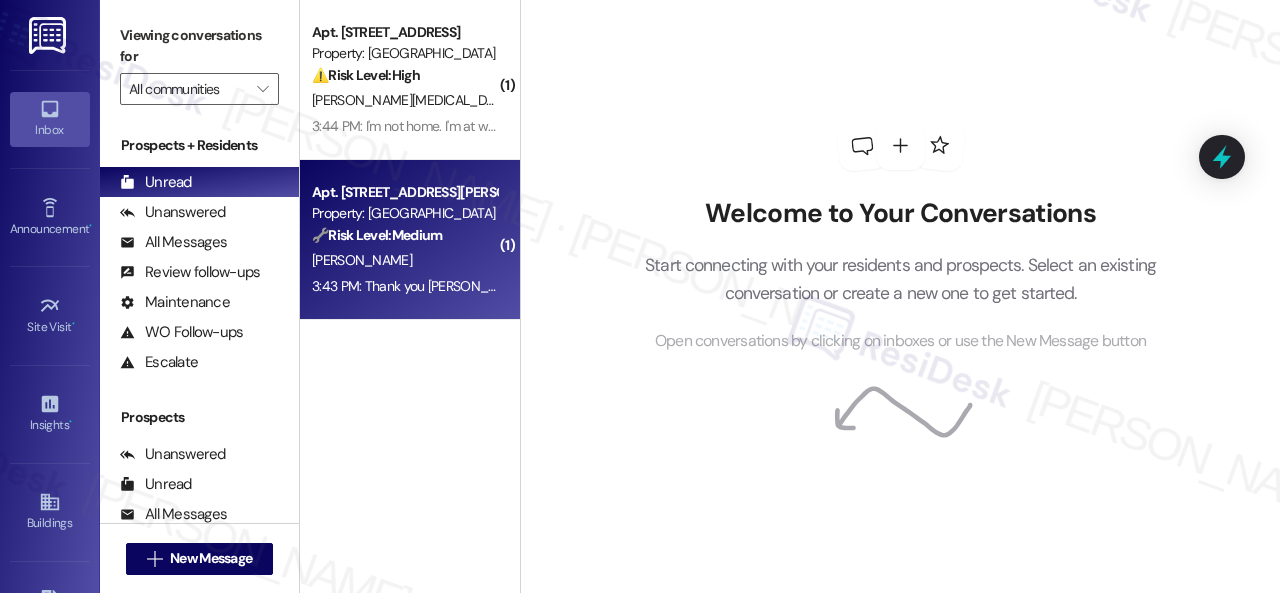 click on "🔧  Risk Level:  Medium The resident is acknowledging the scheduled maintenance. There is no indication of urgency or immediate risk. The issue appears to be resolved with a scheduled visit." at bounding box center (404, 235) 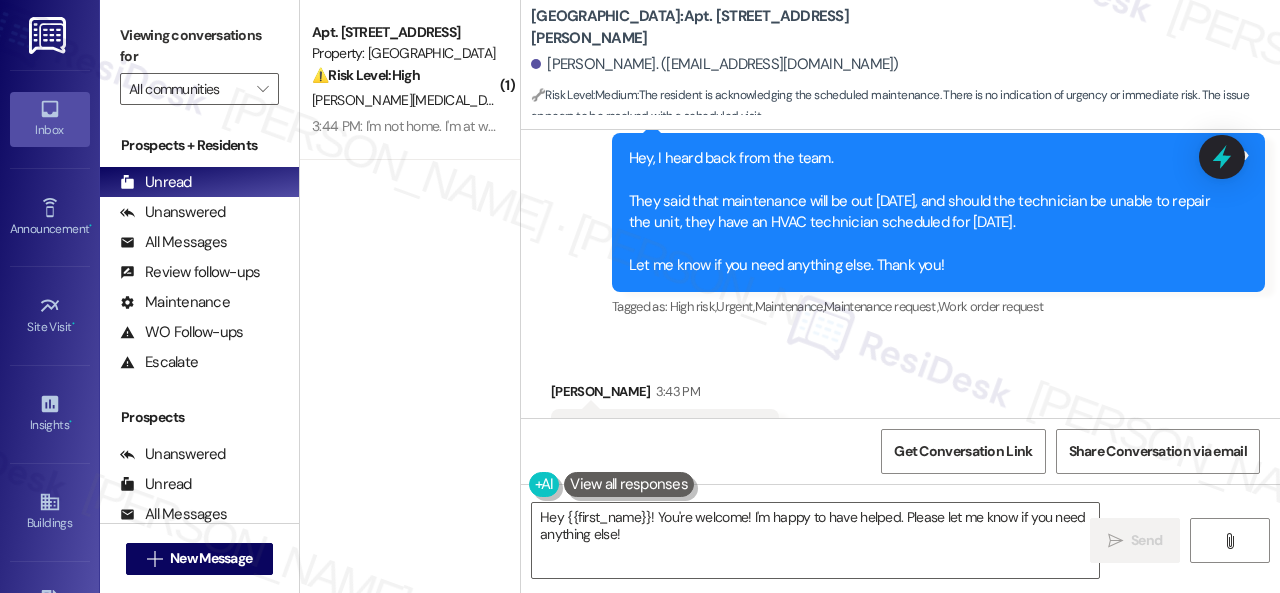 scroll, scrollTop: 5092, scrollLeft: 0, axis: vertical 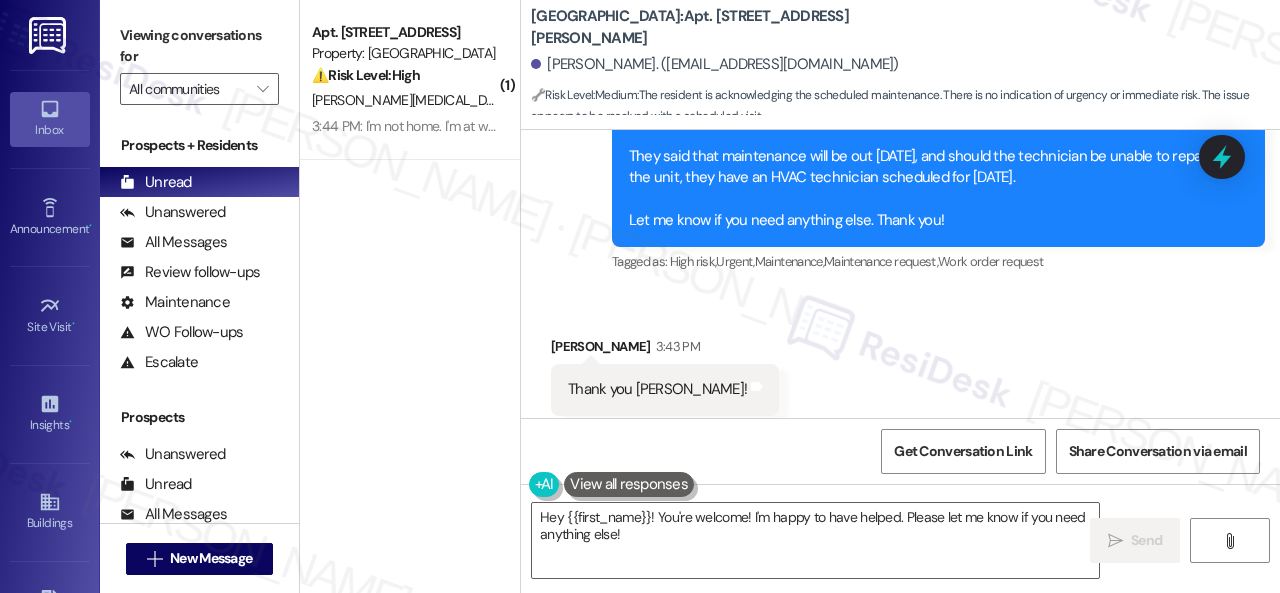 drag, startPoint x: 628, startPoint y: 533, endPoint x: 317, endPoint y: 476, distance: 316.18033 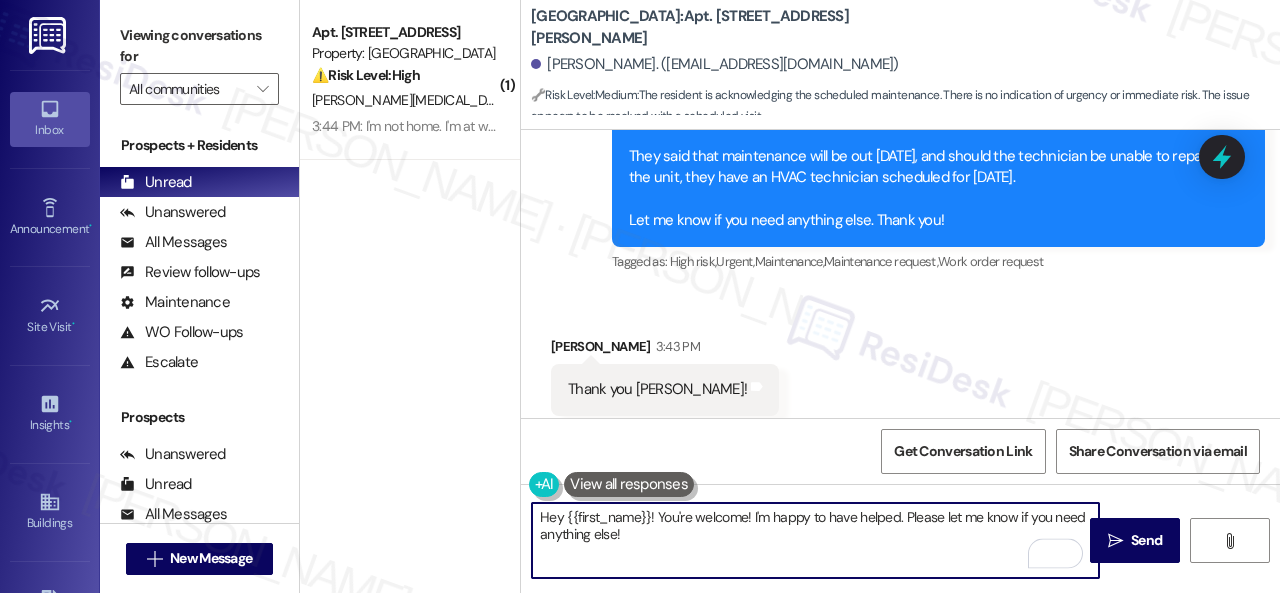 click on "Hey {{first_name}}! You're welcome! I'm happy to have helped. Please let me know if you need anything else!" at bounding box center (815, 540) 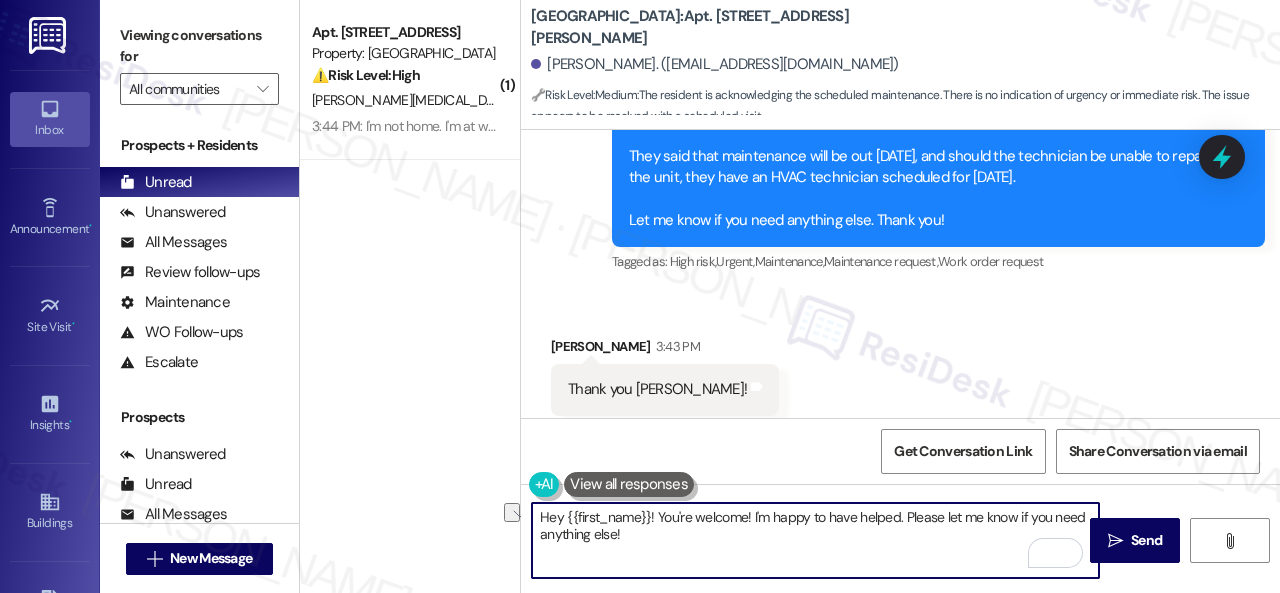click on "Hey {{first_name}}! You're welcome! I'm happy to have helped. Please let me know if you need anything else!" at bounding box center [815, 540] 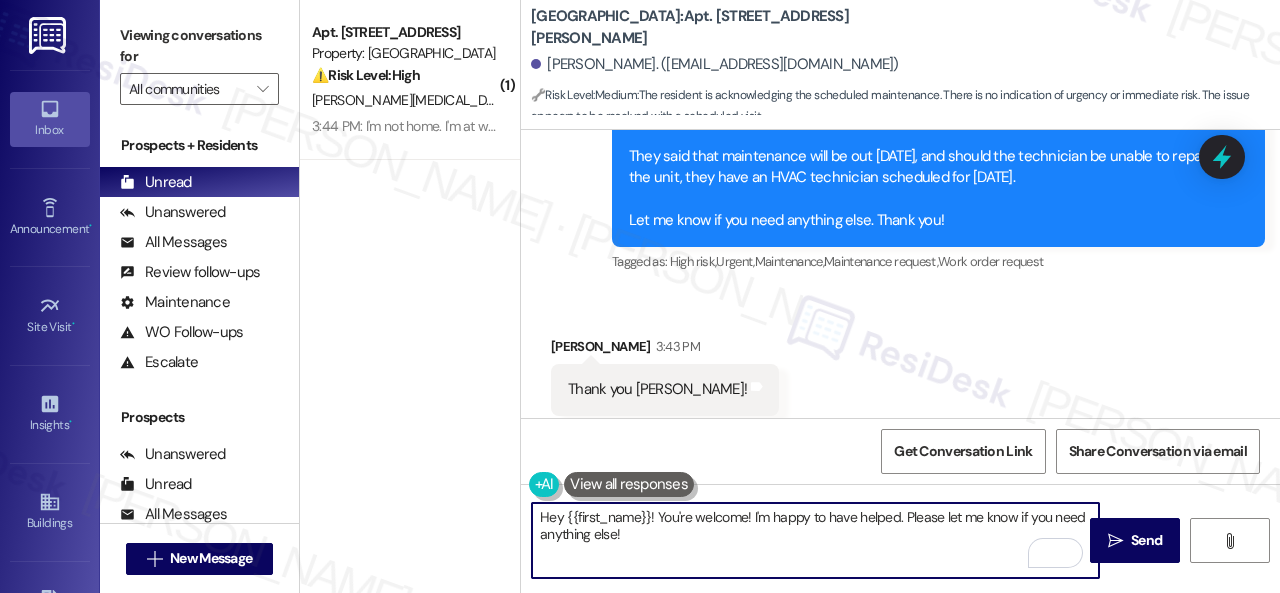 drag, startPoint x: 630, startPoint y: 535, endPoint x: 512, endPoint y: 493, distance: 125.25175 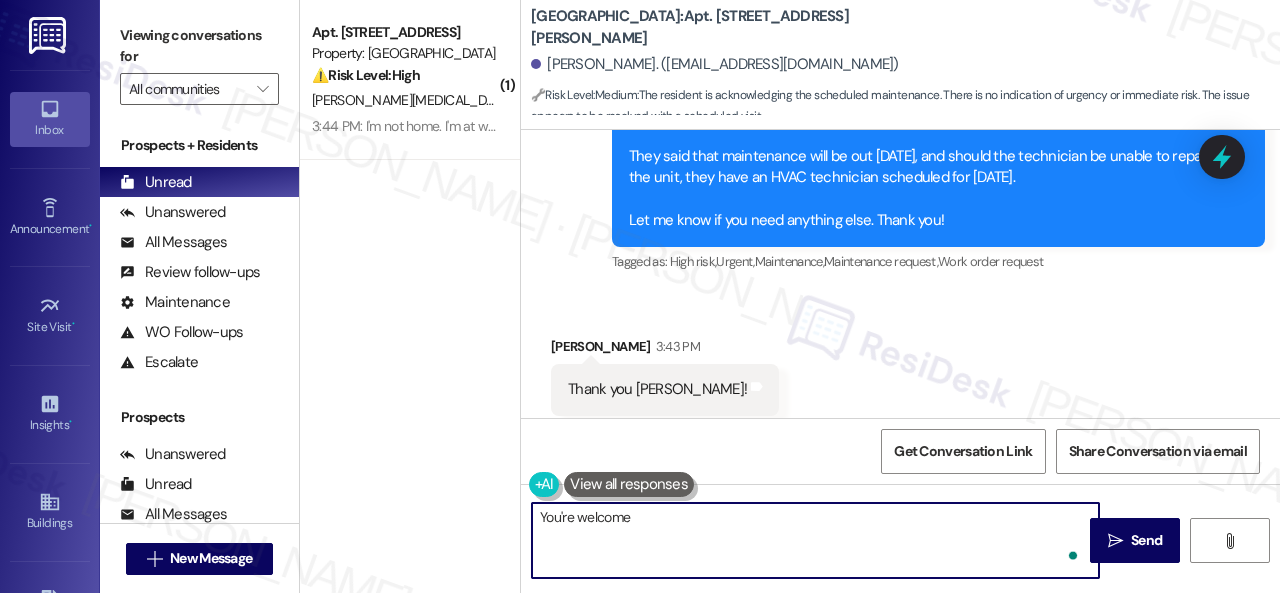 type on "You're welcome!" 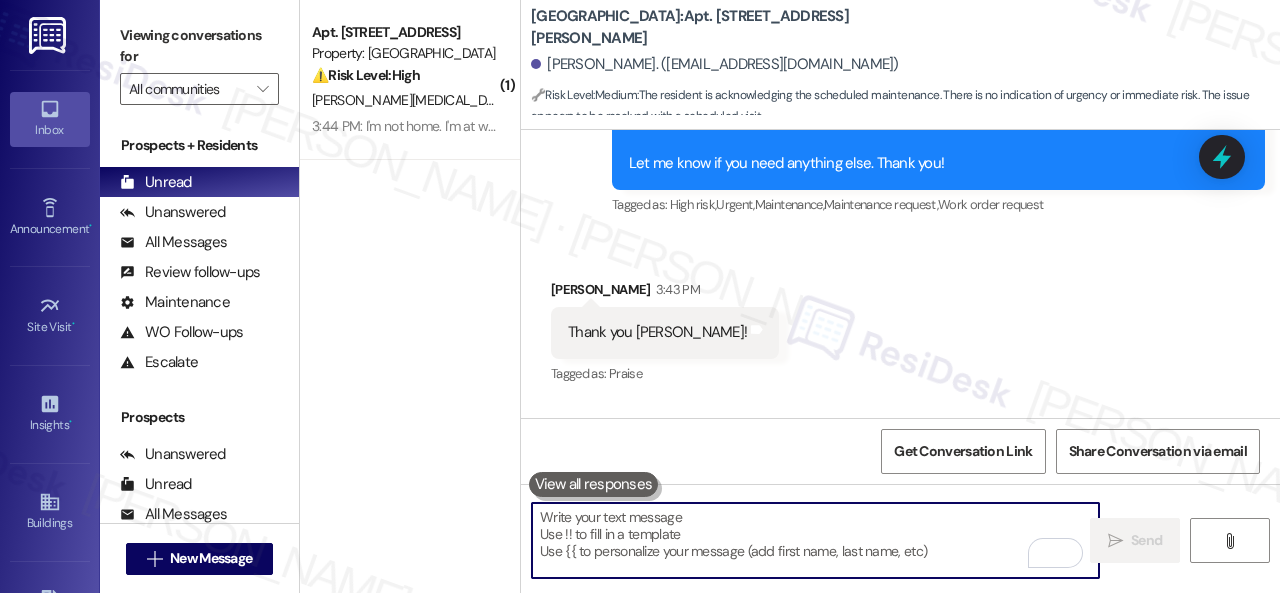scroll, scrollTop: 5231, scrollLeft: 0, axis: vertical 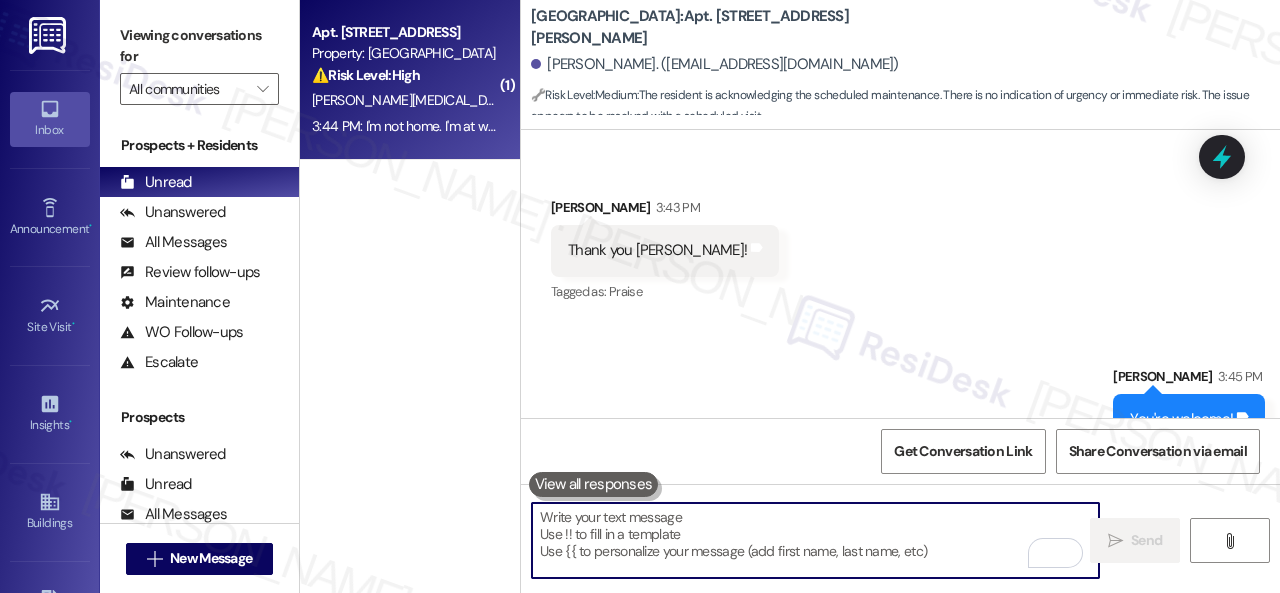 type 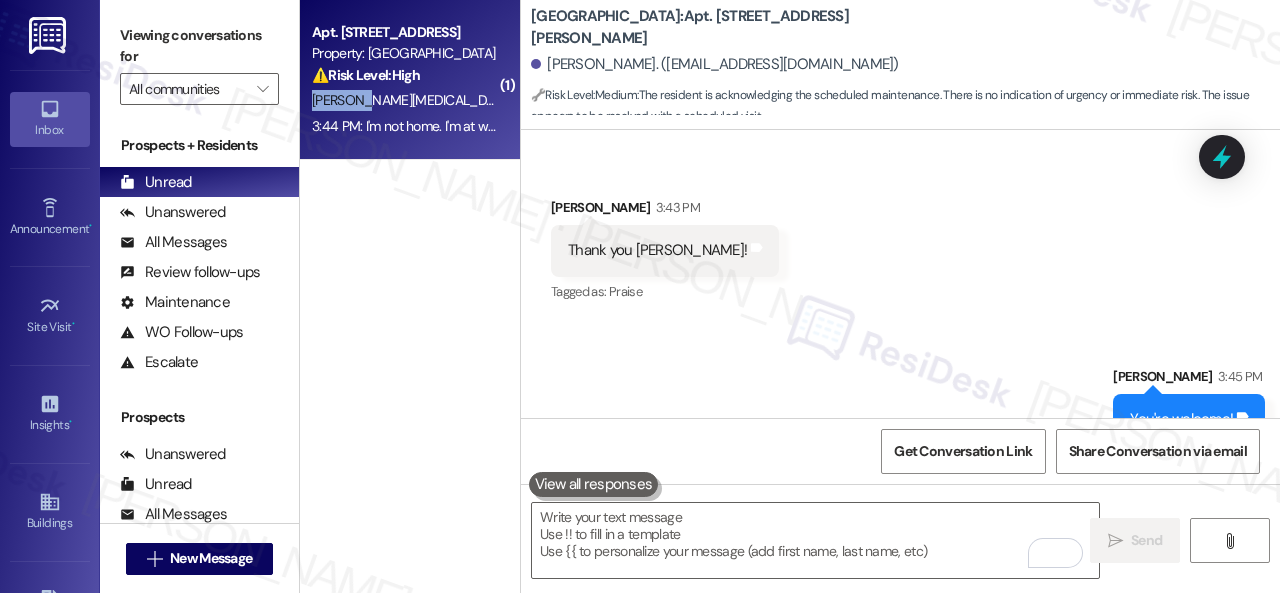 click on "Apt. 3404, 1550 Katy Gap Rd Property: Grand Villas ⚠️  Risk Level:  High The resident is reporting a leak in their washing machine that has been outstanding for a week, and they have been unable to get a response from the front office despite daily calls. This indicates a potential water damage issue and a breakdown in communication, requiring urgent attention. B. Vanos 3:44 PM: I'm not home. I'm at work and can provide them when I get home but they should both be open. I have been locking up my pet everyday anticipating someone would come but nothing.  3:44 PM: I'm not home. I'm at work and can provide them when I get home but they should both be open. I have been locking up my pet everyday anticipating someone would come but nothing." at bounding box center [410, 80] 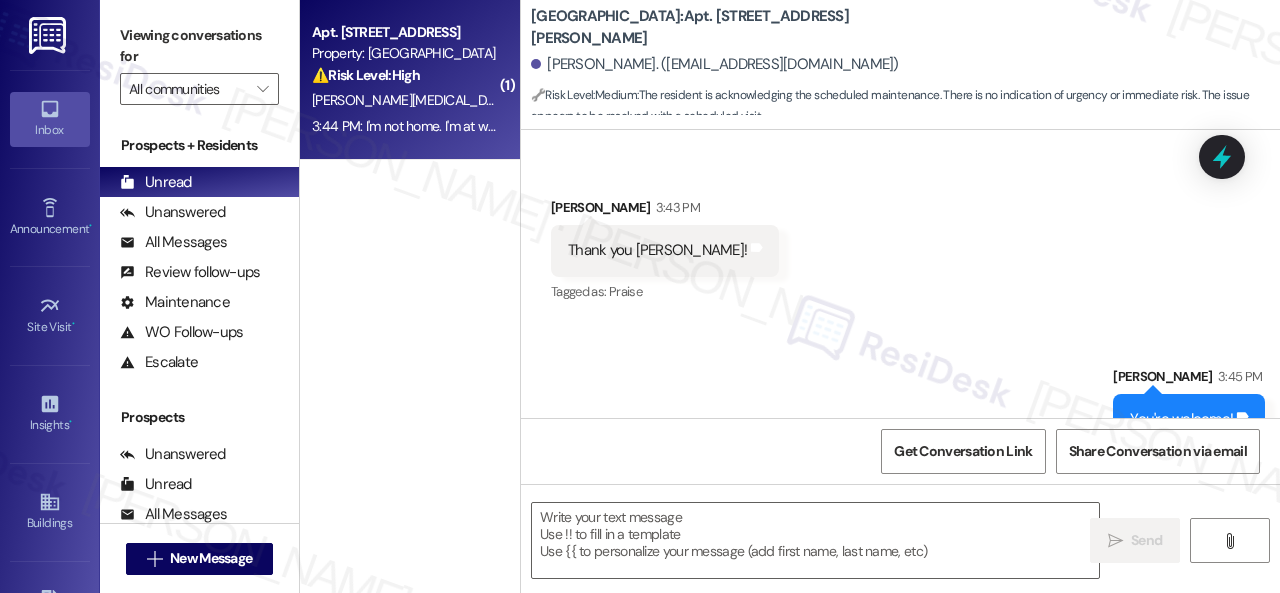 type on "Fetching suggested responses. Please feel free to read through the conversation in the meantime." 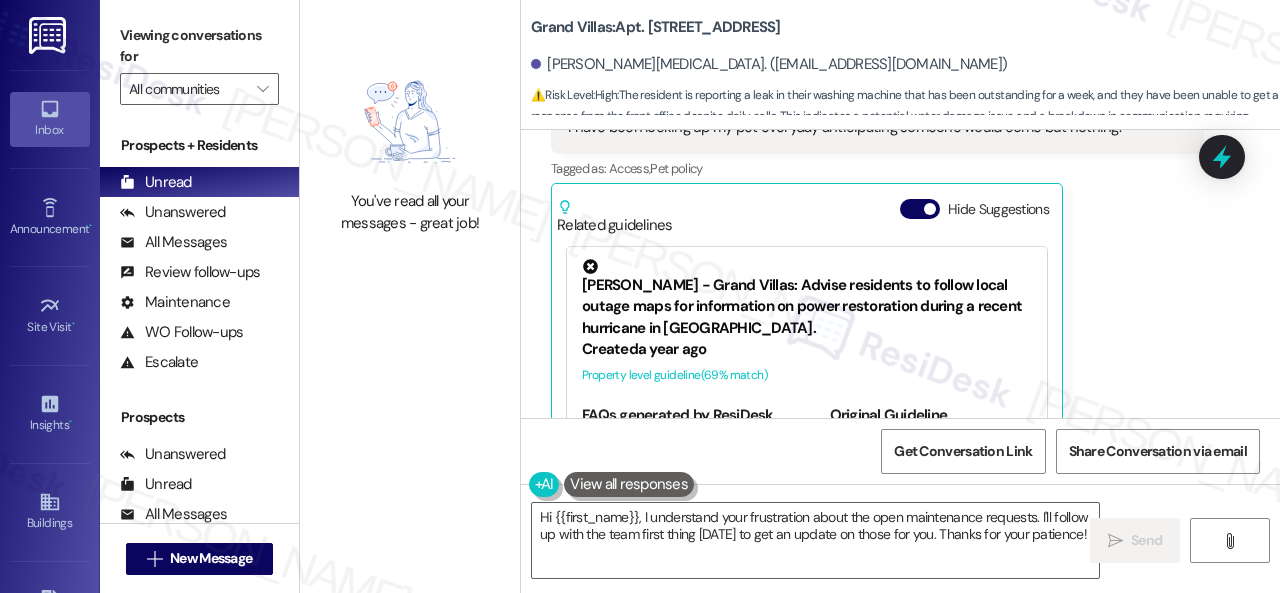 scroll, scrollTop: 13703, scrollLeft: 0, axis: vertical 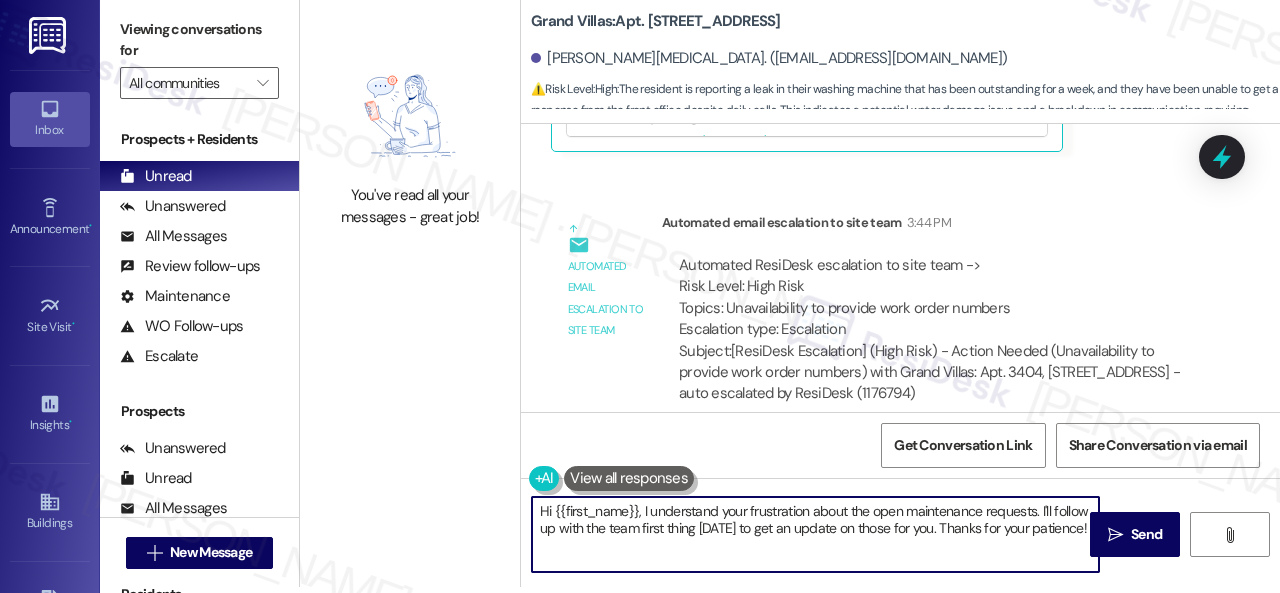 drag, startPoint x: 608, startPoint y: 547, endPoint x: 479, endPoint y: 503, distance: 136.29747 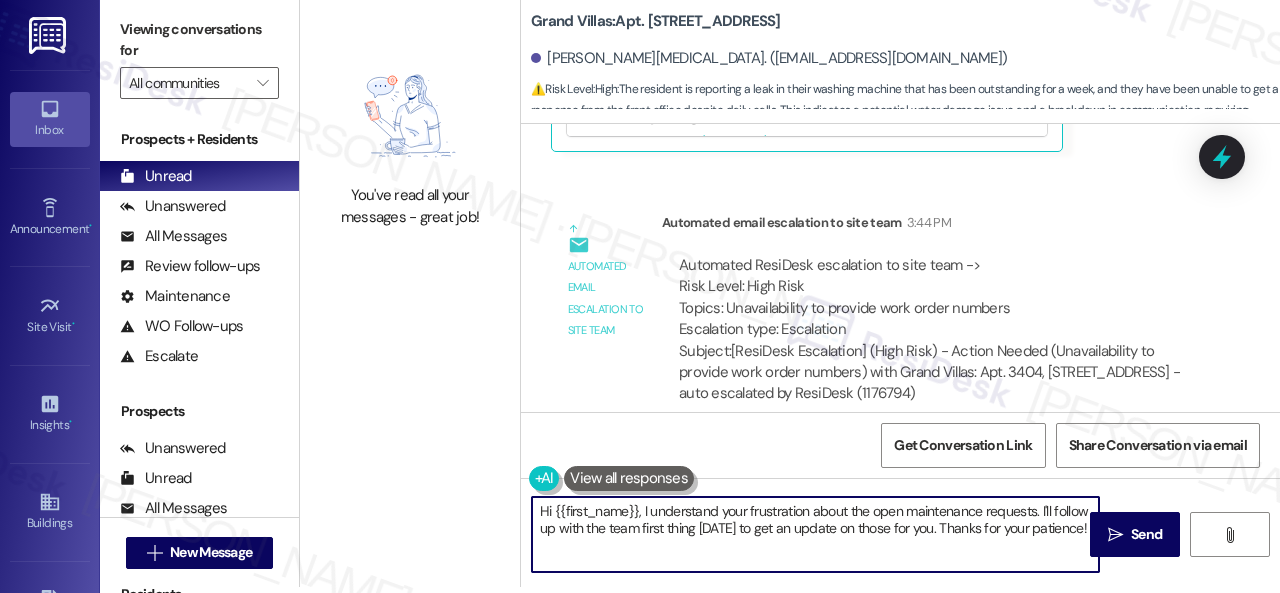 click on "You've read all your messages - great job! Grand Villas:  Apt. 3404, 1550 Katy Gap Rd       Brandon Vanos. (blessedmalign@aol.com)   ⚠️  Risk Level:  High :  The resident is reporting a leak in their washing machine that has been outstanding for a week, and they have been unable to get a response from the front office despite daily calls. This indicates a potential water damage issue and a breakdown in communication, requiring urgent attention. Survey, sent via SMS Residesk Automated Survey May 15, 2024 at 12:20 PM Hi Brandon, I'm on the new offsite Resident Support Team for Grand Villas! My job is to work with your on-site management team to improve your experience at the property. Text us here at any time for assistance or questions. We will also reach out periodically for feedback. Reply STOP to opt out of texts. (You can always reply STOP to opt out of future messages) Tags and notes Tagged as:   Property launch Click to highlight conversations about Property launch Received via SMS Brandon Vanos   ," at bounding box center [790, 290] 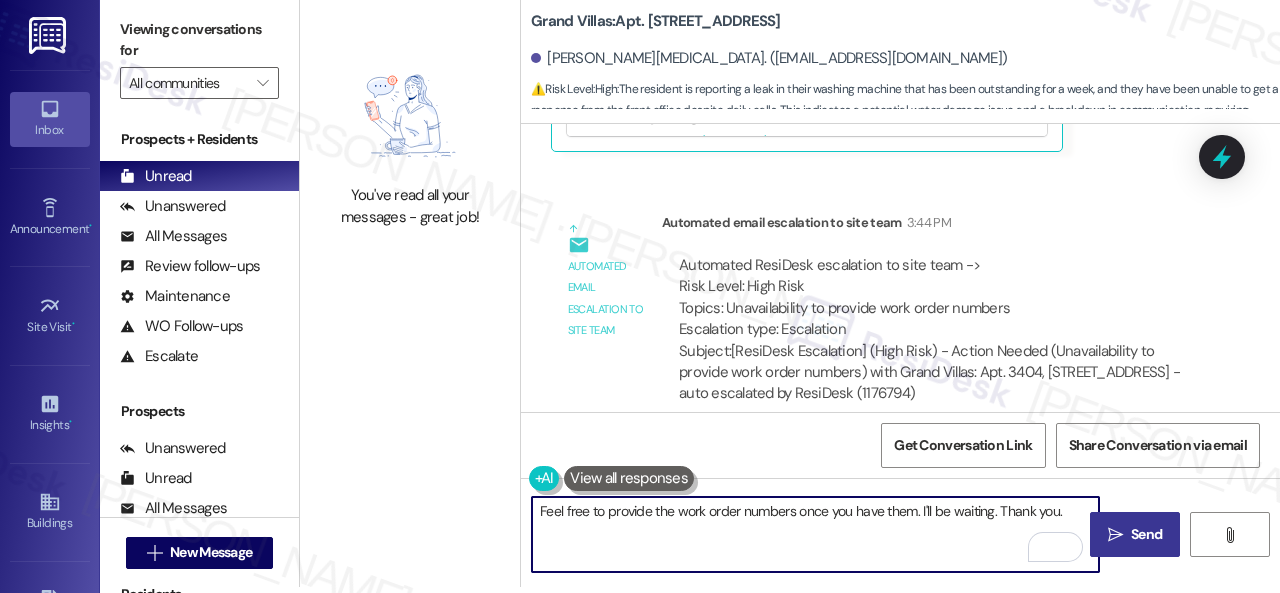 type on "Feel free to provide the work order numbers once you have them. I'll be waiting. Thank you." 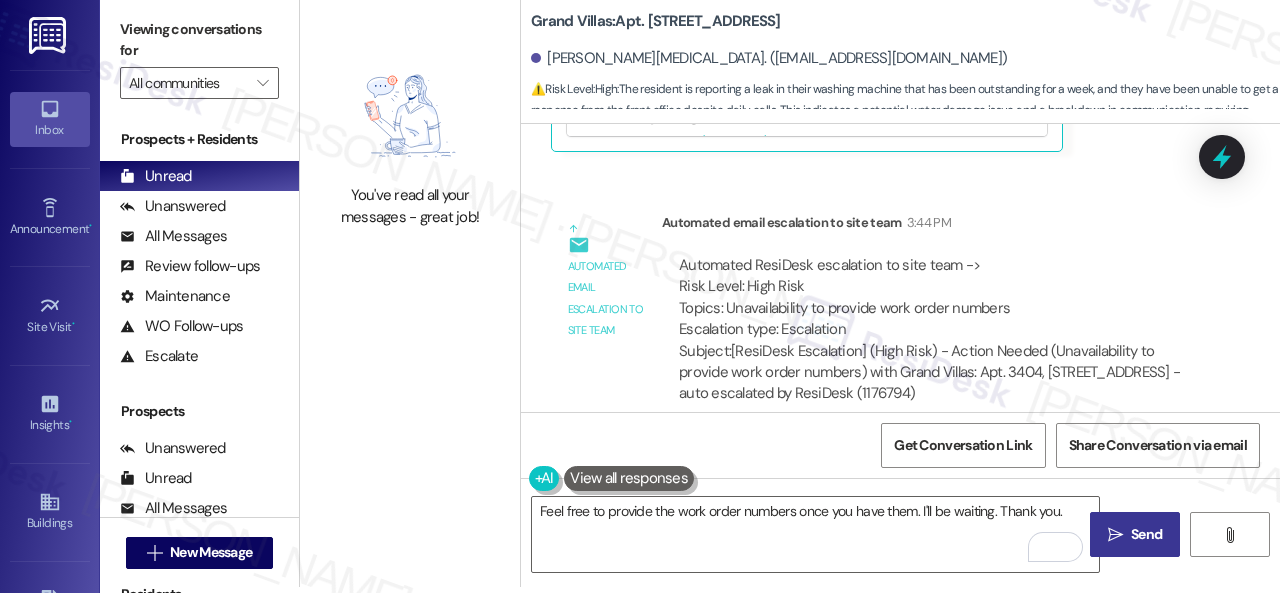 click on "Send" at bounding box center [1146, 534] 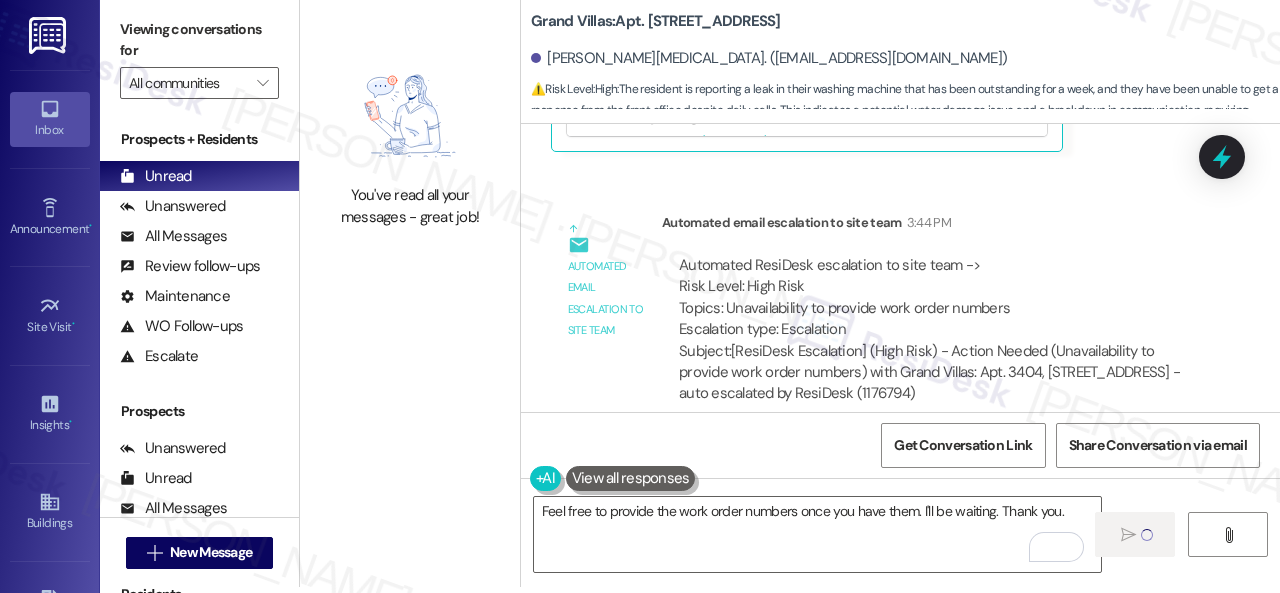 type 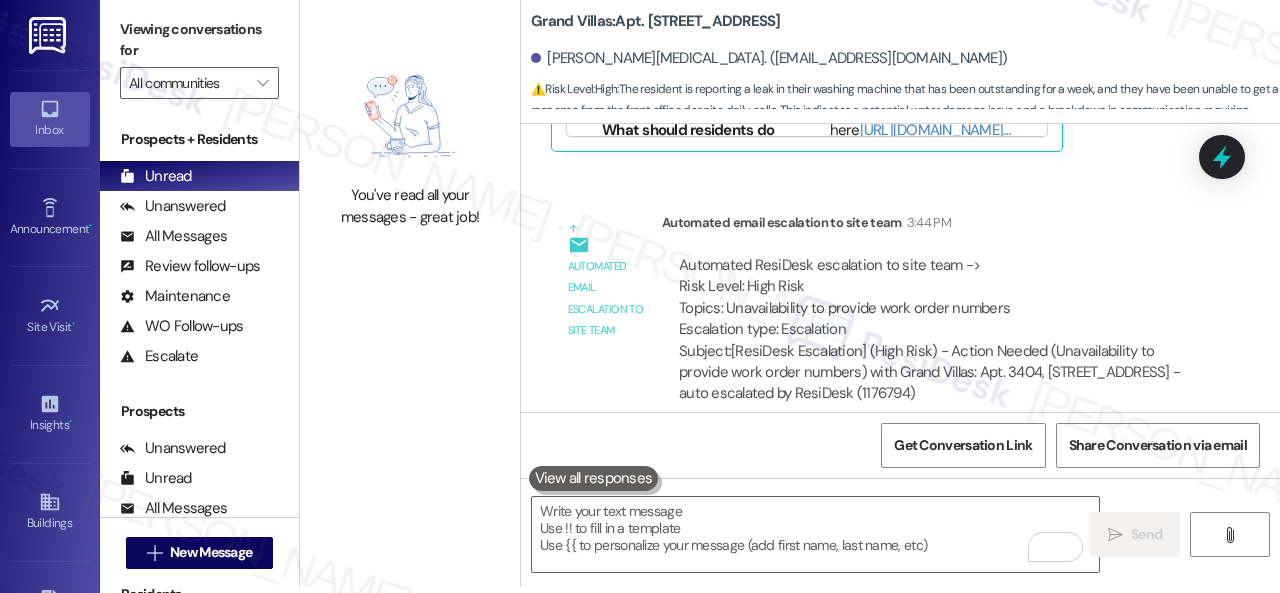 scroll, scrollTop: 0, scrollLeft: 0, axis: both 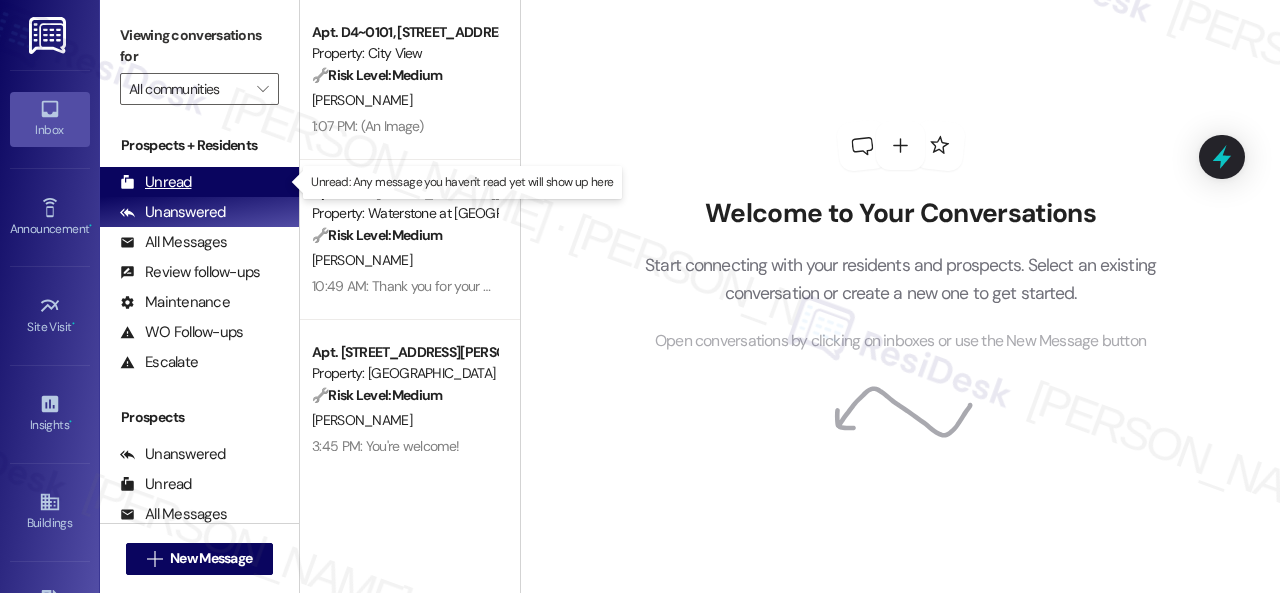 click on "Unread" at bounding box center [156, 182] 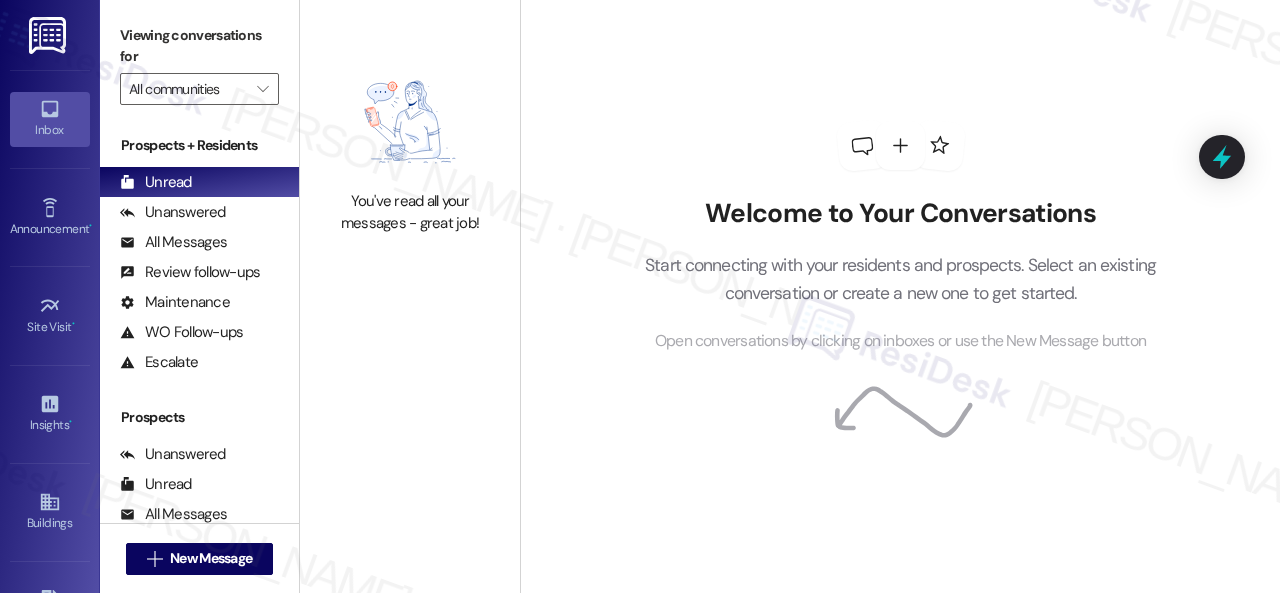 click on "Welcome to Your Conversations Start connecting with your residents and prospects. Select an existing conversation or create a new one to get started. Open conversations by clicking on inboxes or use the New Message button" at bounding box center (901, 237) 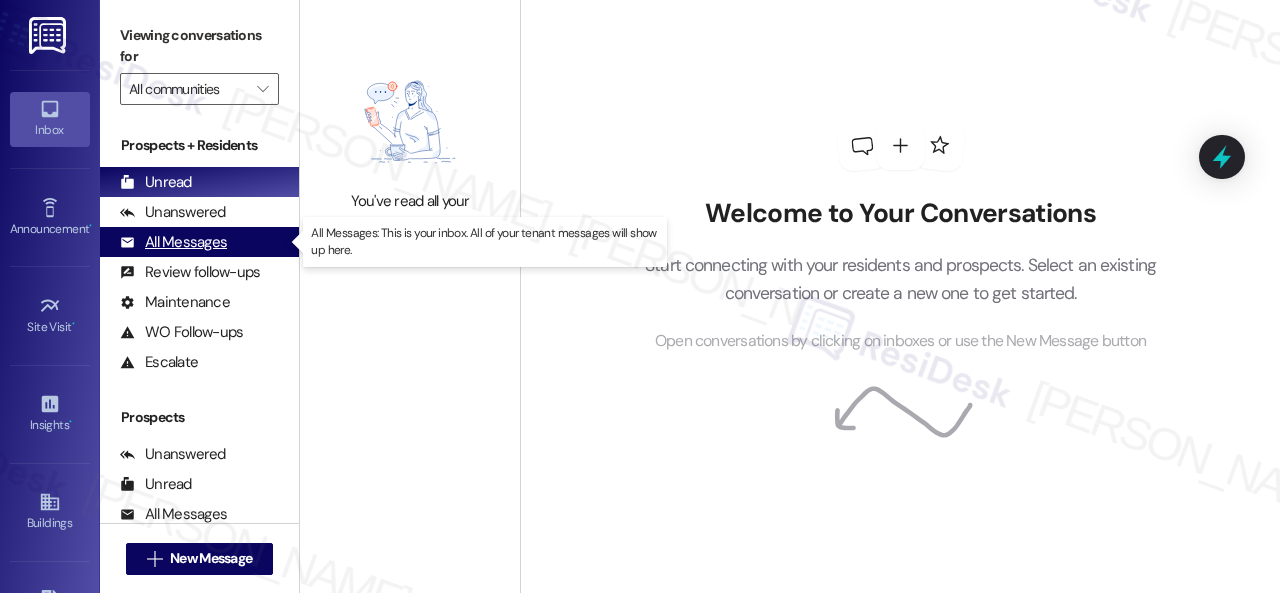 click on "All Messages" at bounding box center (173, 242) 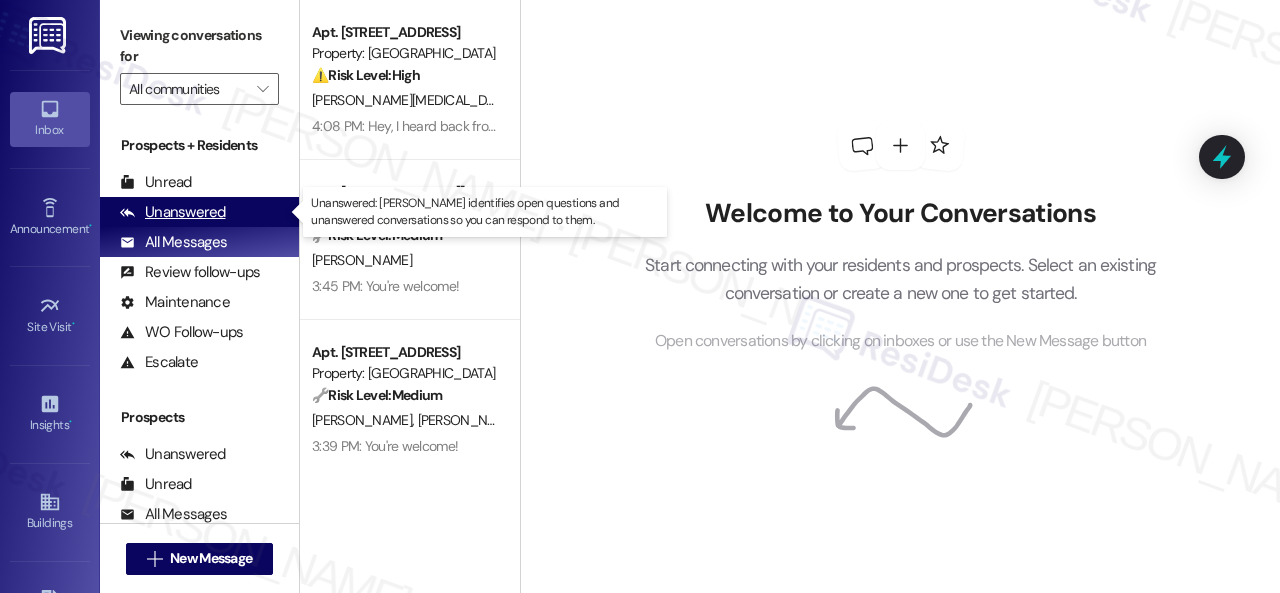 click on "Unanswered" at bounding box center [173, 212] 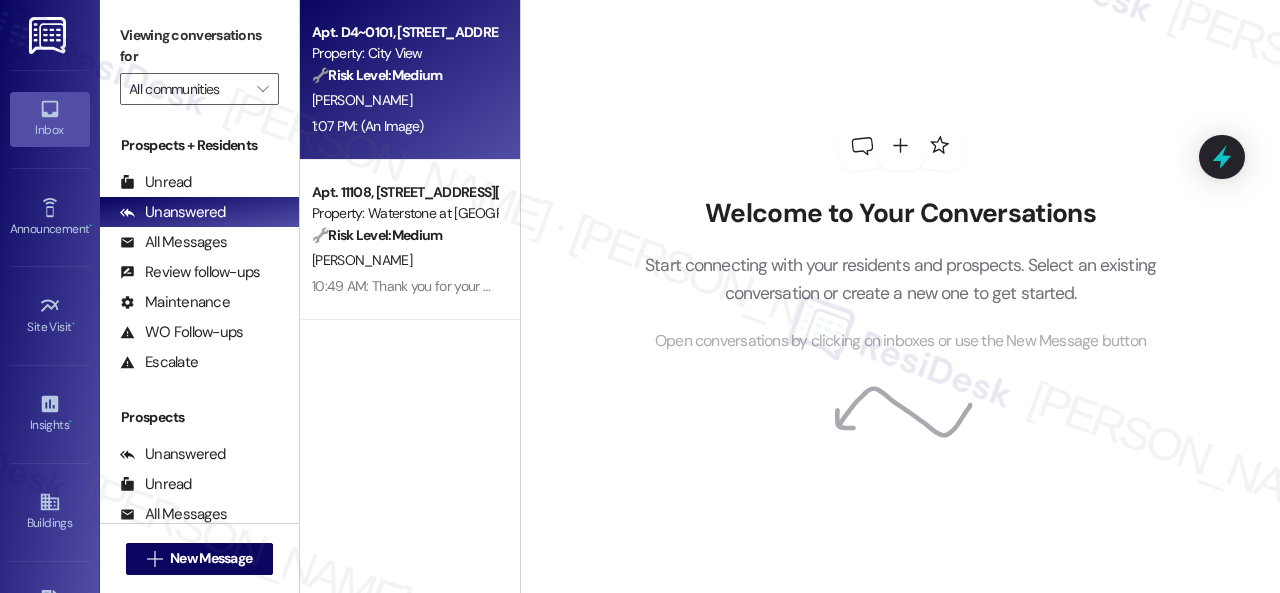 click on "[PERSON_NAME]" at bounding box center (404, 100) 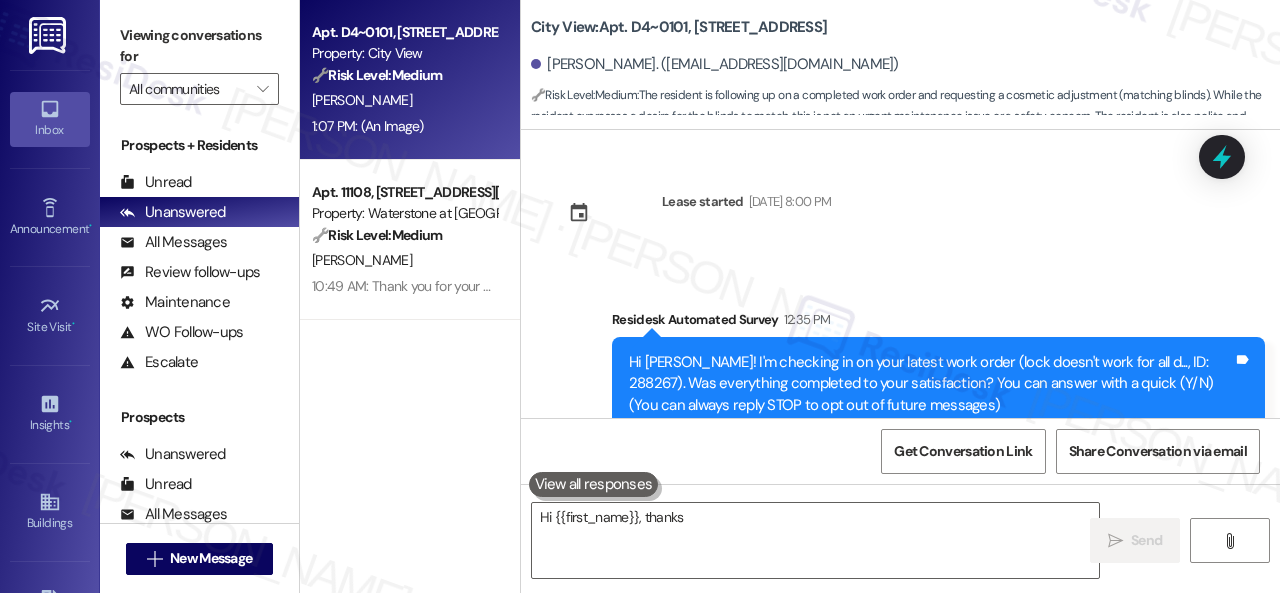 scroll, scrollTop: 1372, scrollLeft: 0, axis: vertical 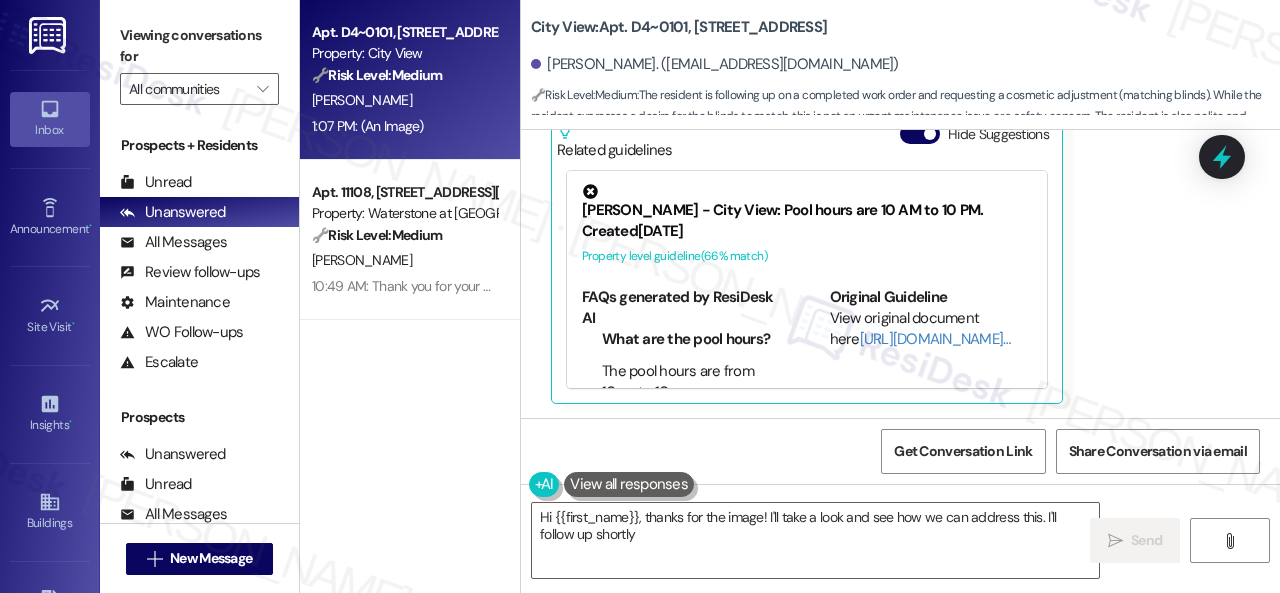 type on "Hi {{first_name}}, thanks for the image! I'll take a look and see how we can address this. I'll follow up shortly!" 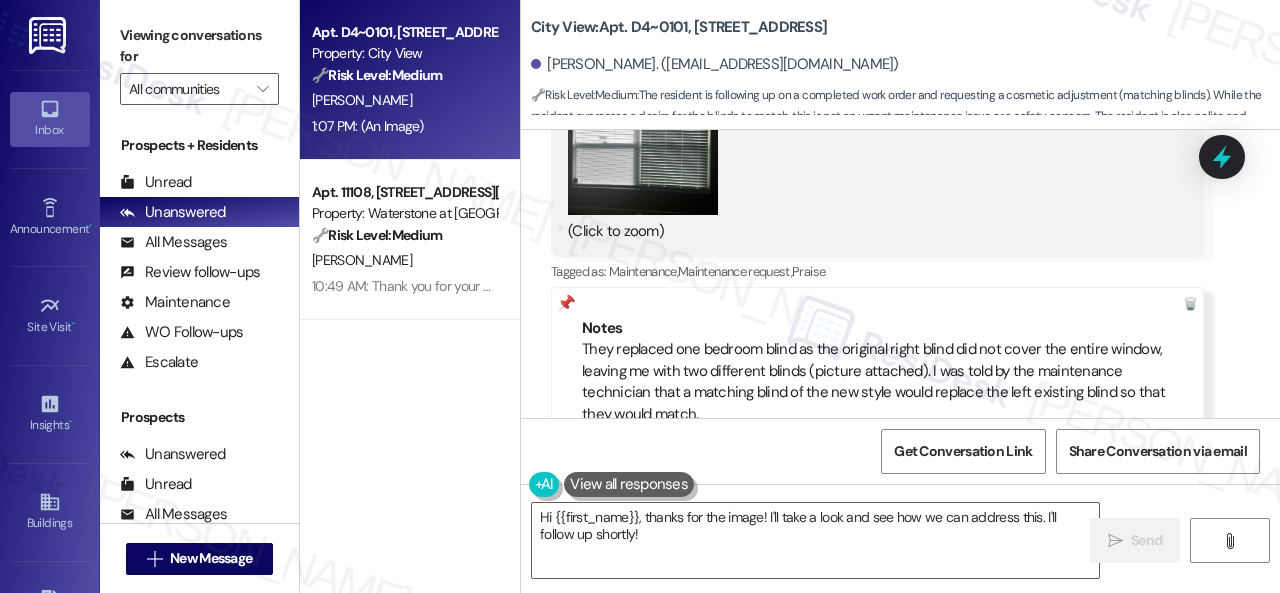 scroll, scrollTop: 972, scrollLeft: 0, axis: vertical 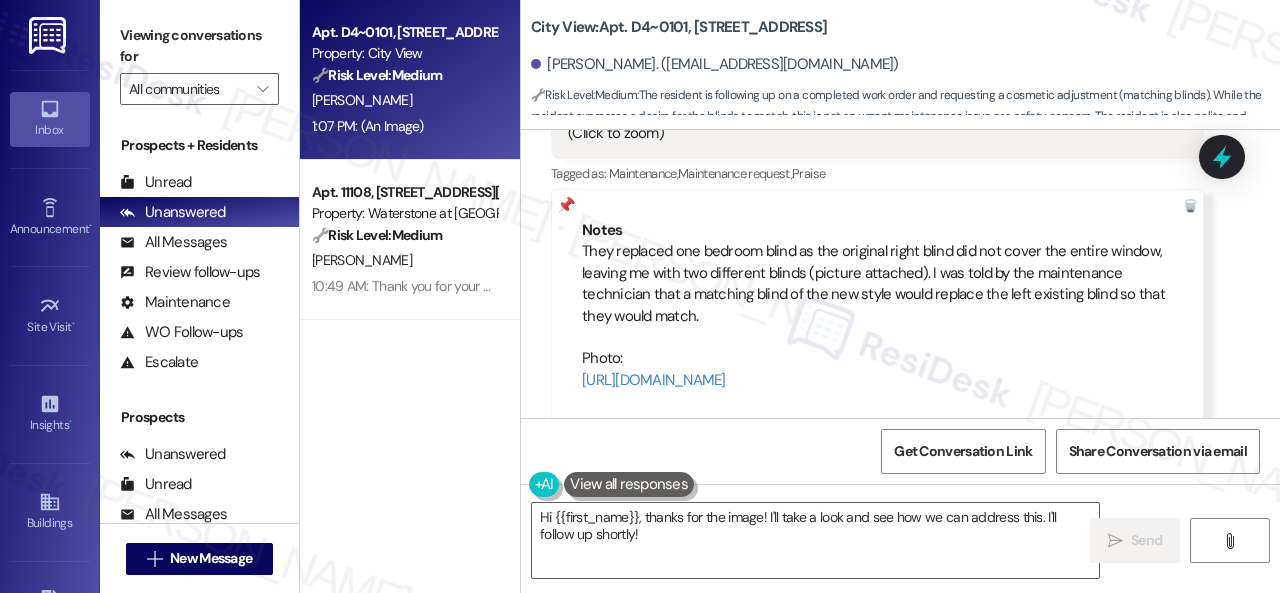 drag, startPoint x: 583, startPoint y: 253, endPoint x: 1007, endPoint y: 378, distance: 442.04184 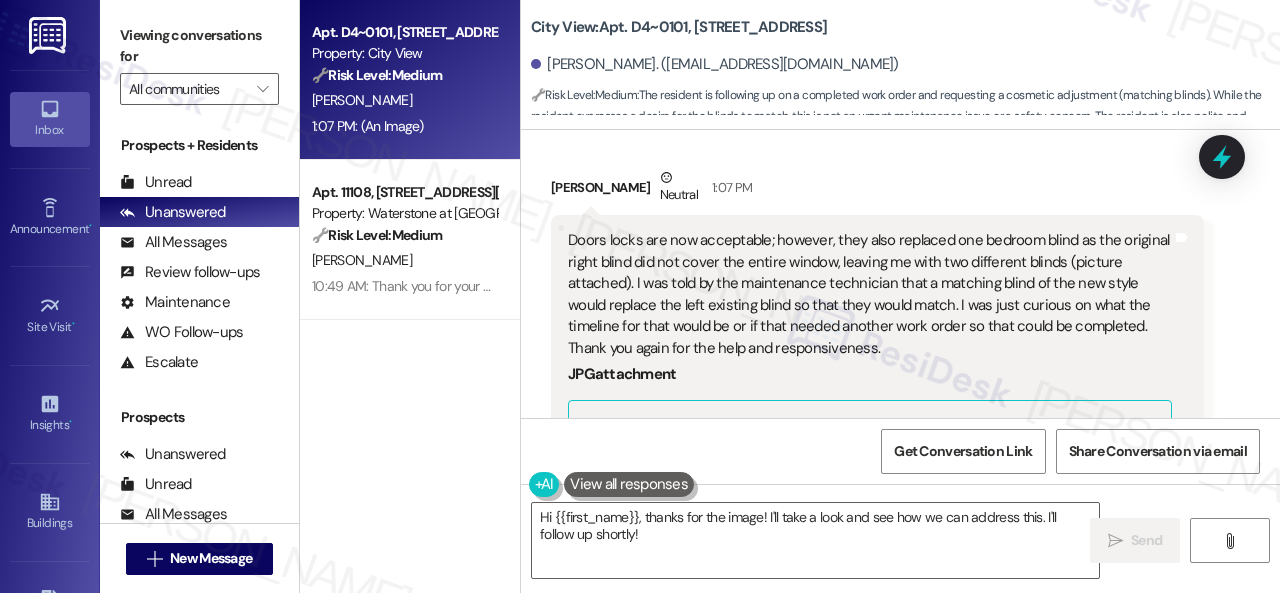 scroll, scrollTop: 372, scrollLeft: 0, axis: vertical 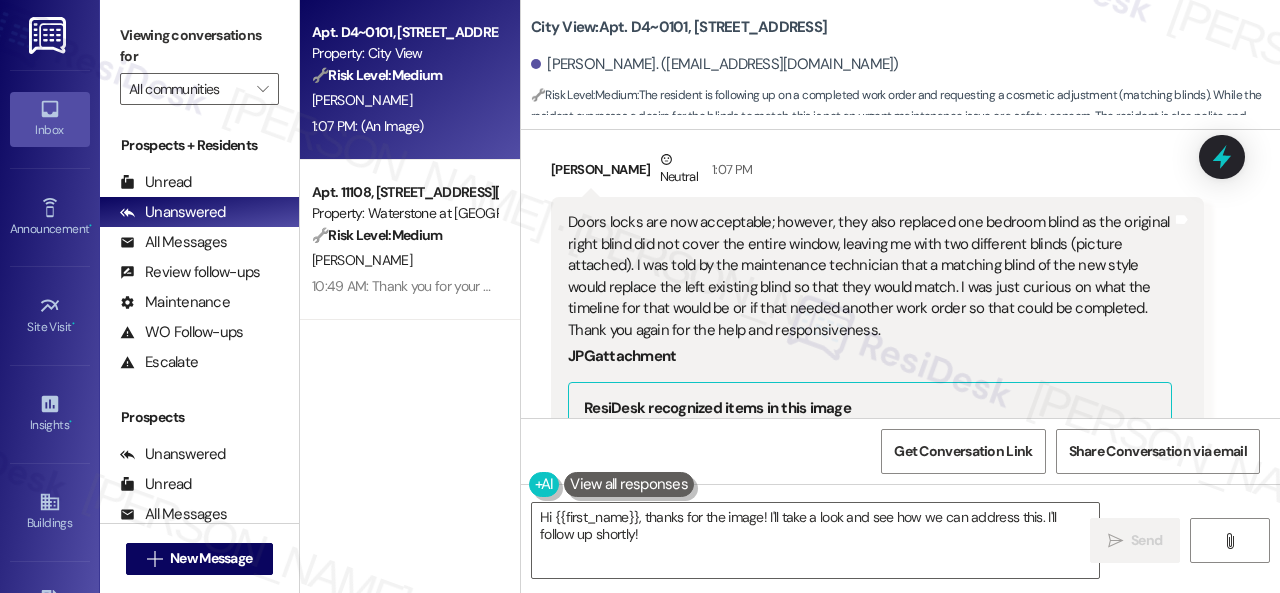click on "Received via SMS [PERSON_NAME]   Neutral 1:07 PM Doors locks are now acceptable; however, they also replaced one bedroom blind as the original right blind did not cover the entire window, leaving me with two different blinds (picture attached). I was told by the maintenance technician that a matching blind of the new style would replace the left existing blind so that they would match. I was just curious on what the timeline for that would be or if that needed another work order so that could be completed. Thank you again for the help and responsiveness. JPG  attachment ResiDesk recognized items in this image See details     Download   (Click to zoom) Tags and notes Tagged as:   Maintenance ,  Click to highlight conversations about Maintenance Maintenance request ,  Click to highlight conversations about Maintenance request Praise Click to highlight conversations about Praise Notes
Photo:
[URL][DOMAIN_NAME]
----
From   at 1:25PM Eastern time on [DATE]  (" at bounding box center [900, 762] 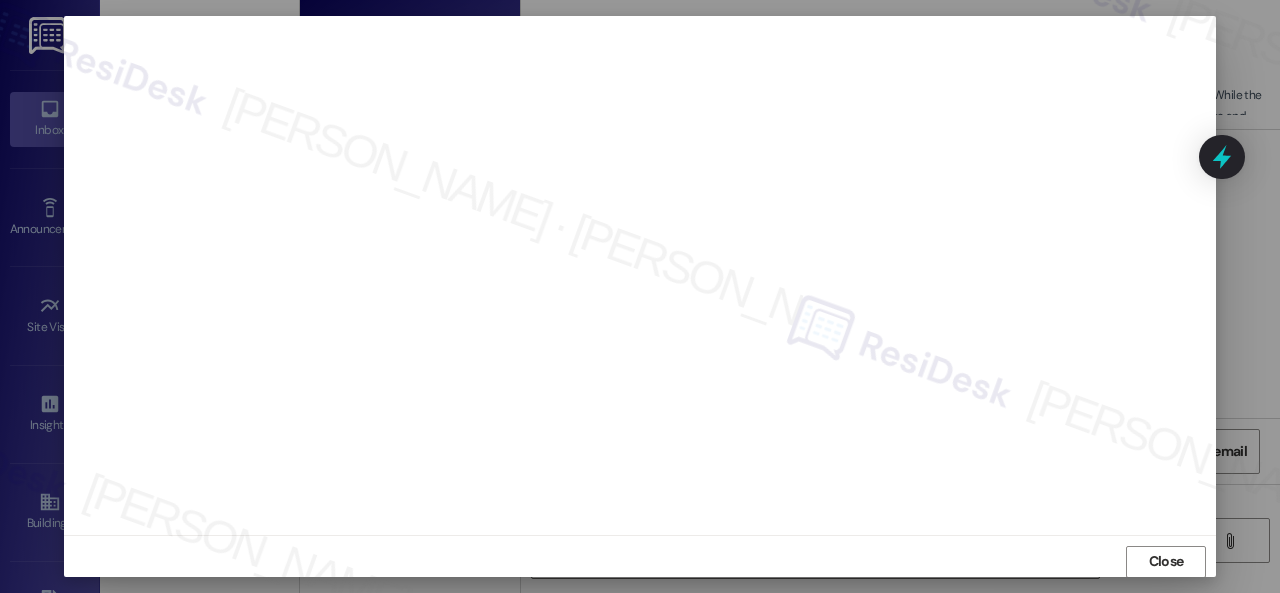 scroll, scrollTop: 0, scrollLeft: 0, axis: both 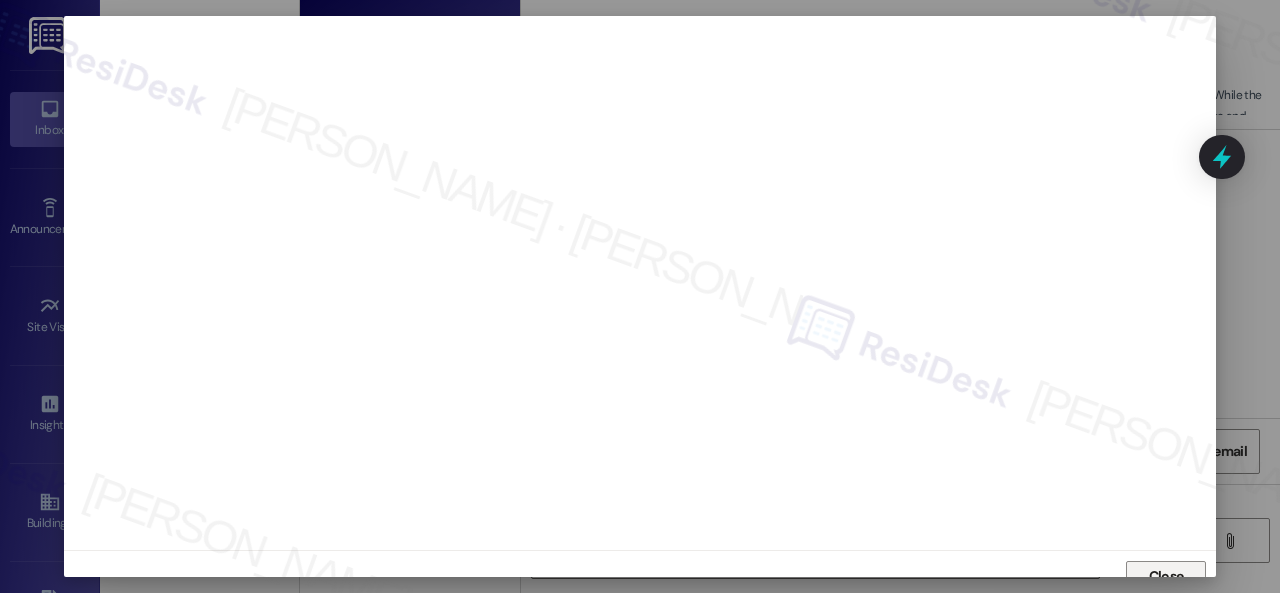 click on "Close" at bounding box center [1166, 576] 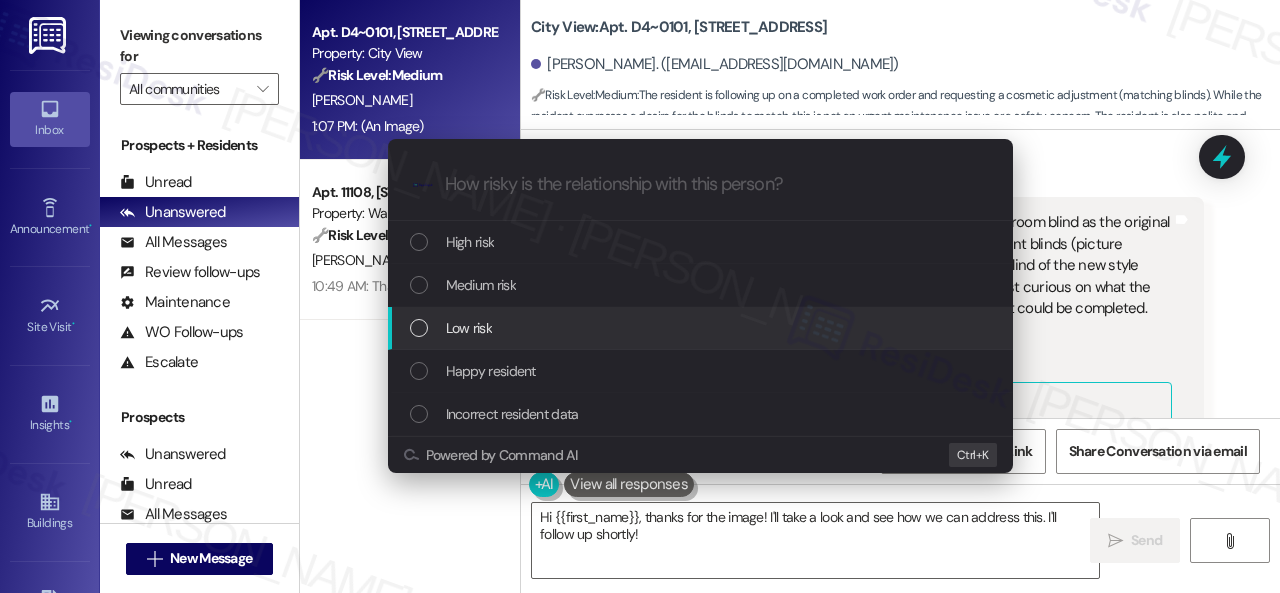 click on "Escalate Conversation How risky is the relationship with this person? Topics (e.g. broken fridge, delayed service) Any messages to highlight in the email? .cls-1{fill:#0a055f;}.cls-2{fill:#0cc4c4;} resideskLogoBlueOrange High risk Medium risk Low risk Happy resident Incorrect resident data Powered by Command AI Ctrl+ K" at bounding box center [640, 296] 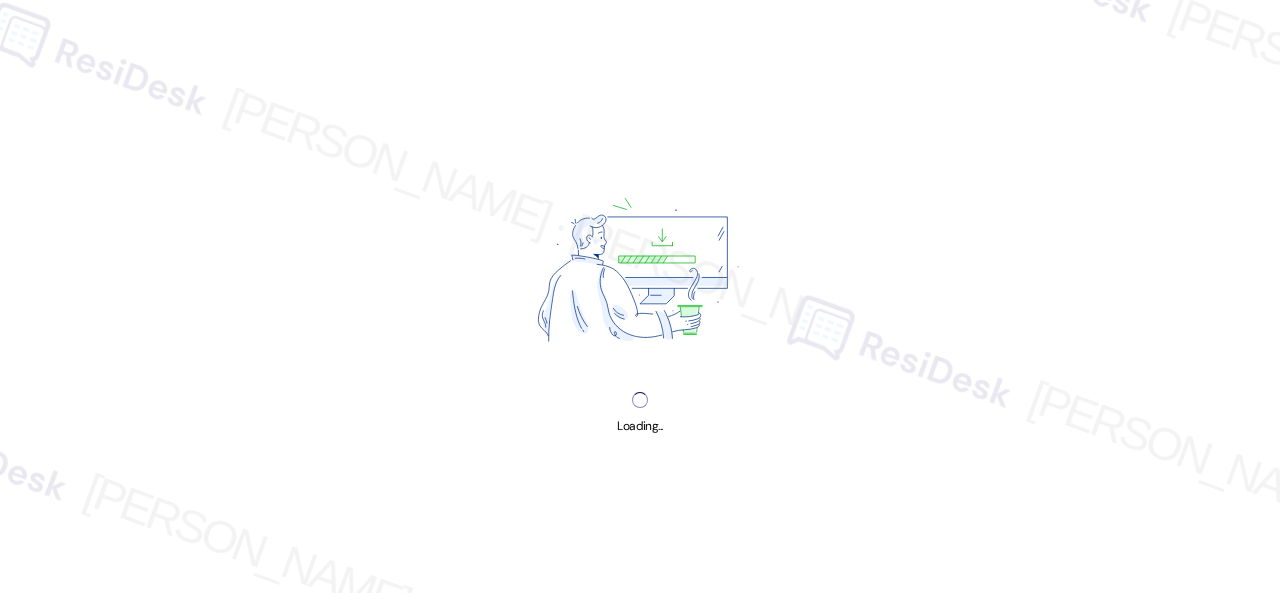 scroll, scrollTop: 0, scrollLeft: 0, axis: both 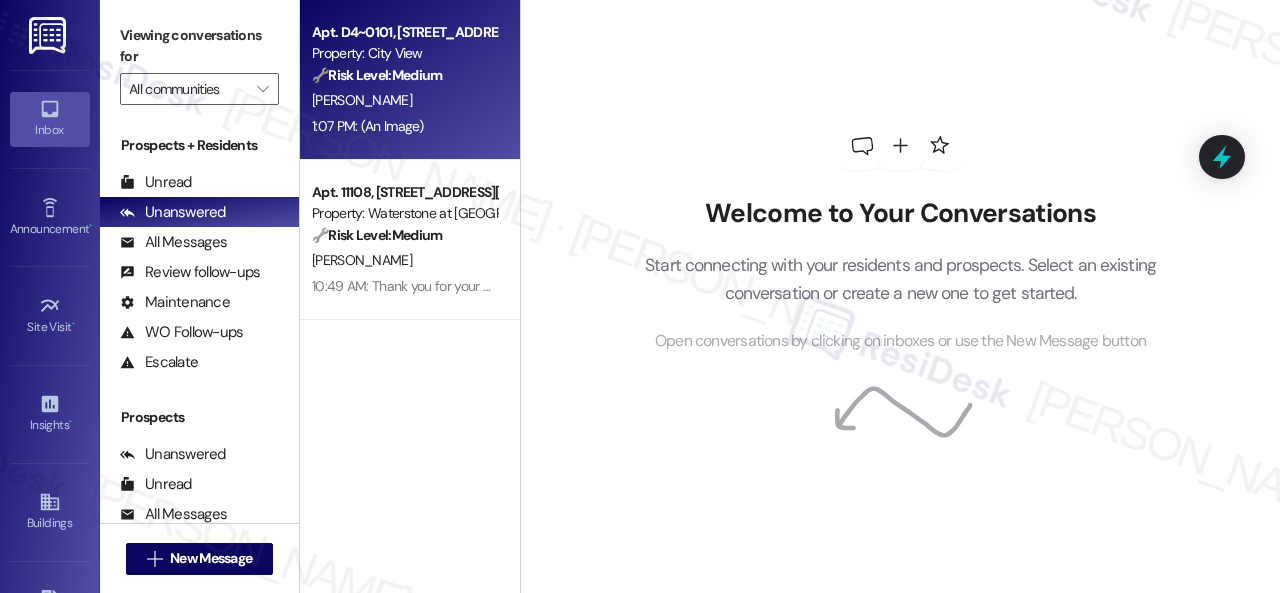 click on "[PERSON_NAME]" at bounding box center (404, 100) 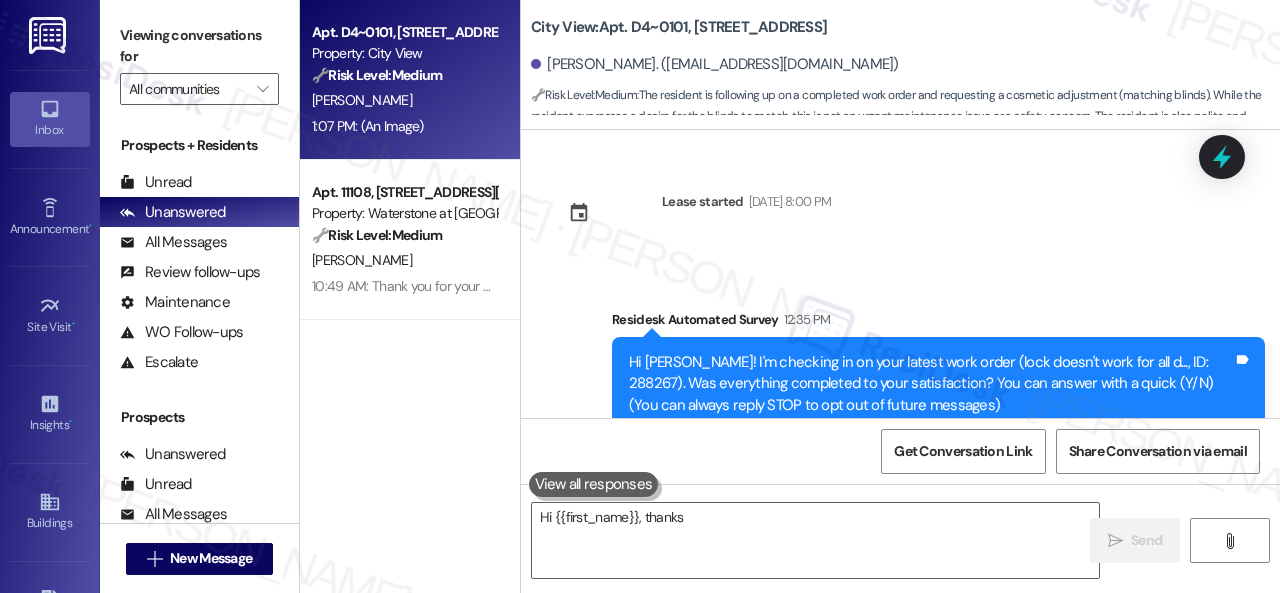 scroll, scrollTop: 1372, scrollLeft: 0, axis: vertical 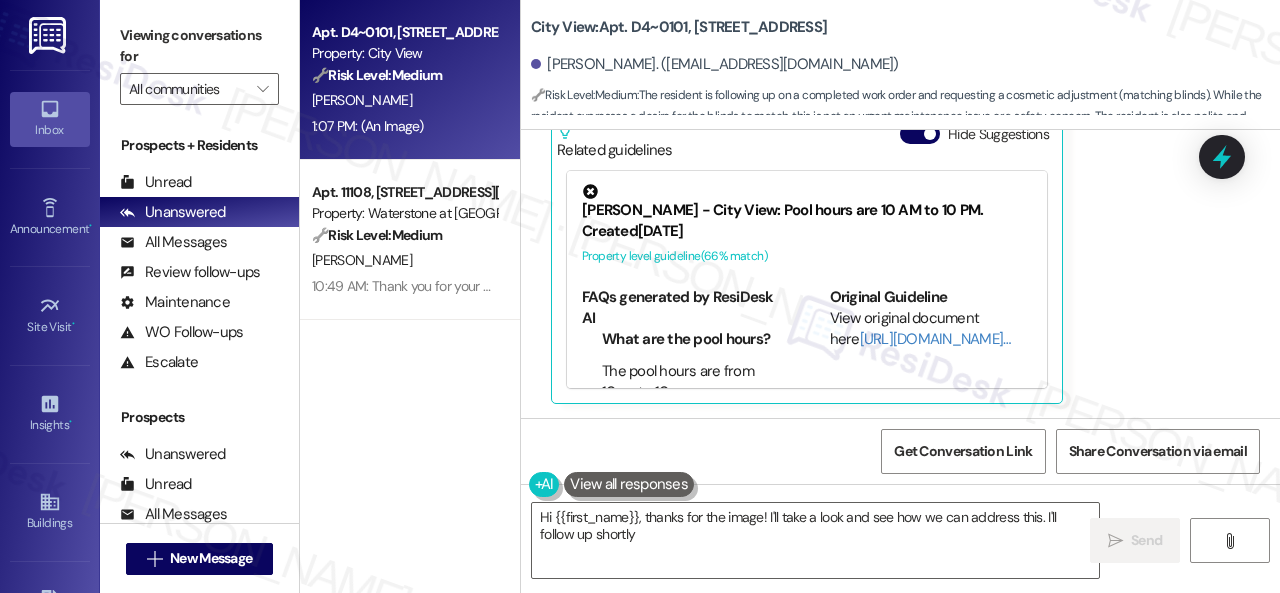 type on "Hi {{first_name}}, thanks for the image! I'll take a look and see how we can address this. I'll follow up shortly!" 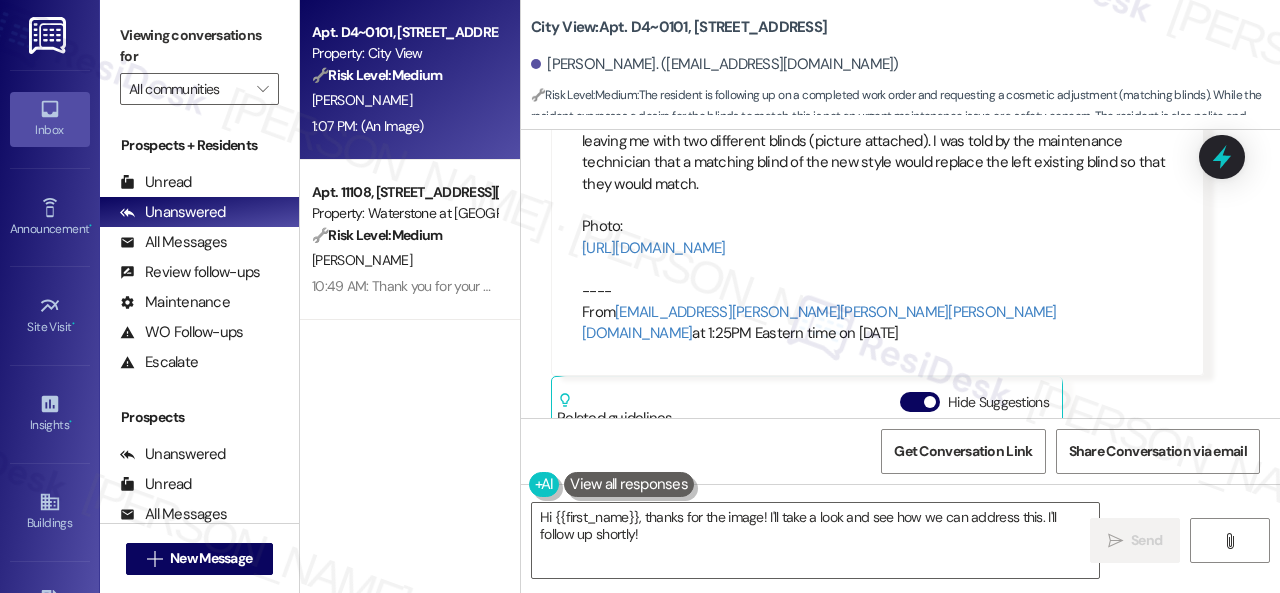 scroll, scrollTop: 1072, scrollLeft: 0, axis: vertical 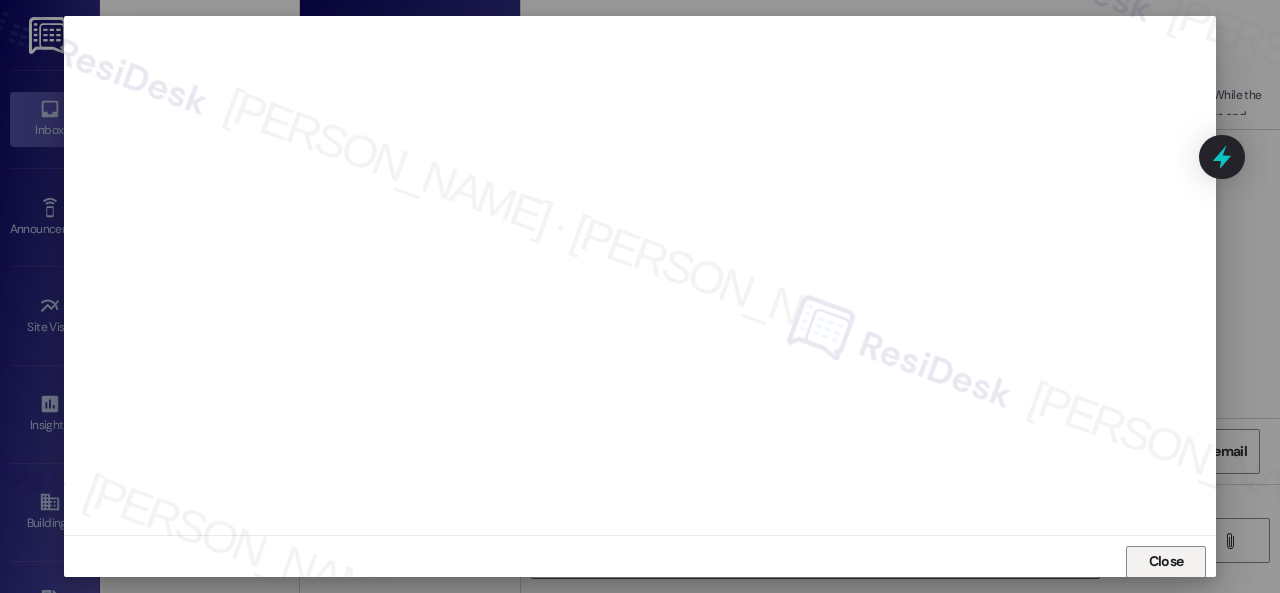 click on "Close" at bounding box center (1166, 562) 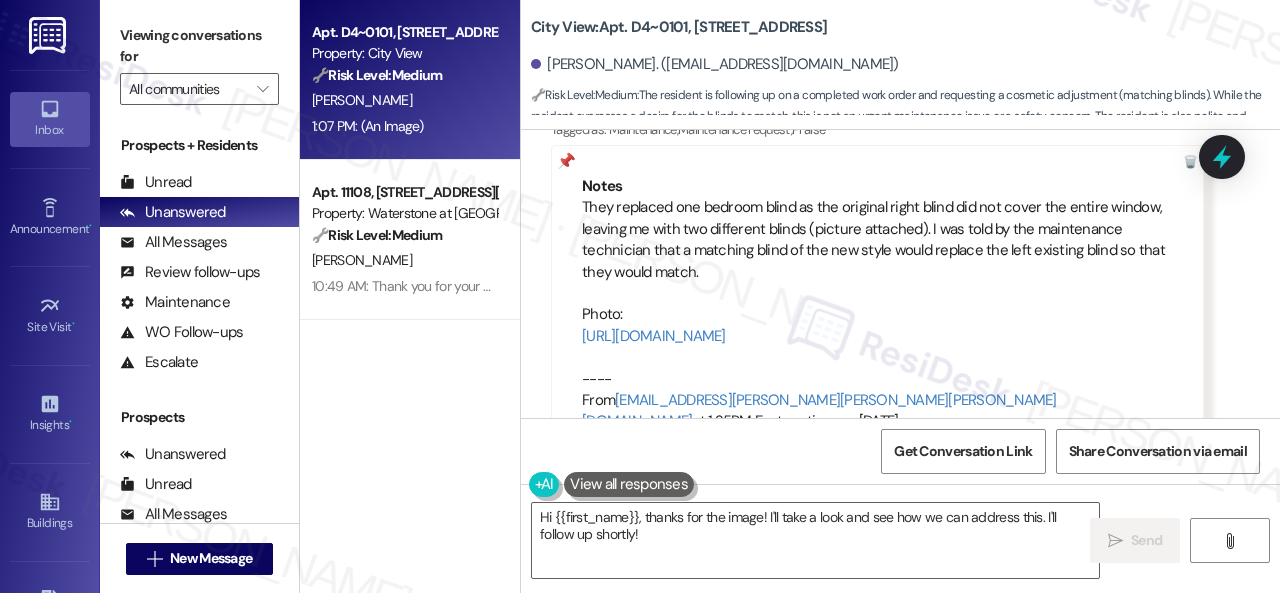 scroll, scrollTop: 972, scrollLeft: 0, axis: vertical 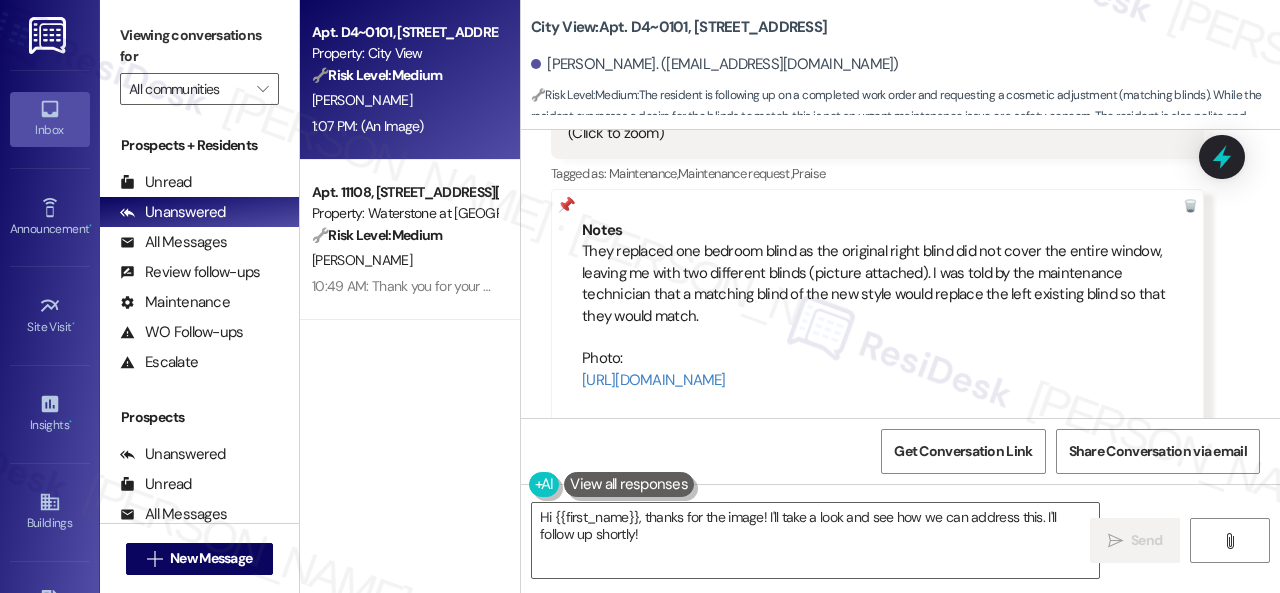 drag, startPoint x: 572, startPoint y: 247, endPoint x: 1000, endPoint y: 375, distance: 446.73035 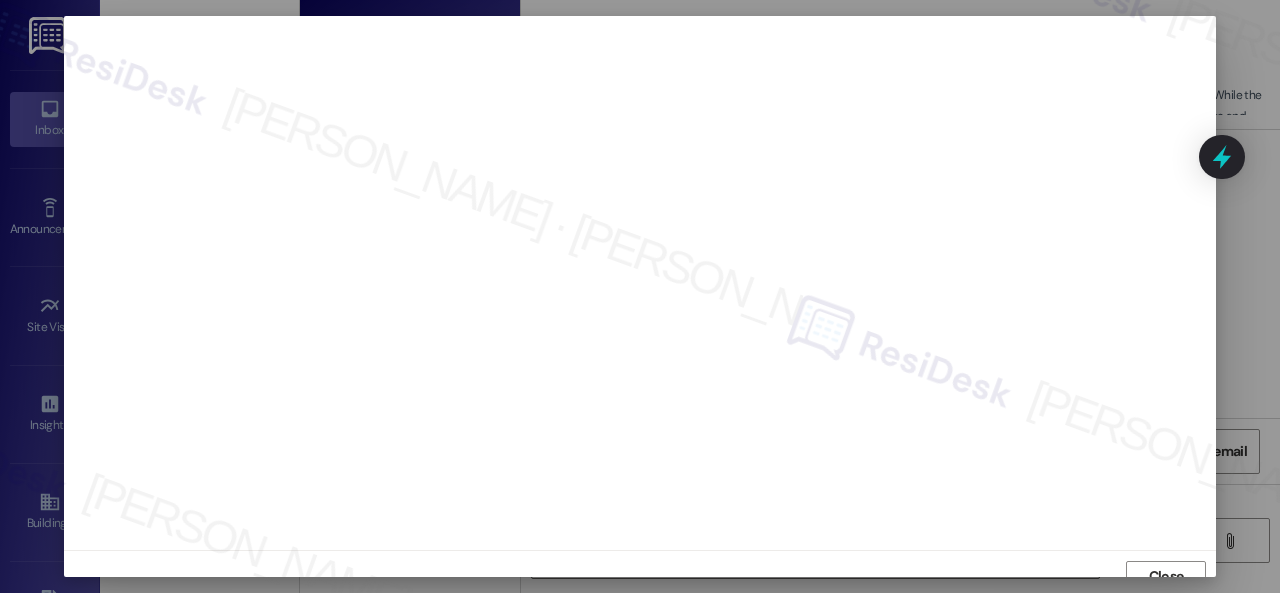 scroll, scrollTop: 15, scrollLeft: 0, axis: vertical 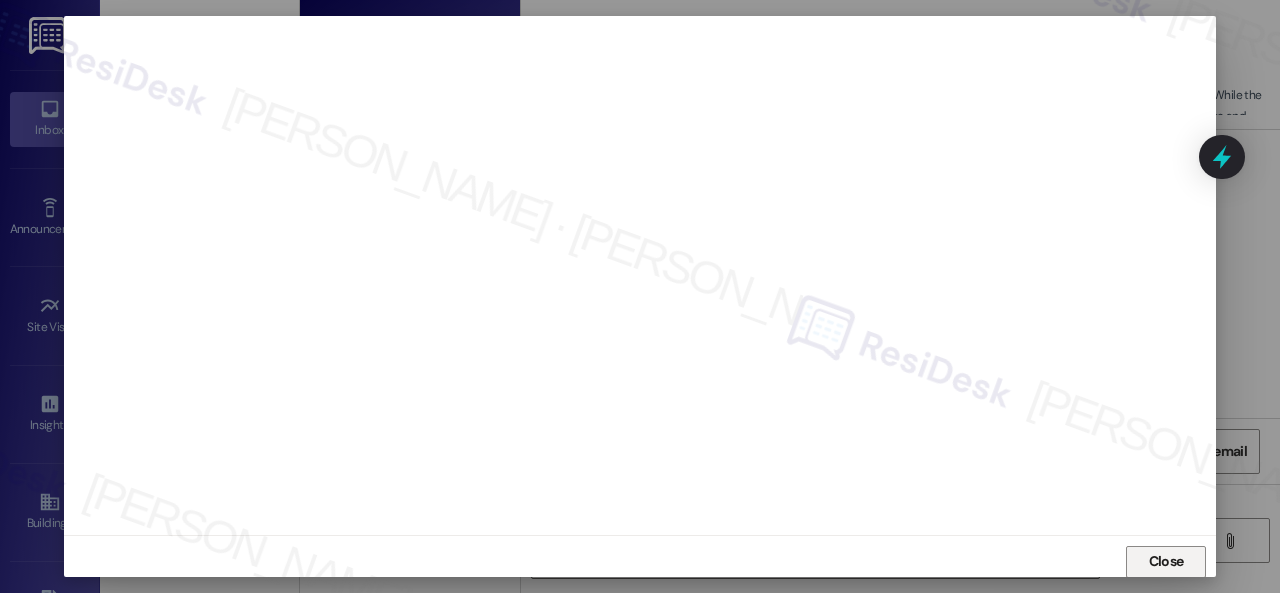 click on "Close" at bounding box center [1166, 561] 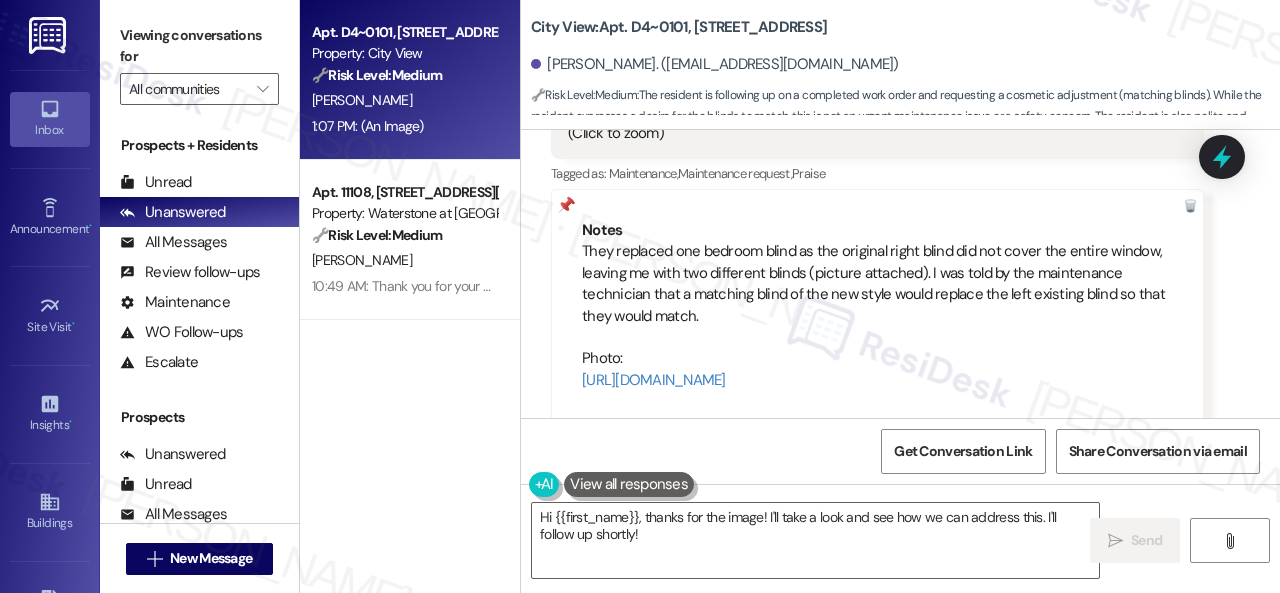 click on "Apt. D4~0101, 2600 Cityview Drive Property: City View 🔧  Risk Level:  Medium The resident is following up on a completed work order and requesting a cosmetic adjustment (matching blinds). While the resident expresses a desire for the blinds to match, this is not an urgent maintenance issue or a safety concern. The resident is also polite and thankful, indicating no immediate dissatisfaction. S. Kirsch 1:07 PM: (An Image) 1:07 PM: (An Image) Apt. 11108, 6855 S Mason Rd Property: Waterstone at Cinco Ranch 🔧  Risk Level:  Medium The resident is following up on a previously scheduled pest control appointment that was missed. While pest control is important, there is no indication of an immediate health hazard or lease violation. The repeated follow-ups suggest frustration, but the issue itself remains a non-urgent maintenance request. D. Reid" at bounding box center [410, 225] 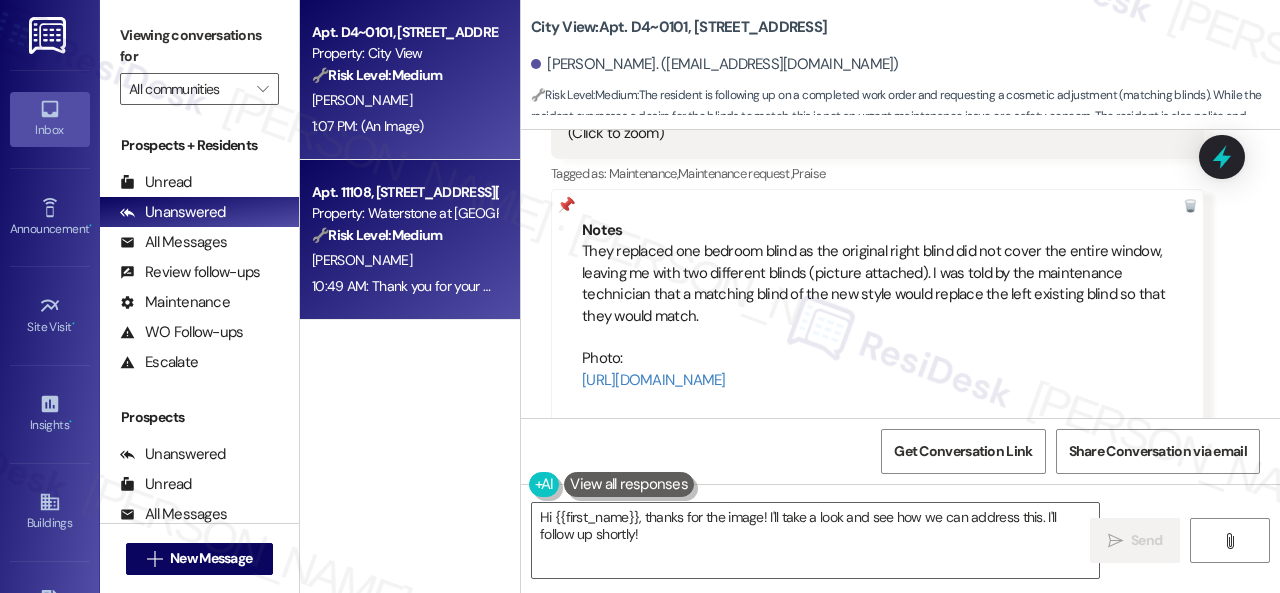 click on "[PERSON_NAME]" at bounding box center [404, 260] 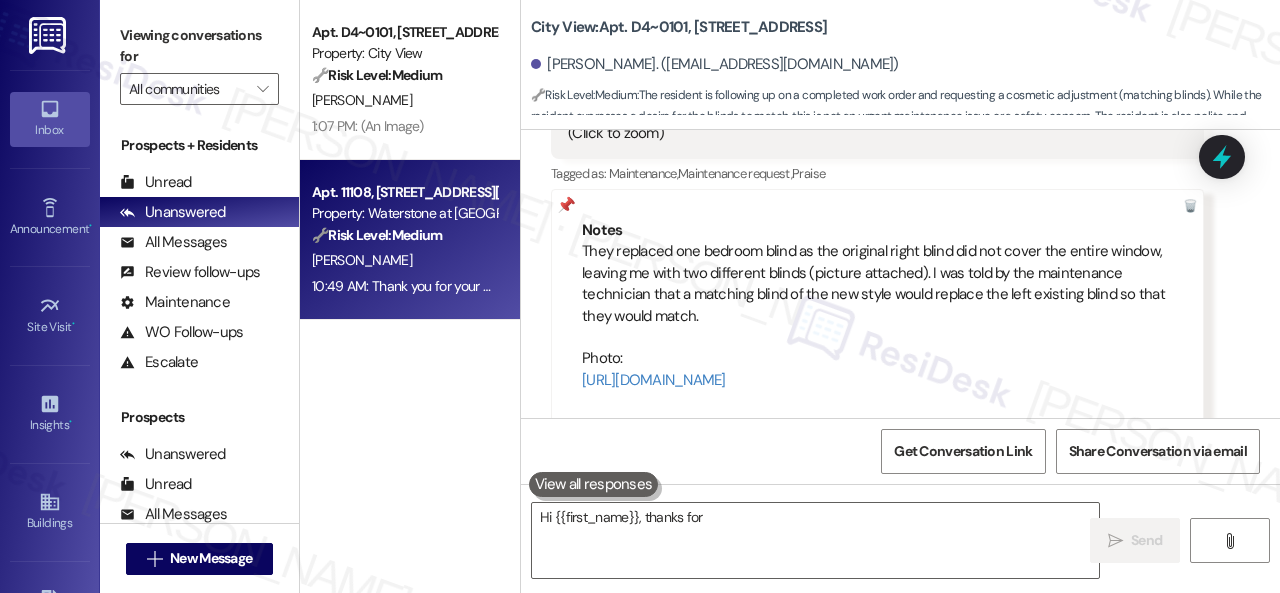 type on "Hi {{first_name}}, thanks for the" 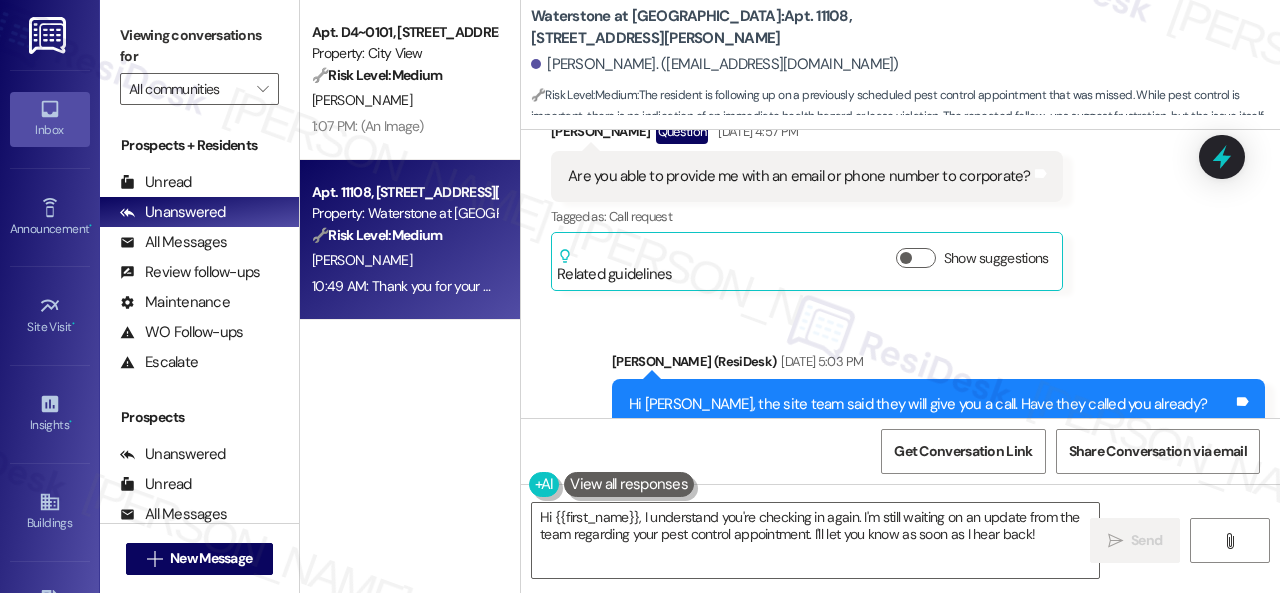 scroll, scrollTop: 24324, scrollLeft: 0, axis: vertical 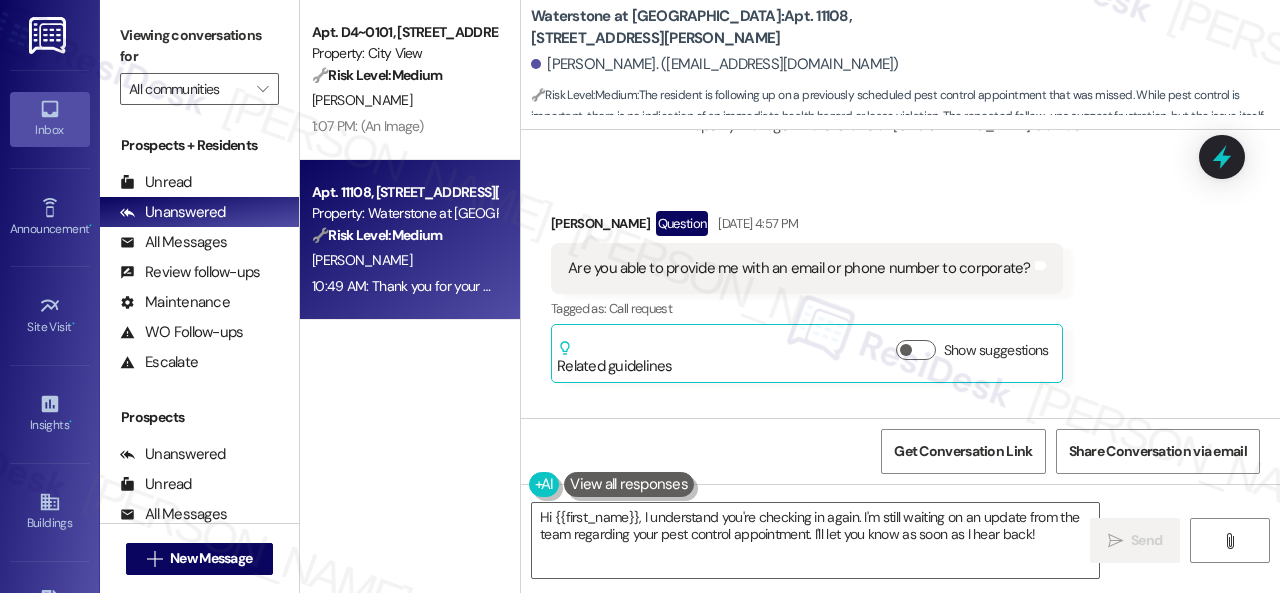 click on "Received via SMS Denique Reid Question Jul 17, 2025 at 4:57 PM Are you able to provide me with an email or phone number to corporate?  Tags and notes Tagged as:   Call request Click to highlight conversations about Call request  Related guidelines Show suggestions" at bounding box center (900, 282) 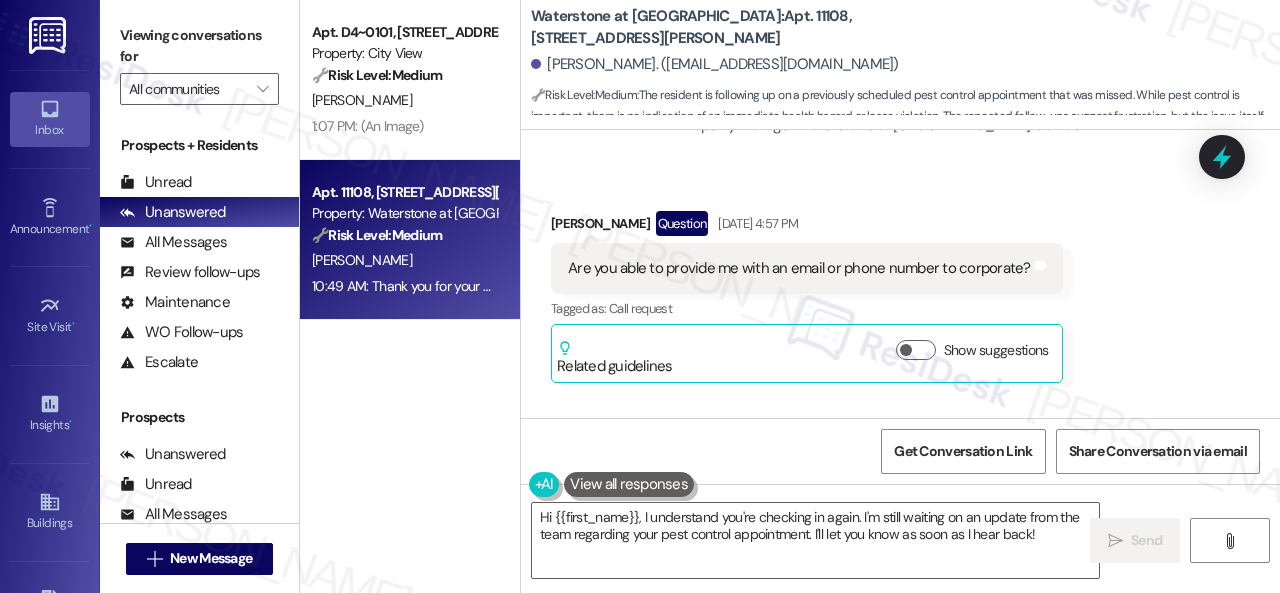 drag, startPoint x: 1048, startPoint y: 534, endPoint x: 416, endPoint y: 448, distance: 637.8244 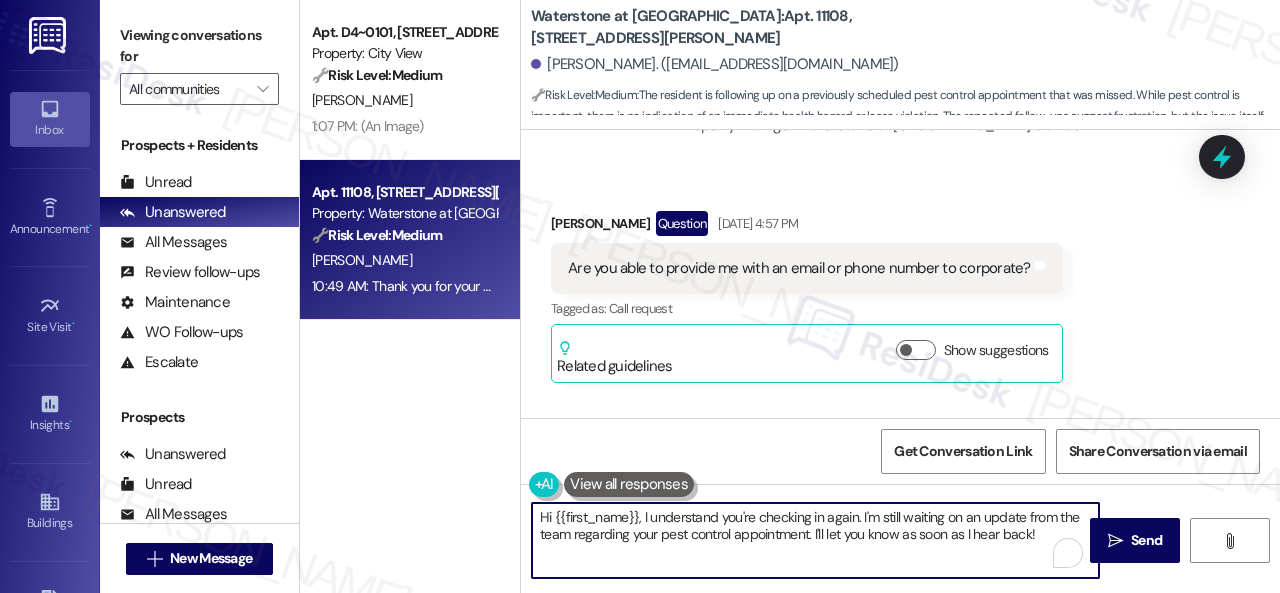 paste on "I haven't received a response from the site team yet. Rest assured that I will let you know once I hear from them. Calling or going to the office to speak with someone from the site team would be helpful, too. I appreciate your patience, {{first_name}}." 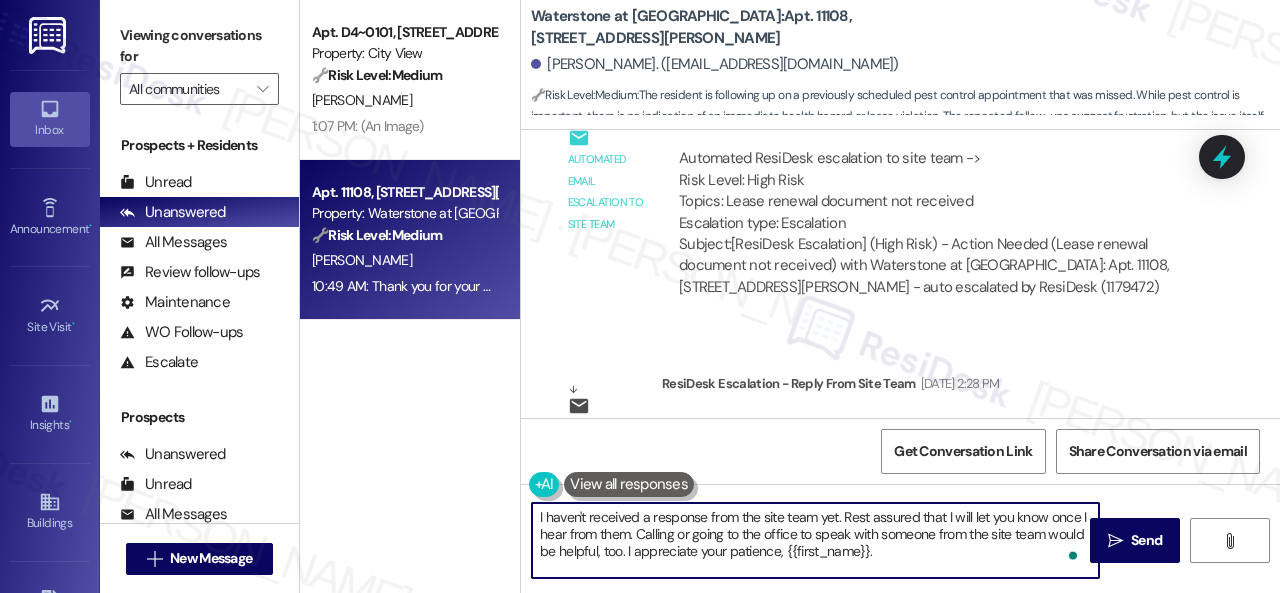 scroll, scrollTop: 26624, scrollLeft: 0, axis: vertical 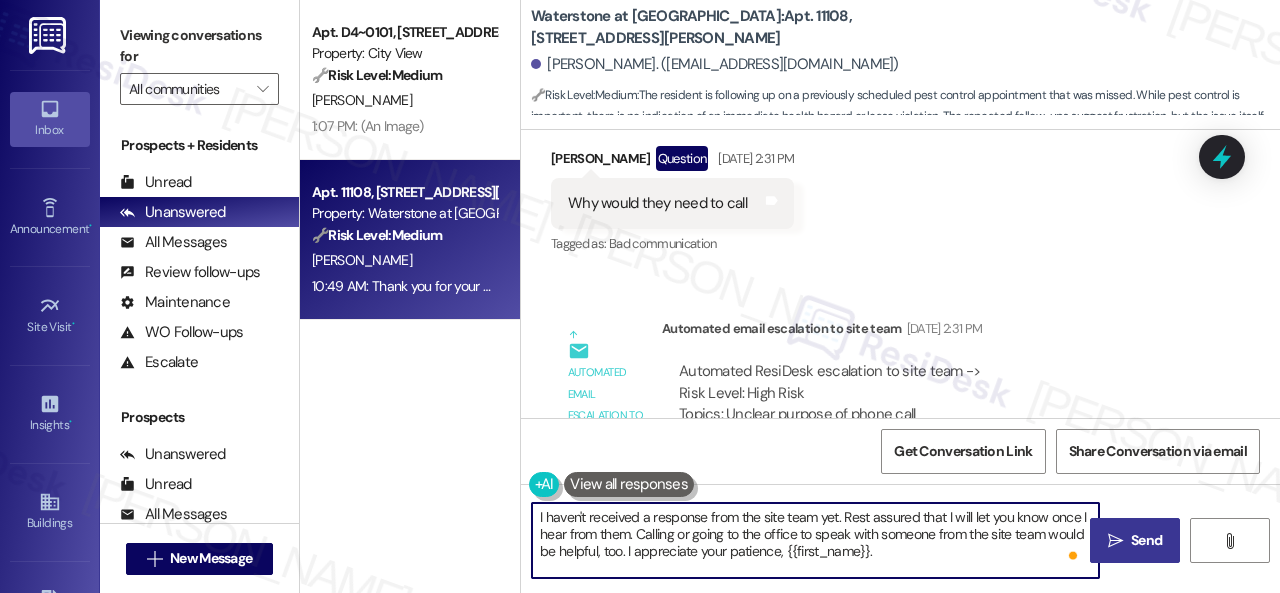 type on "I haven't received a response from the site team yet. Rest assured that I will let you know once I hear from them. Calling or going to the office to speak with someone from the site team would be helpful, too. I appreciate your patience, {{first_name}}." 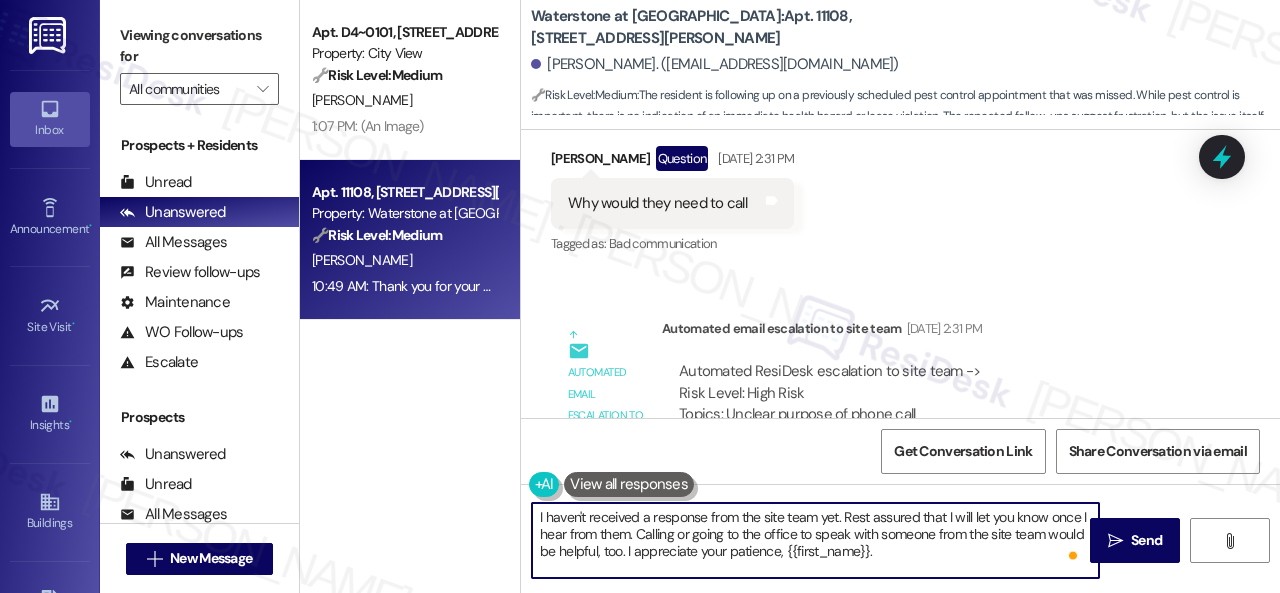 drag, startPoint x: 1118, startPoint y: 547, endPoint x: 1122, endPoint y: 509, distance: 38.209946 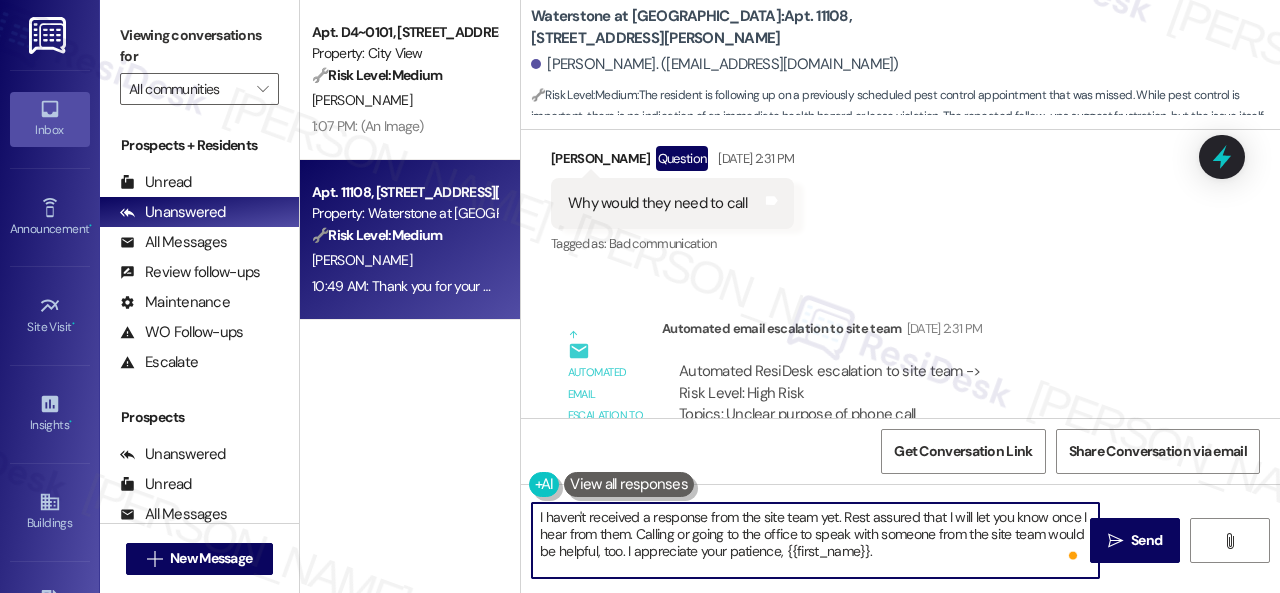 click on " Send" at bounding box center [1135, 540] 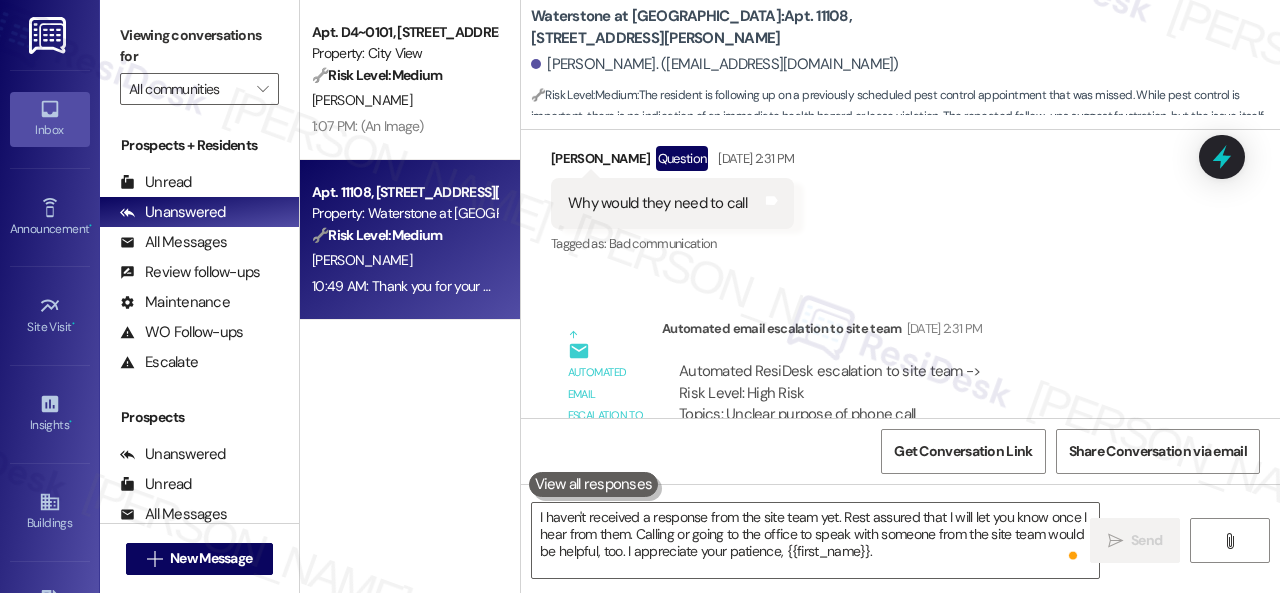 type 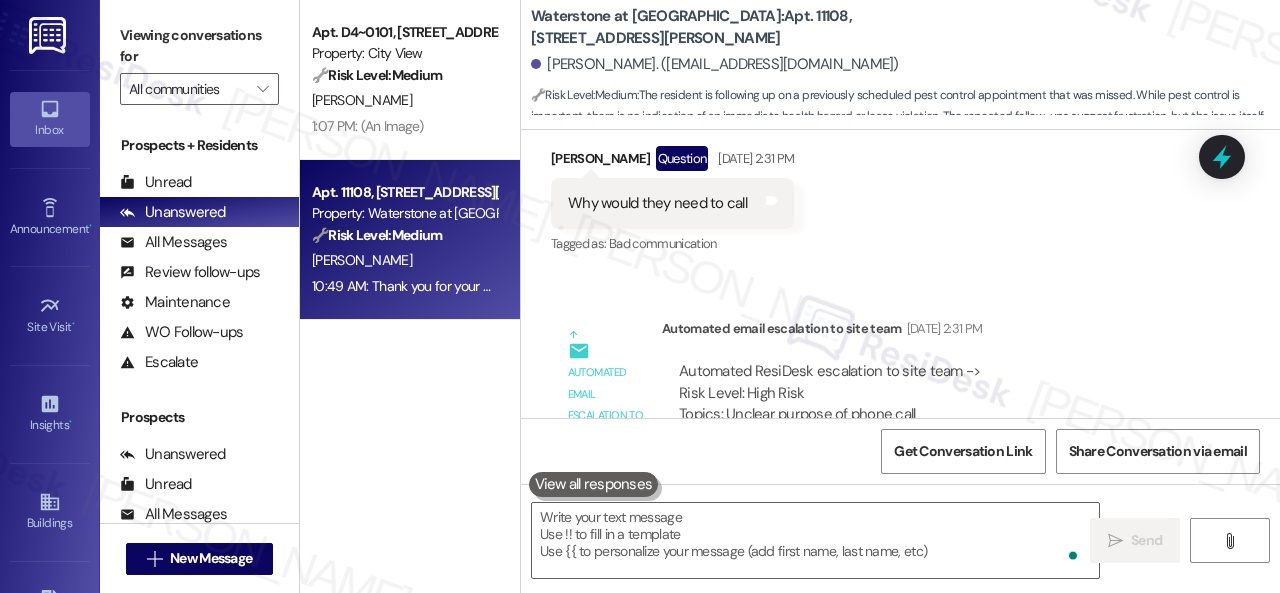 scroll, scrollTop: 37912, scrollLeft: 0, axis: vertical 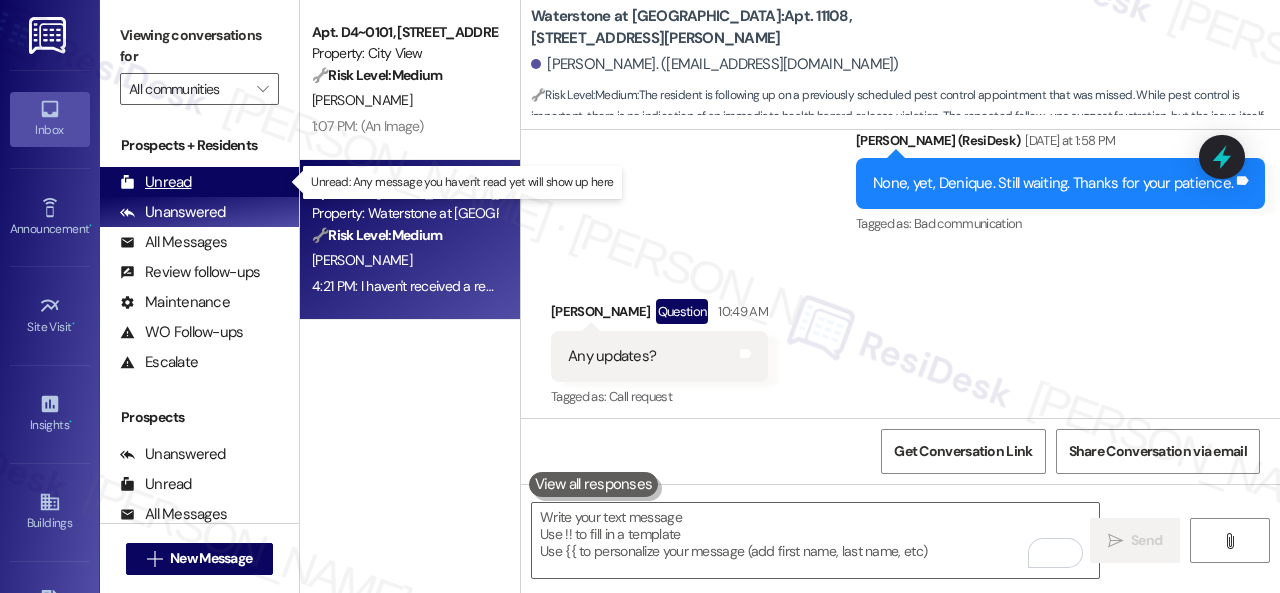 click on "Unread" at bounding box center [156, 182] 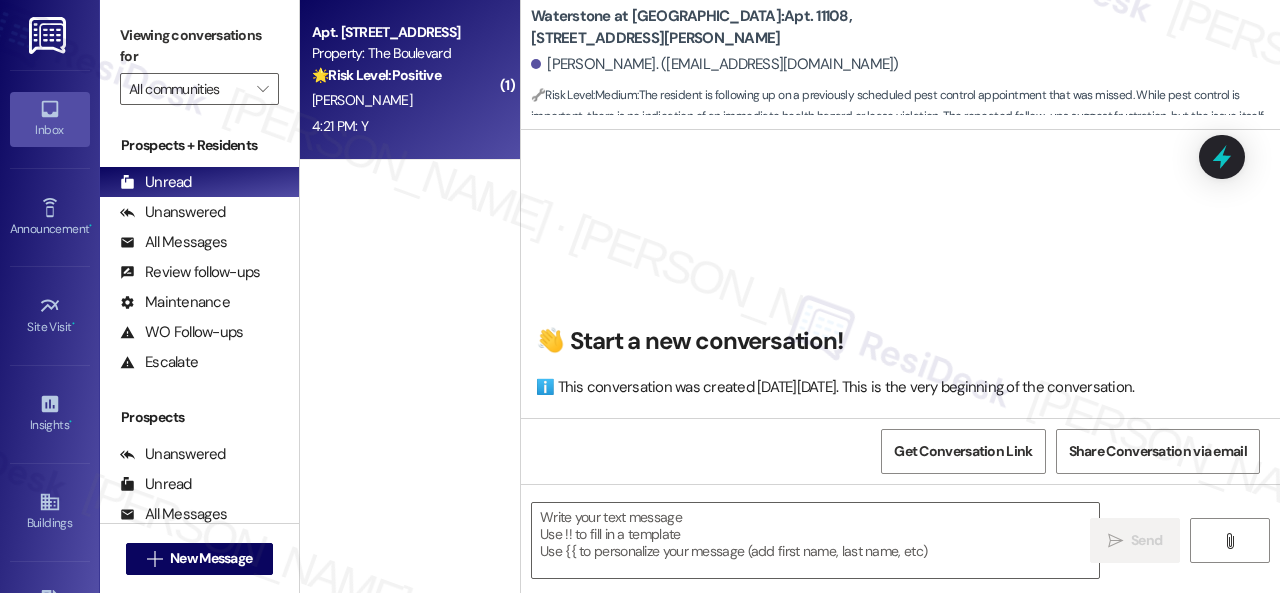 click on "4:21 PM: Y 4:21 PM: Y" at bounding box center [404, 126] 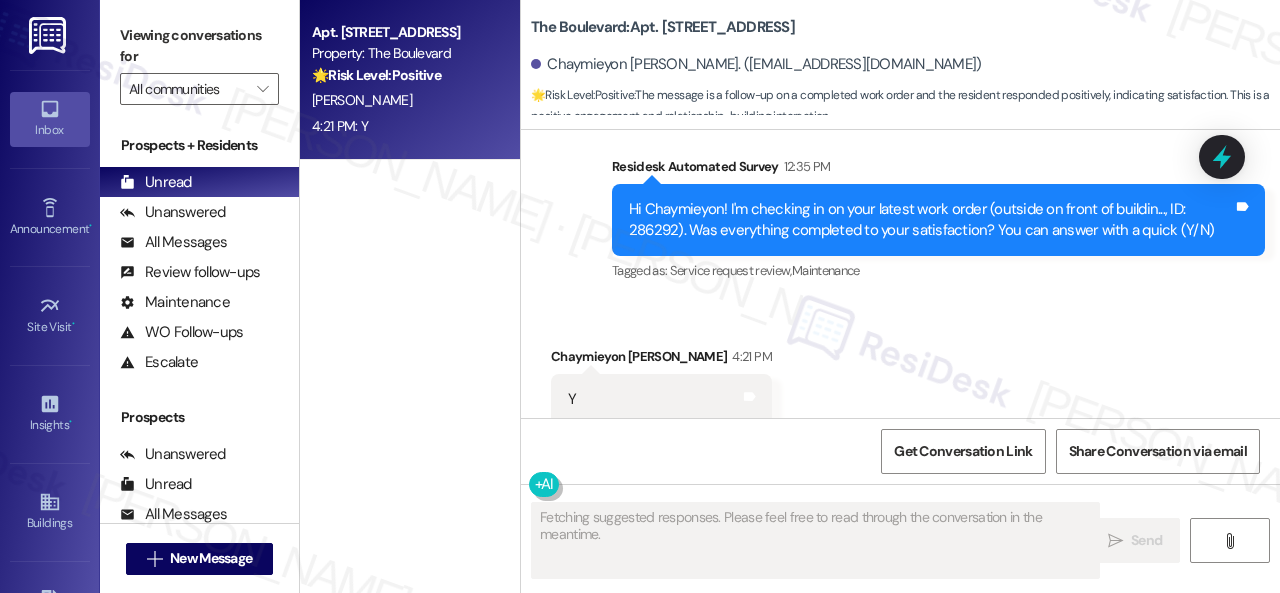 scroll, scrollTop: 2742, scrollLeft: 0, axis: vertical 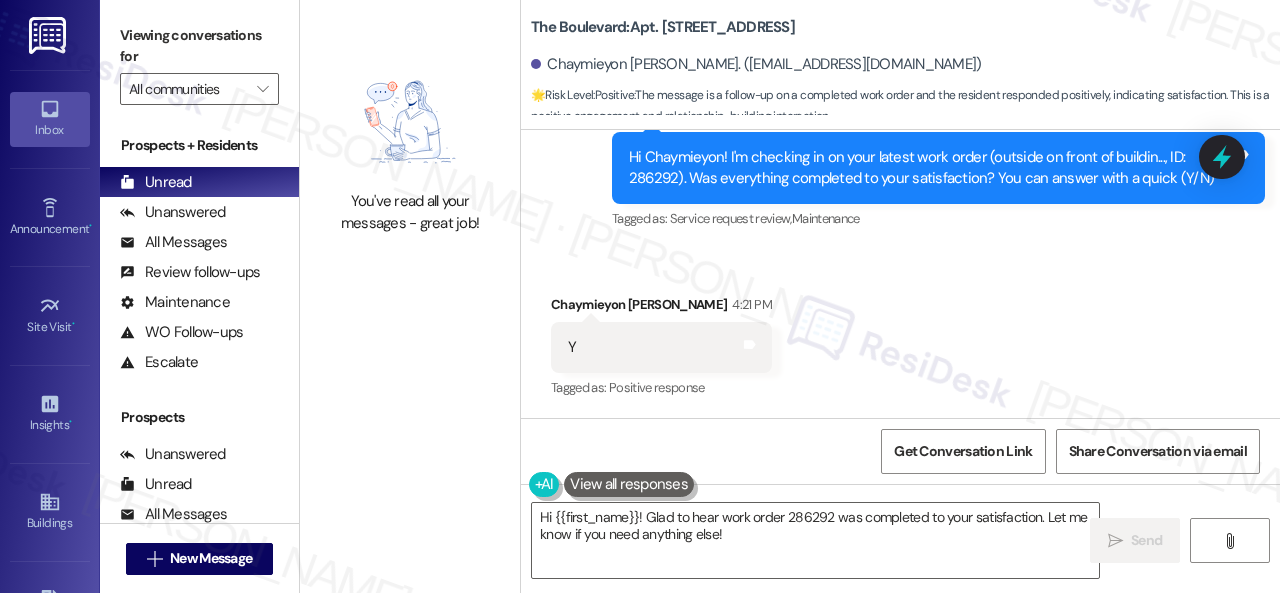 click on "Sent via SMS Sarah   (ResiDesk) Apr 02, 2025 at 10:36 AM Do you have a maintenance request for the fan issue? If so, is the work order still open/active? If it is, please provide the work order number, and I'll gladly follow up with the site team immediately. Thank you! Tags and notes Tagged as:   Maintenance ,  Click to highlight conversations about Maintenance Maintenance request ,  Click to highlight conversations about Maintenance request Work order request Click to highlight conversations about Work order request Survey, sent via SMS Residesk Automated Survey Apr 29, 2025 at 5:10 PM This message is part of our periodic resident outreach. Please disregard if you've already paid or you're on auto-pay!
Hi Chaymieyon! Friendly reminder that we’re here if you have any questions or concerns about paying rent. Feel free to reply ‘Yes’ if you’d like any help. If you’ve already paid or you’re on auto-pay - you’re all set! Tags and notes Tagged as:   Rent payment reminders ," at bounding box center [900, -524] 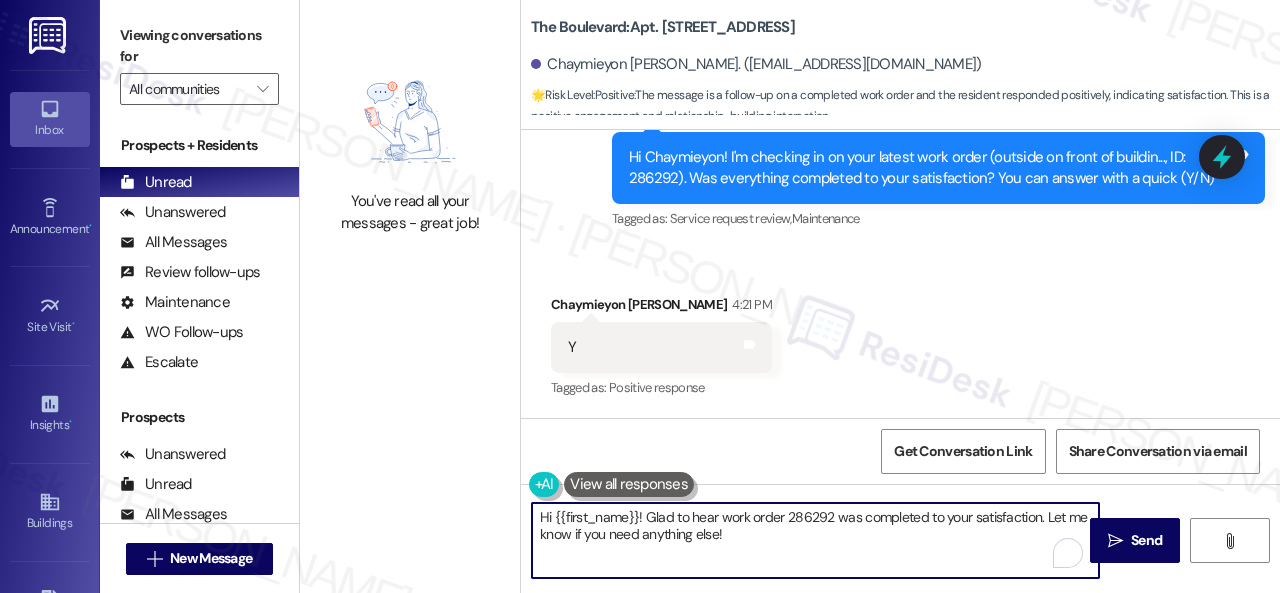 drag, startPoint x: 491, startPoint y: 466, endPoint x: 436, endPoint y: 456, distance: 55.9017 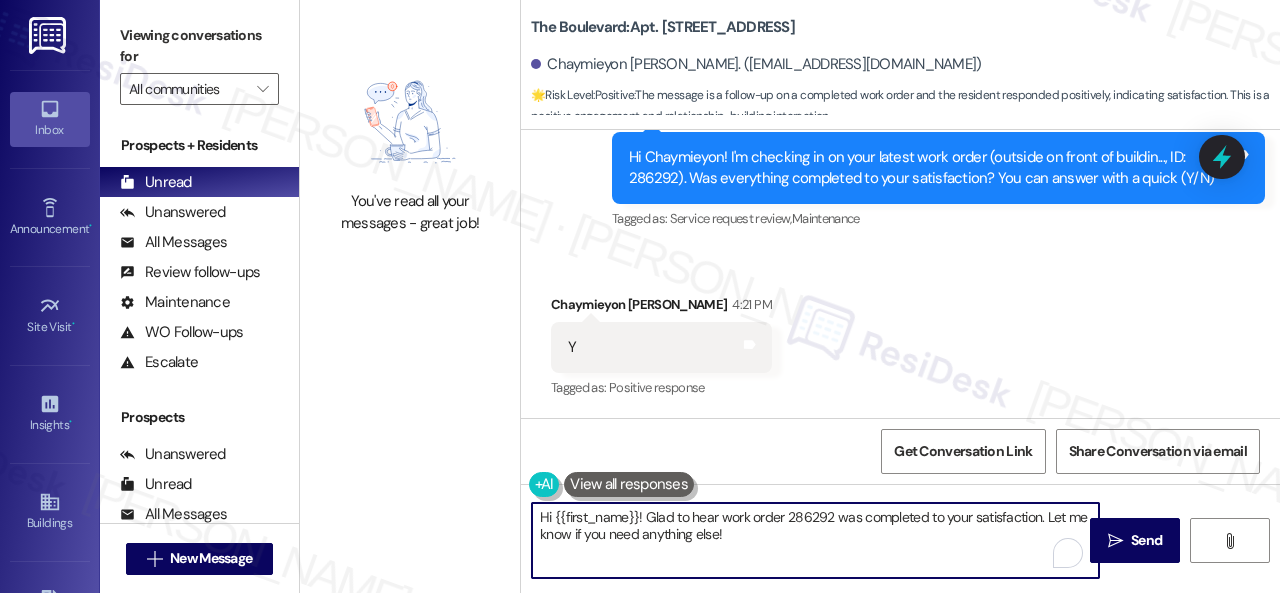 click on "You've read all your messages - great job! The Boulevard:  Apt. 5046, 4800 Skyline Dr       Chaymieyon Floyd. (chaymieyonfloyd23@gmail.com)   🌟  Risk Level:  Positive :  The message is a follow-up on a completed work order and the resident responded positively, indicating satisfaction. This is a positive engagement and relationship-building interaction. Lease started Dec 22, 2024 at 7:00 PM Announcement, sent via SMS Sarah   (ResiDesk) Jan 31, 2025 at 5:38 PM This message is part of our periodic resident outreach. Please disregard if you don't have questions/concerns about the upcoming rent or if you're on auto-pay!
Hi Chaymieyon! Friendly reminder that we’re here if you have any questions or concerns about paying the upcoming rent that is due tomorrow (Feb. 1st). Feel free to reply ‘Yes’ if you’d like any help. If you’re on auto-pay, you’re all set! (You can always reply STOP to opt out of future messages) Tags and notes Tagged as:   Custom survey ,  Rent/payments Survey, sent via SMS" at bounding box center [790, 296] 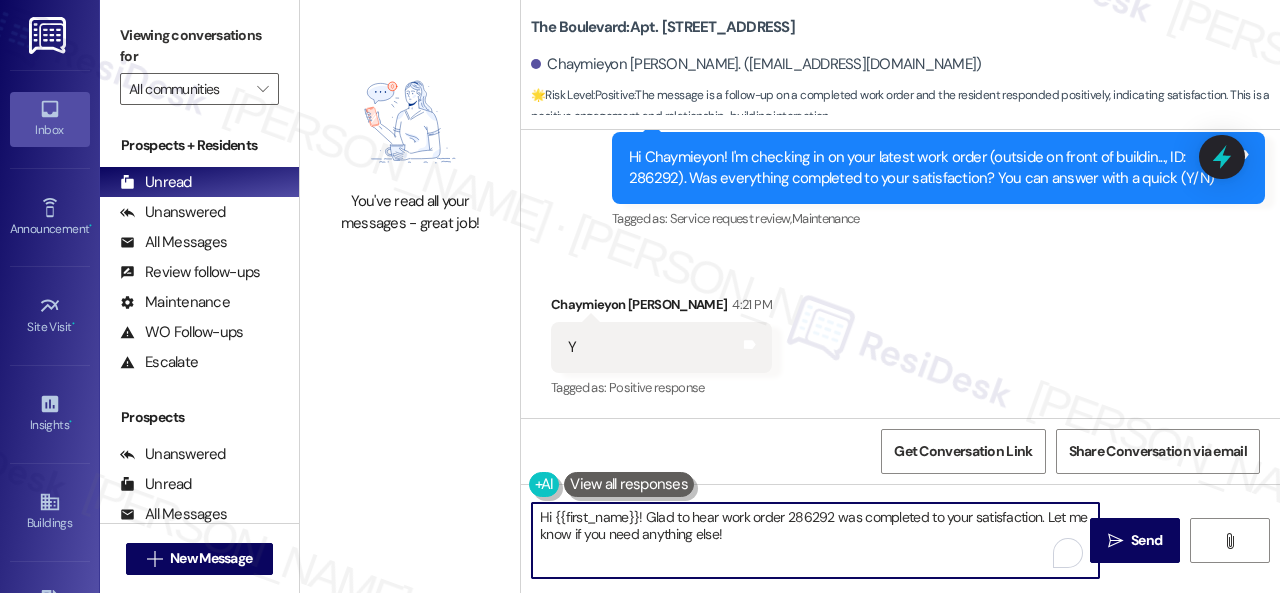 paste on "Awesome — glad everything’s sorted! If {{property}} was up to your expectations, just reply “Yes.” If not, no worries — feel free to share your thoughts. We’re always looking to get better" 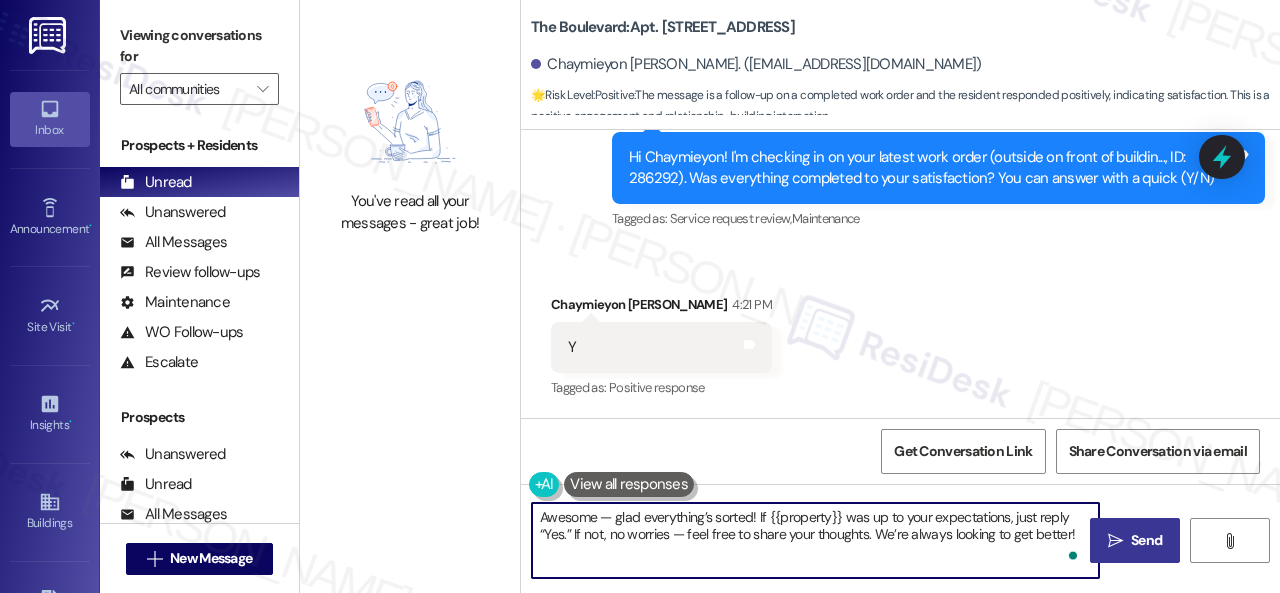type on "Awesome — glad everything’s sorted! If {{property}} was up to your expectations, just reply “Yes.” If not, no worries — feel free to share your thoughts. We’re always looking to get better!" 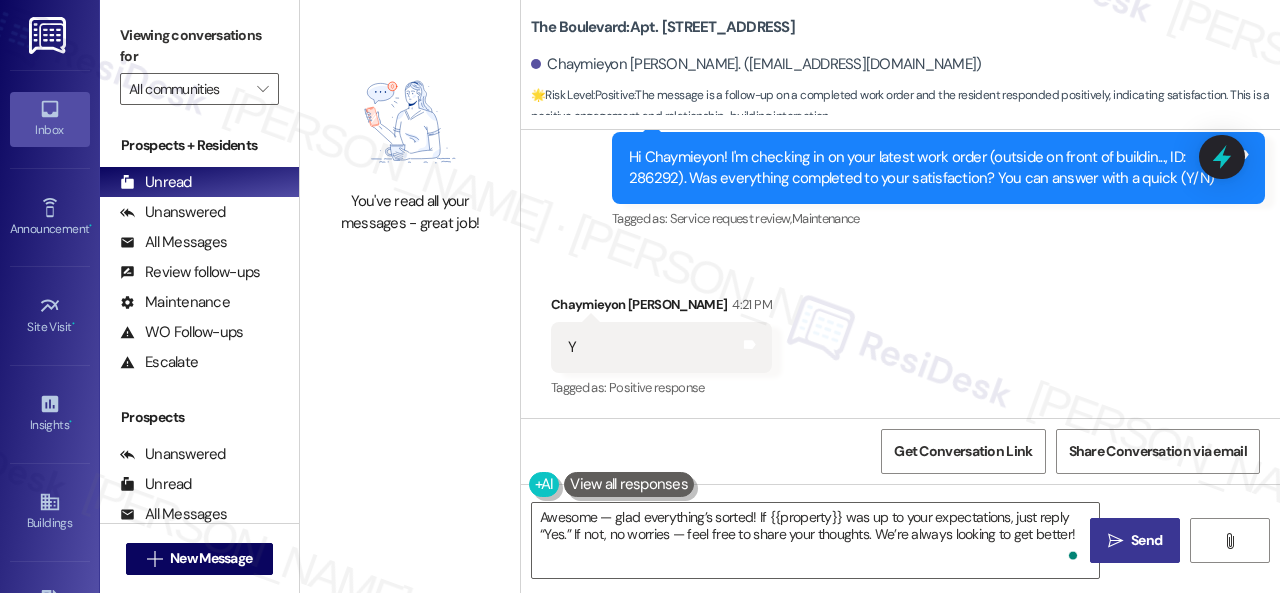click on "Send" at bounding box center [1146, 540] 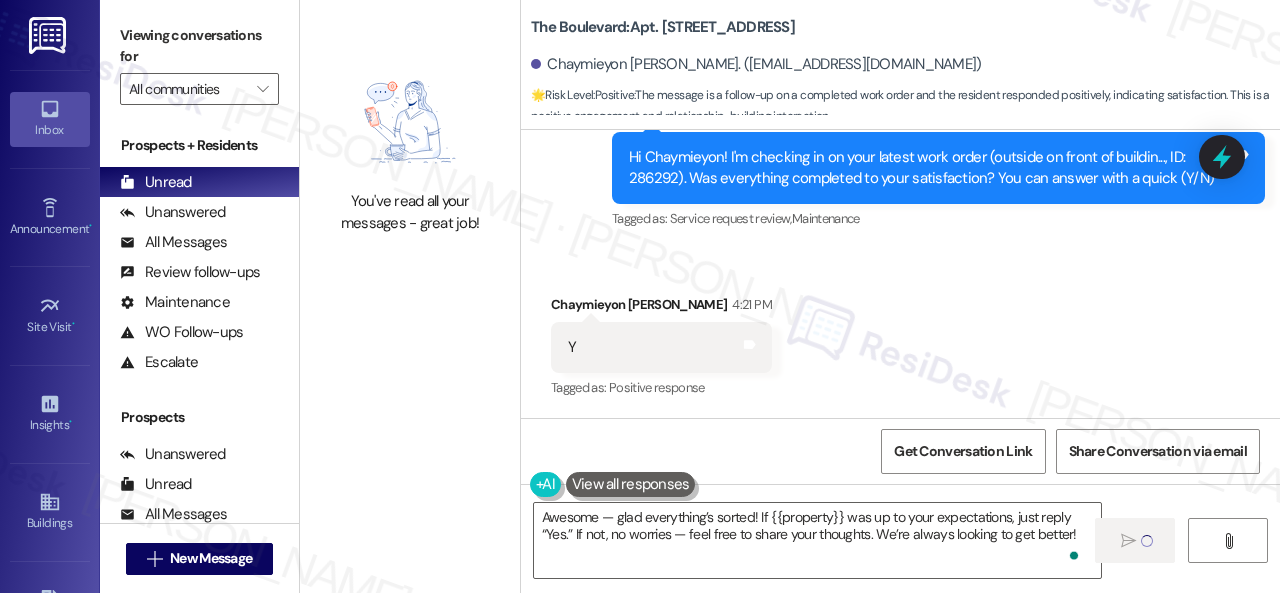 type 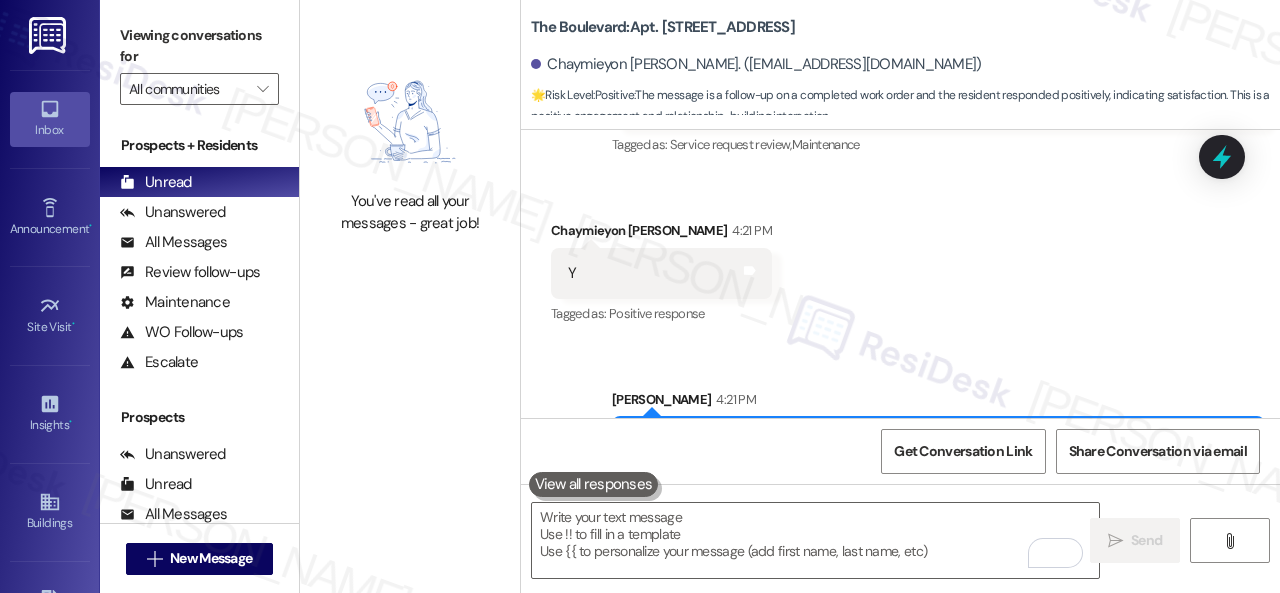 scroll, scrollTop: 2903, scrollLeft: 0, axis: vertical 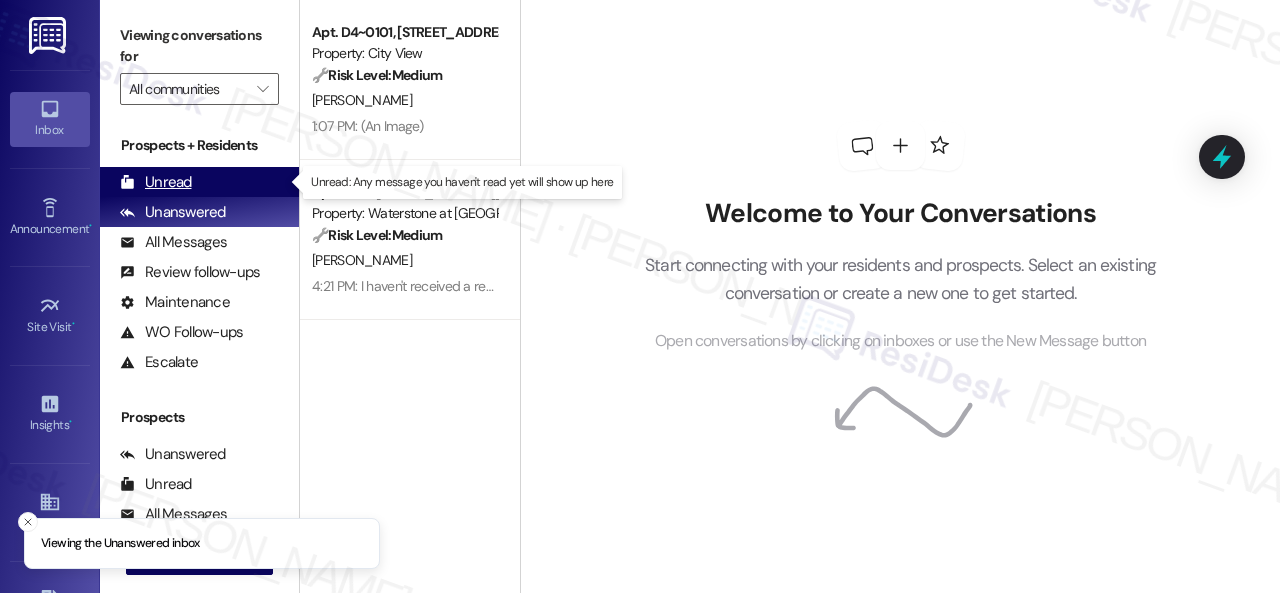 click on "Unread" at bounding box center (156, 182) 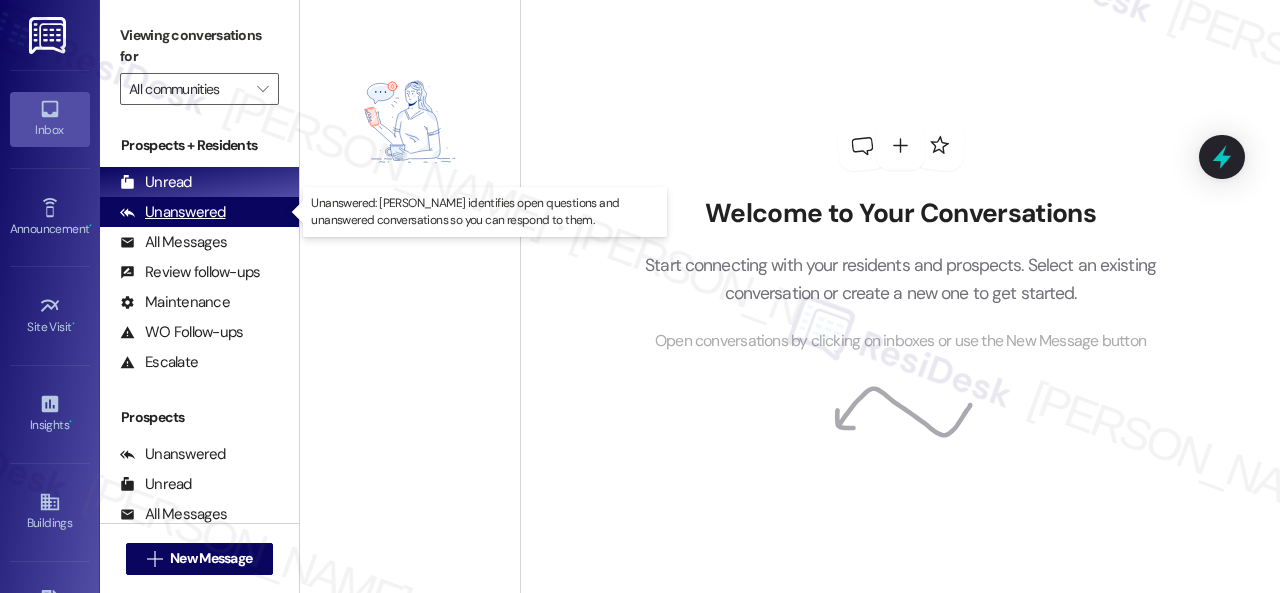 click on "Unanswered" at bounding box center [173, 212] 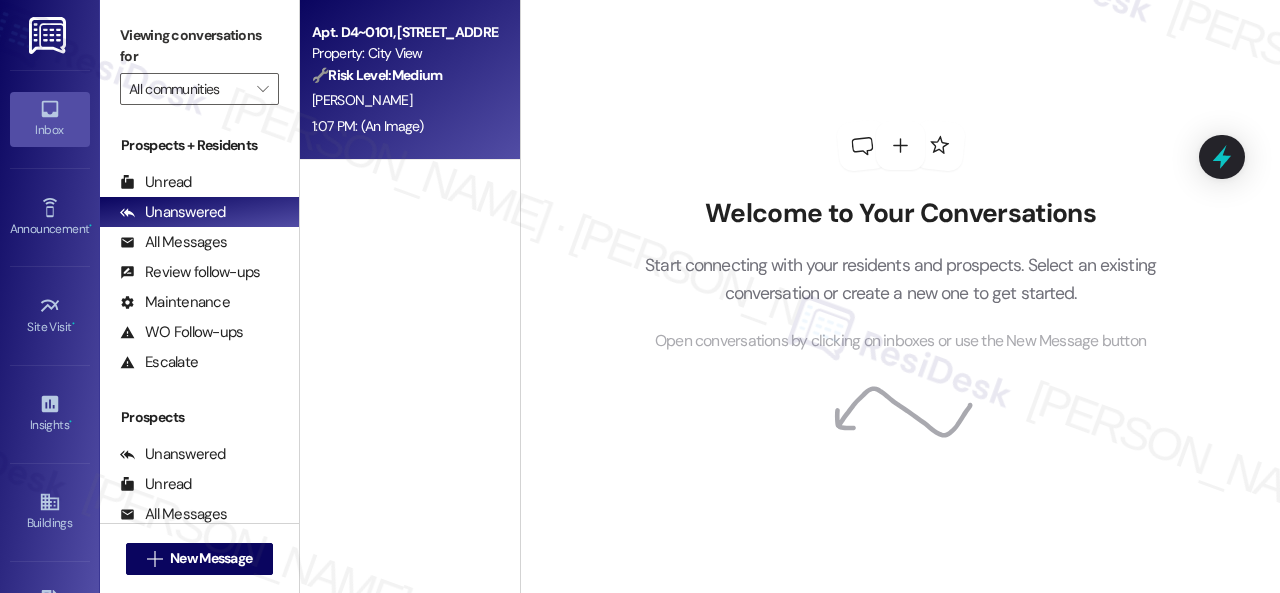 click on "[PERSON_NAME]" at bounding box center (404, 100) 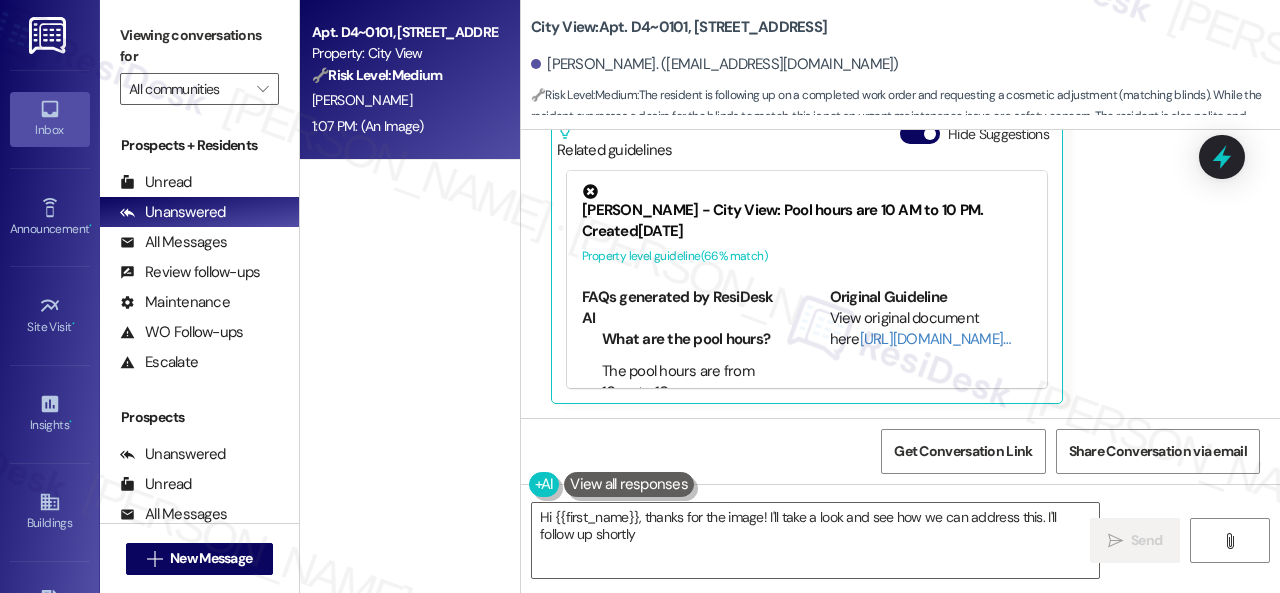 type on "Hi {{first_name}}, thanks for the image! I'll take a look and see how we can address this. I'll follow up shortly!" 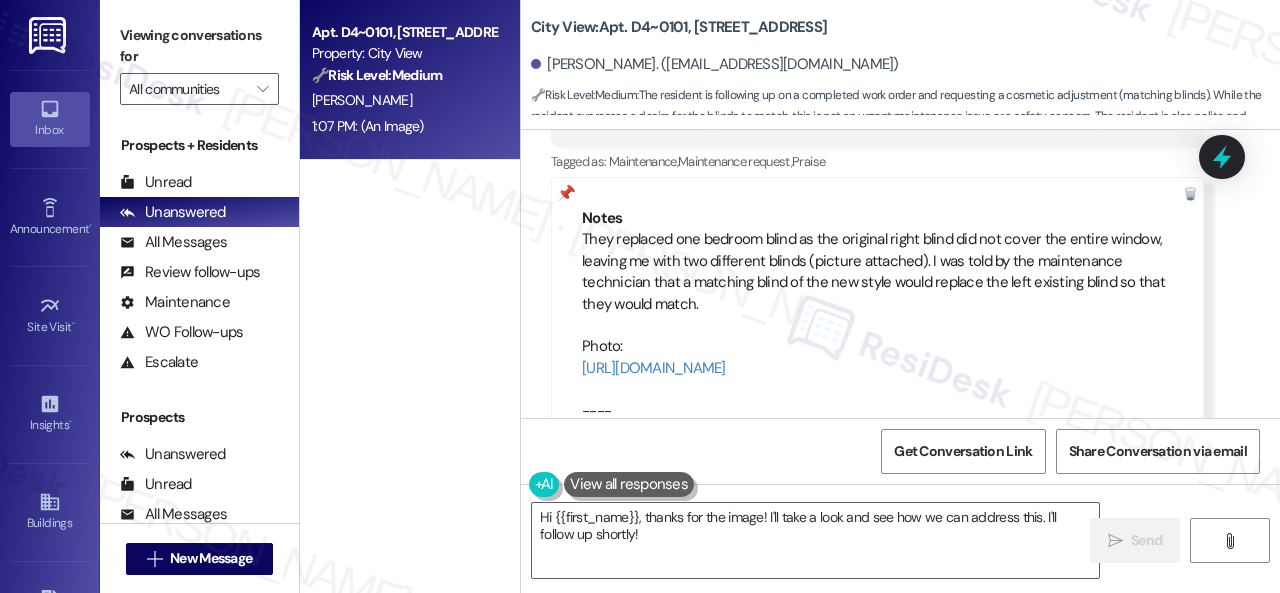 scroll, scrollTop: 972, scrollLeft: 0, axis: vertical 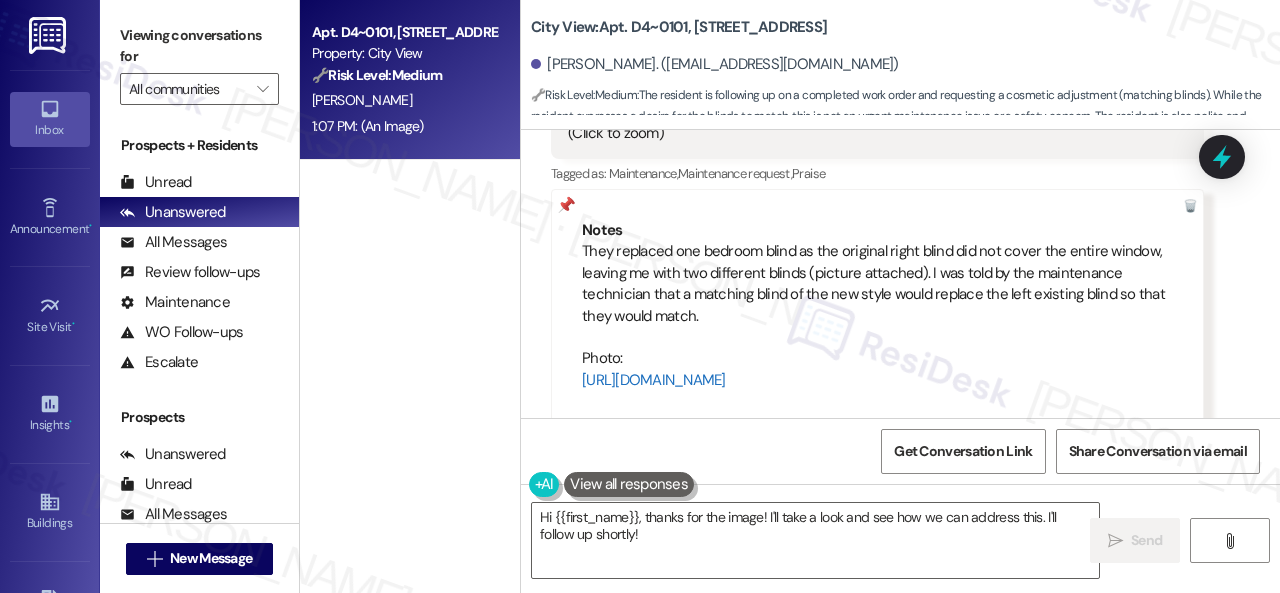 drag, startPoint x: 578, startPoint y: 253, endPoint x: 992, endPoint y: 381, distance: 433.3359 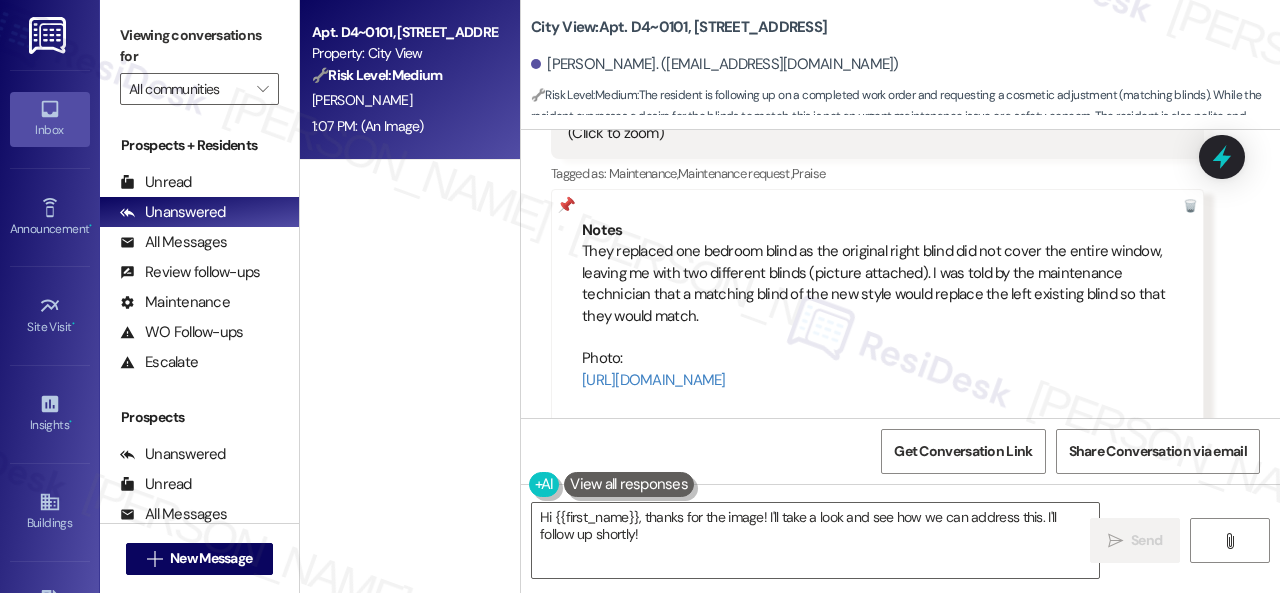 copy on "They replaced one bedroom blind as the original right blind did not cover the entire window, leaving me with two different blinds (picture attached). I was told by the maintenance technician that a matching blind of the new style would replace the left existing blind so that they would match.
Photo:
https://url.upwork.com/_01j__d3whSS1Usb-ZDwpozJHT89g0r7Ak8" 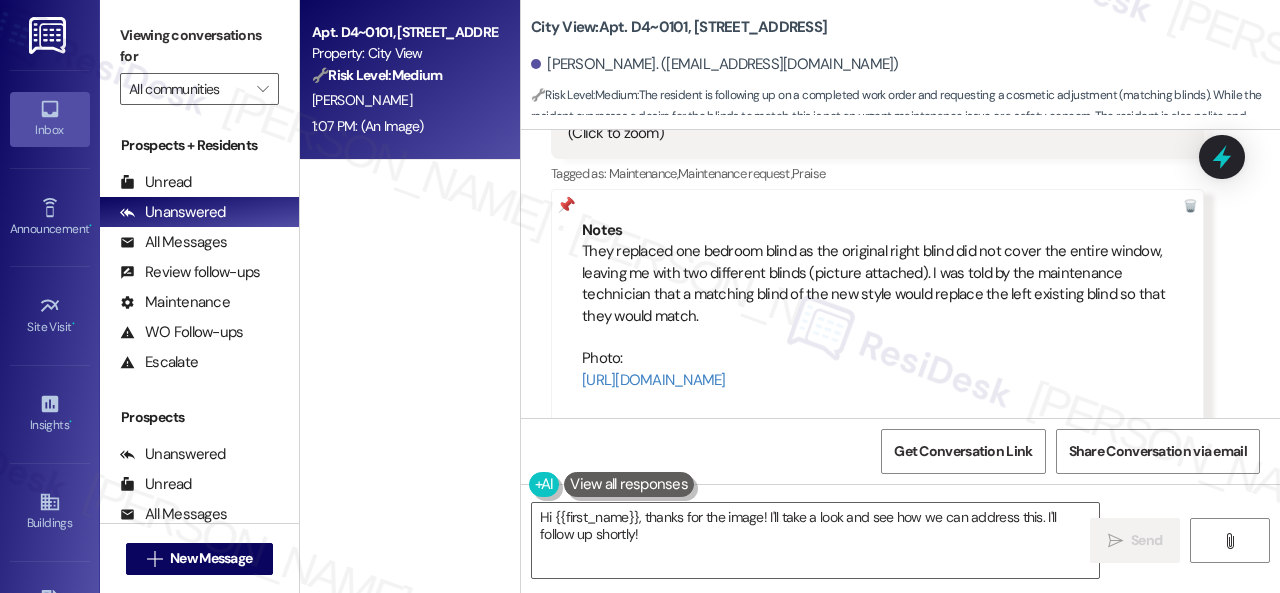 copy on "They replaced one bedroom blind as the original right blind did not cover the entire window, leaving me with two different blinds (picture attached). I was told by the maintenance technician that a matching blind of the new style would replace the left existing blind so that they would match.
Photo:
https://url.upwork.com/_01j__d3whSS1Usb-ZDwpozJHT89g0r7Ak8" 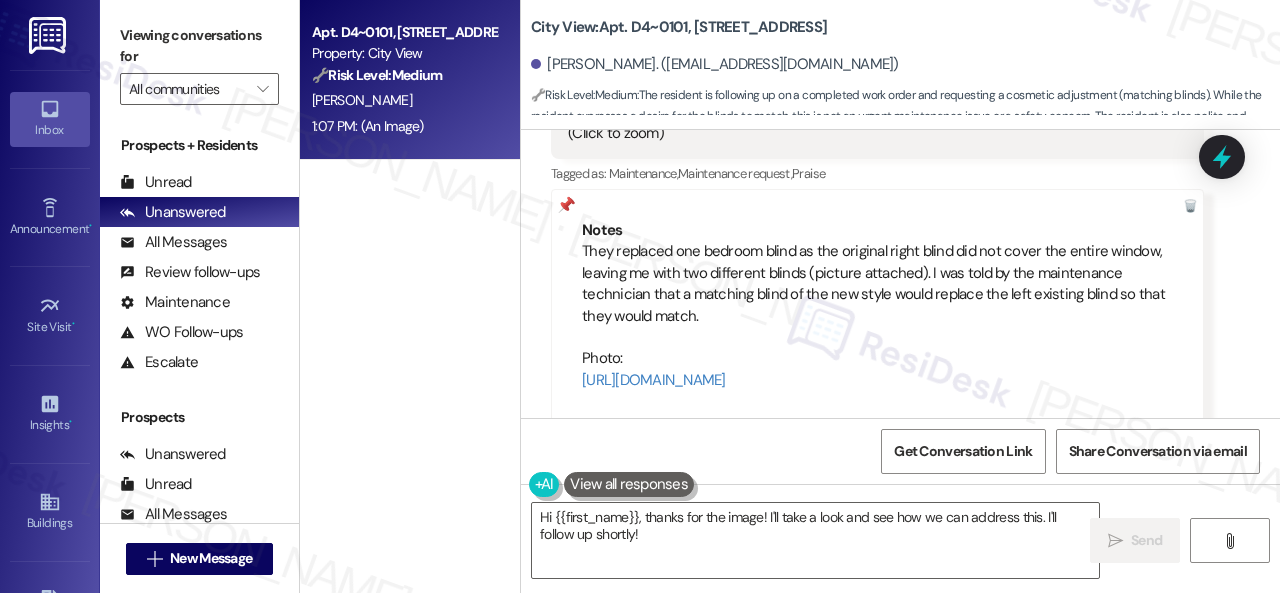 click on "Received via SMS Samuel Kirsch   Neutral 1:07 PM Doors locks are now acceptable; however, they also replaced one bedroom blind as the original right blind did not cover the entire window, leaving me with two different blinds (picture attached). I was told by the maintenance technician that a matching blind of the new style would replace the left existing blind so that they would match. I was just curious on what the timeline for that would be or if that needed another work order so that could be completed. Thank you again for the help and responsiveness. JPG  attachment ResiDesk recognized items in this image See details     Download   (Click to zoom) Tags and notes Tagged as:   Maintenance ,  Click to highlight conversations about Maintenance Maintenance request ,  Click to highlight conversations about Maintenance request Praise Click to highlight conversations about Praise Notes
Photo:
https://url.upwork.com/_01j__d3whSS1Usb-ZDwpozJHT89g0r7Ak8
----
From   at 1:25PM Eastern time on 07/24/2025  (" at bounding box center (900, 162) 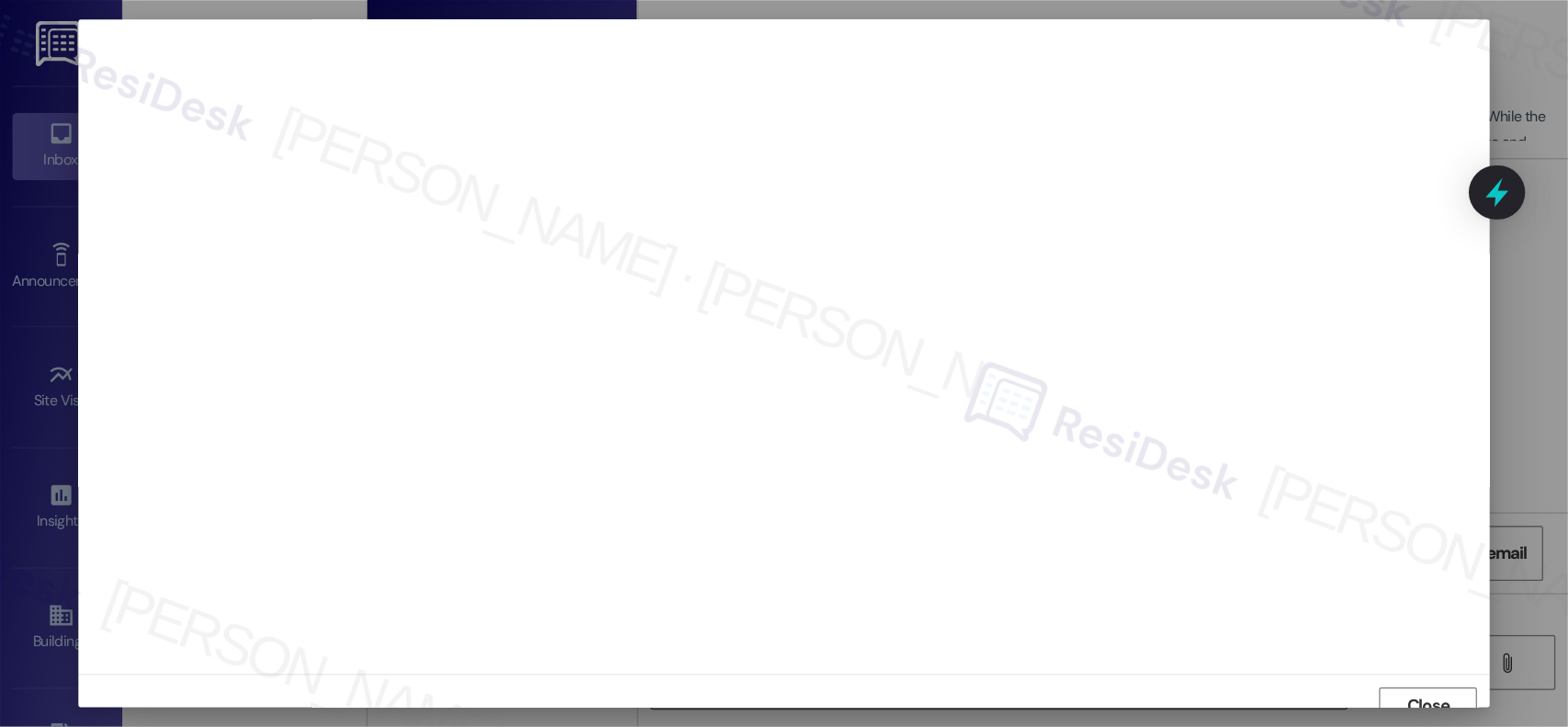 scroll, scrollTop: 14, scrollLeft: 0, axis: vertical 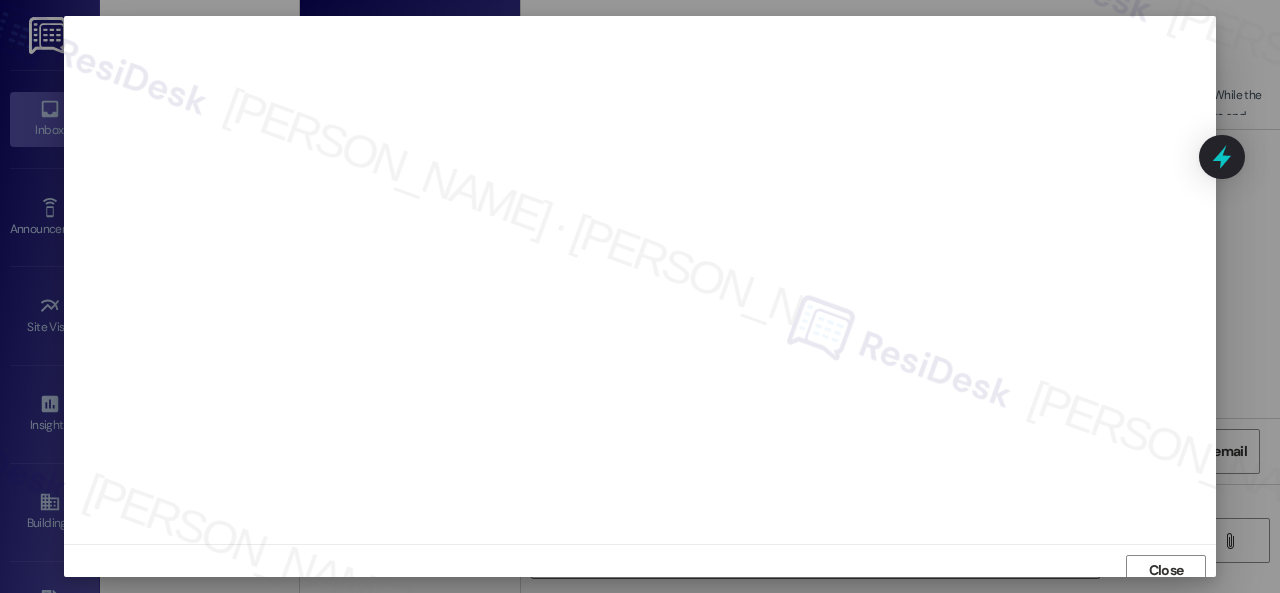 click at bounding box center [640, 296] 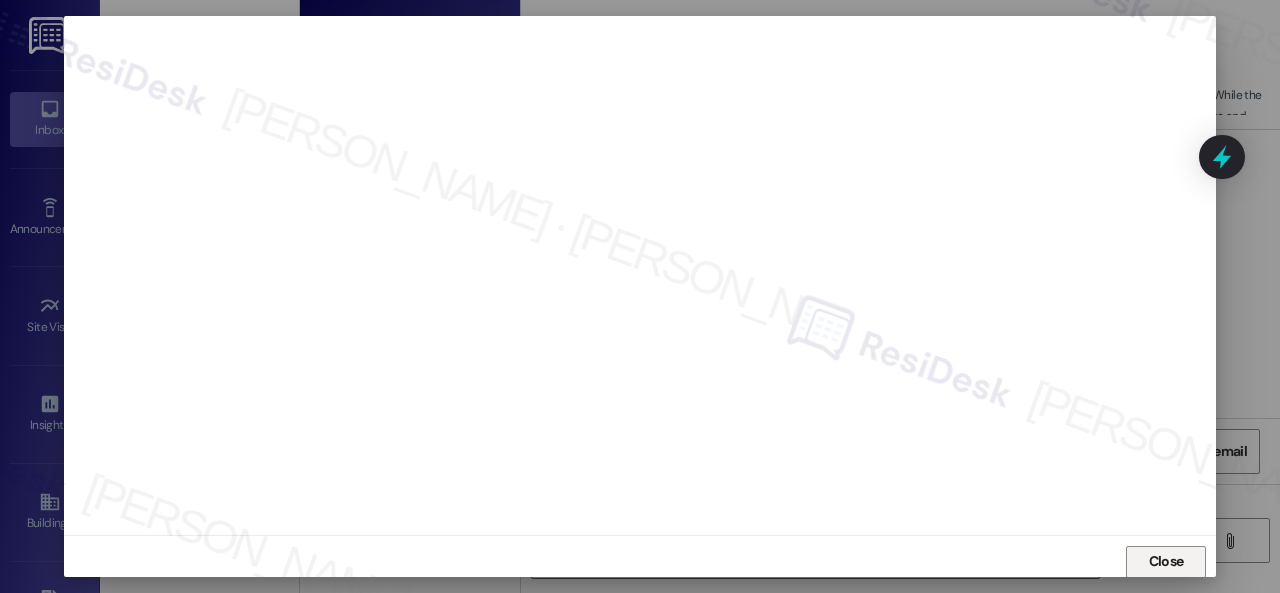 click on "Close" at bounding box center [1166, 561] 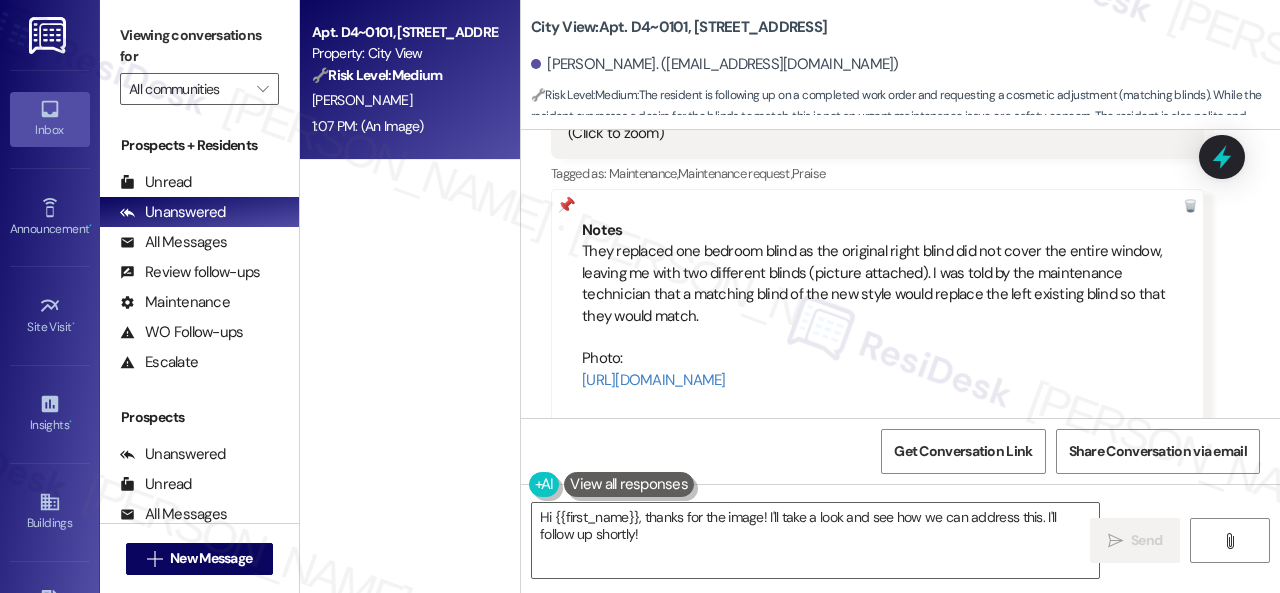 click on "Received via SMS Samuel Kirsch   Neutral 1:07 PM Doors locks are now acceptable; however, they also replaced one bedroom blind as the original right blind did not cover the entire window, leaving me with two different blinds (picture attached). I was told by the maintenance technician that a matching blind of the new style would replace the left existing blind so that they would match. I was just curious on what the timeline for that would be or if that needed another work order so that could be completed. Thank you again for the help and responsiveness. JPG  attachment ResiDesk recognized items in this image See details     Download   (Click to zoom) Tags and notes Tagged as:   Maintenance ,  Click to highlight conversations about Maintenance Maintenance request ,  Click to highlight conversations about Maintenance request Praise Click to highlight conversations about Praise Notes
Photo:
https://url.upwork.com/_01j__d3whSS1Usb-ZDwpozJHT89g0r7Ak8
----
From   at 1:25PM Eastern time on 07/24/2025  (" at bounding box center [900, 162] 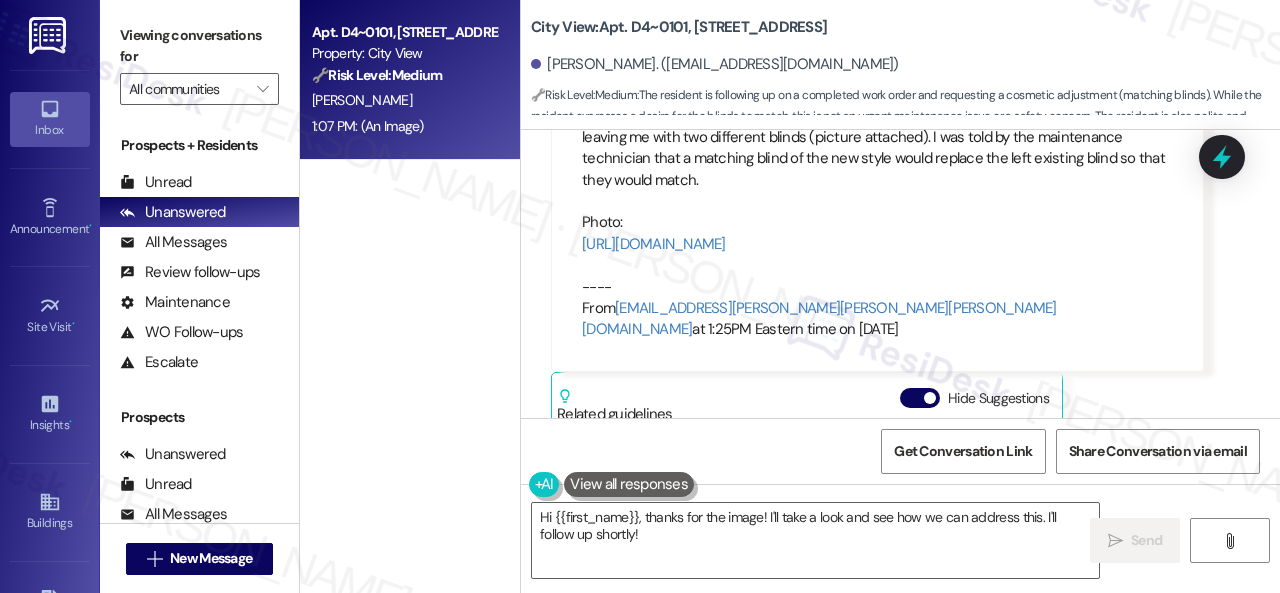 scroll, scrollTop: 1372, scrollLeft: 0, axis: vertical 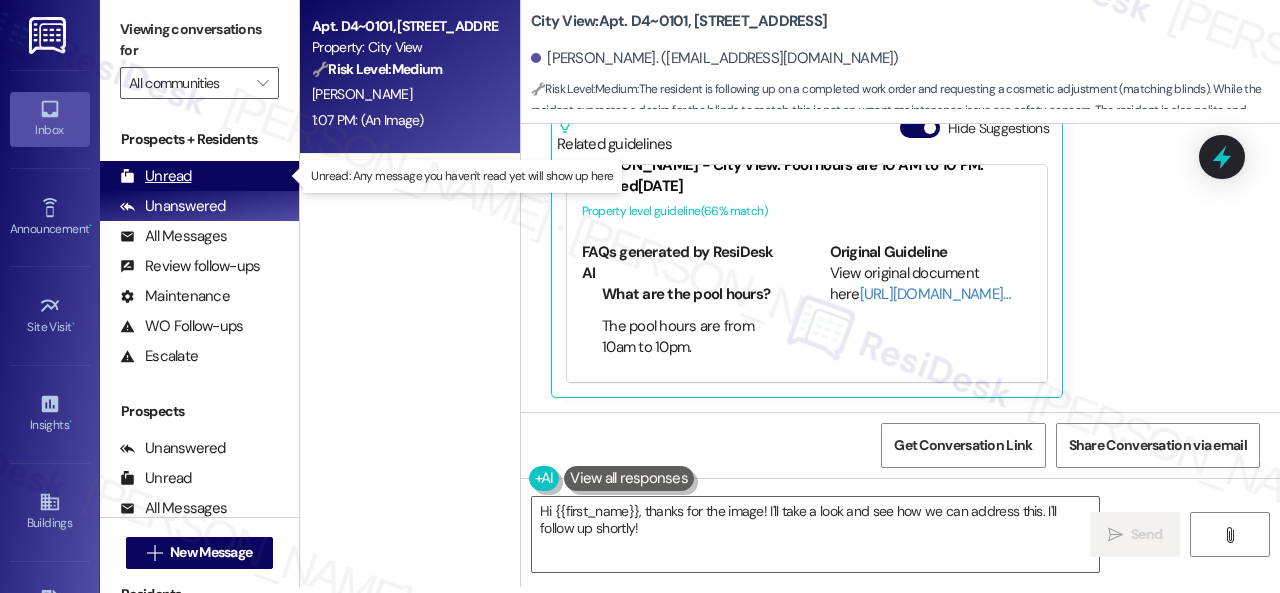 click on "Unread" at bounding box center (156, 176) 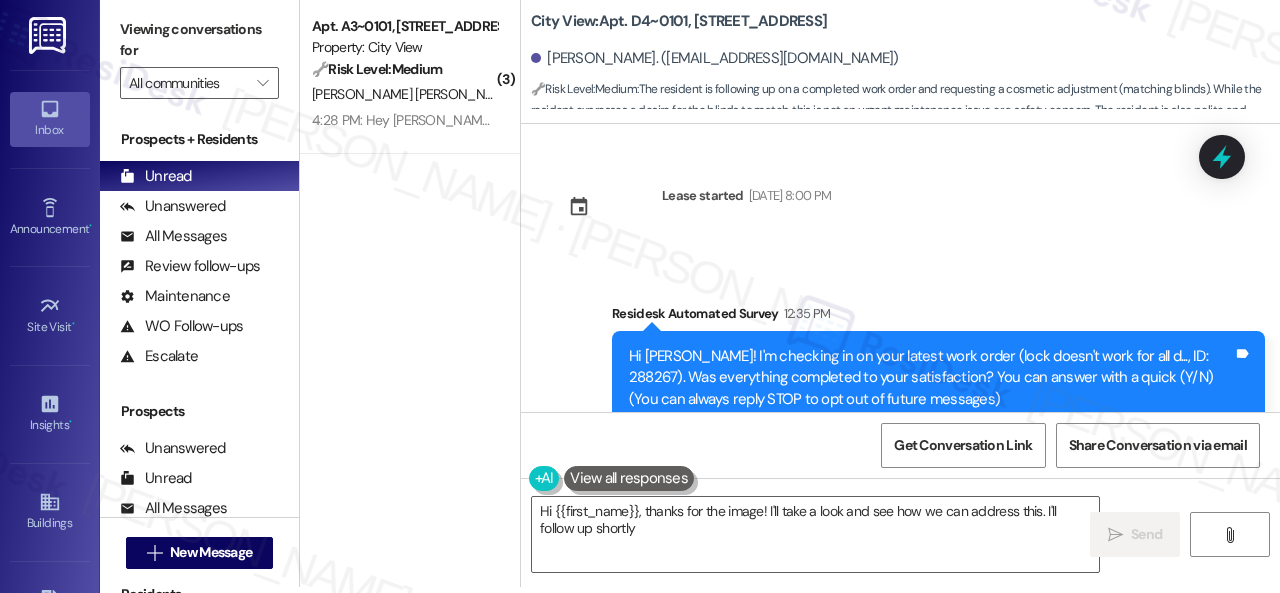 type on "Hi {{first_name}}, thanks for the image! I'll take a look and see how we can address this. I'll follow up shortly!" 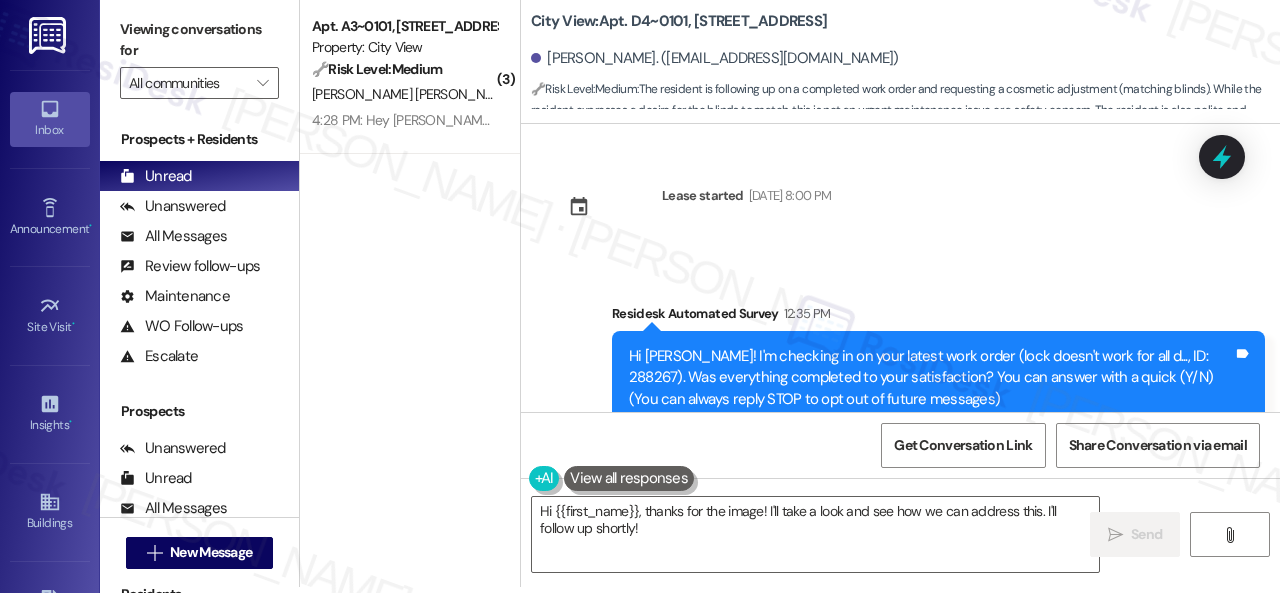scroll, scrollTop: 1372, scrollLeft: 0, axis: vertical 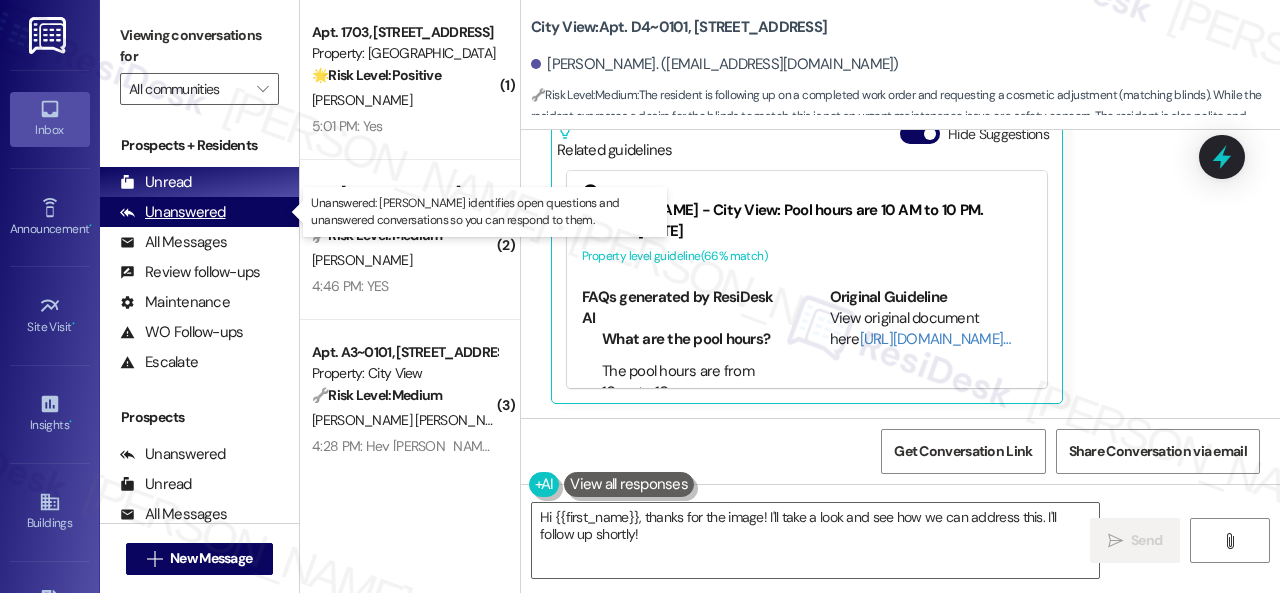 click on "Unanswered" at bounding box center (173, 212) 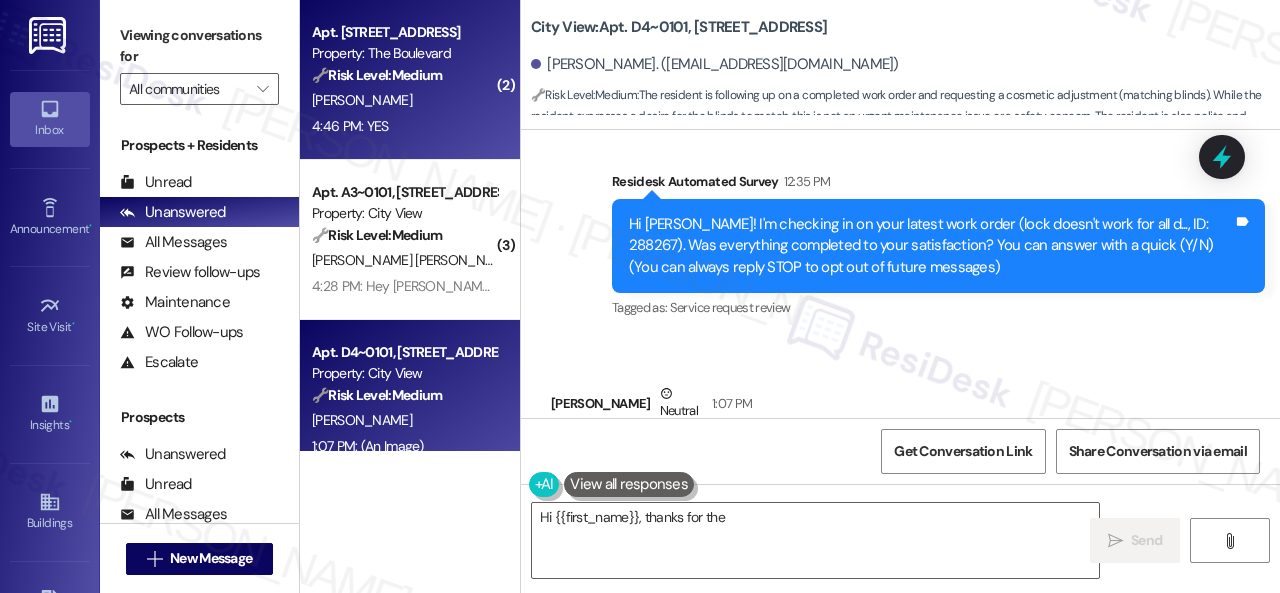 scroll, scrollTop: 1372, scrollLeft: 0, axis: vertical 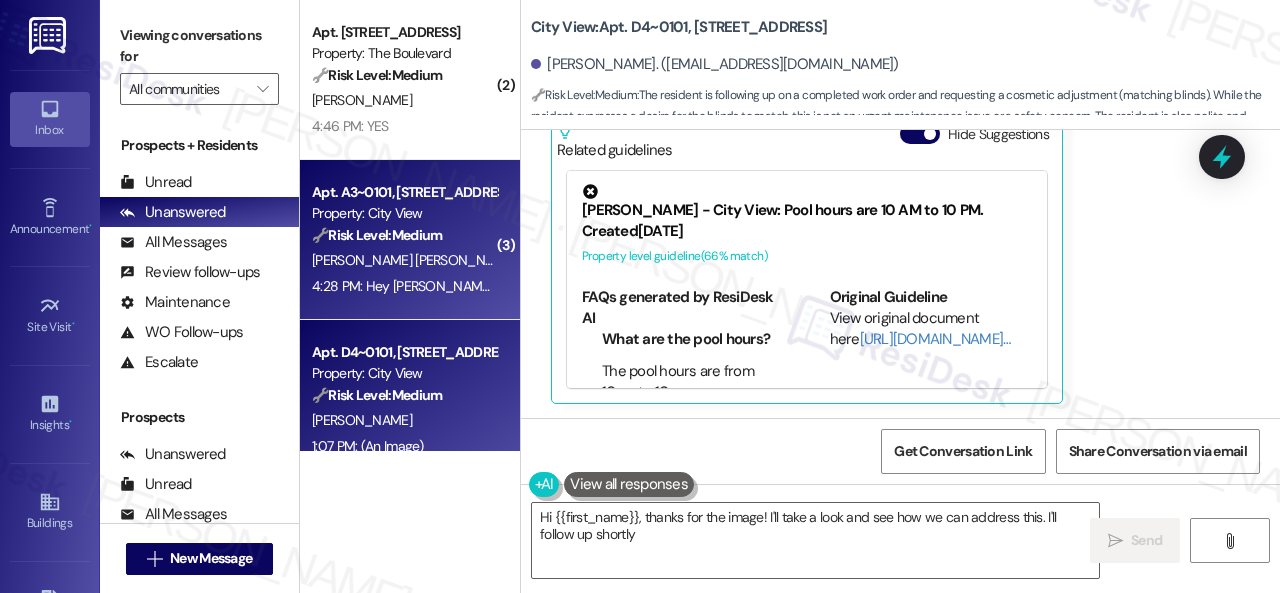 type on "Hi {{first_name}}, thanks for the image! I'll take a look and see how we can address this. I'll follow up shortly!" 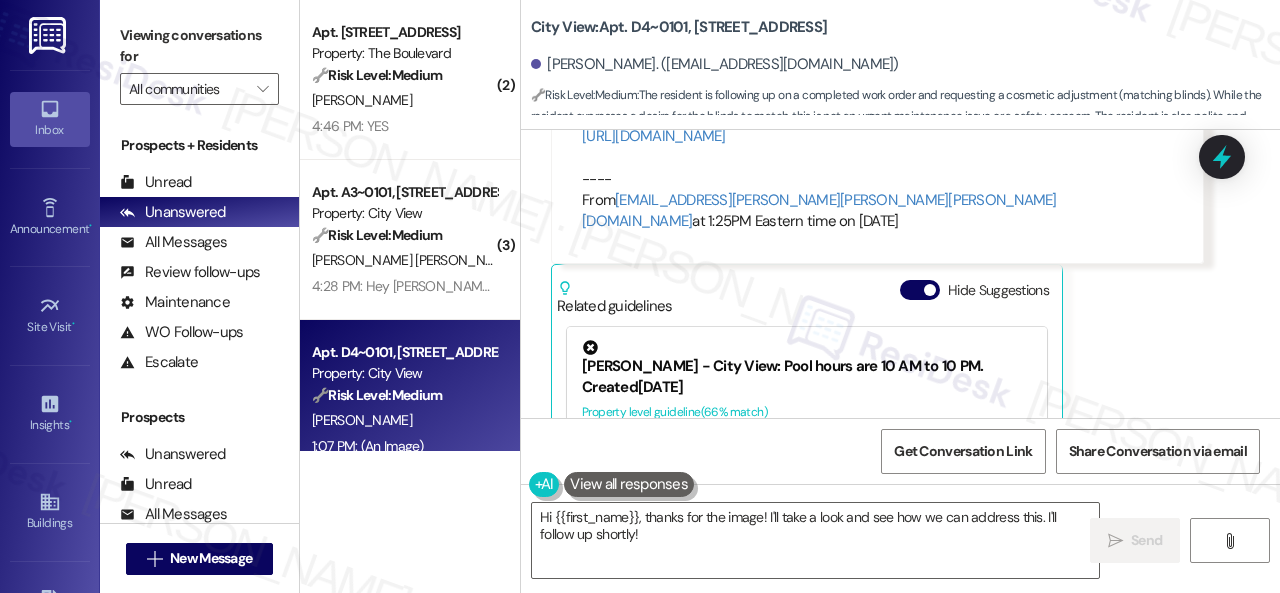 scroll, scrollTop: 1072, scrollLeft: 0, axis: vertical 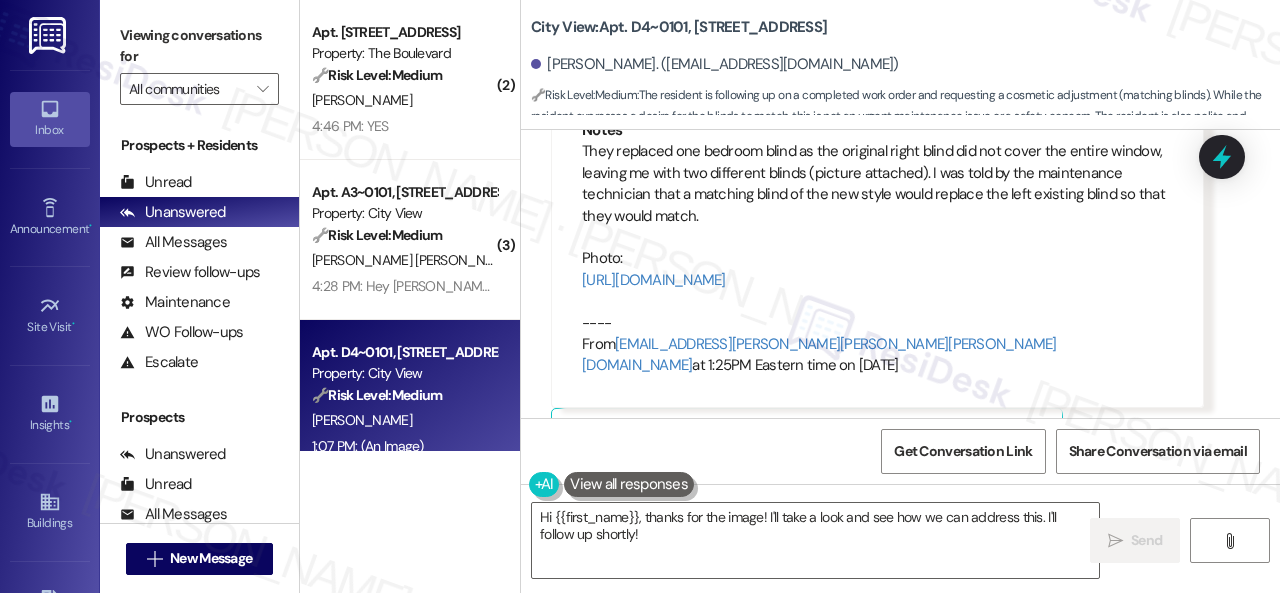 drag, startPoint x: 579, startPoint y: 147, endPoint x: 996, endPoint y: 280, distance: 437.69623 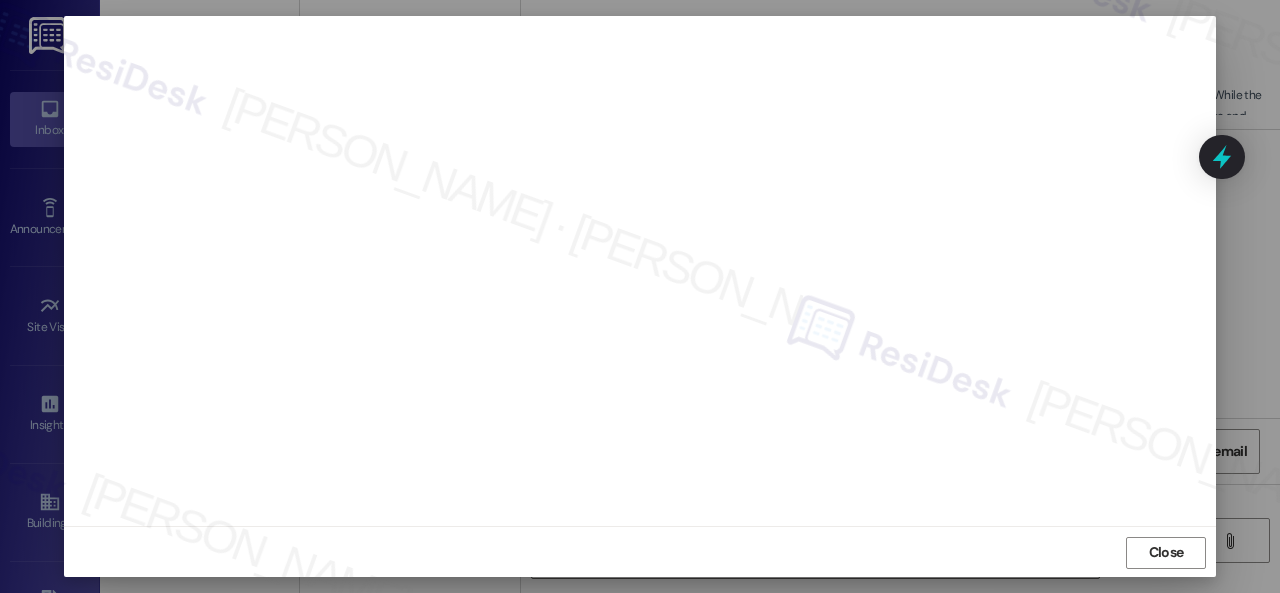 scroll, scrollTop: 25, scrollLeft: 0, axis: vertical 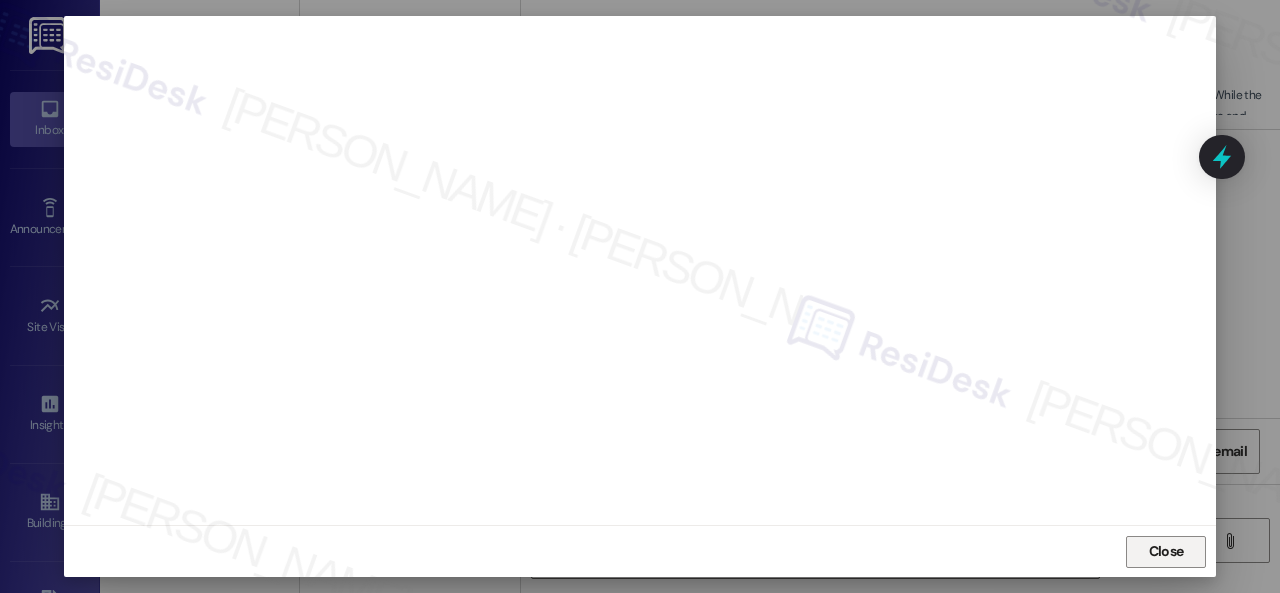 click on "Close" at bounding box center [1166, 551] 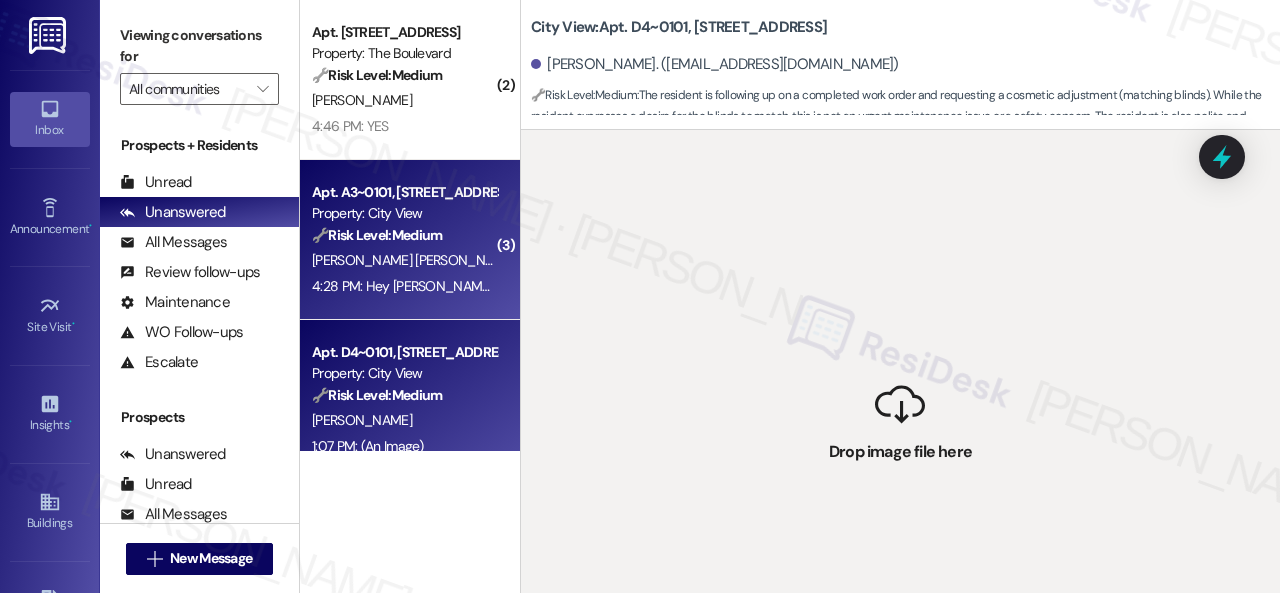 click on "N. Trujillo Cruz" at bounding box center (404, 260) 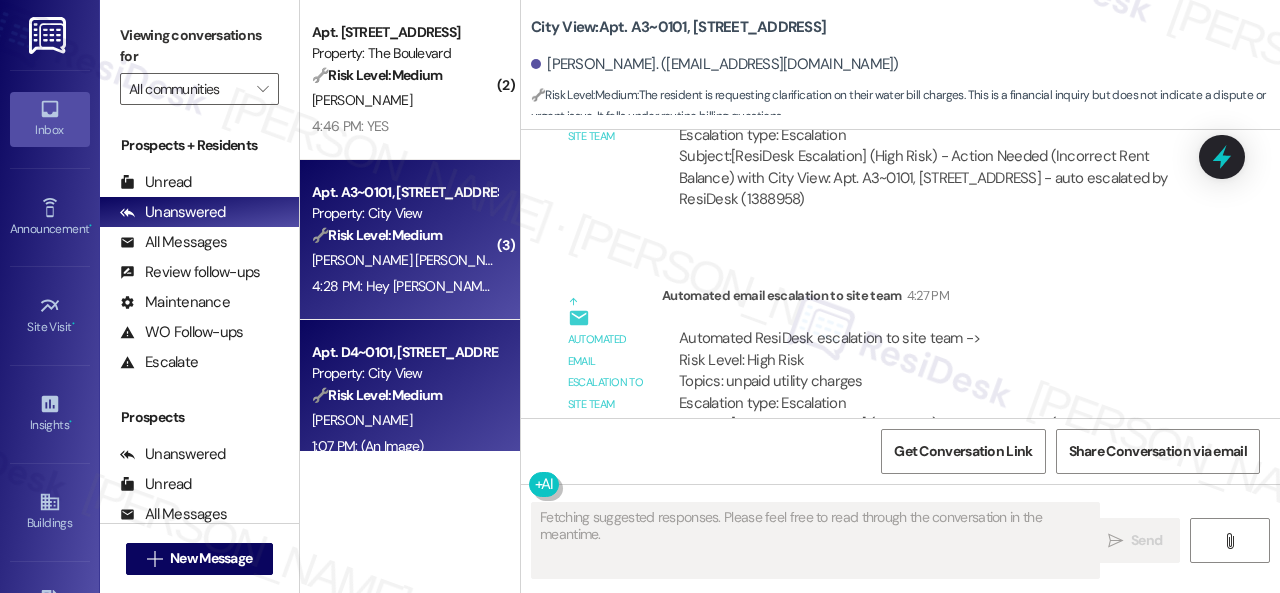 scroll, scrollTop: 7722, scrollLeft: 0, axis: vertical 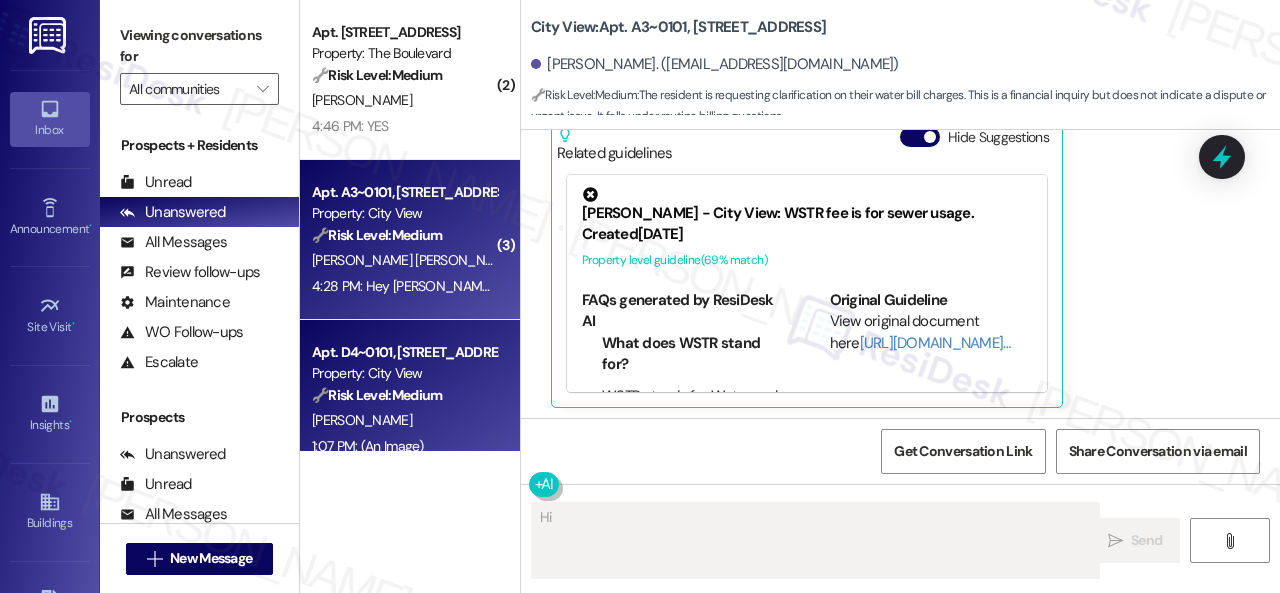 type on "Hi {{first_name}}" 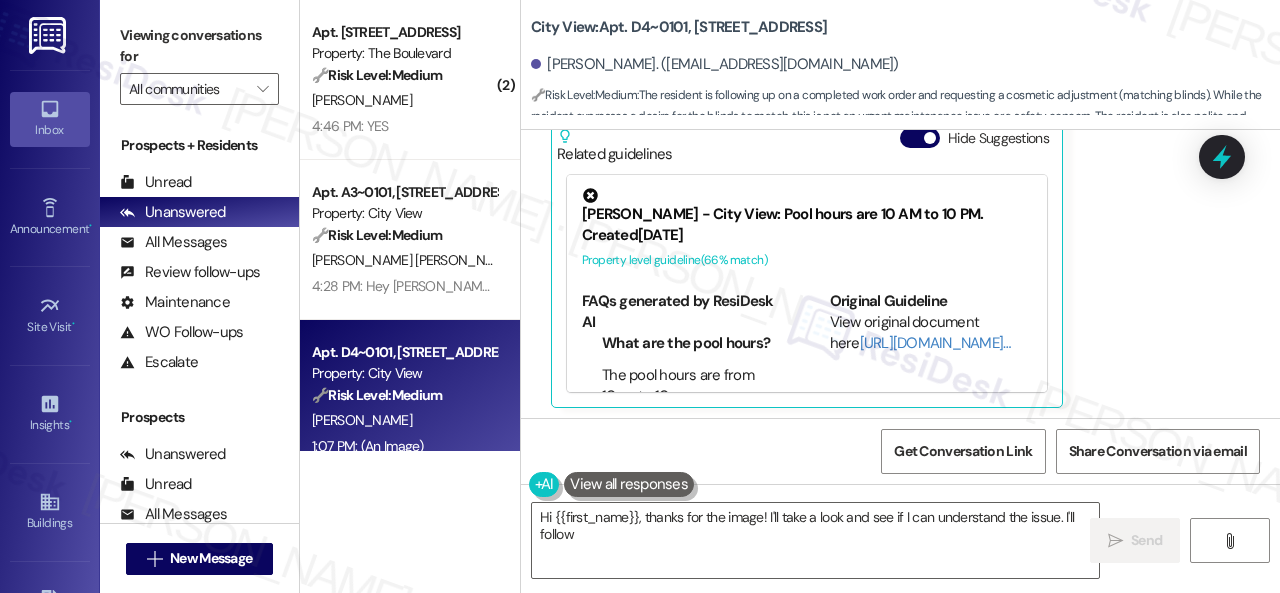 scroll, scrollTop: 1372, scrollLeft: 0, axis: vertical 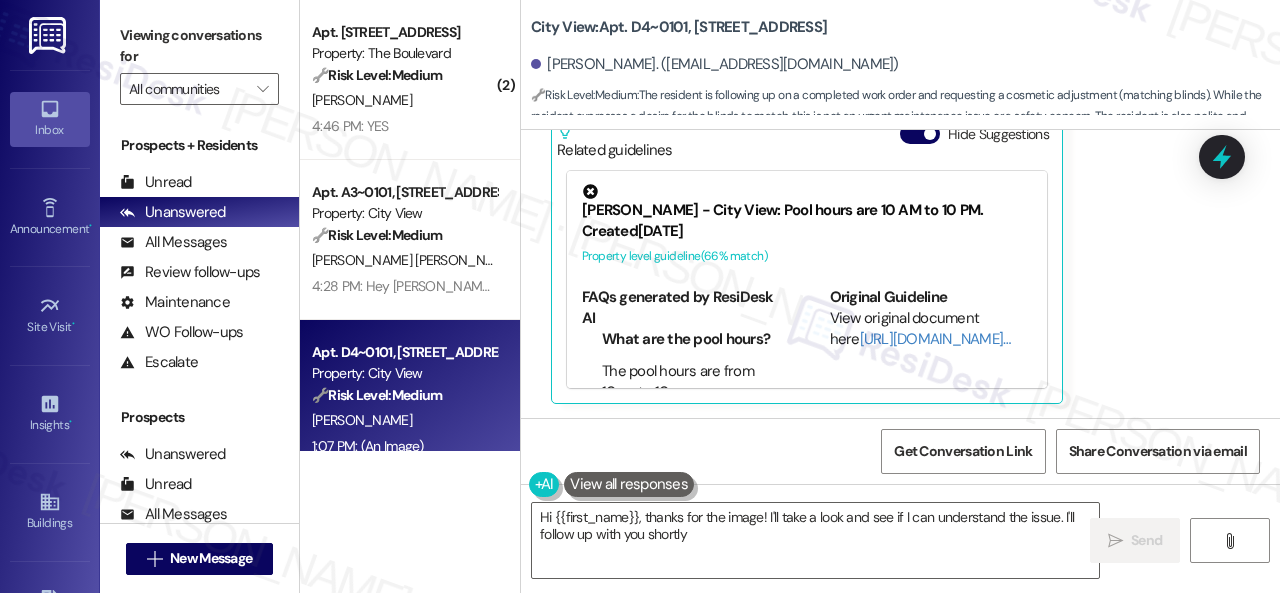 type on "Hi {{first_name}}, thanks for the image! I'll take a look and see if I can understand the issue. I'll follow up with you shortly!" 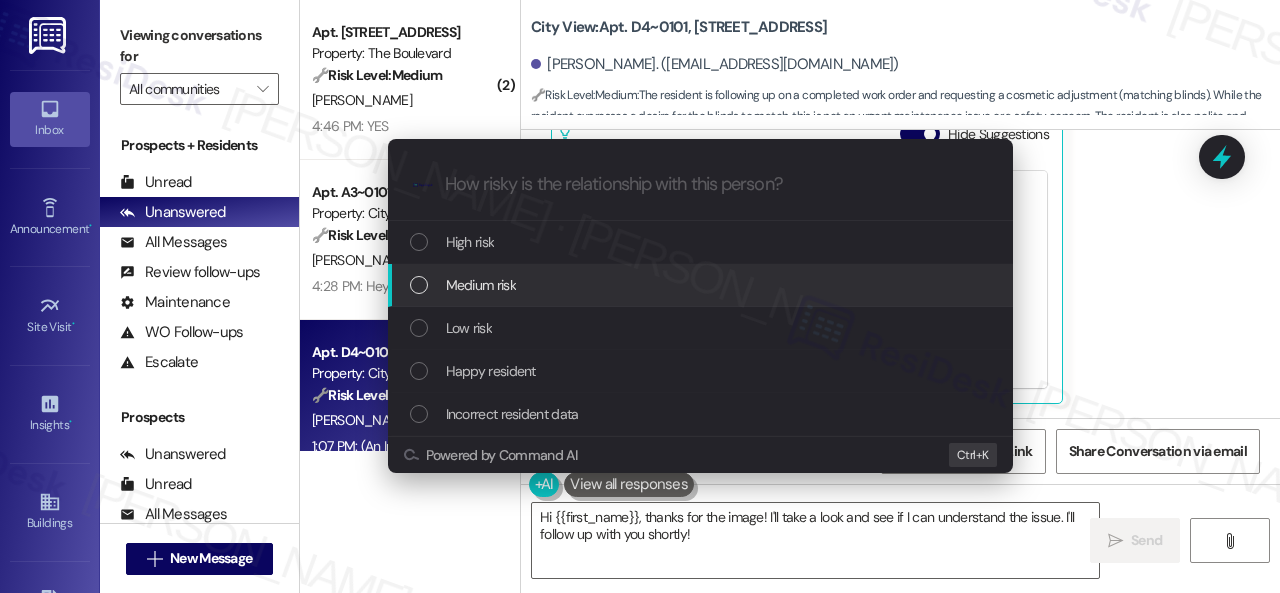 click on "Medium risk" at bounding box center [481, 285] 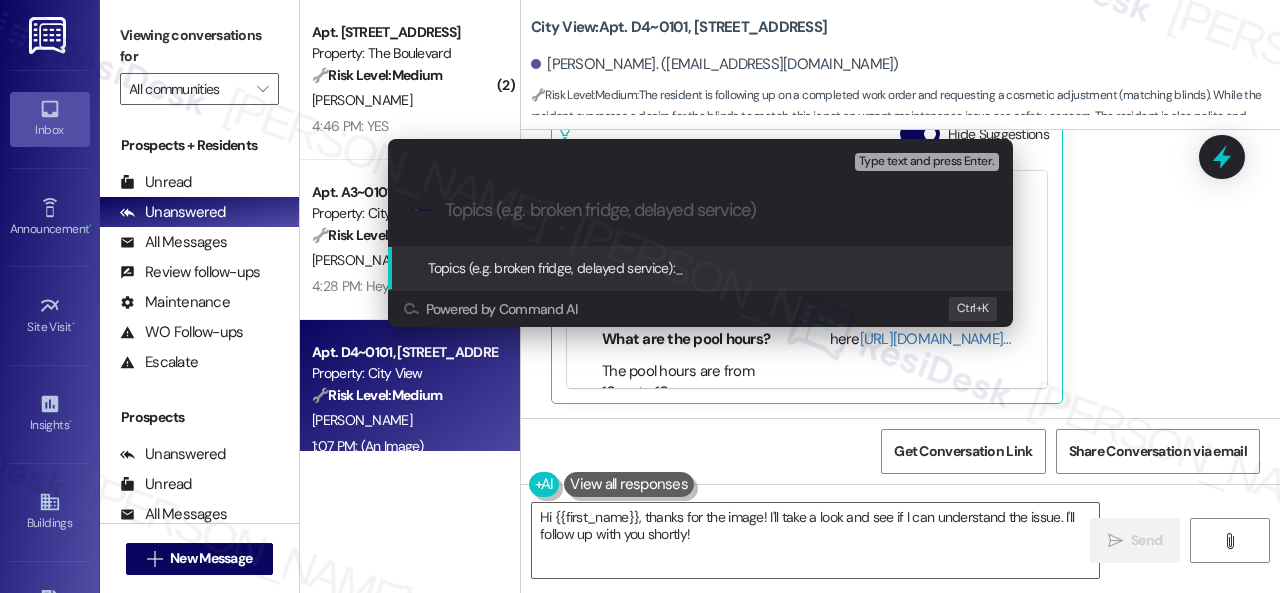 paste on "Work Order filed by ResiDesk 290382" 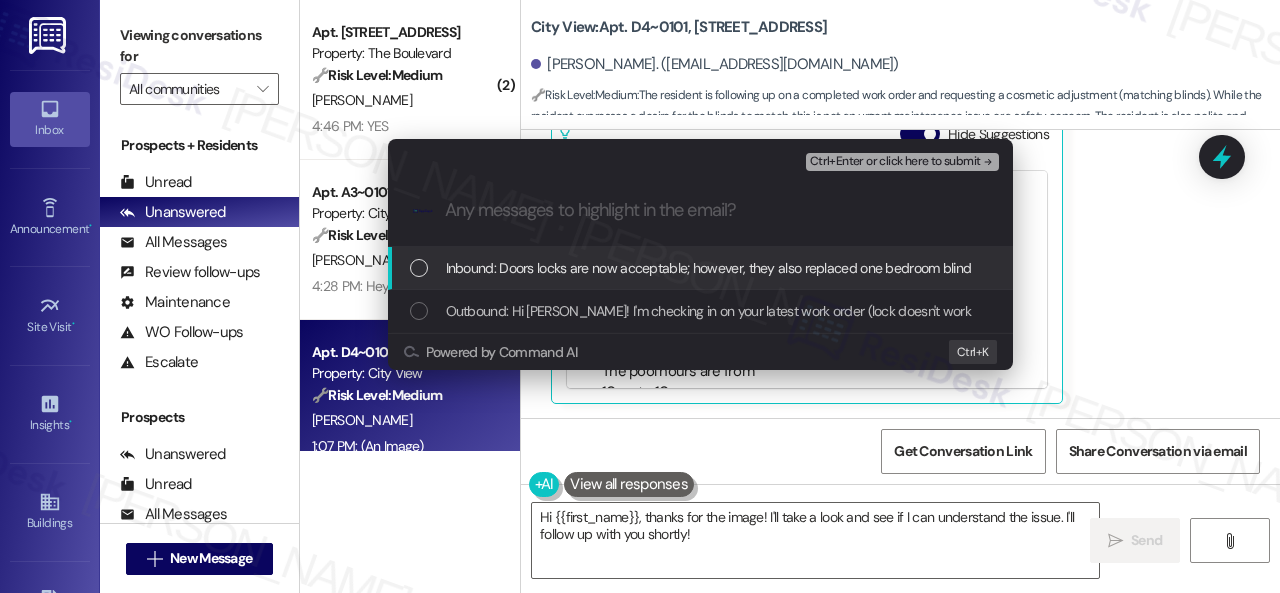 click on "Inbound: Doors locks are now acceptable; however, they also replaced one bedroom blind as the original right blind did not cover the entire window, leaving me with two different blinds (picture attached). I was told by the maintenance technician that a matching blind of the new style would replace the left existing blind so that they would match. I was just curious on what the timeline for that would be or if that needed another work order so that could be completed. Thank you again for the help and responsiveness." at bounding box center [1948, 268] 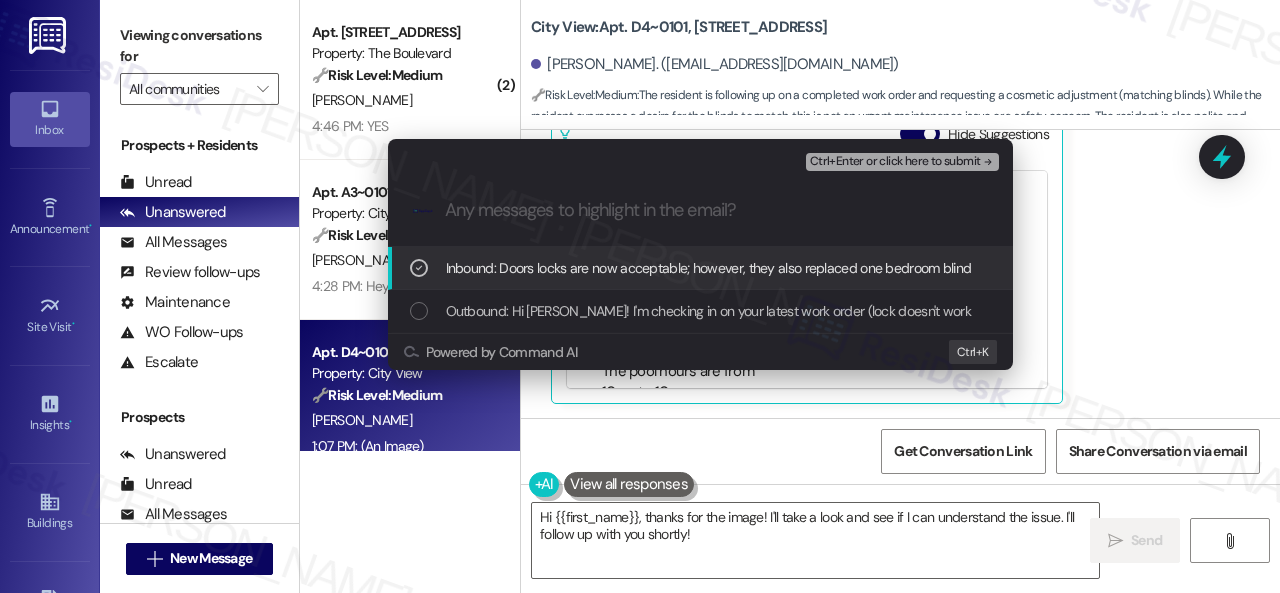click on "Ctrl+Enter or click here to submit" at bounding box center (895, 162) 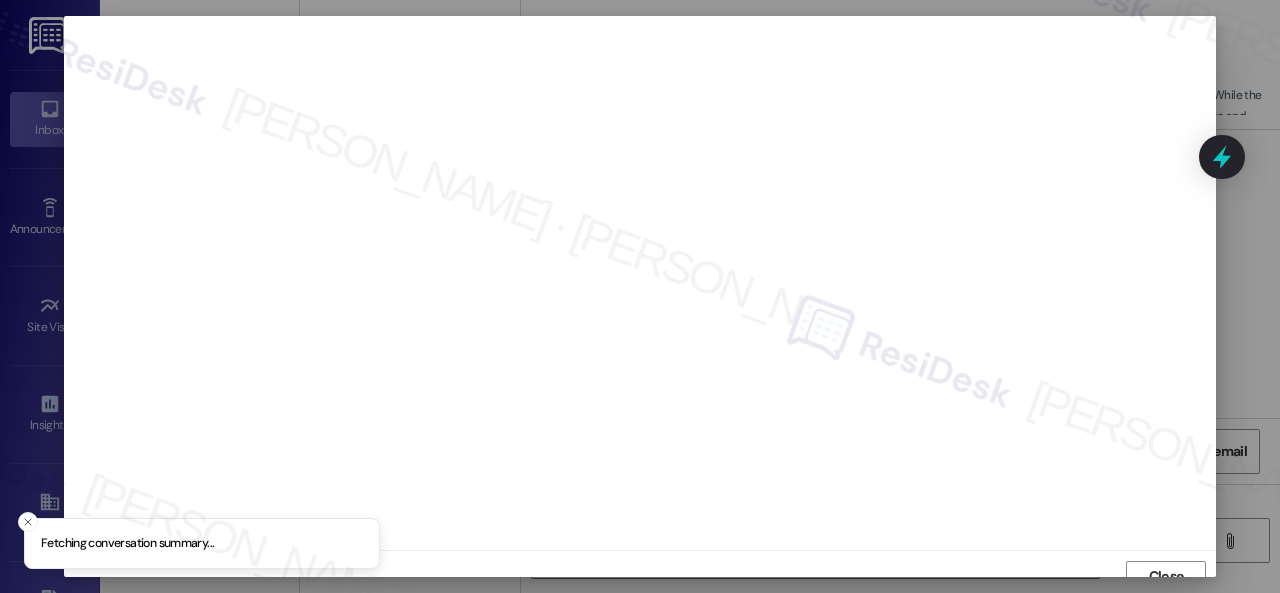 scroll, scrollTop: 15, scrollLeft: 0, axis: vertical 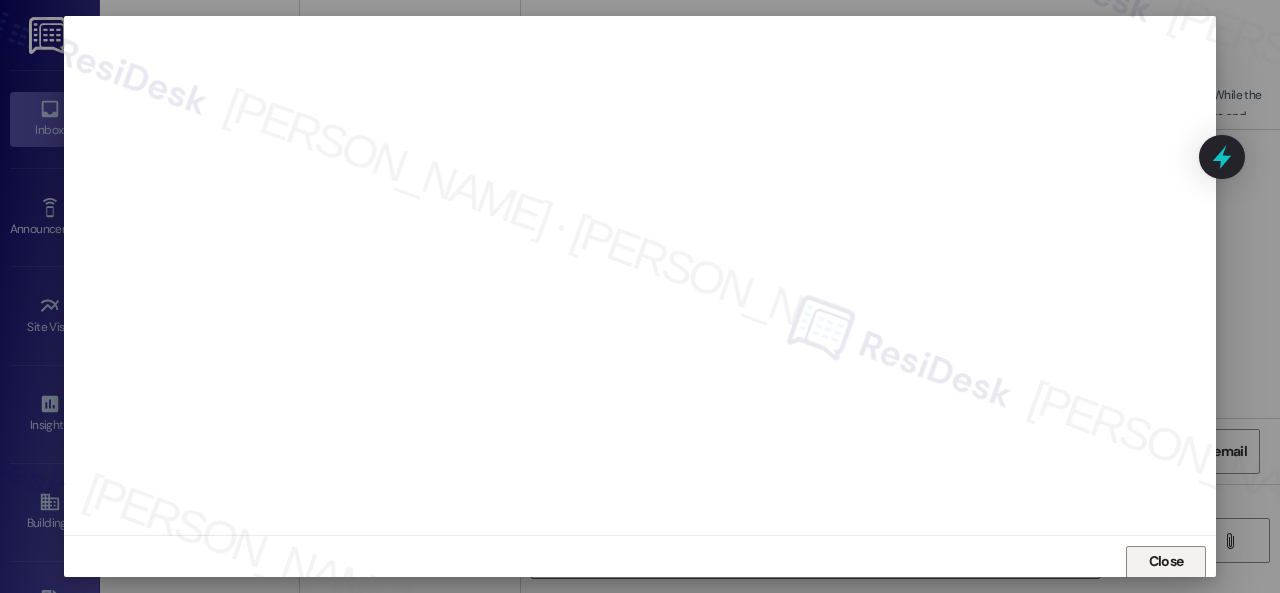 click on "Close" at bounding box center [1166, 561] 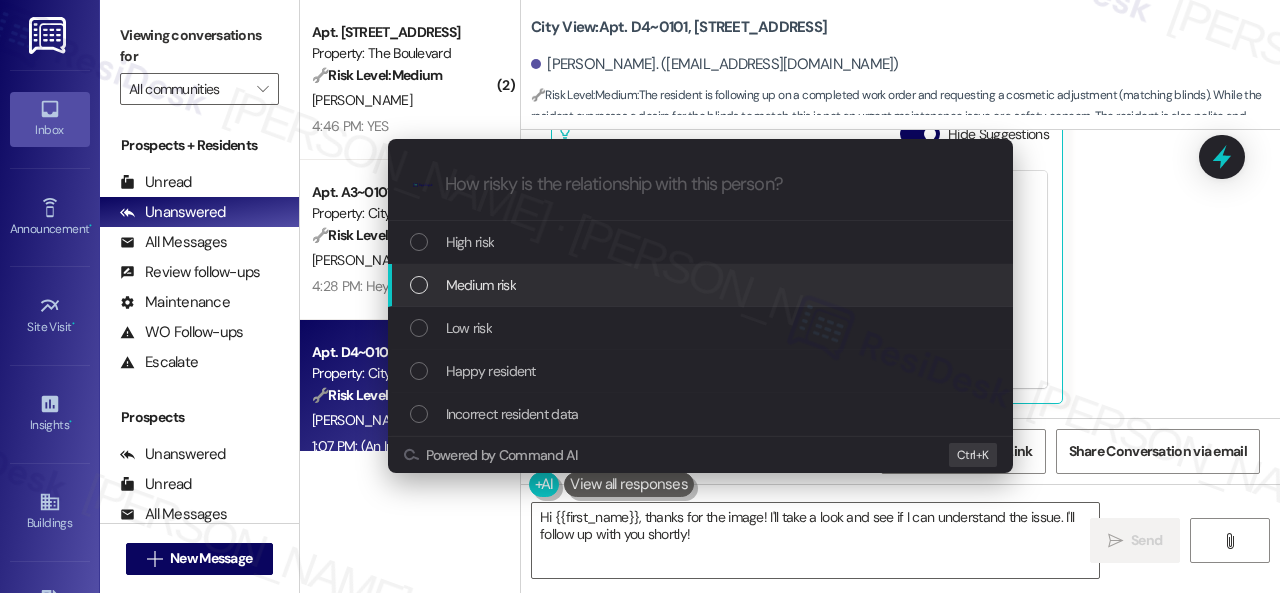 drag, startPoint x: 488, startPoint y: 289, endPoint x: 513, endPoint y: 283, distance: 25.70992 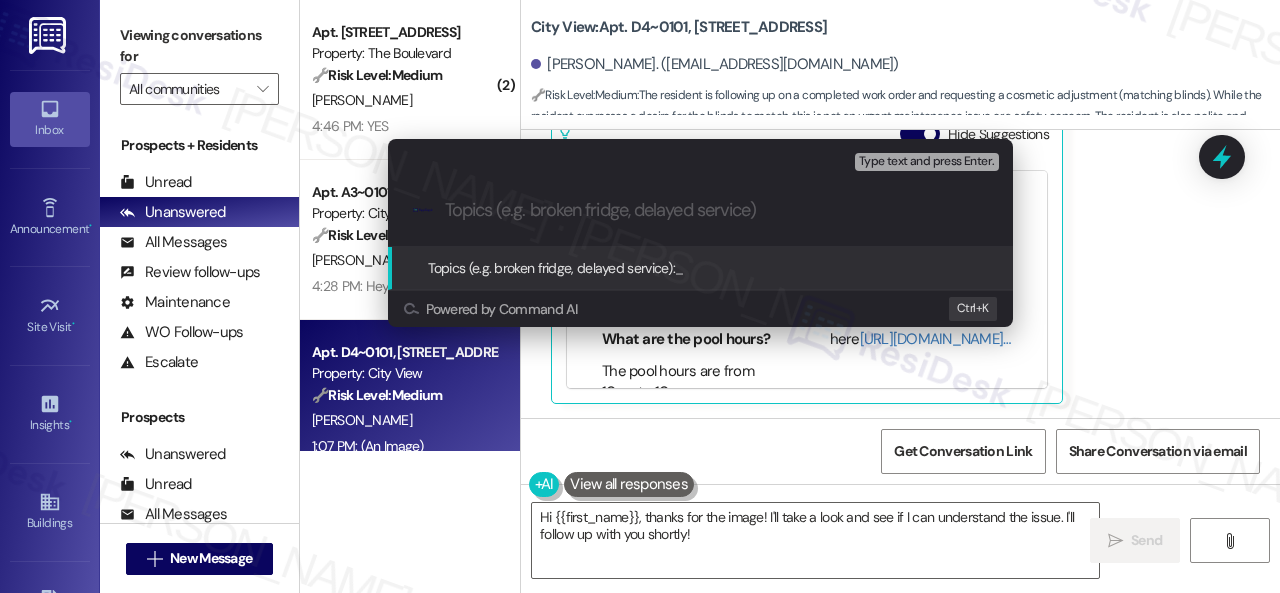 paste on "Work Order filed by ResiDesk 290382" 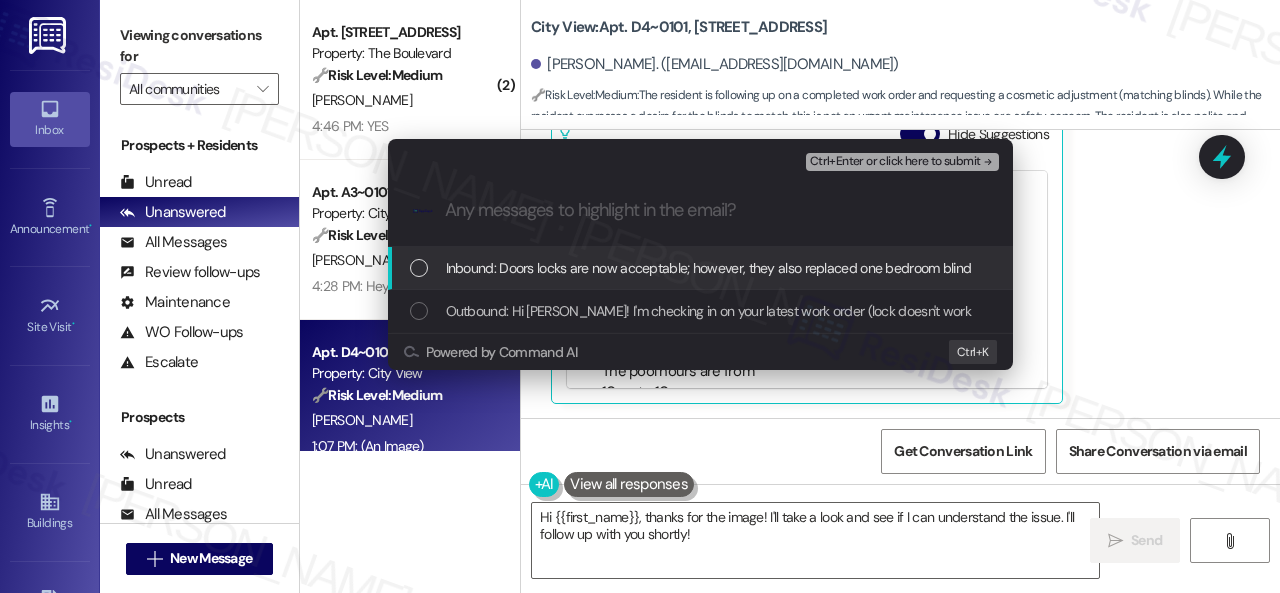 click on "Inbound: Doors locks are now acceptable; however, they also replaced one bedroom blind as the original right blind did not cover the entire window, leaving me with two different blinds (picture attached). I was told by the maintenance technician that a matching blind of the new style would replace the left existing blind so that they would match. I was just curious on what the timeline for that would be or if that needed another work order so that could be completed. Thank you again for the help and responsiveness." at bounding box center [1948, 268] 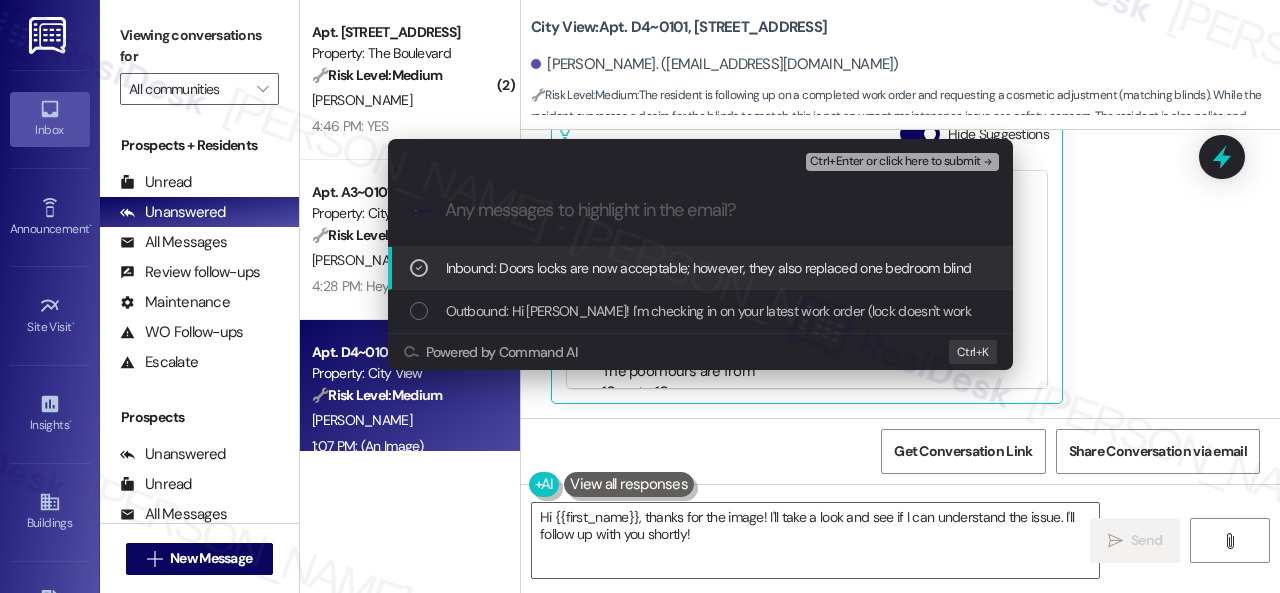 click on "Ctrl+Enter or click here to submit" at bounding box center (895, 162) 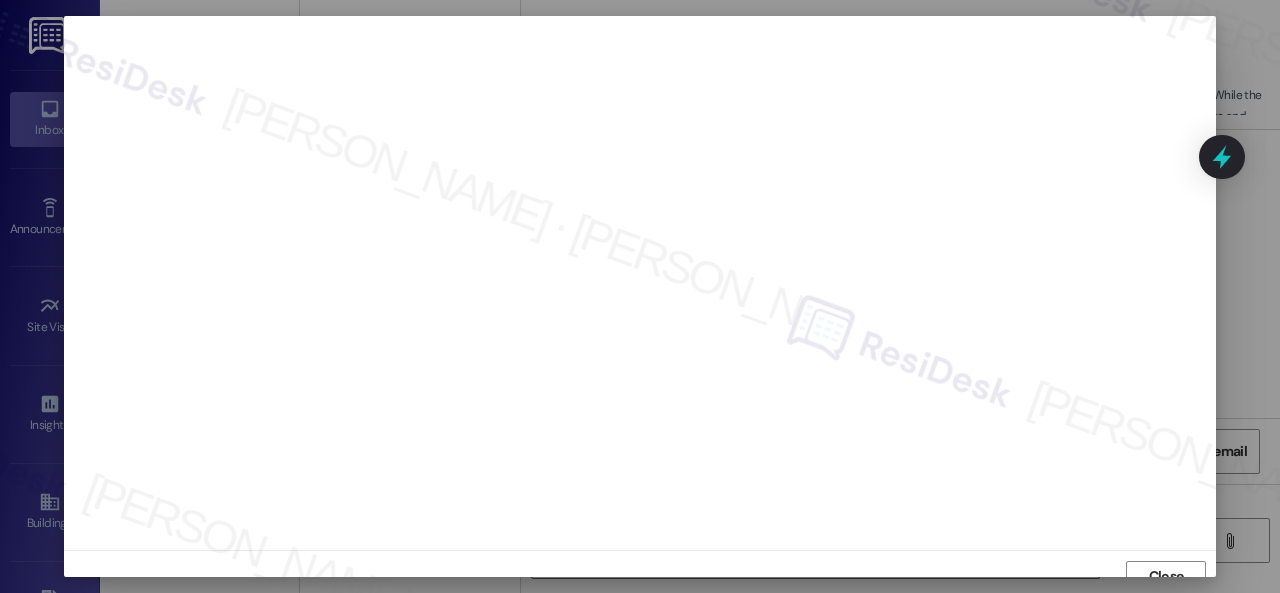 scroll, scrollTop: 15, scrollLeft: 0, axis: vertical 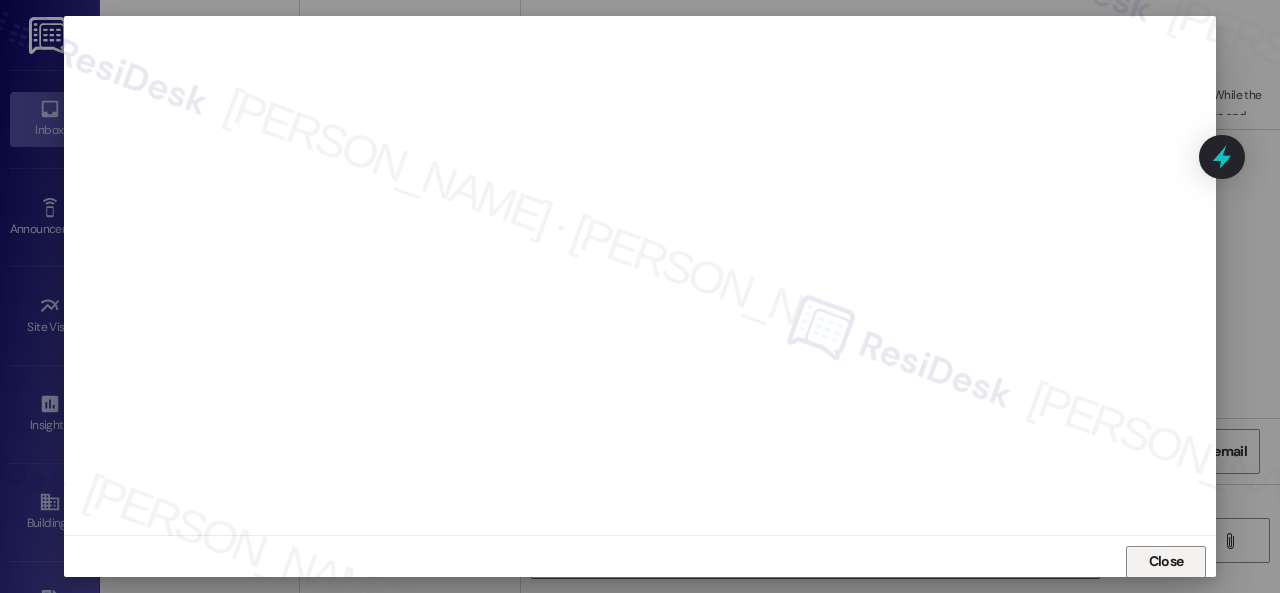 click on "Close" at bounding box center [1166, 561] 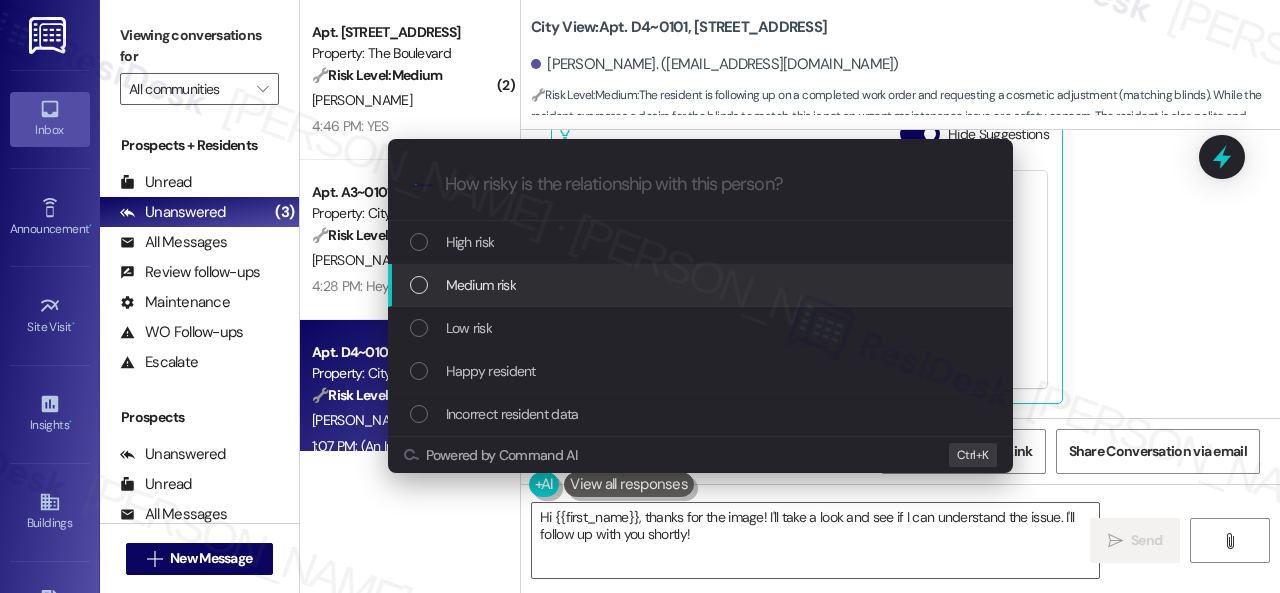click on "Medium risk" at bounding box center [481, 285] 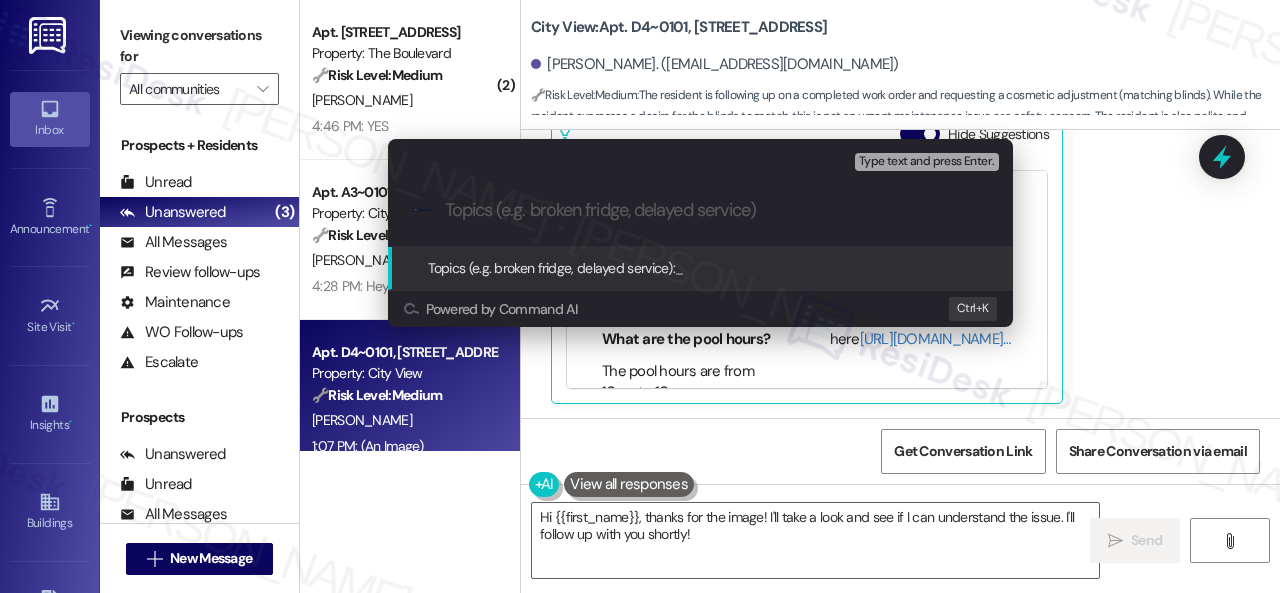 paste on "Work Order filed by ResiDesk 290382" 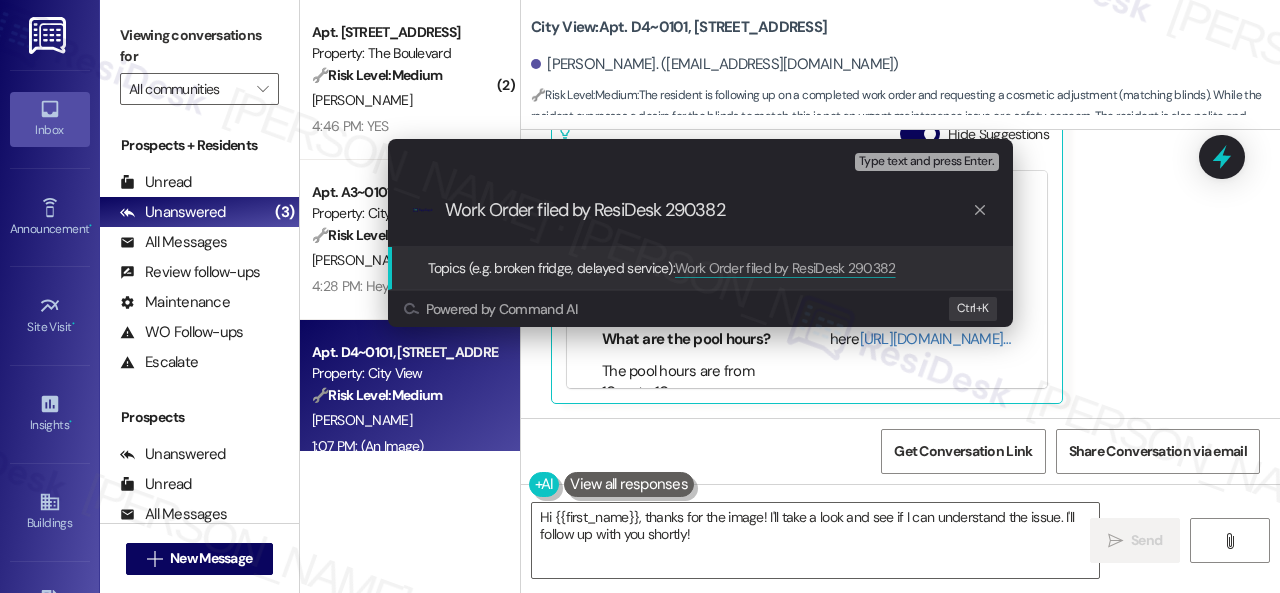 type 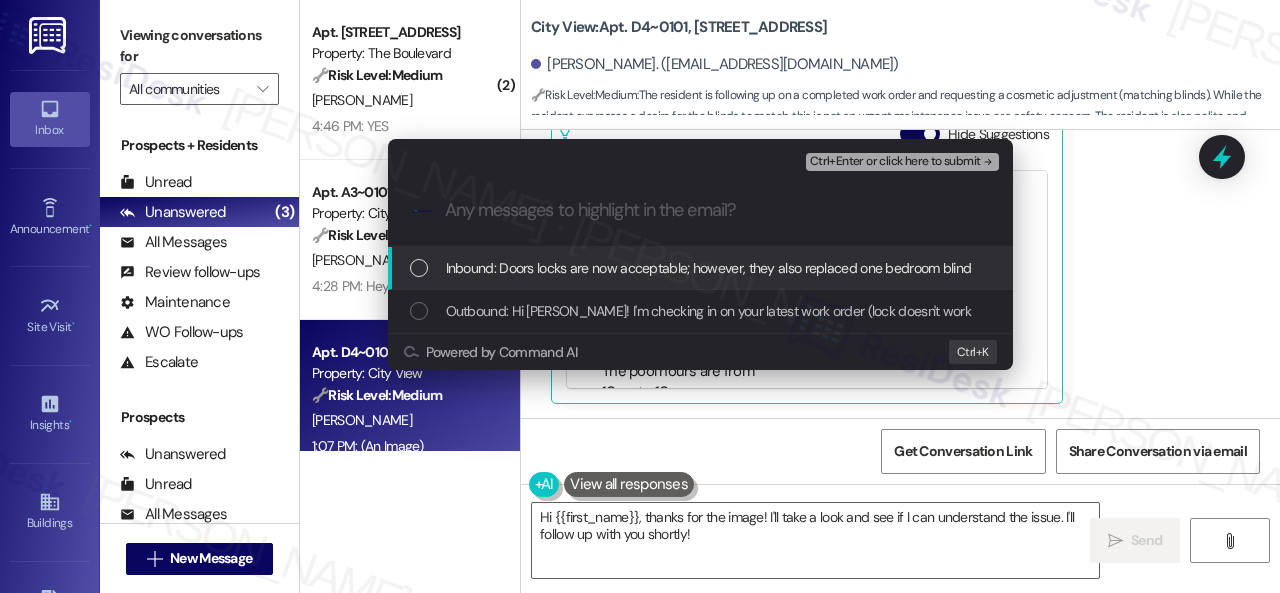 click on "Inbound: Doors locks are now acceptable; however, they also replaced one bedroom blind as the original right blind did not cover the entire window, leaving me with two different blinds (picture attached). I was told by the maintenance technician that a matching blind of the new style would replace the left existing blind so that they would match. I was just curious on what the timeline for that would be or if that needed another work order so that could be completed. Thank you again for the help and responsiveness." at bounding box center (1948, 268) 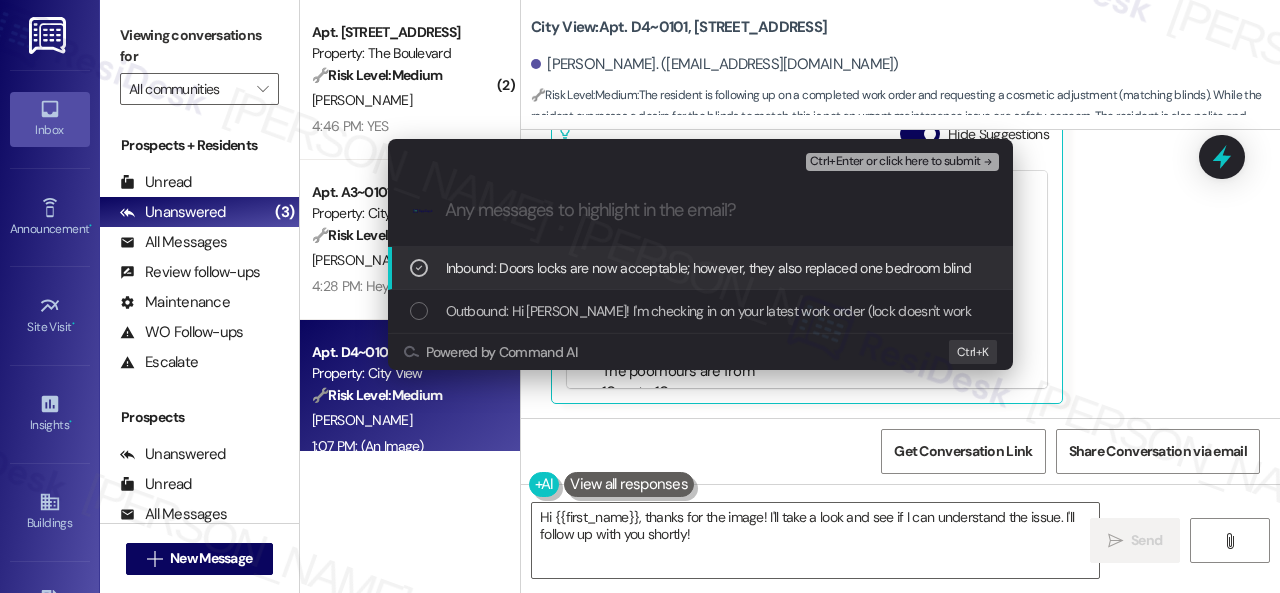 click on "Ctrl+Enter or click here to submit" at bounding box center [895, 162] 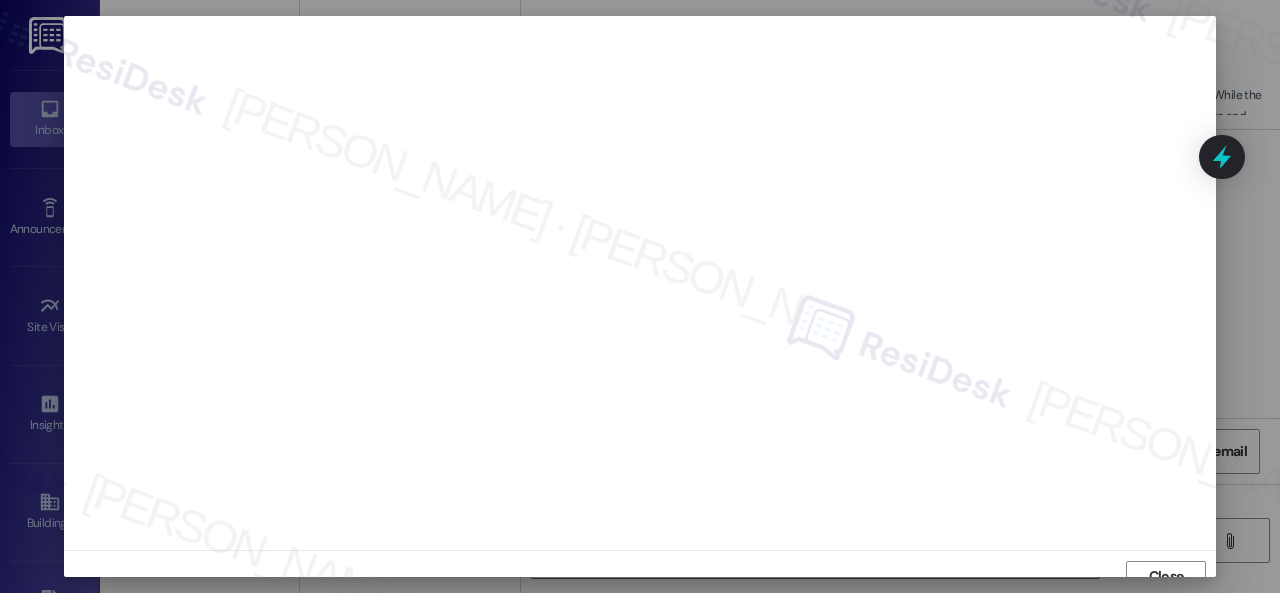scroll, scrollTop: 15, scrollLeft: 0, axis: vertical 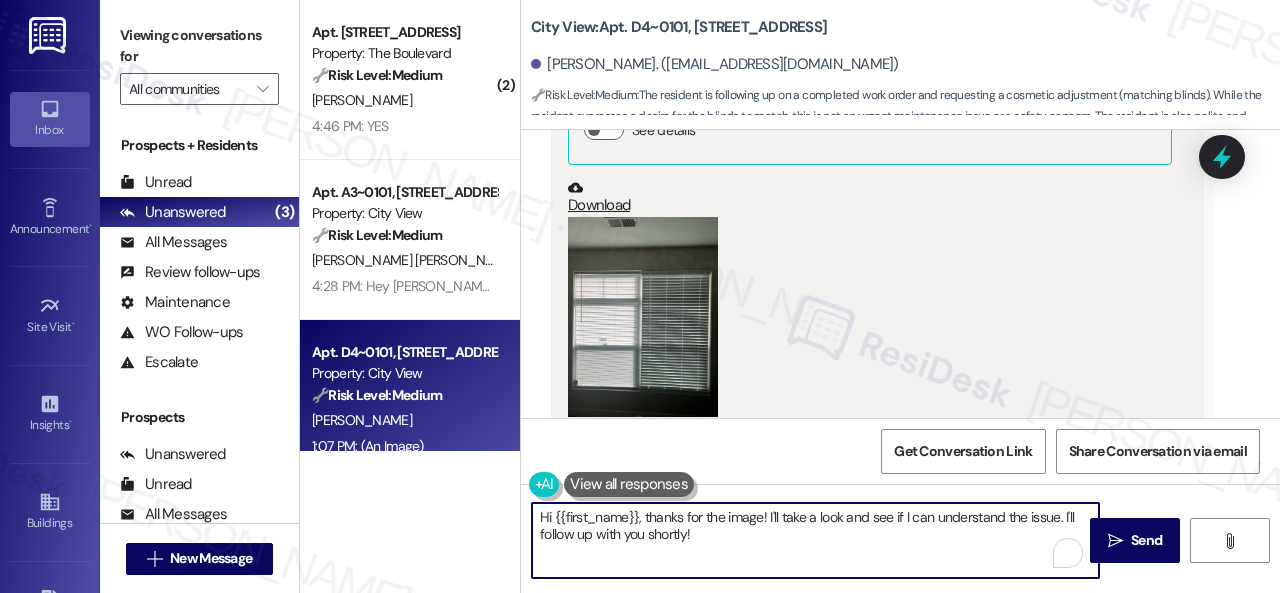 drag, startPoint x: 705, startPoint y: 519, endPoint x: 729, endPoint y: 541, distance: 32.55764 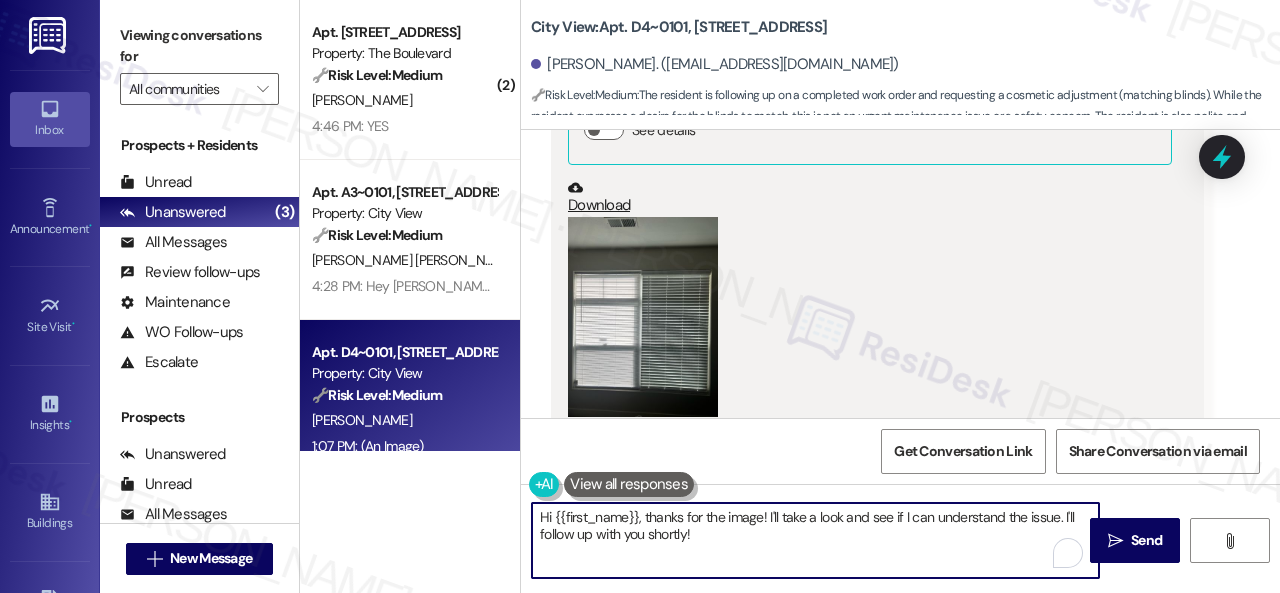 click on "Hi {{first_name}}, thanks for the image! I'll take a look and see if I can understand the issue. I'll follow up with you shortly!" at bounding box center [815, 540] 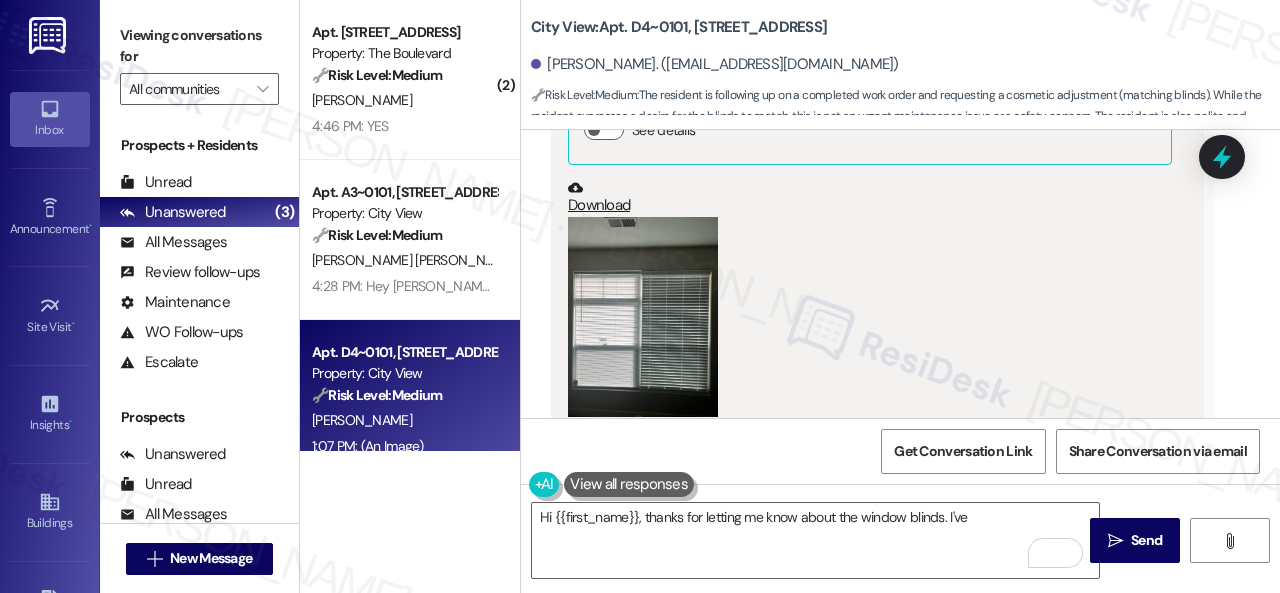 click on "(Click to zoom)" at bounding box center (870, 331) 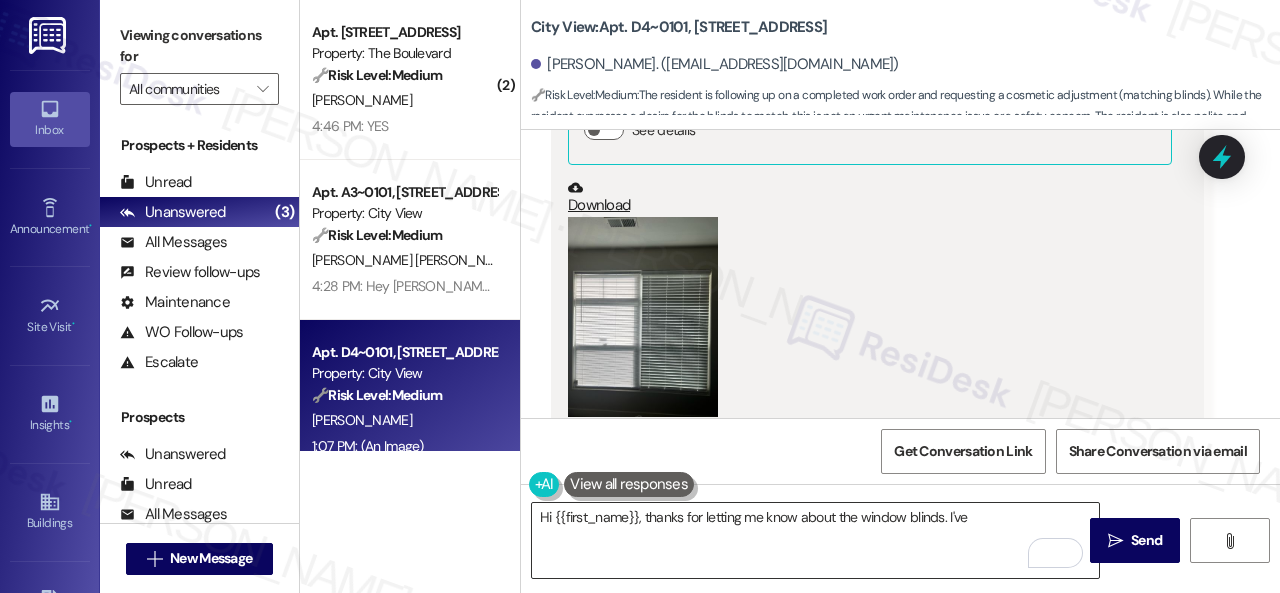 click on "Hi {{first_name}}, thanks for letting me know about the window blinds. I've" at bounding box center [815, 540] 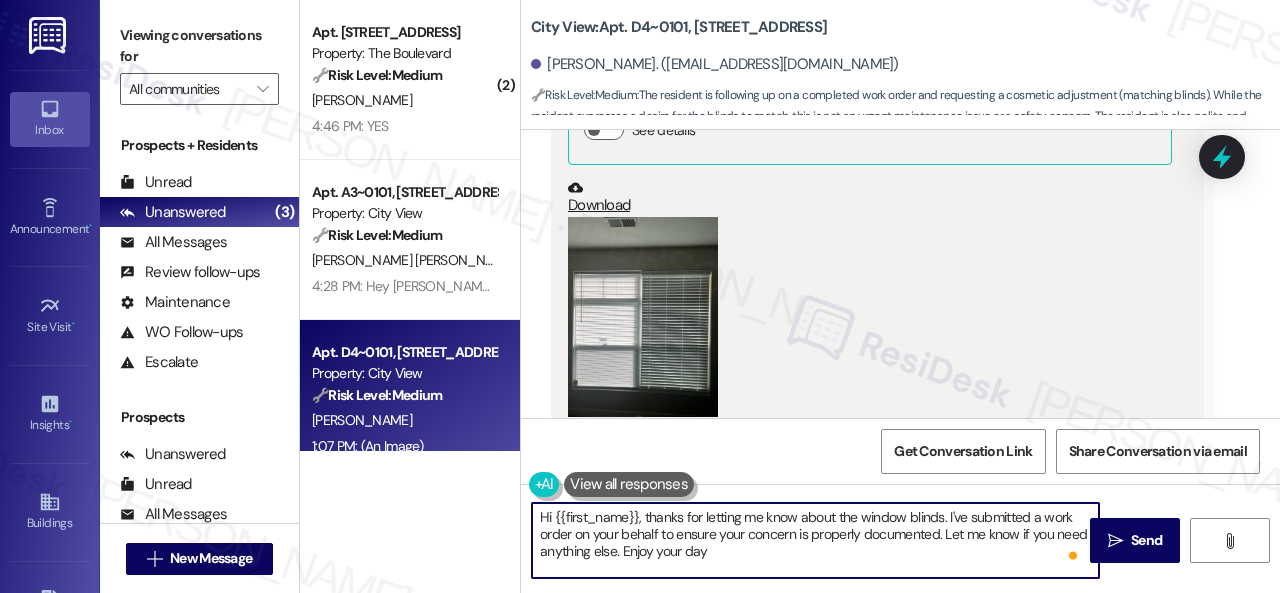 type on "Hi {{first_name}}, thanks for letting me know about the window blinds. I've submitted a work order on your behalf to ensure your concern is properly documented. Let me know if you need anything else. Enjoy your day!" 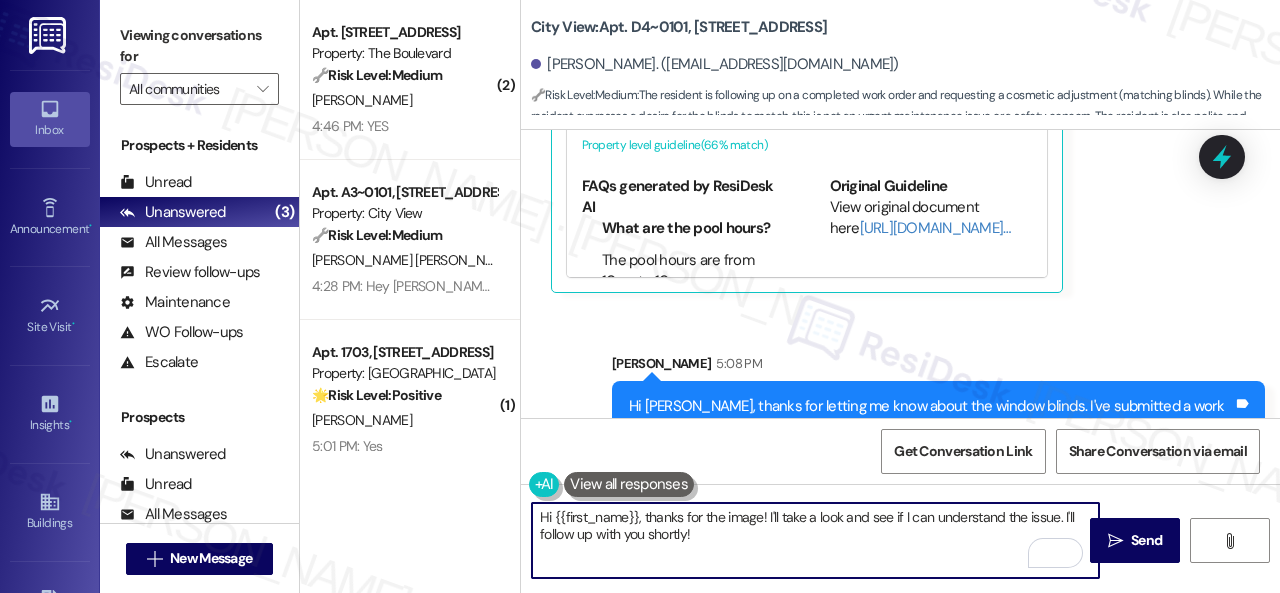 scroll, scrollTop: 1554, scrollLeft: 0, axis: vertical 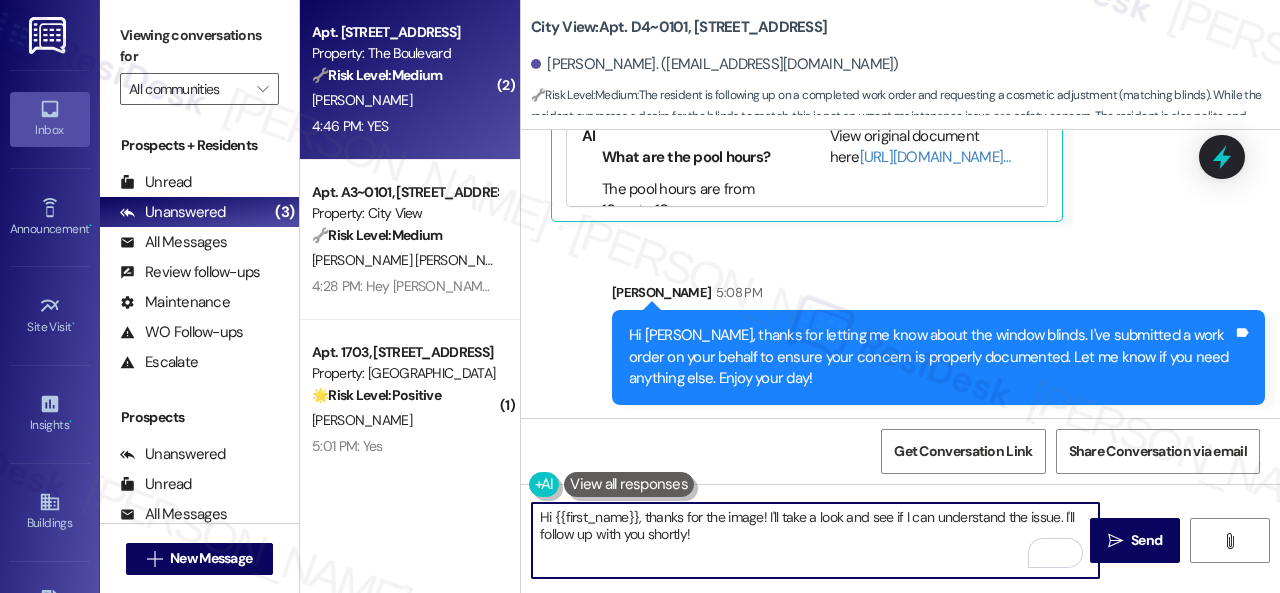 type on "Hi {{first_name}}, thanks for the image! I'll take a look and see if I can understand the issue. I'll follow up with you shortly!" 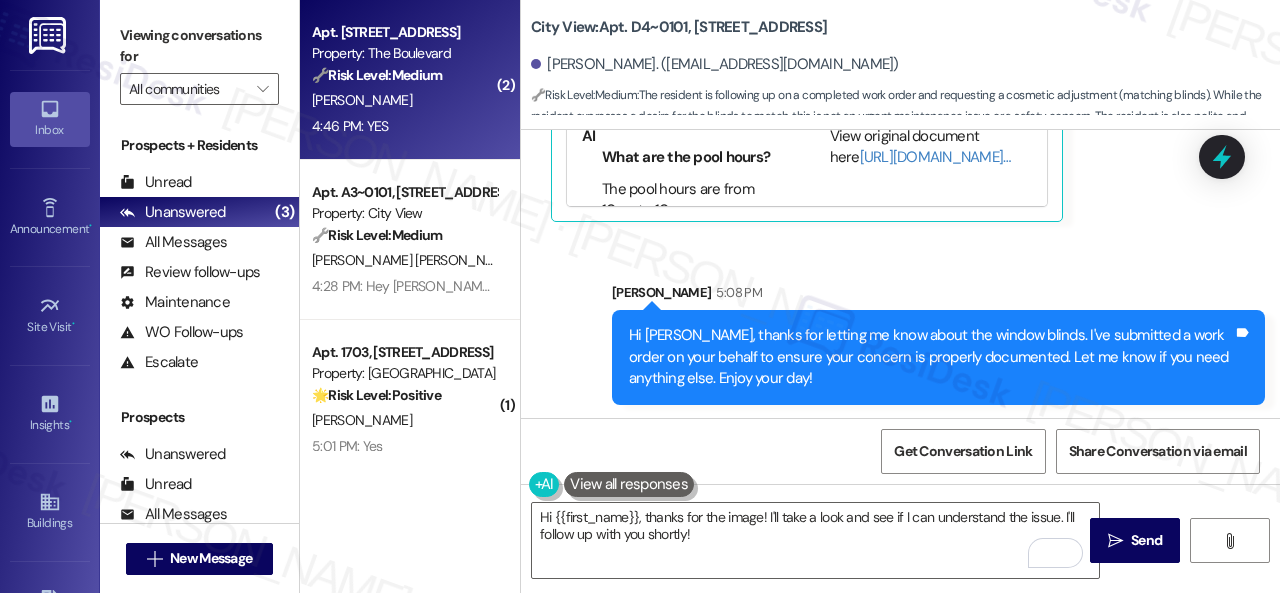 click on "A. Jones" at bounding box center (404, 100) 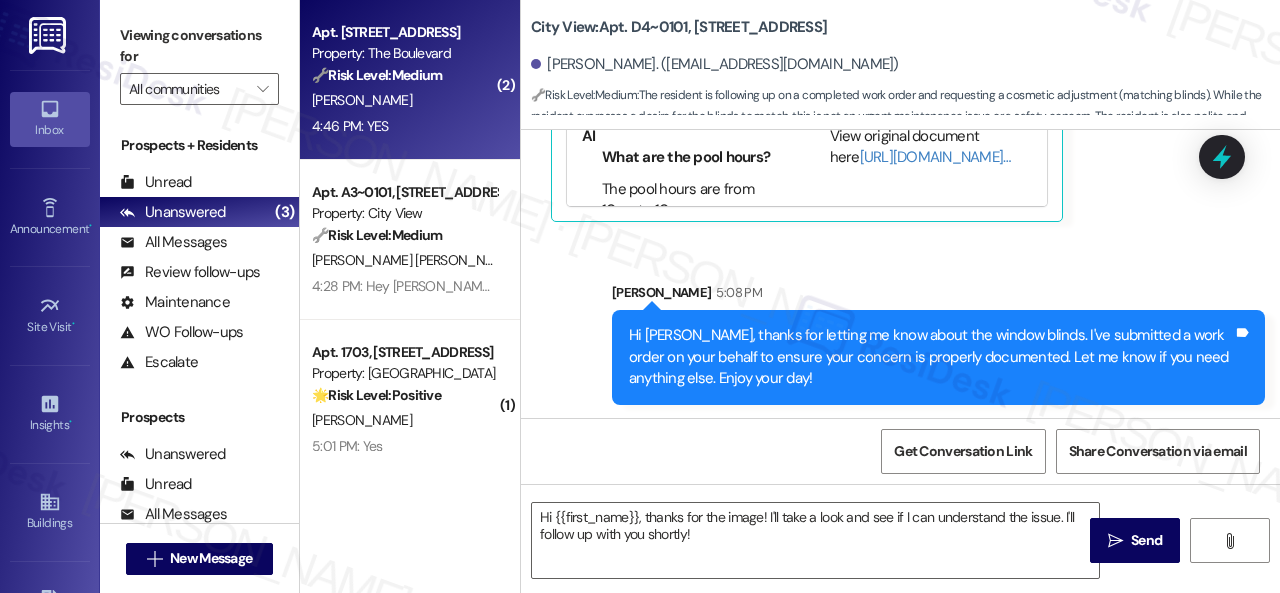 type on "Fetching suggested responses. Please feel free to read through the conversation in the meantime." 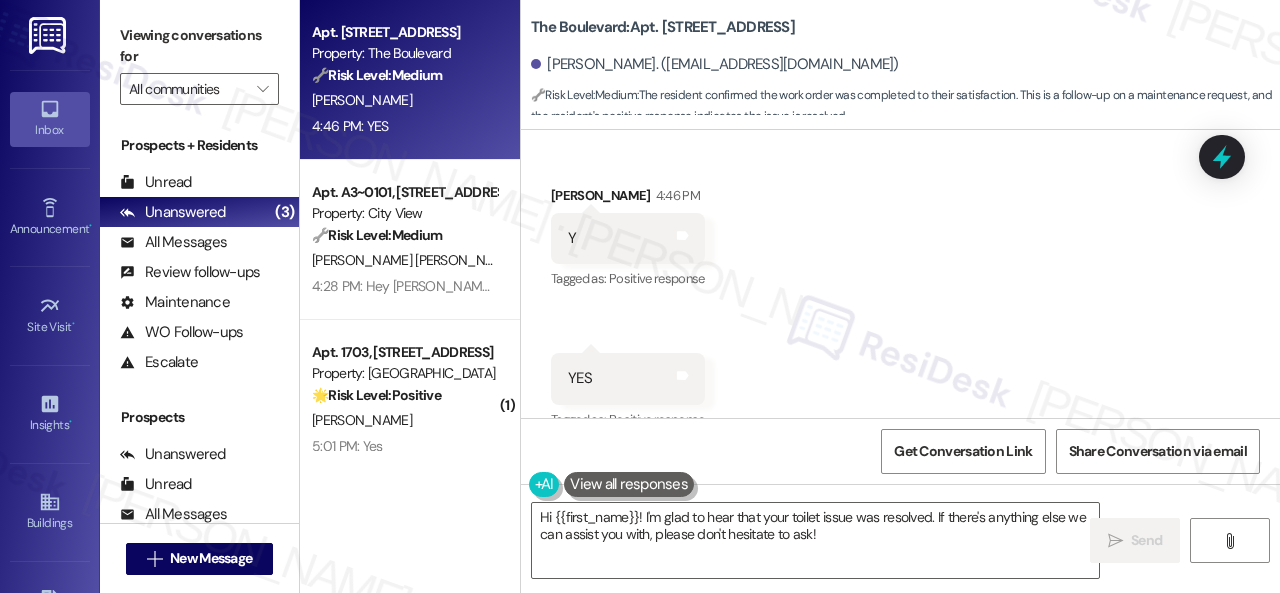 scroll, scrollTop: 5524, scrollLeft: 0, axis: vertical 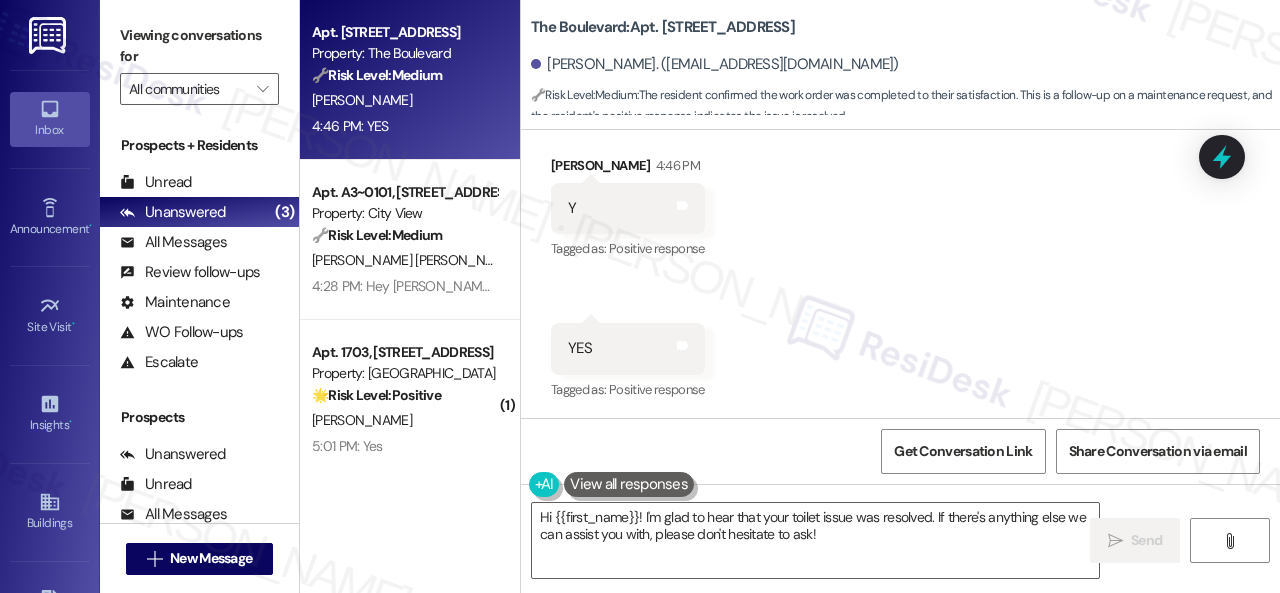 drag, startPoint x: 599, startPoint y: 300, endPoint x: 672, endPoint y: 384, distance: 111.28792 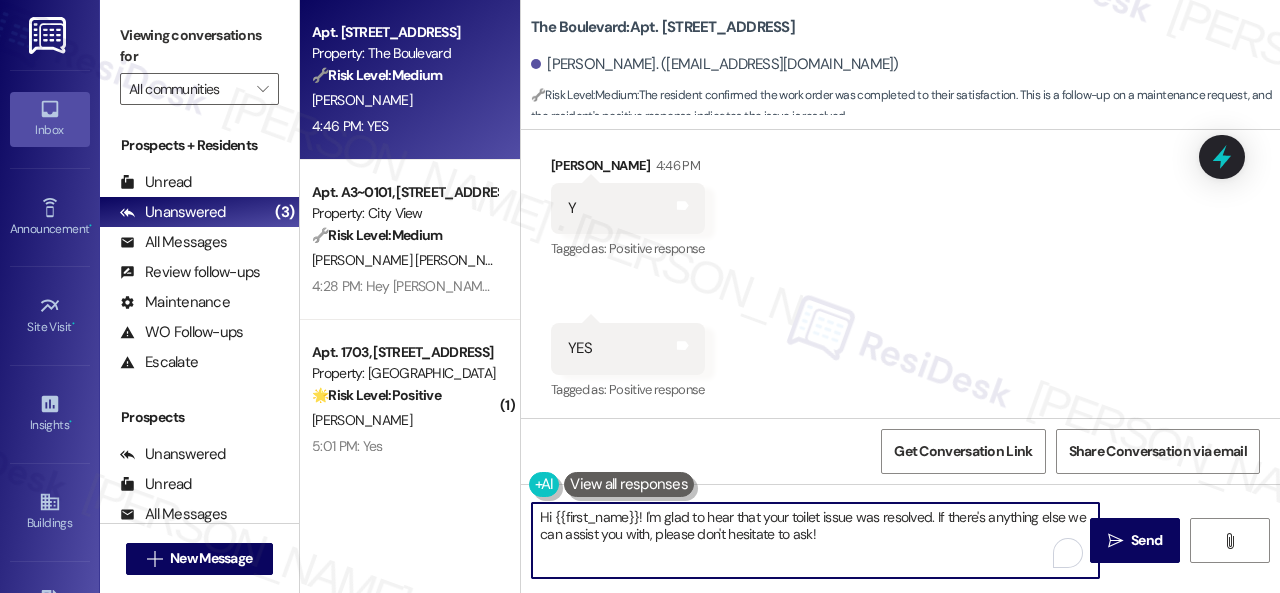 drag, startPoint x: 432, startPoint y: 517, endPoint x: 438, endPoint y: 507, distance: 11.661903 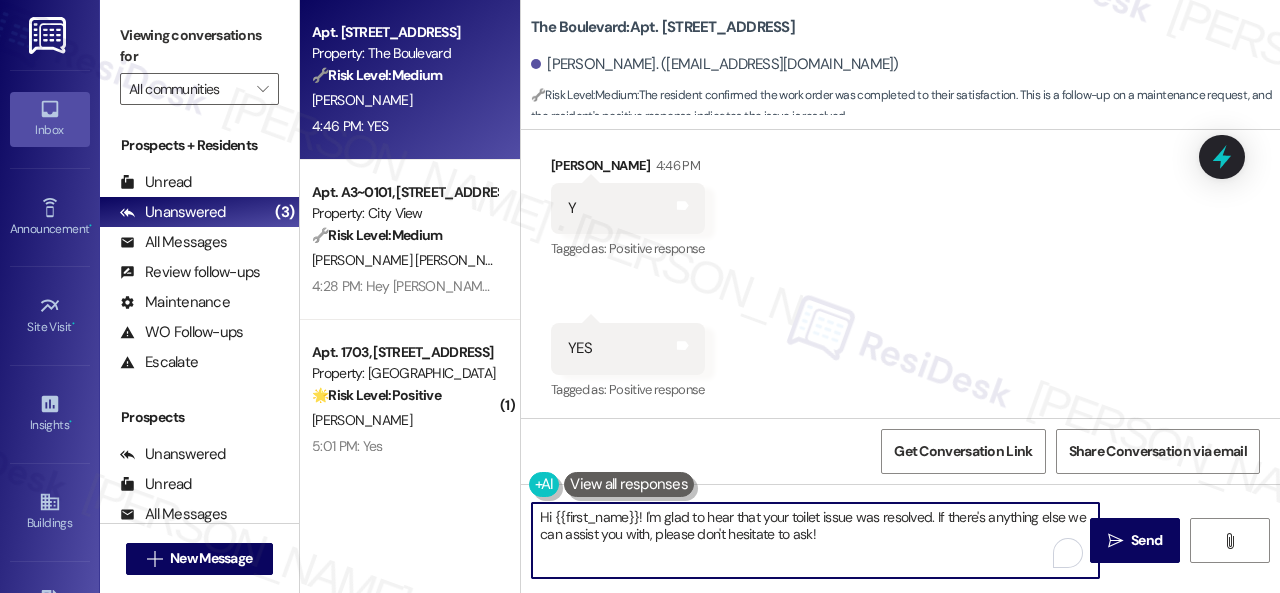 click on "Apt. 5444, 4800 Skyline Dr Property: The Boulevard 🔧  Risk Level:  Medium The resident confirmed the work order was completed to their satisfaction. This is a follow-up on a maintenance request, and the resident's positive response indicates the issue is resolved. A. Jones 4:46 PM: YES 4:46 PM: YES Apt. A3~0101, 2600 Cityview Drive Property: City View 🔧  Risk Level:  Medium The resident is requesting clarification on their water bill charges. This is a financial inquiry but does not indicate a dispute or urgent issue. It falls under routine billing questions. N. Trujillo Cruz 4:28 PM: Hey Sarah,
Could you please tell me what each of these mean? I know it’s my water bill but not sure what each charge is for.
Thanks. 4:28 PM: Hey Sarah,
Could you please tell me what each of these mean? I know it’s my water bill but not sure what each charge is for.
Thanks. ( 1 ) Apt. 1703, 1805 S Egret Bay Blvd Property: Tuscan Lakes II 🌟  Risk Level:  Positive B. Bell 5:01 PM: Yes 5:01 PM: Yes Property: City View" at bounding box center (790, 296) 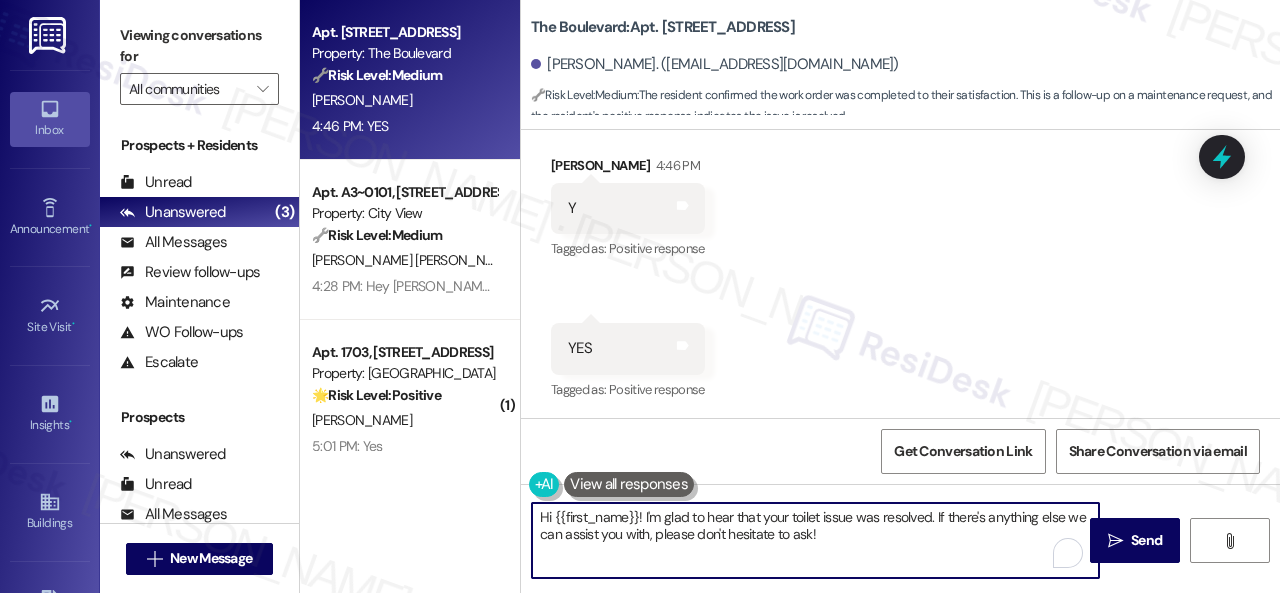 paste on "Awesome — glad everything’s sorted! If {{property}} was up to your expectations, just reply “Yes.” If not, no worries — feel free to share your thoughts. We’re always looking to get better" 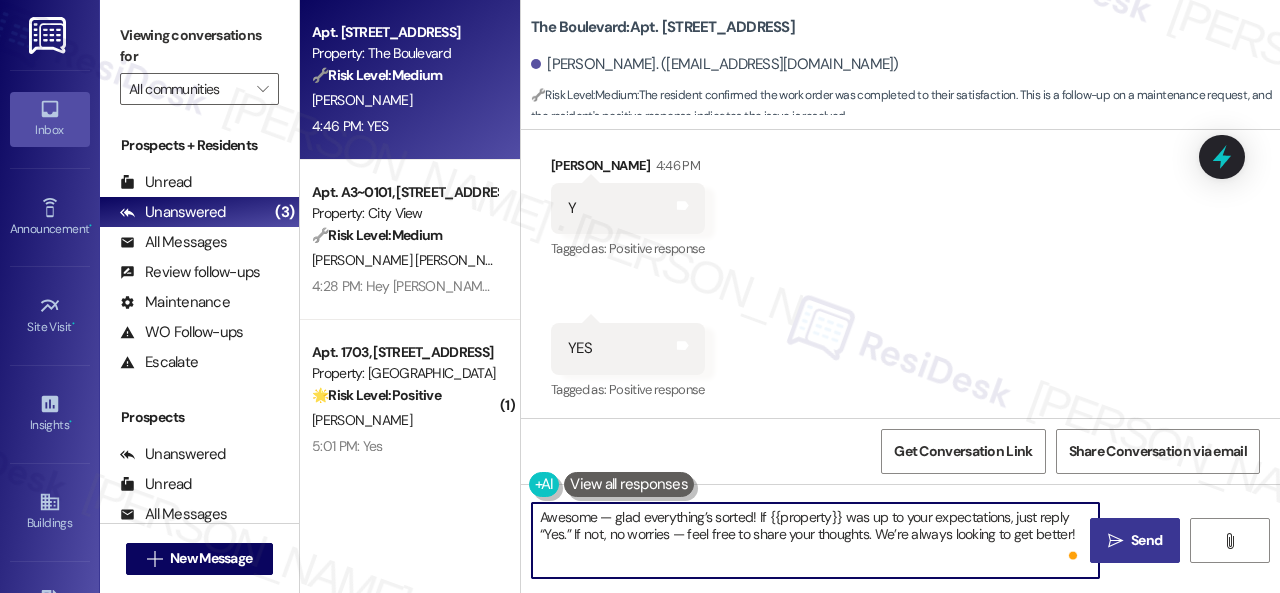 type on "Awesome — glad everything’s sorted! If {{property}} was up to your expectations, just reply “Yes.” If not, no worries — feel free to share your thoughts. We’re always looking to get better!" 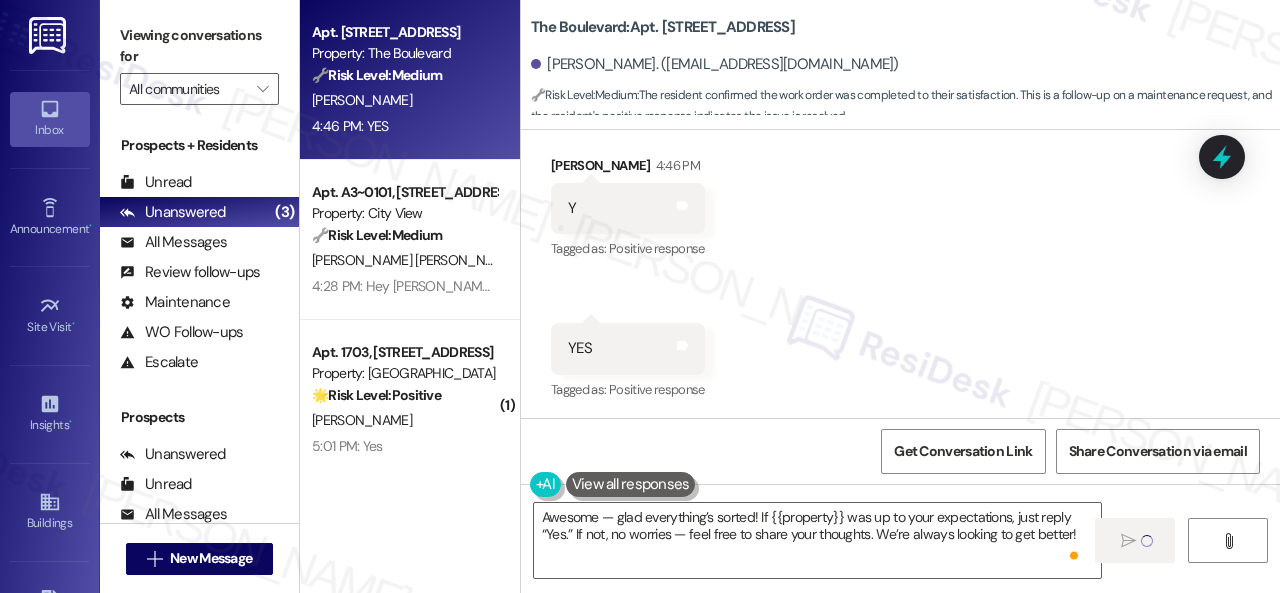 type 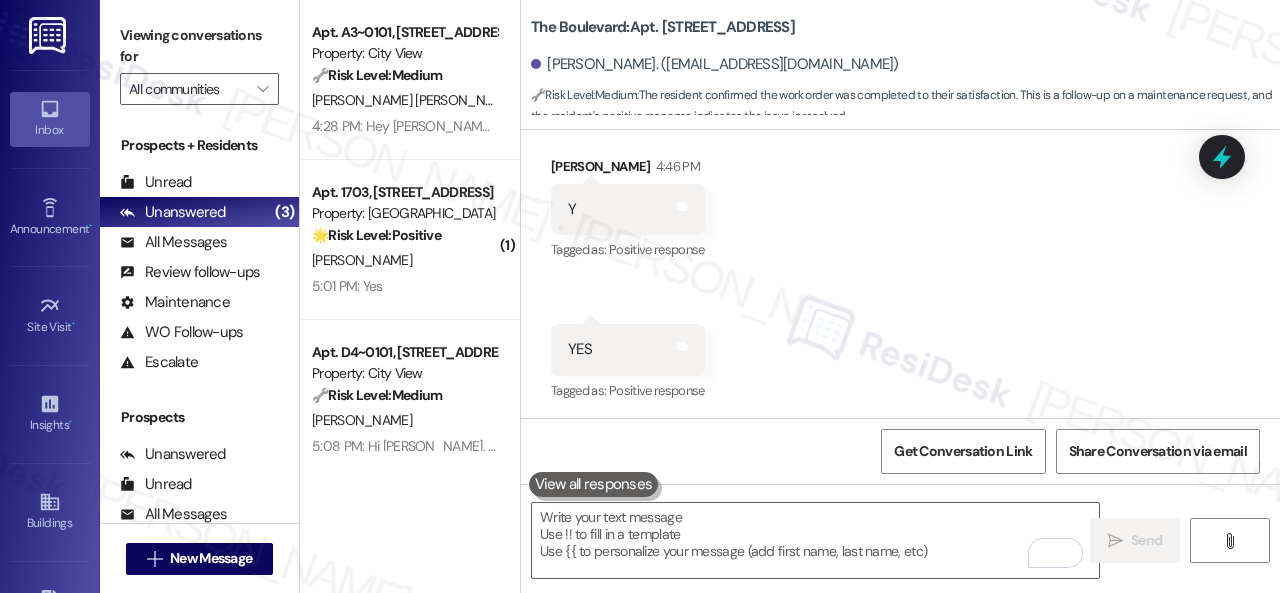 scroll, scrollTop: 5686, scrollLeft: 0, axis: vertical 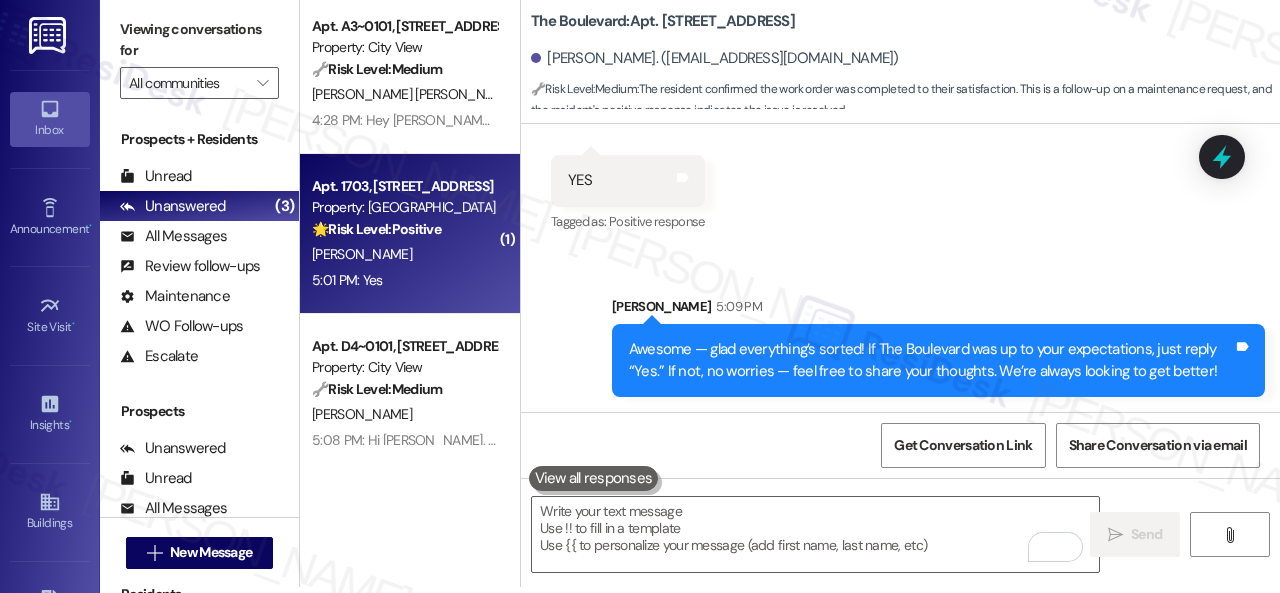 click on "B. Bell" at bounding box center (404, 254) 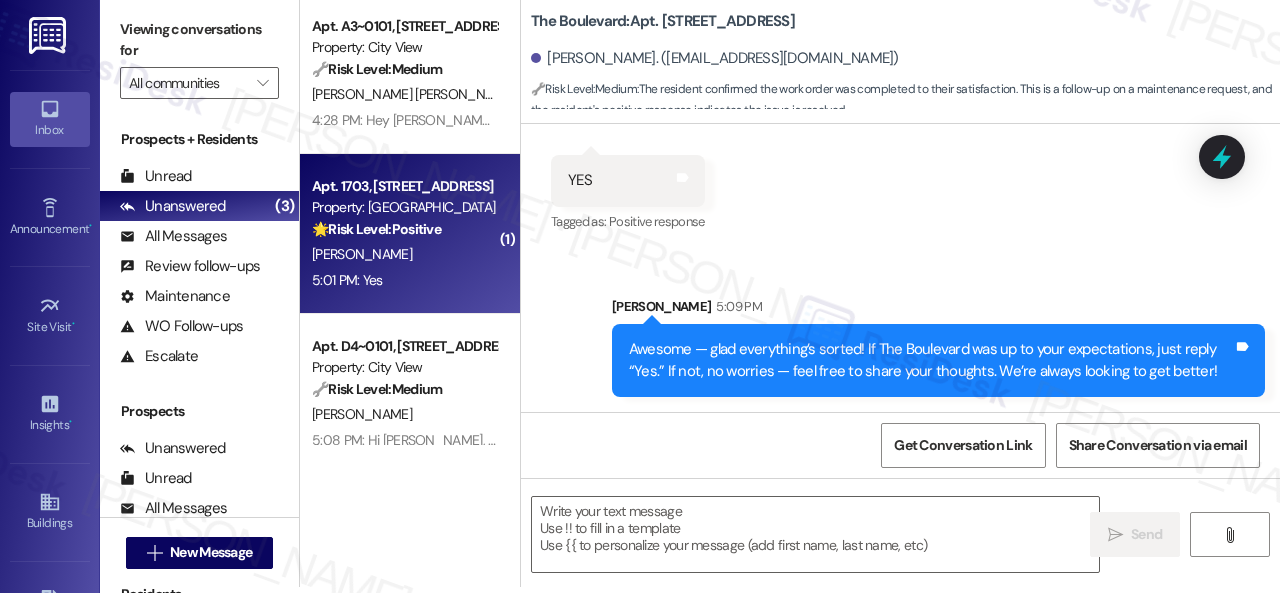 type on "Fetching suggested responses. Please feel free to read through the conversation in the meantime." 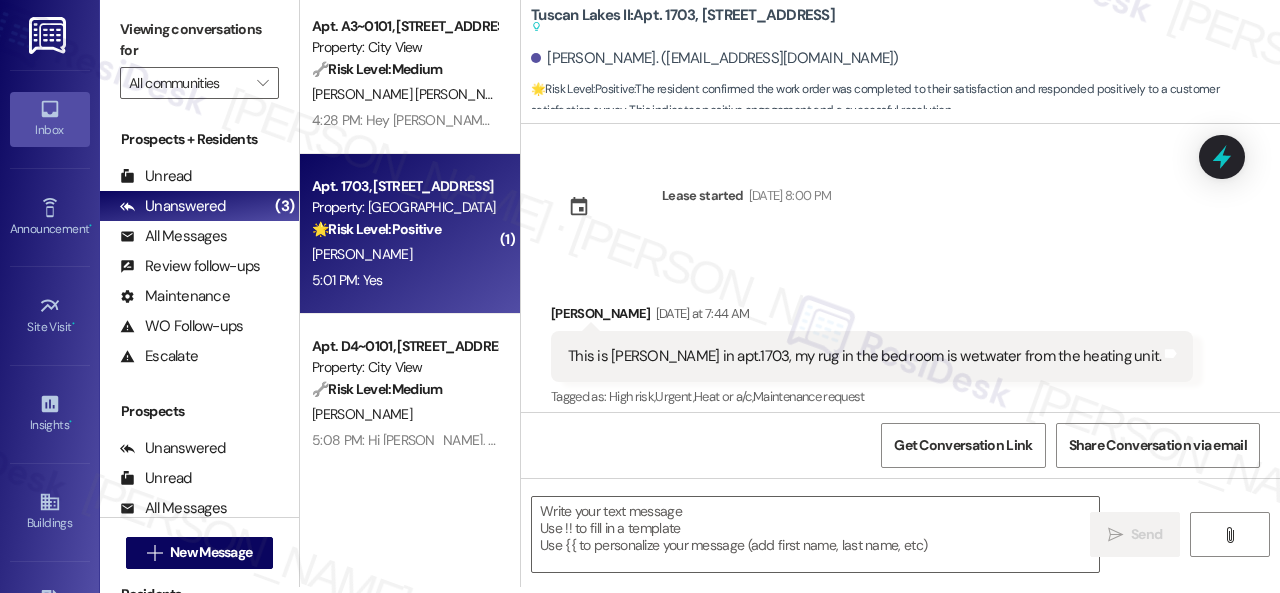 scroll, scrollTop: 0, scrollLeft: 0, axis: both 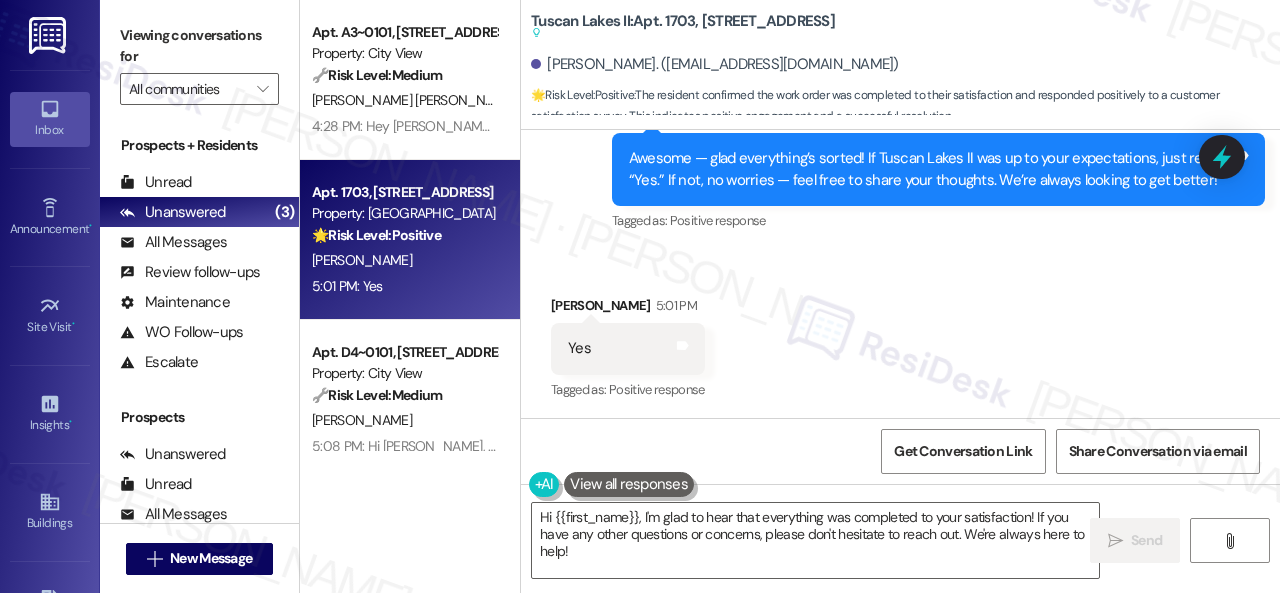 click on "Received via SMS Bernice Bell 5:01 PM Yes Tags and notes Tagged as:   Positive response Click to highlight conversations about Positive response" at bounding box center (900, 334) 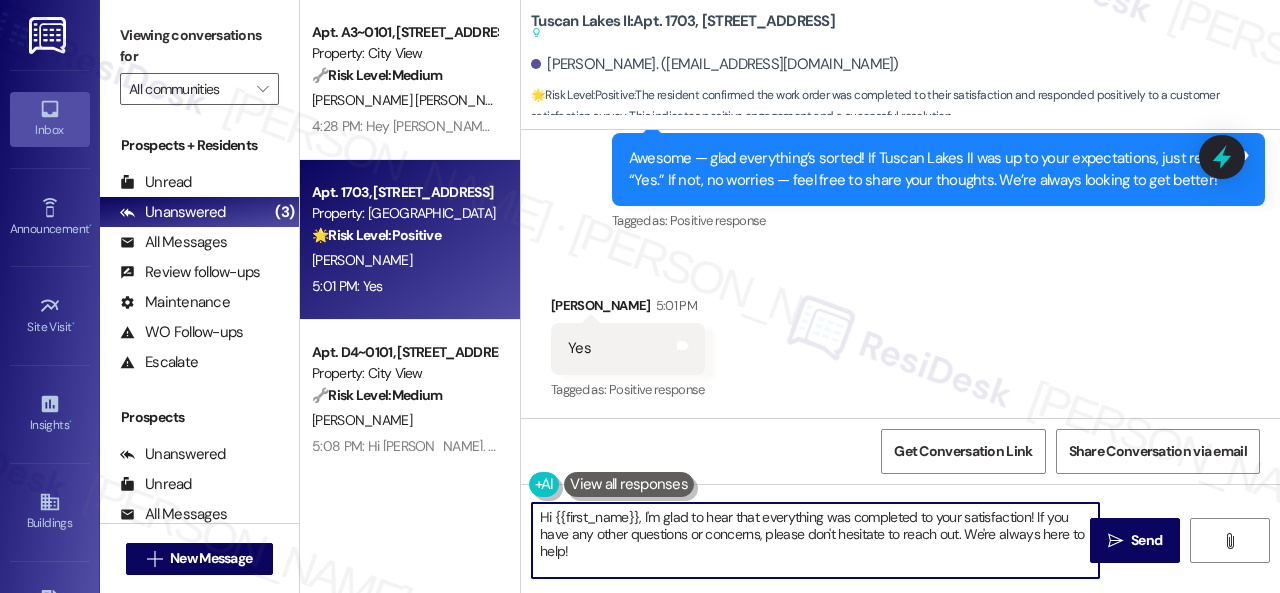 drag, startPoint x: 595, startPoint y: 559, endPoint x: 481, endPoint y: 501, distance: 127.90621 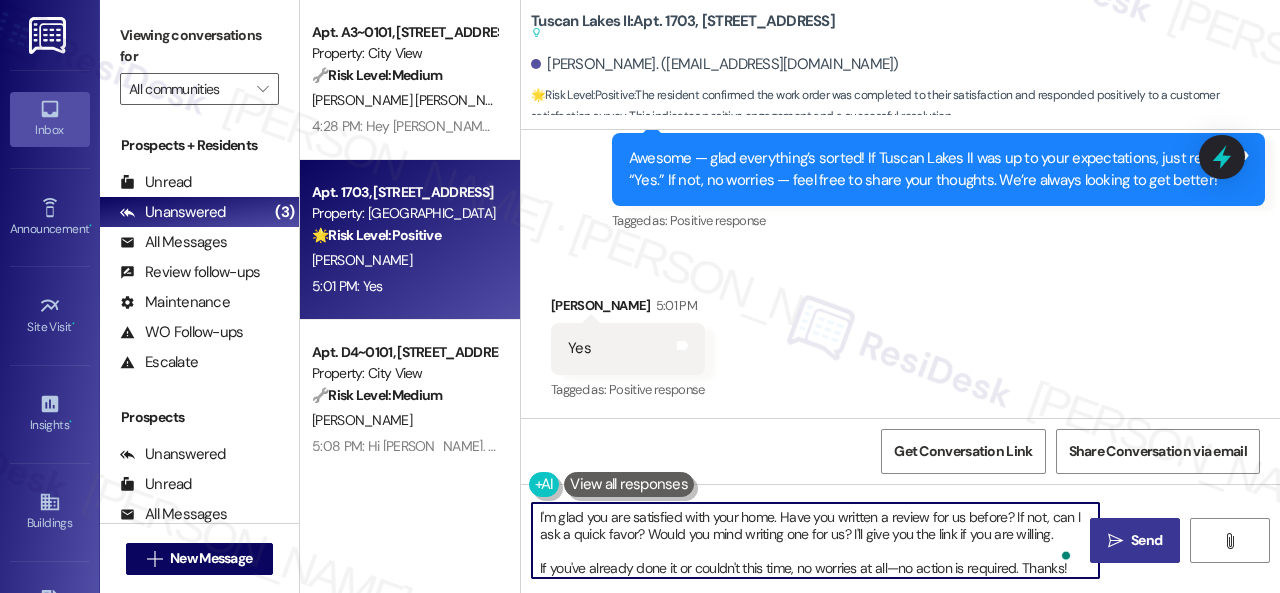 type on "I'm glad you are satisfied with your home. Have you written a review for us before? If not, can I ask a quick favor? Would you mind writing one for us? I'll give you the link if you are willing.
If you've already done it or couldn't this time, no worries at all—no action is required. Thanks!" 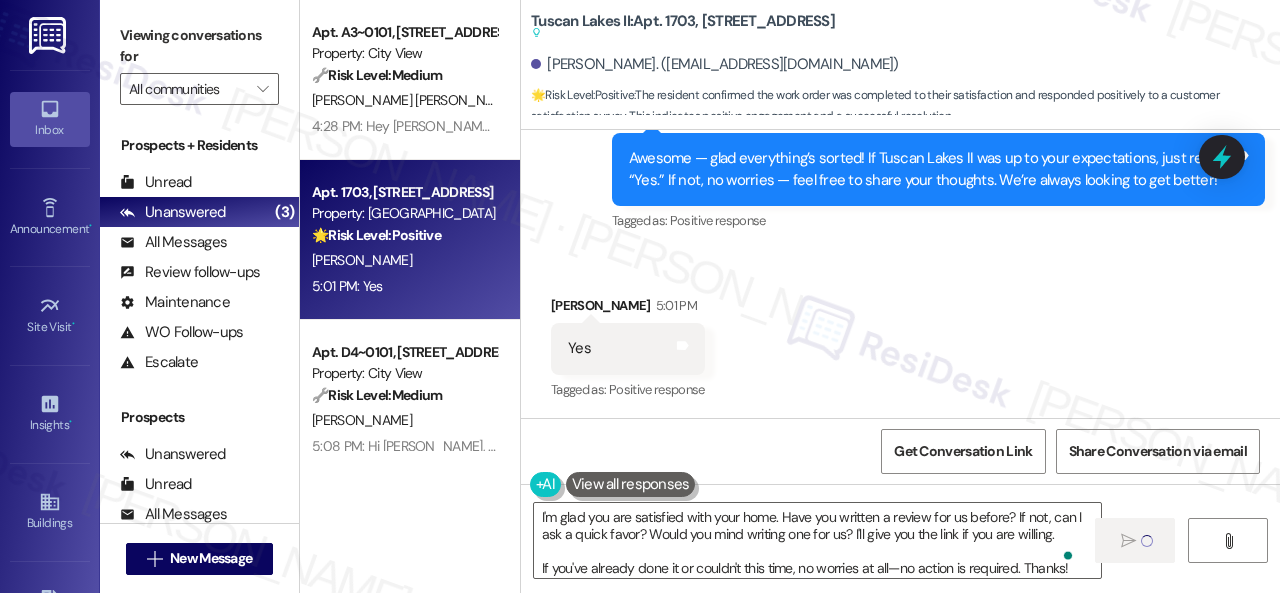 type 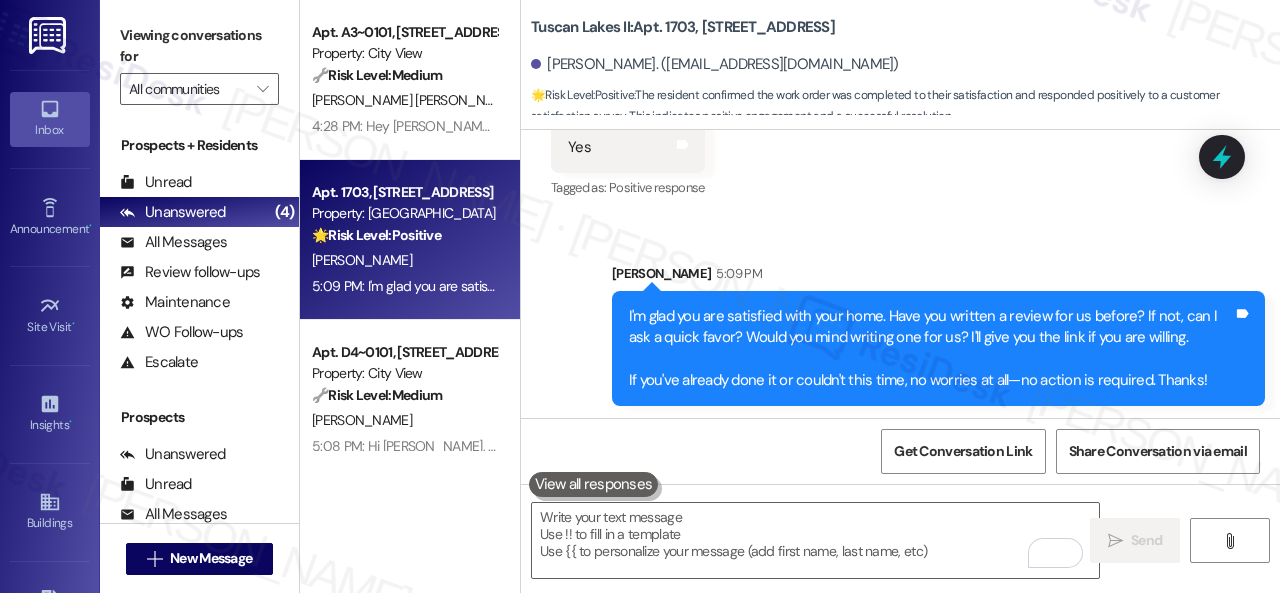 scroll, scrollTop: 1735, scrollLeft: 0, axis: vertical 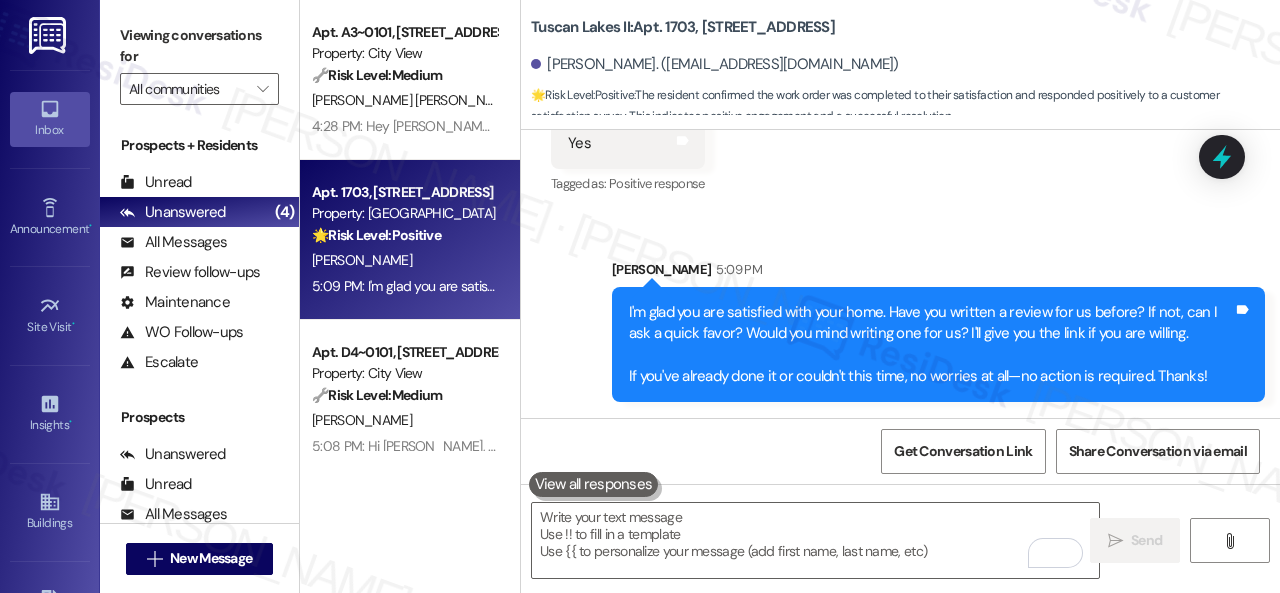 drag, startPoint x: 427, startPoint y: 105, endPoint x: 587, endPoint y: 106, distance: 160.00313 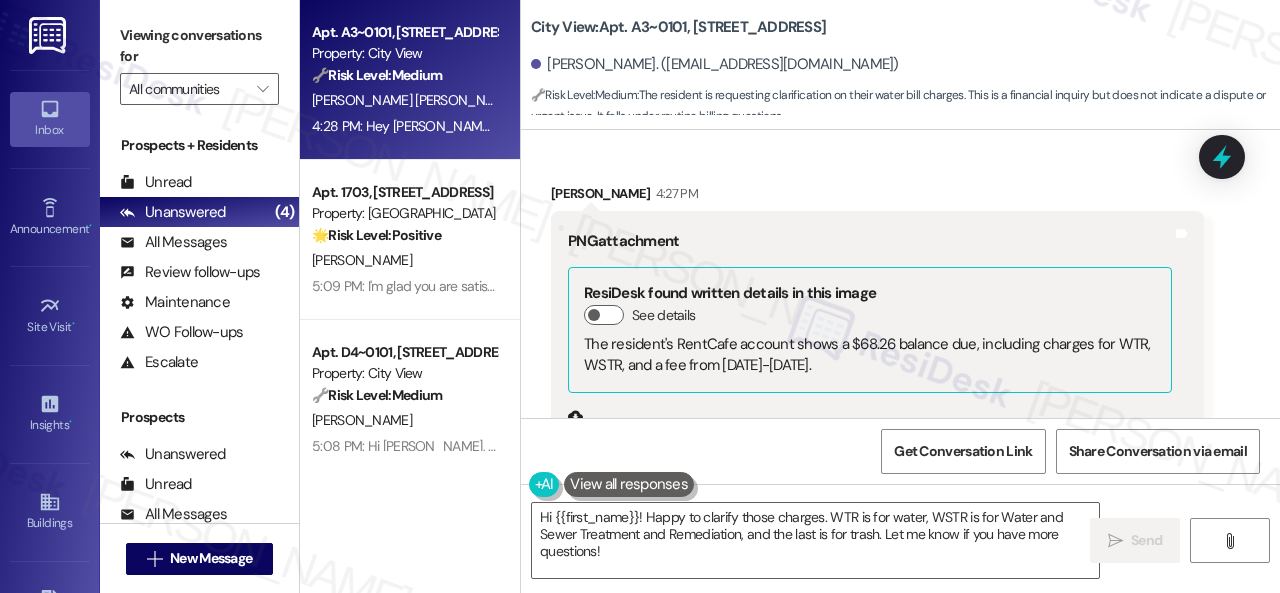 scroll, scrollTop: 5422, scrollLeft: 0, axis: vertical 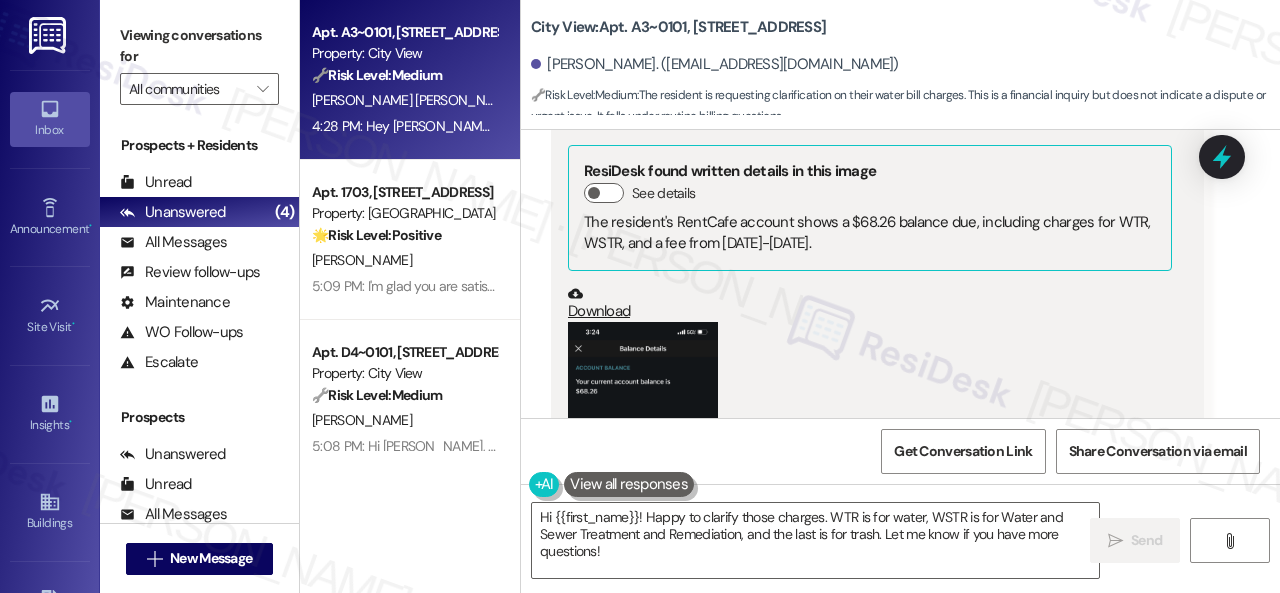 click on "Received via SMS Nayeli Trujillo Cruz 4:27 PM PNG  attachment ResiDesk found written details in this image   See details The resident's RentCafe account shows a $68.26 balance due, including charges for WTR, WSTR, and a fee from May 17-June 16, 2025.
Download   (Click to zoom) Tags and notes  Related guidelines Show suggestions Received via SMS 4:27 PM Nayeli Trujillo Cruz 4:27 PM PNG  attachment ResiDesk found written details in this image   See details A resident's RentCafe screenshot shows a $68.26 balance, including water, sewer, trash, and a fee, all dated May 17-June 16, 2025.
Download   (Click to zoom) Tags and notes  Related guidelines Show suggestions" at bounding box center (900, 750) 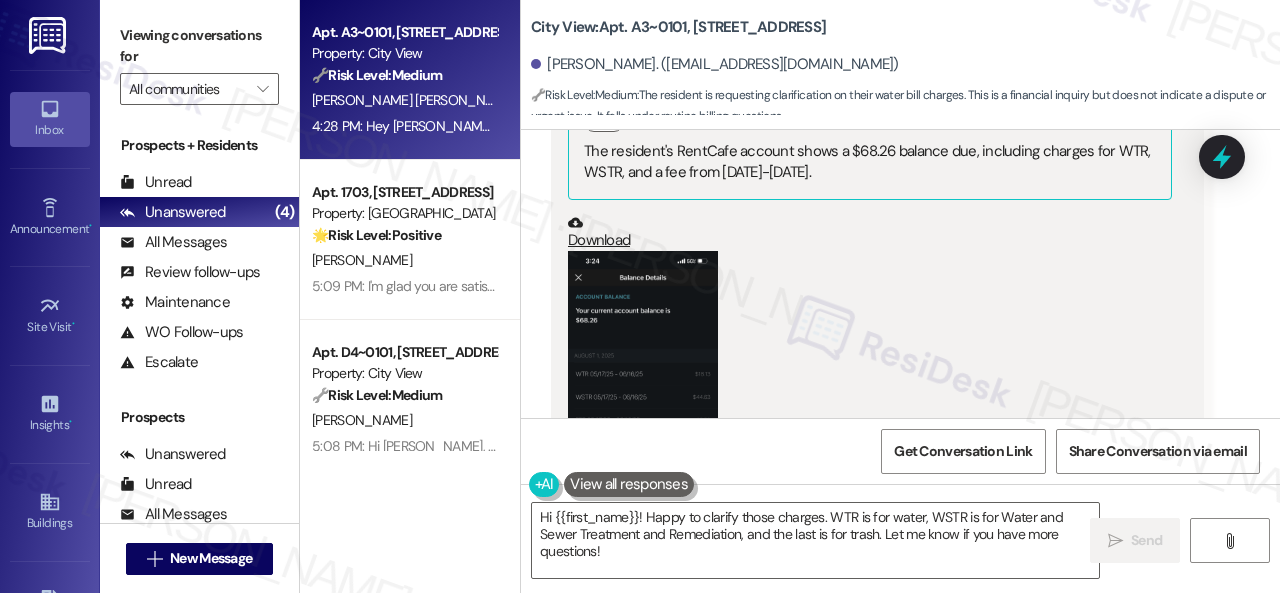scroll, scrollTop: 5522, scrollLeft: 0, axis: vertical 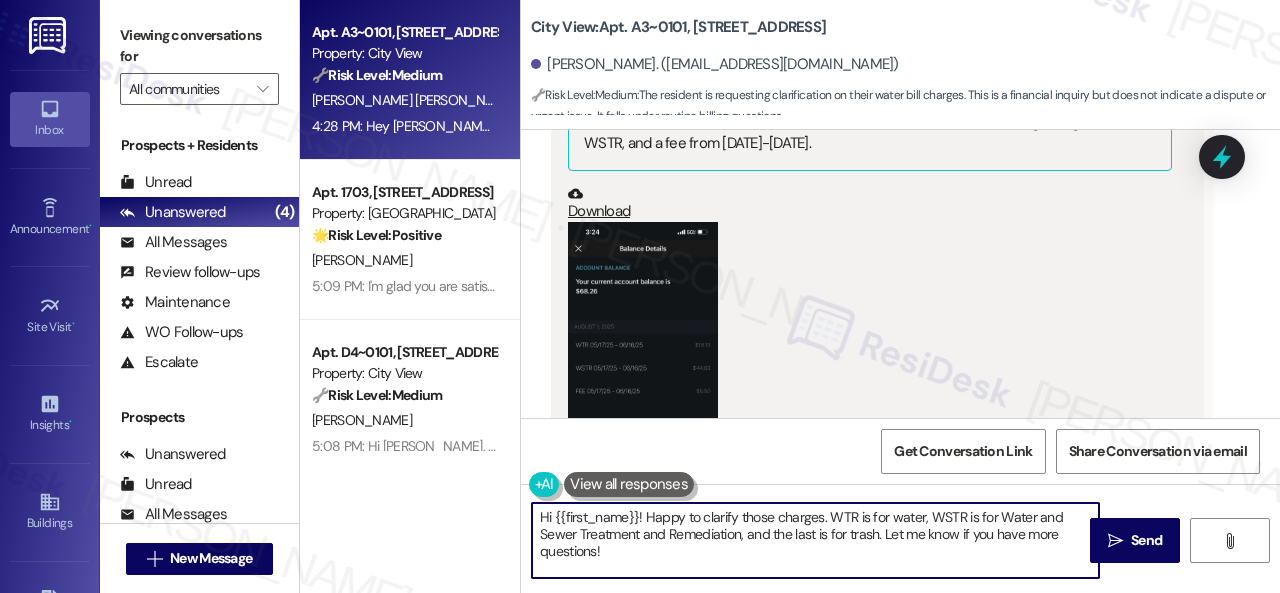 drag, startPoint x: 702, startPoint y: 519, endPoint x: 734, endPoint y: 515, distance: 32.24903 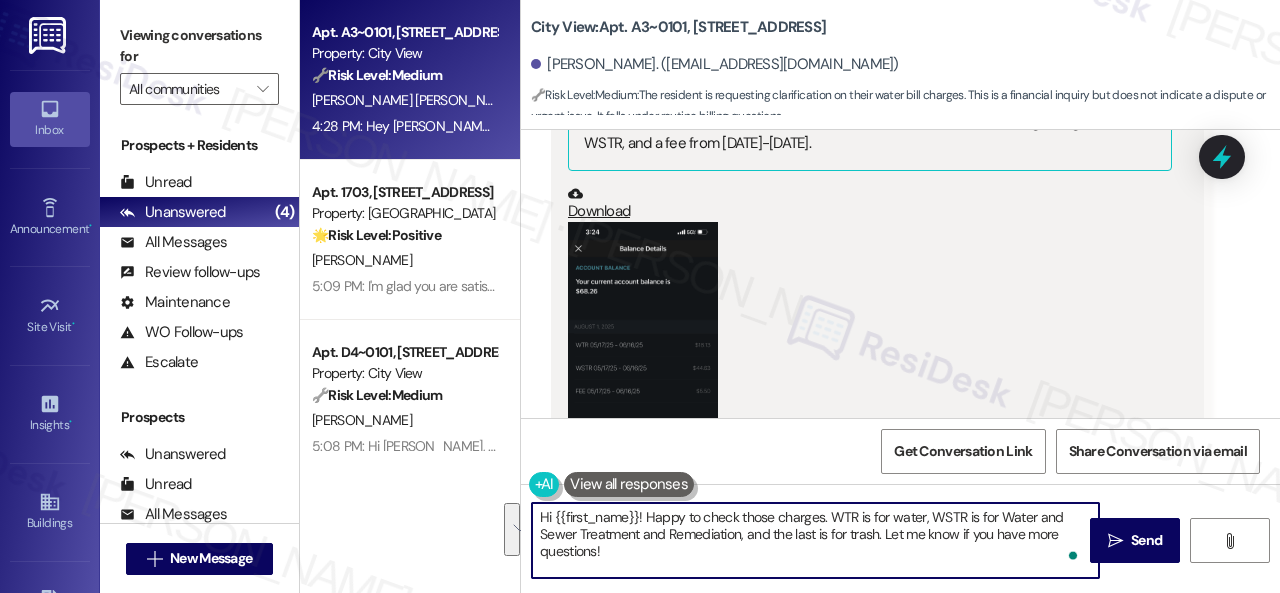 drag, startPoint x: 828, startPoint y: 511, endPoint x: 850, endPoint y: 551, distance: 45.65085 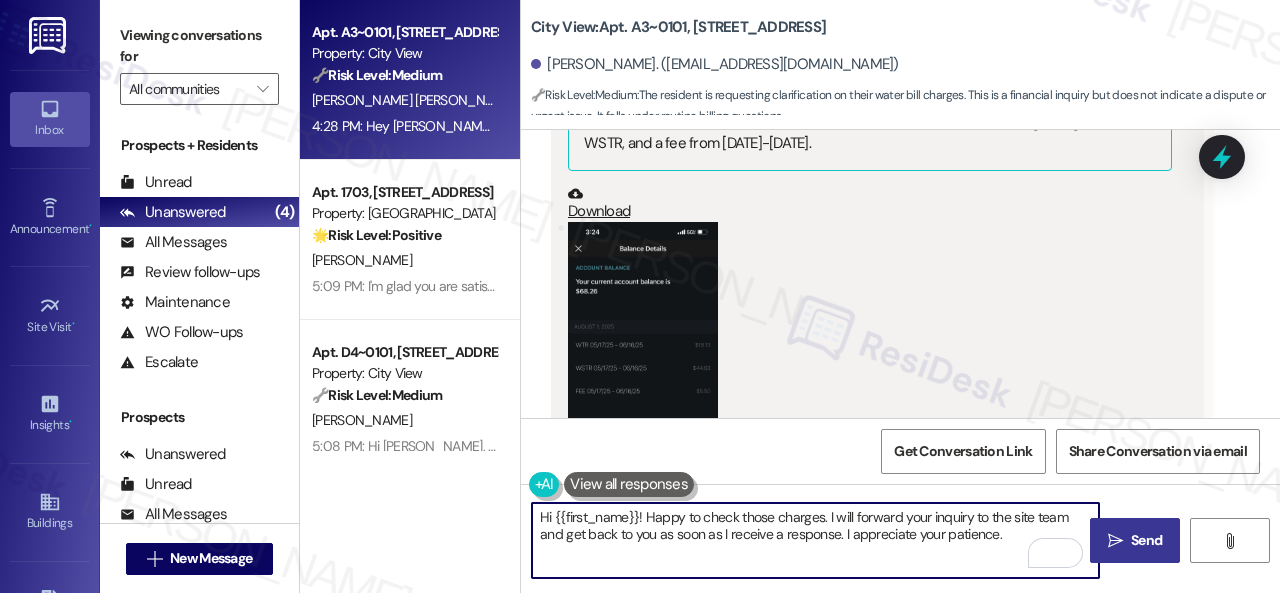 type on "Hi {{first_name}}! Happy to check those charges. I will forward your inquiry to the site team and get back to you as soon as I receive a response. I appreciate your patience." 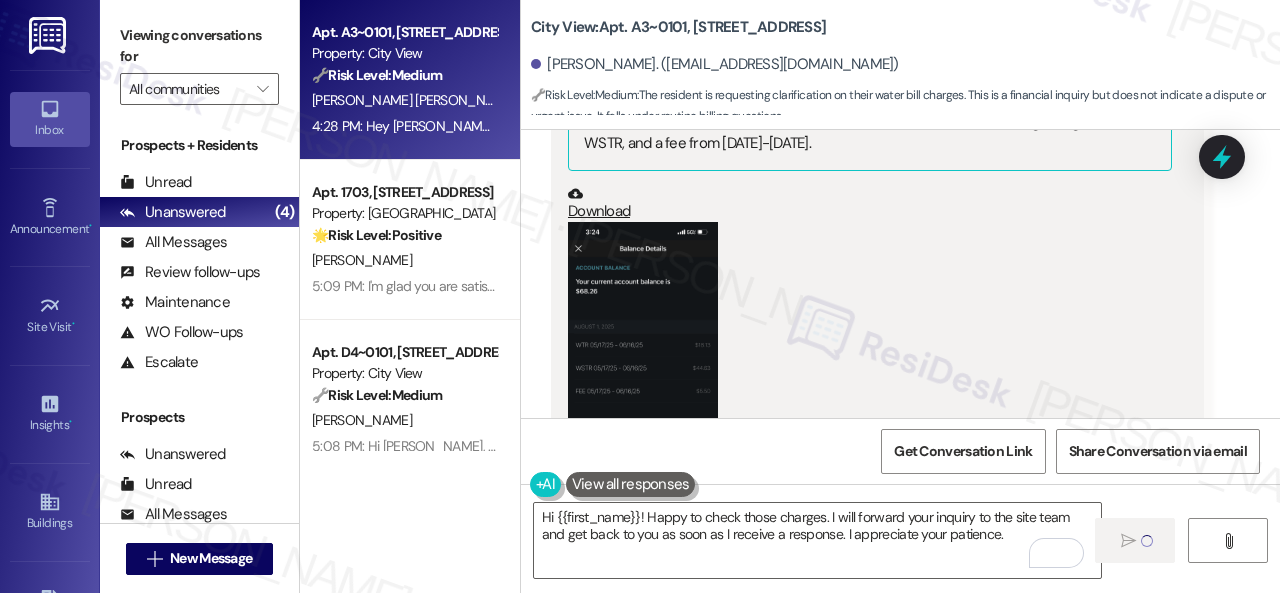 type 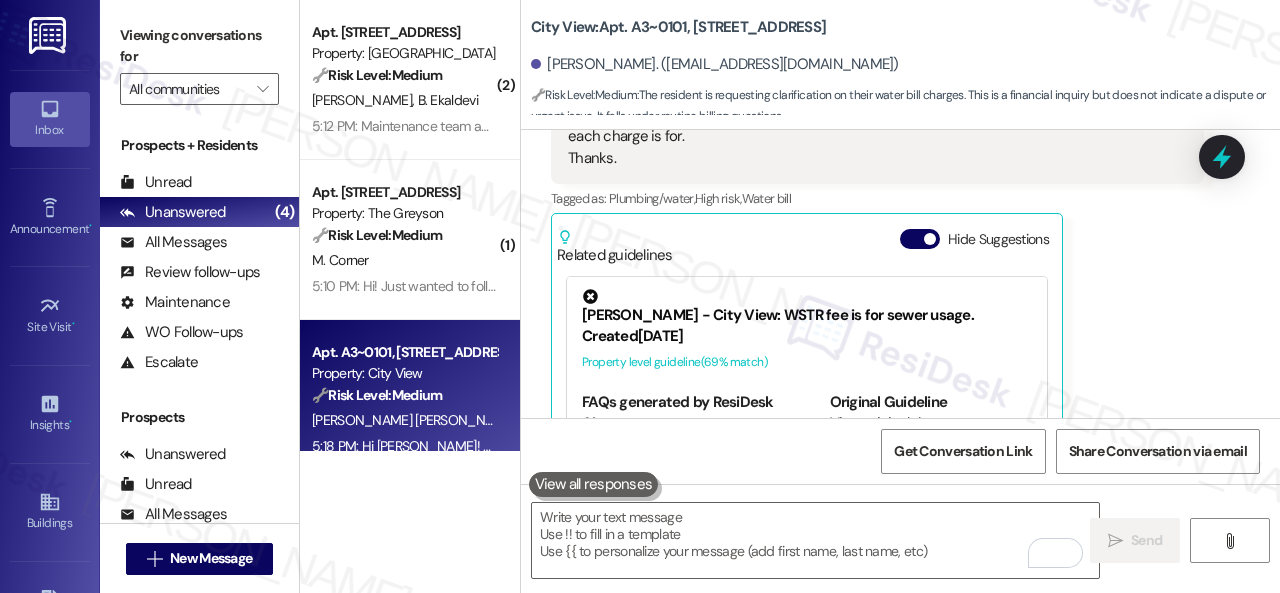 scroll, scrollTop: 7520, scrollLeft: 0, axis: vertical 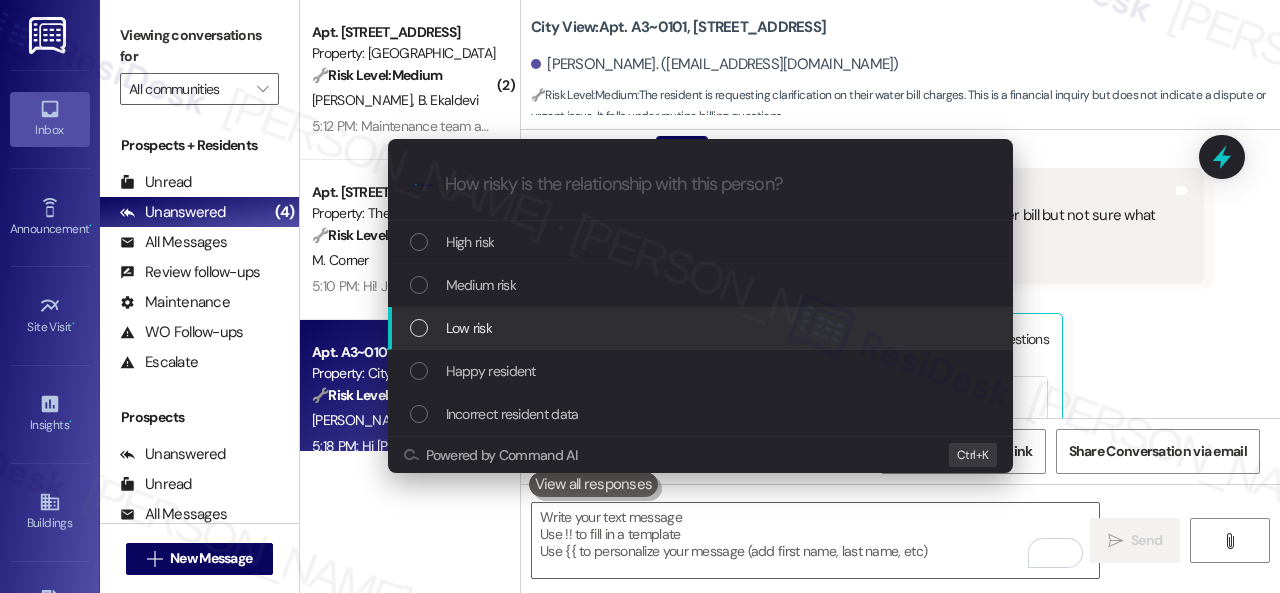 click on "Low risk" at bounding box center (469, 328) 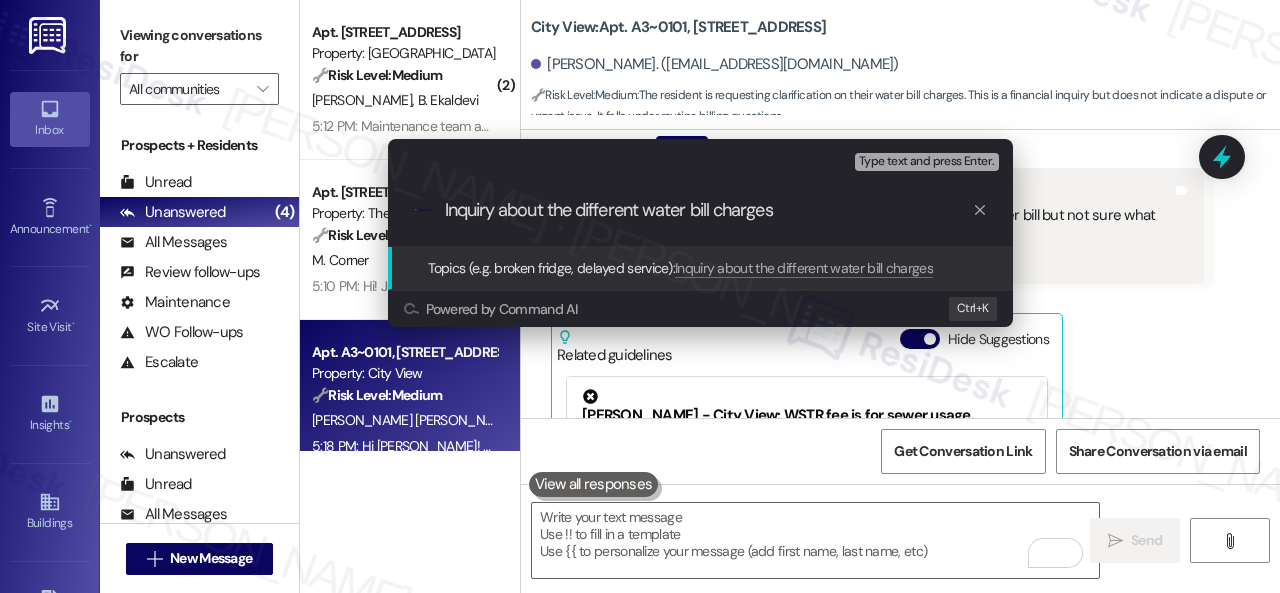 type on "Inquiry about the different water bill charges." 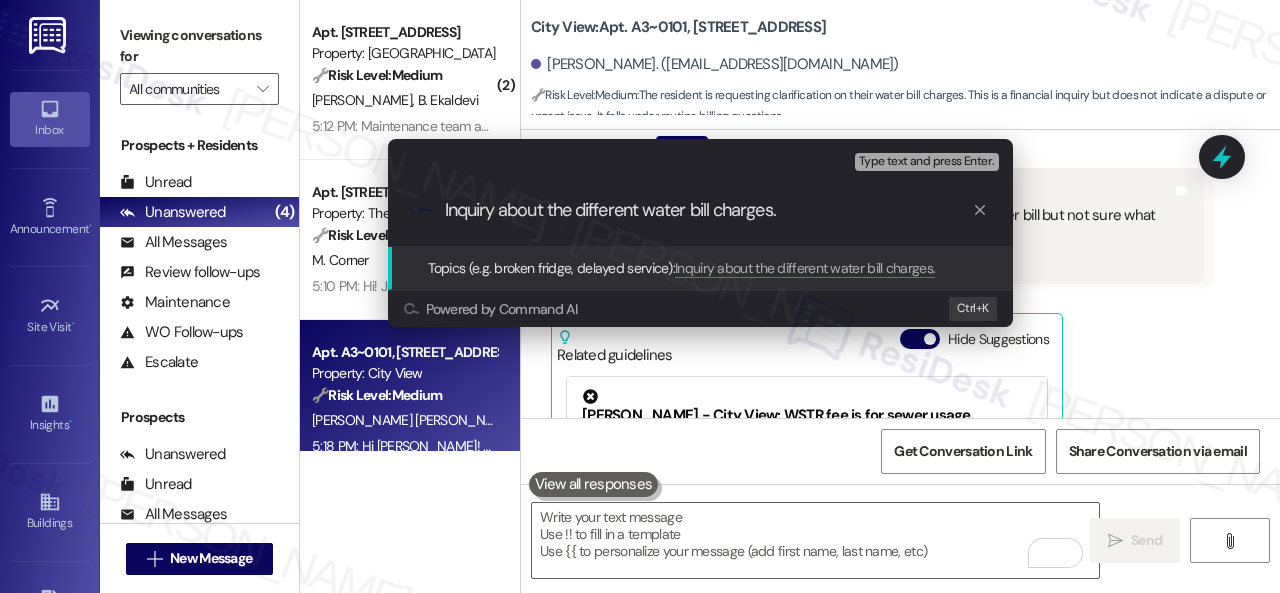 type 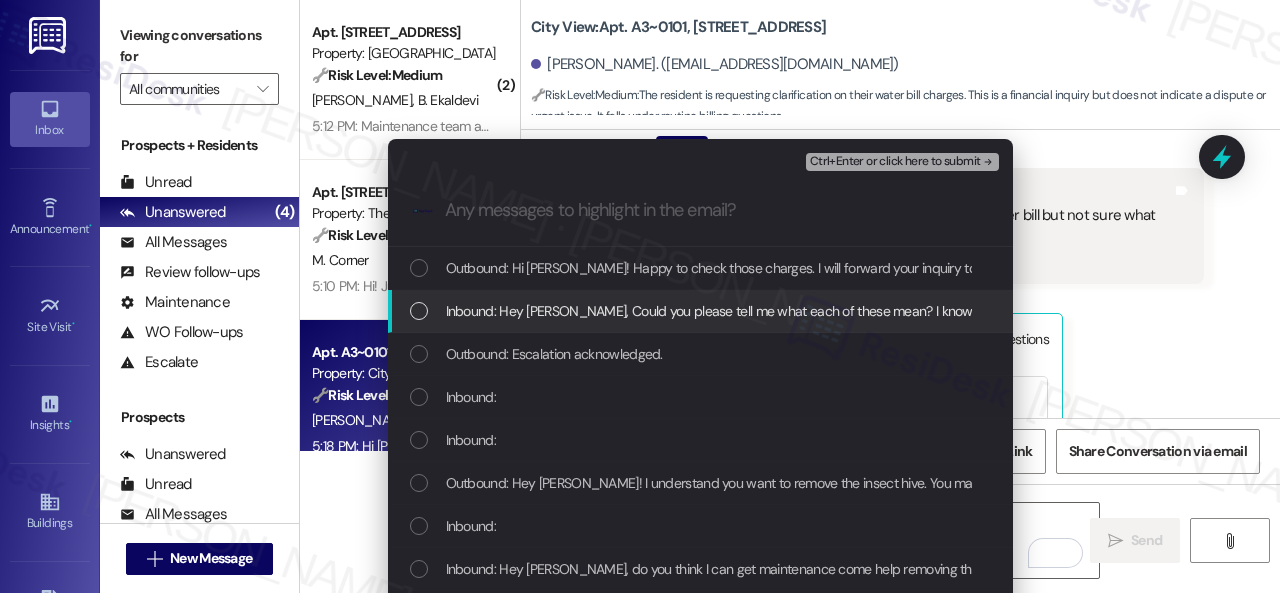 click on "Inbound: Hey Sarah,
Could you please tell me what each of these mean? I know it’s my water bill but not sure what each charge is for.
Thanks." at bounding box center [888, 311] 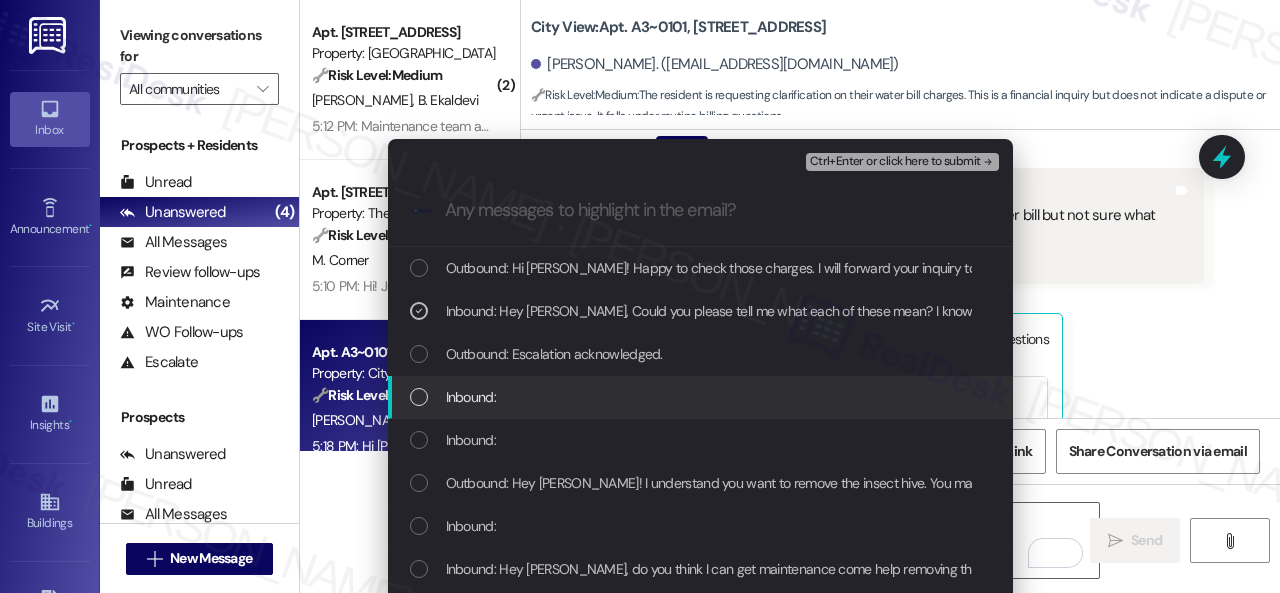 click on "Inbound:" at bounding box center [700, 397] 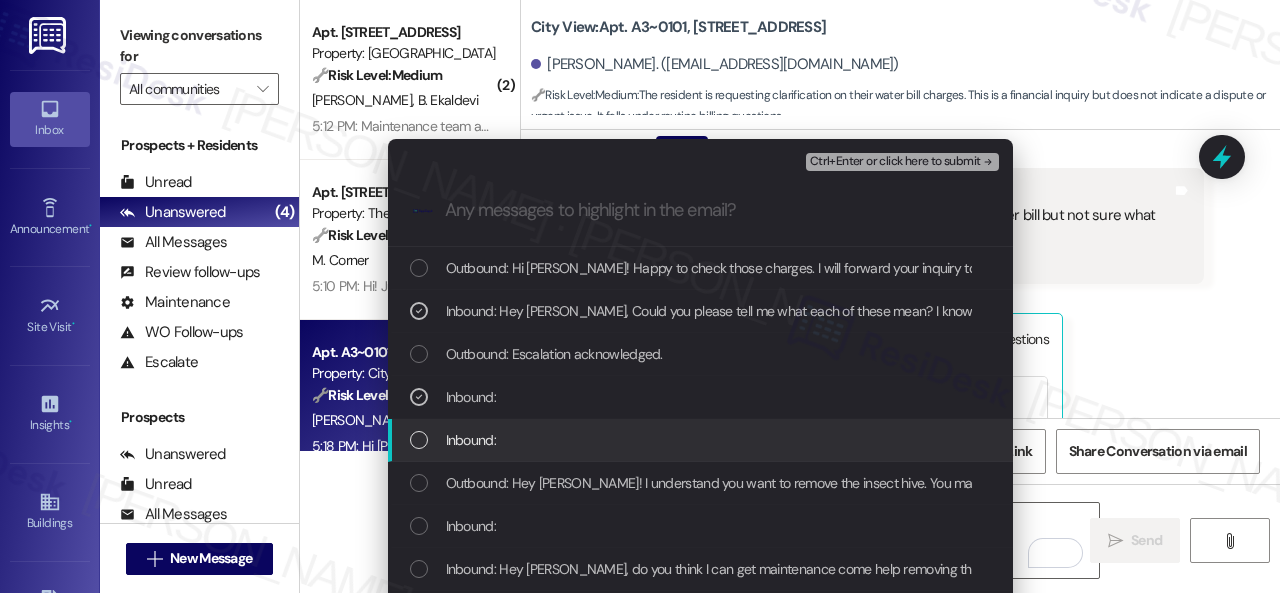 click on "Inbound:" at bounding box center [471, 440] 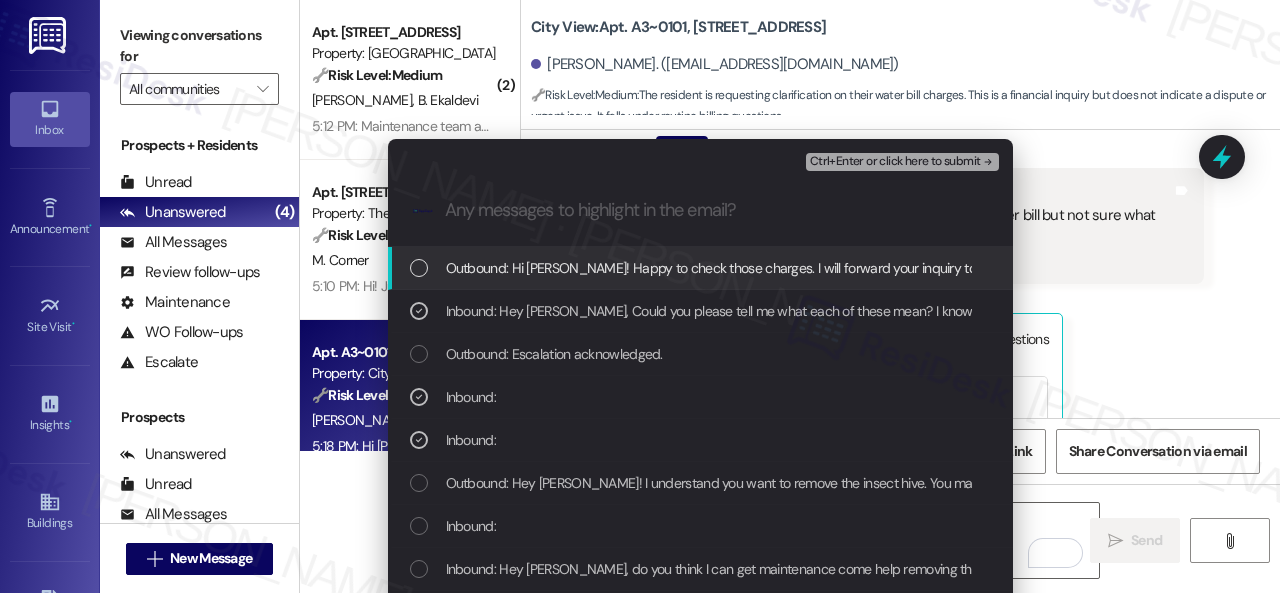 click on "Ctrl+Enter or click here to submit" at bounding box center [895, 162] 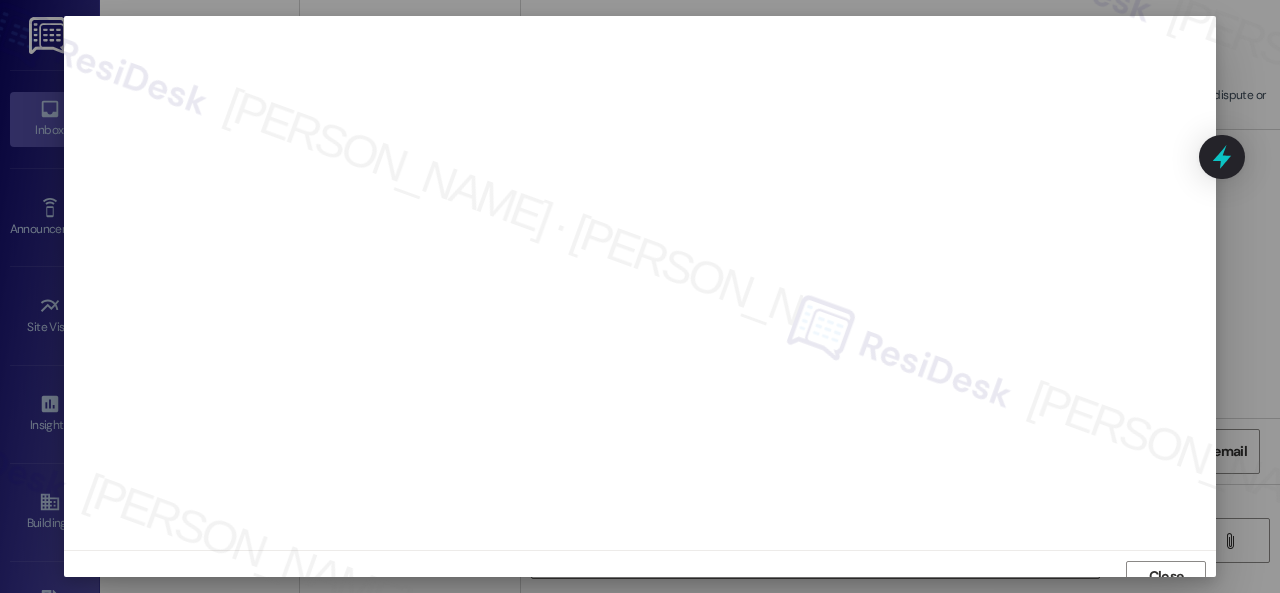 scroll, scrollTop: 15, scrollLeft: 0, axis: vertical 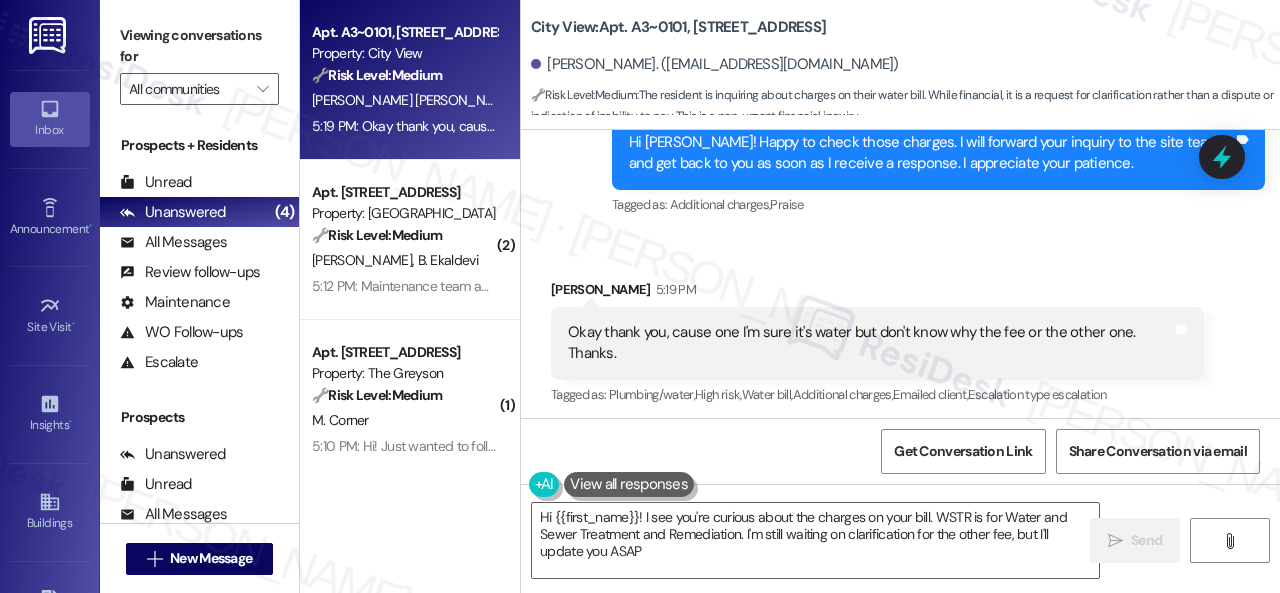 type on "Hi {{first_name}}! I see you're curious about the charges on your bill. WSTR is for Water and Sewer Treatment and Remediation. I'm still waiting on clarification for the other fee, but I'll update you ASAP!" 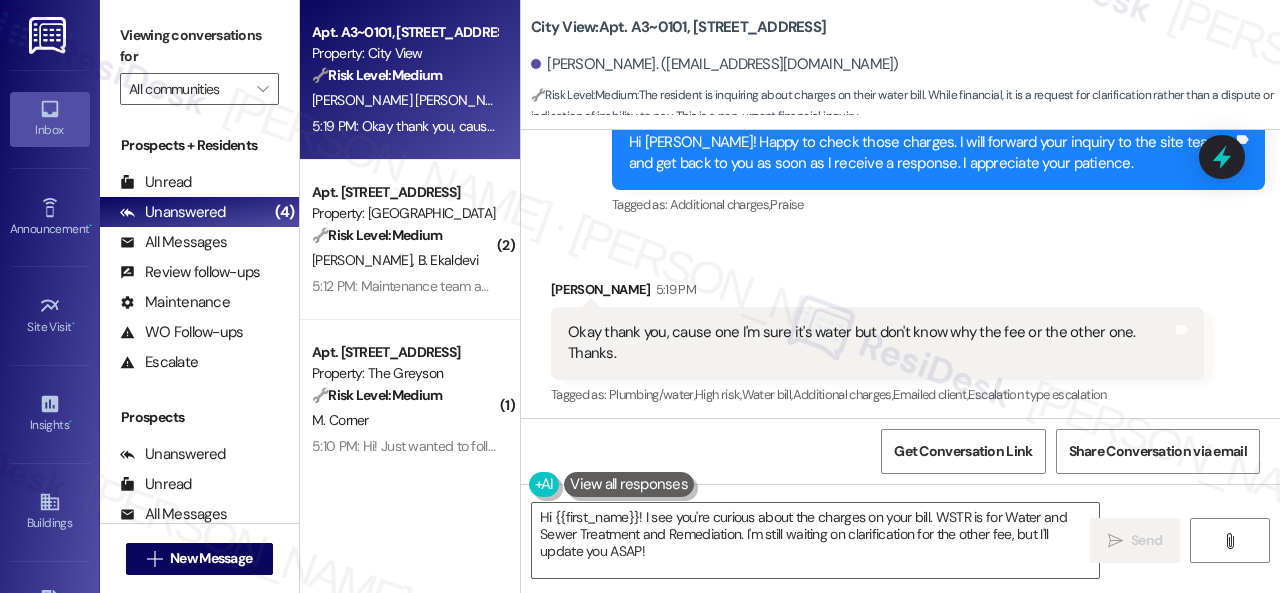 click on "Received via SMS Nayeli Trujillo Cruz 5:19 PM Okay thank you, cause one I'm sure it's water but don't know why the fee or the other one. Thanks. Tags and notes Tagged as:   Plumbing/water ,  Click to highlight conversations about Plumbing/water High risk ,  Click to highlight conversations about High risk Water bill ,  Click to highlight conversations about Water bill Additional charges ,  Click to highlight conversations about Additional charges Emailed client ,  Click to highlight conversations about Emailed client Escalation type escalation Click to highlight conversations about Escalation type escalation" at bounding box center [900, 329] 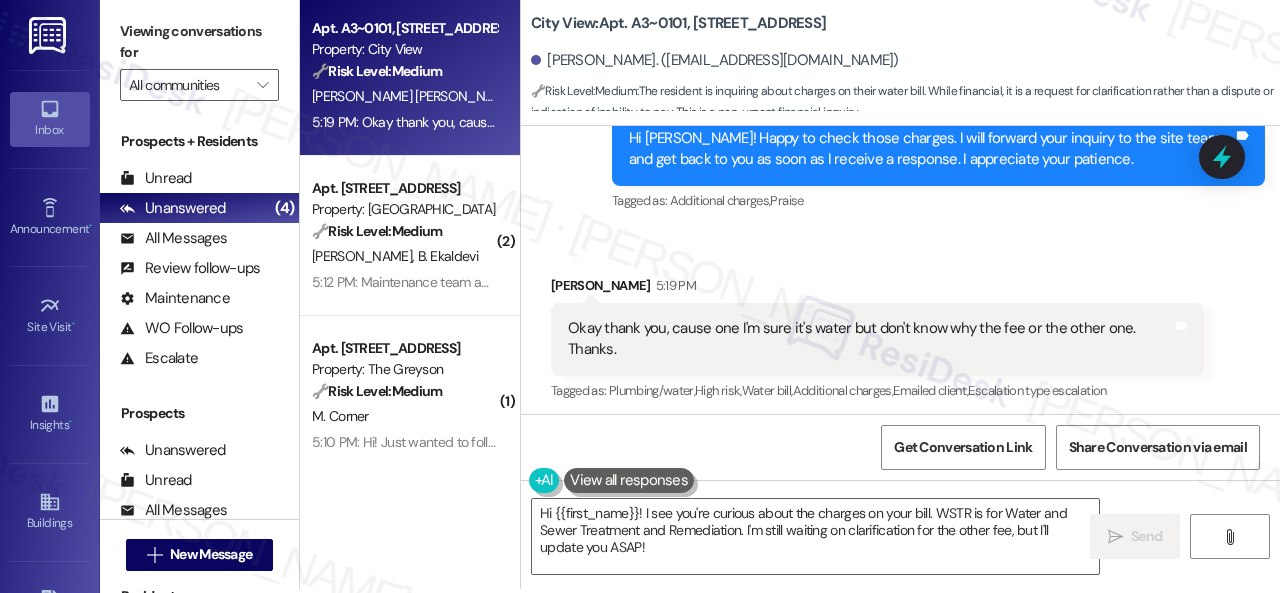 scroll, scrollTop: 6, scrollLeft: 0, axis: vertical 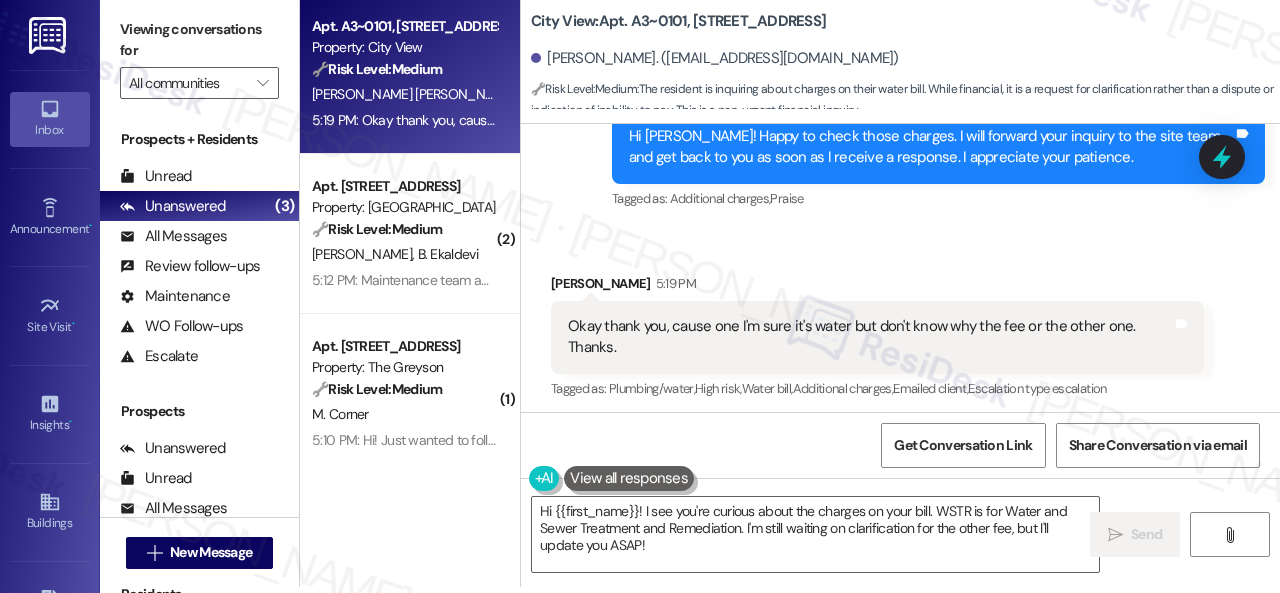 click on "Sent via SMS Sarah   (ResiDesk) 5:18 PM Hi Nayeli! Happy to check those charges. I will forward your inquiry to the site team and get back to you as soon as I receive a response. I appreciate your patience. Tags and notes Tagged as:   Additional charges ,  Click to highlight conversations about Additional charges Praise Click to highlight conversations about Praise" at bounding box center (900, 133) 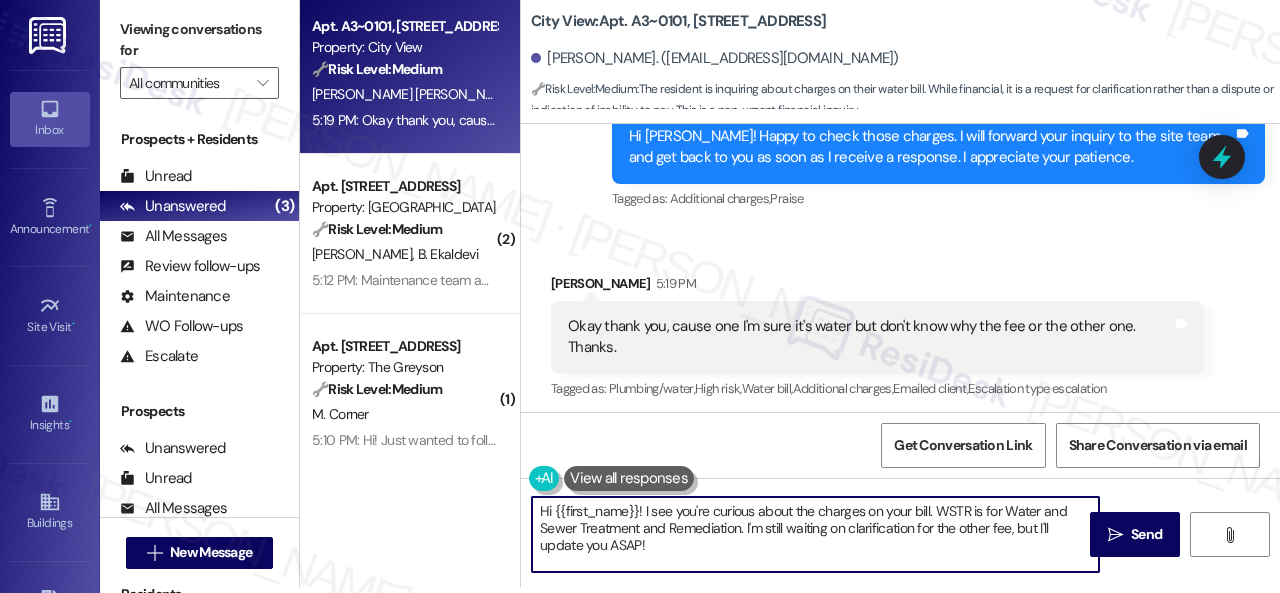 drag, startPoint x: 684, startPoint y: 559, endPoint x: 482, endPoint y: 482, distance: 216.17816 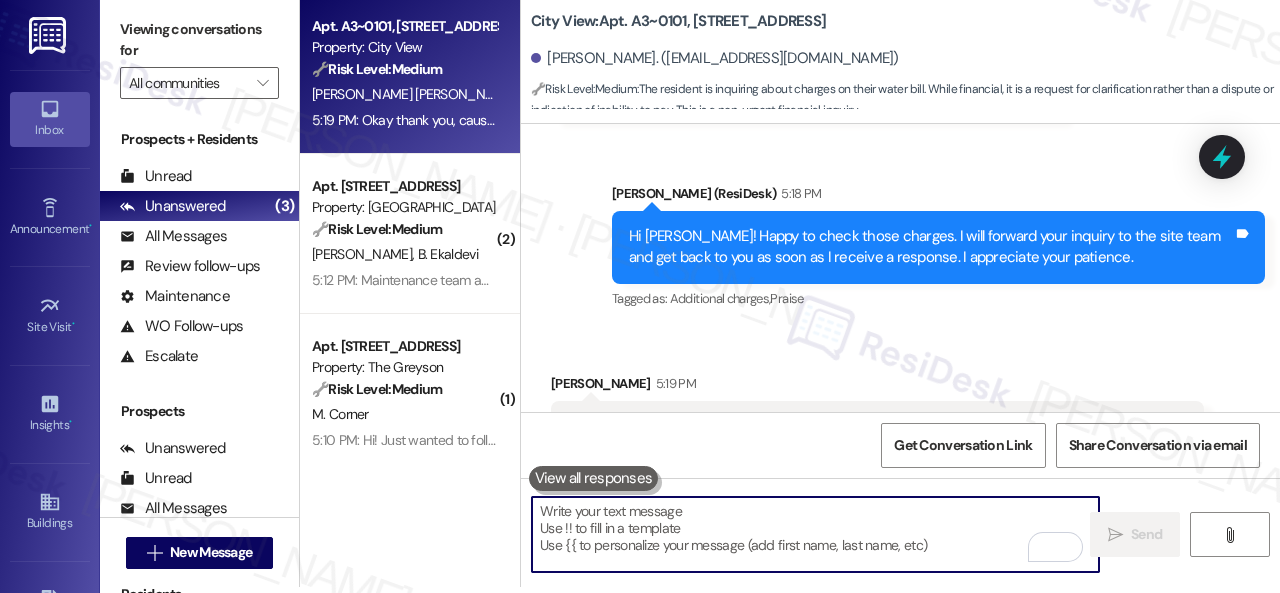 scroll, scrollTop: 7864, scrollLeft: 0, axis: vertical 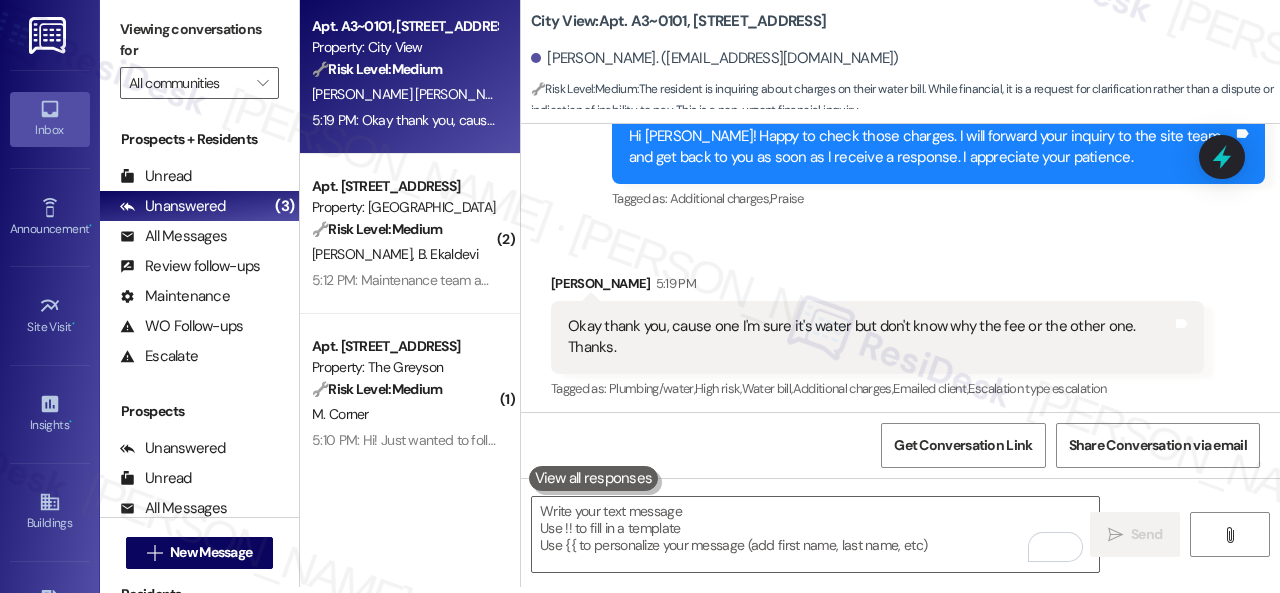 click on "Received via SMS Nayeli Trujillo Cruz 5:19 PM Okay thank you, cause one I'm sure it's water but don't know why the fee or the other one. Thanks. Tags and notes Tagged as:   Plumbing/water ,  Click to highlight conversations about Plumbing/water High risk ,  Click to highlight conversations about High risk Water bill ,  Click to highlight conversations about Water bill Additional charges ,  Click to highlight conversations about Additional charges Emailed client ,  Click to highlight conversations about Emailed client Escalation type escalation Click to highlight conversations about Escalation type escalation" at bounding box center [877, 338] 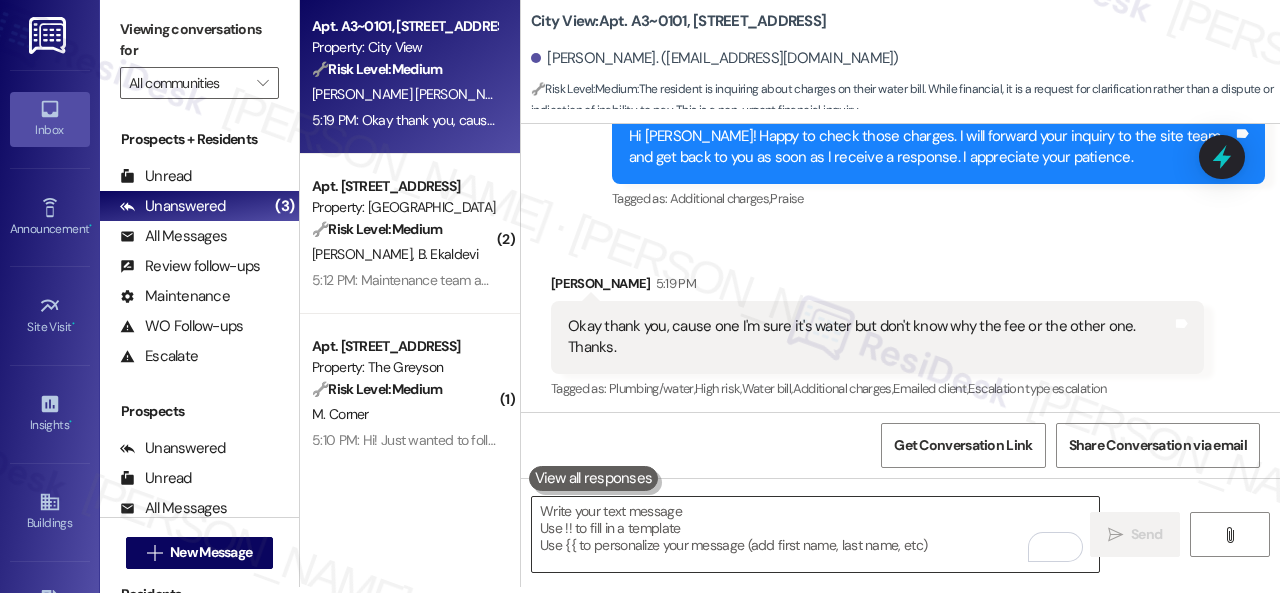 click at bounding box center [815, 534] 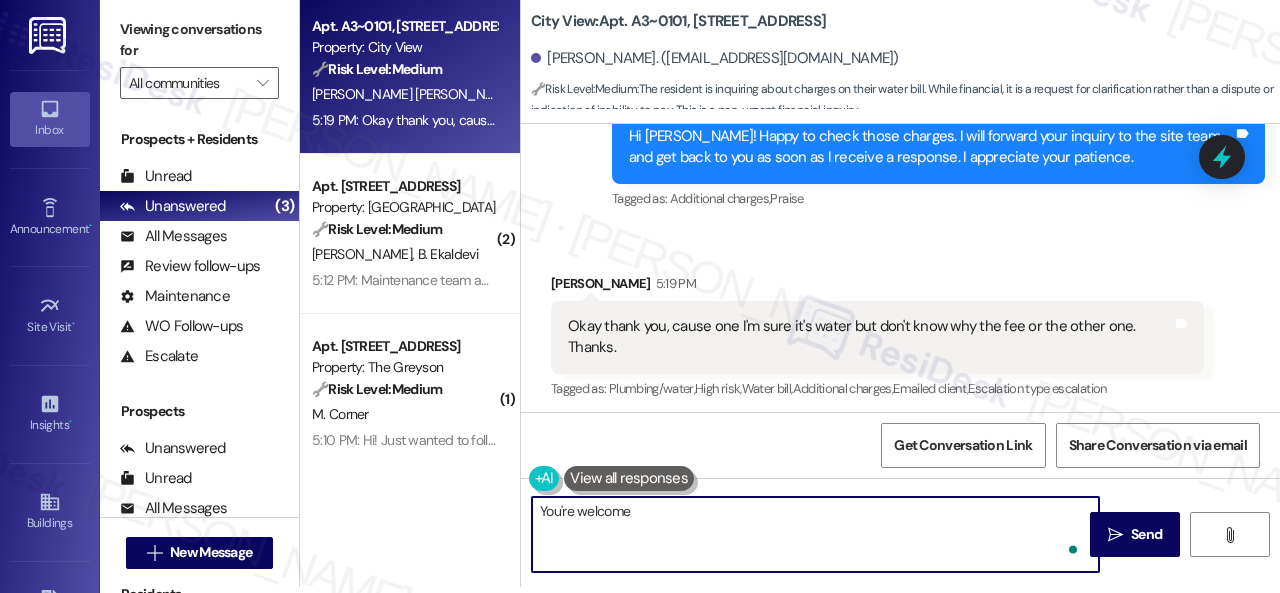 type on "You're welcome!" 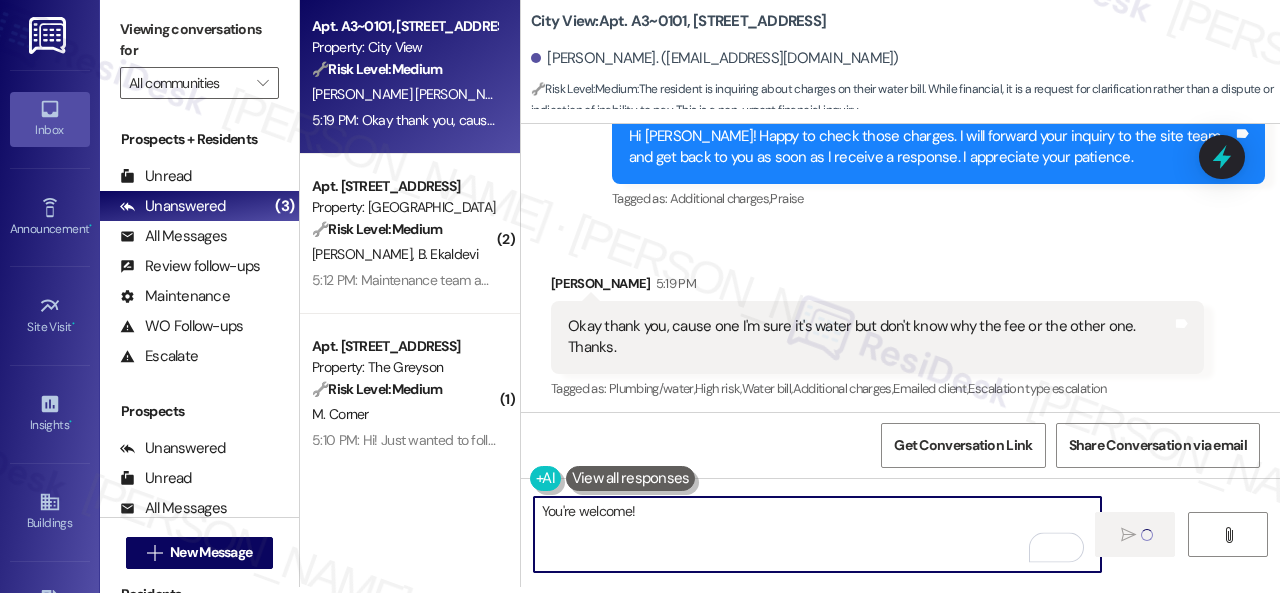 type 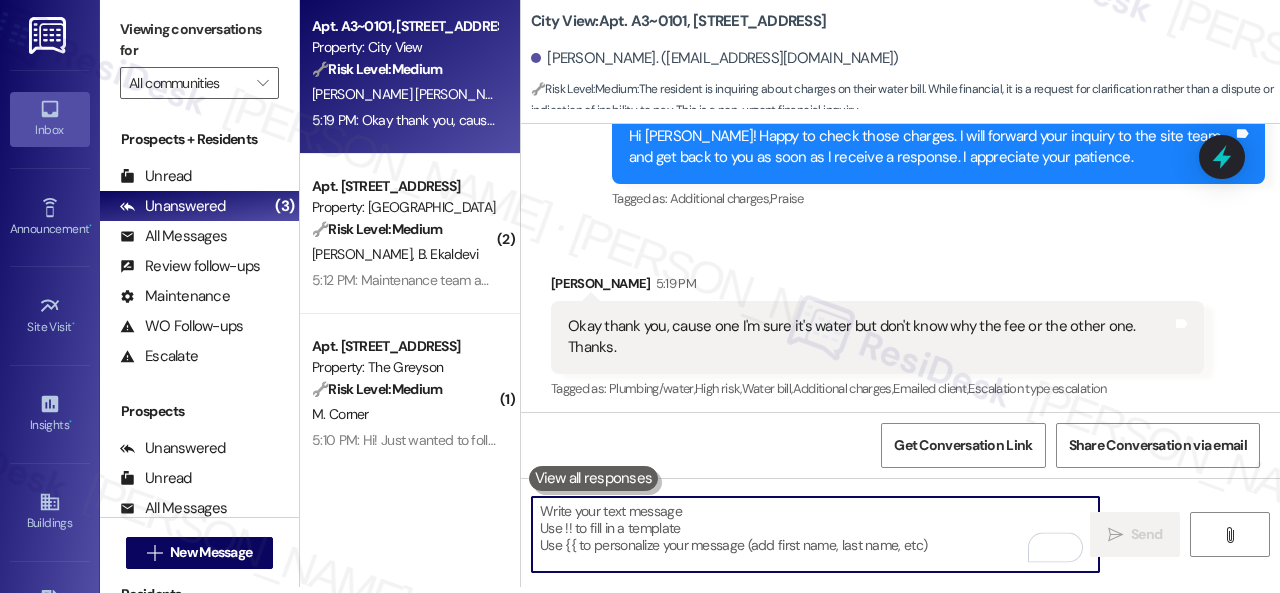 scroll, scrollTop: 0, scrollLeft: 0, axis: both 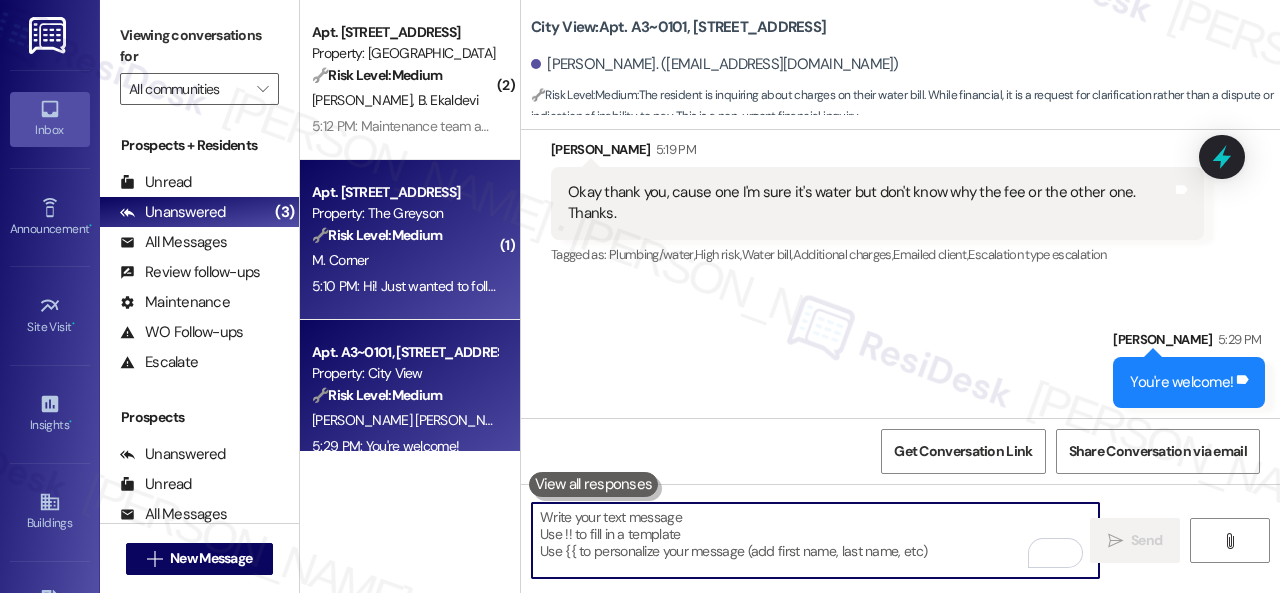 click on "M. Corner" at bounding box center (404, 260) 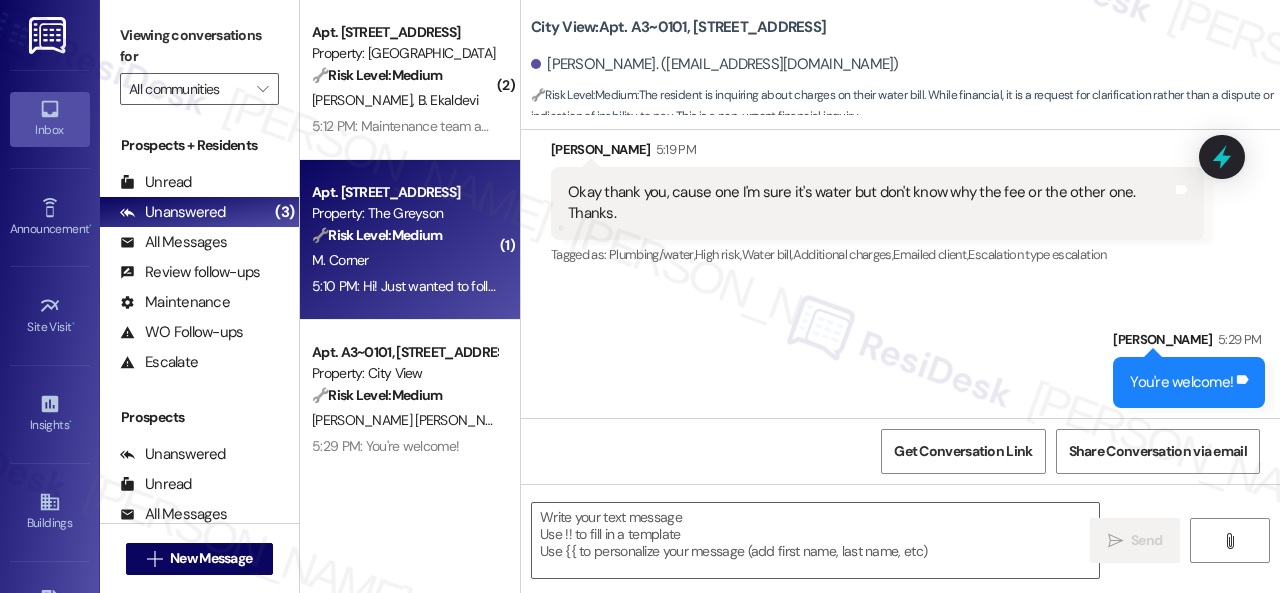 type on "Fetching suggested responses. Please feel free to read through the conversation in the meantime." 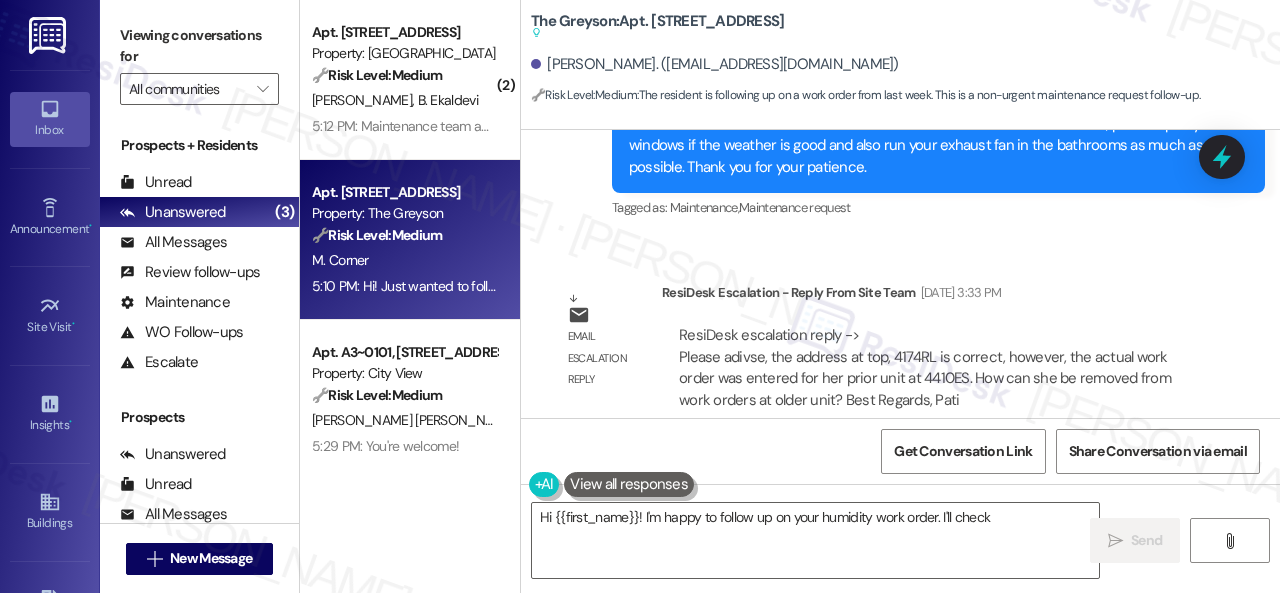 scroll, scrollTop: 6154, scrollLeft: 0, axis: vertical 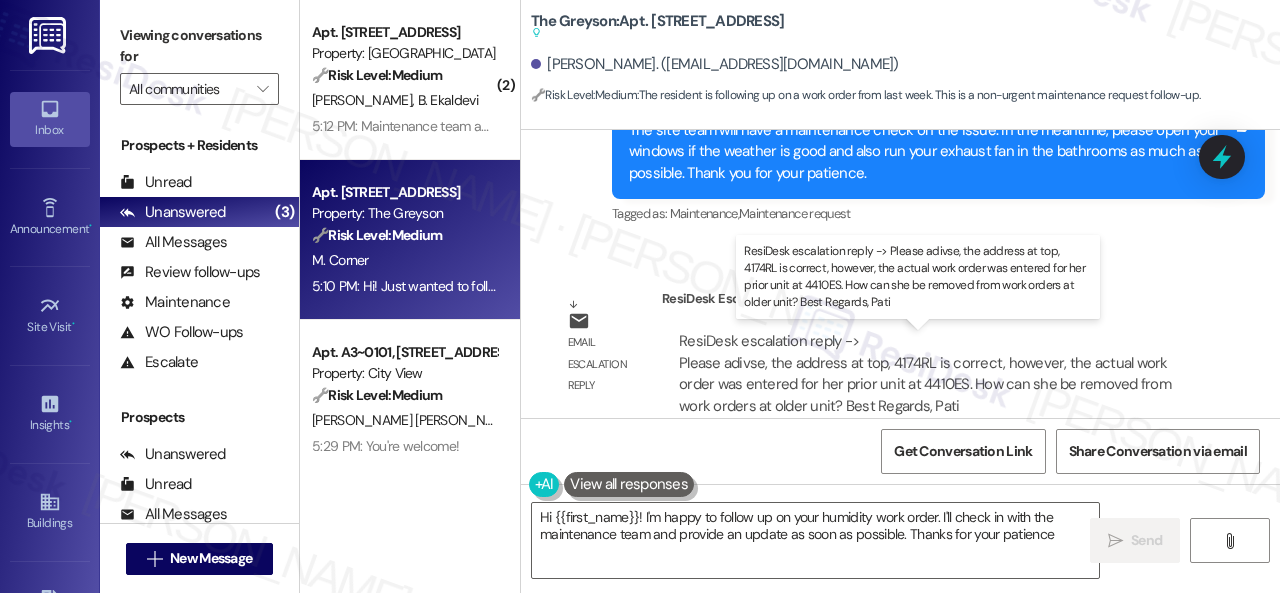 type on "Hi {{first_name}}! I'm happy to follow up on your humidity work order. I'll check in with the maintenance team and provide an update as soon as possible. Thanks for your patience!" 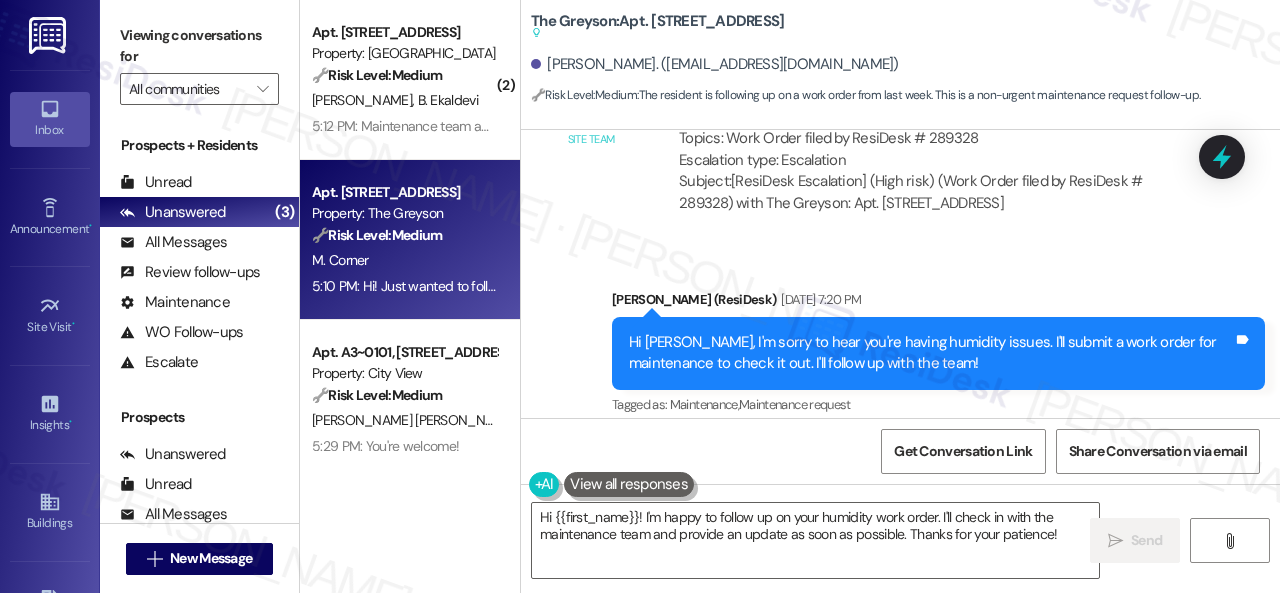 scroll, scrollTop: 5456, scrollLeft: 0, axis: vertical 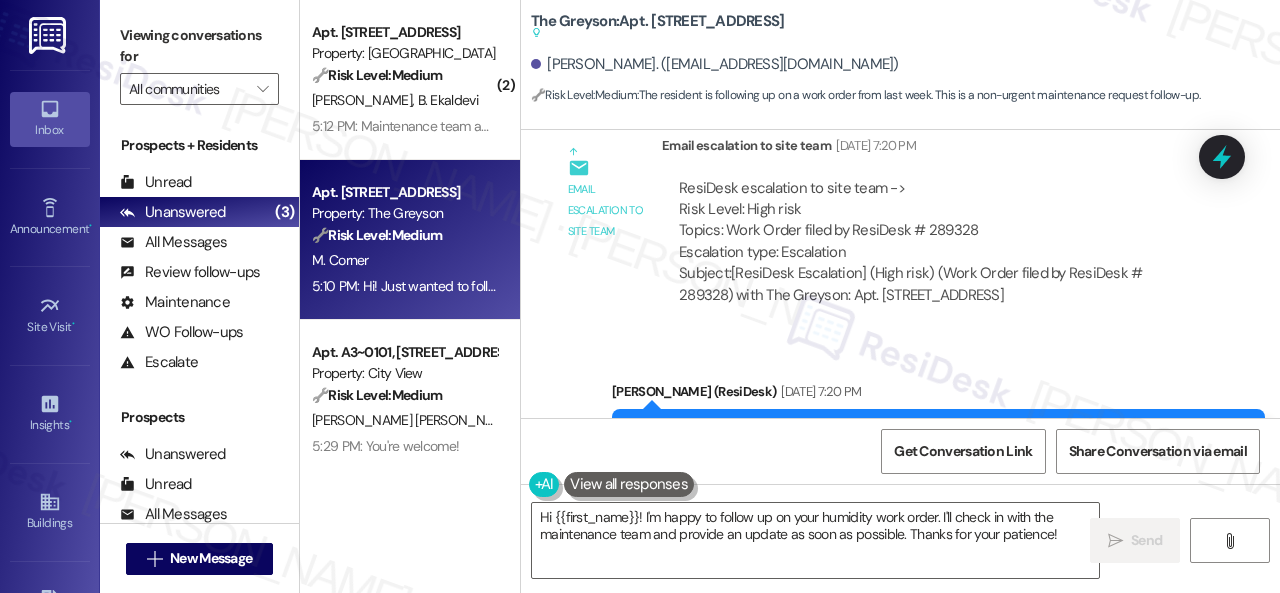 click on "Email escalation to site team Email escalation to site team Jul 17, 2025 at 7:20 PM ResiDesk escalation to site team ->
Risk Level: High risk
Topics: Work Order filed by ResiDesk # 289328
Escalation type: Escalation Subject:  [ResiDesk Escalation] (High risk) (Work Order filed by ResiDesk # 289328) with The Greyson: Apt. 4174RL, 4460 Mountain Laurel Road (1414382)" at bounding box center [877, 228] 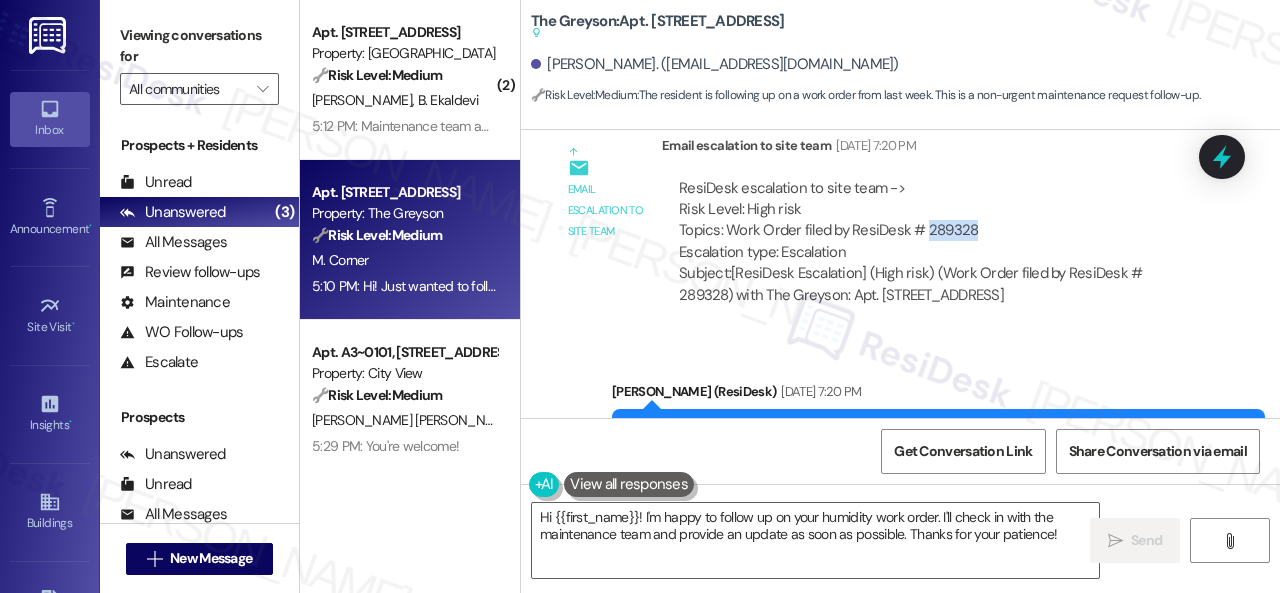 drag, startPoint x: 978, startPoint y: 231, endPoint x: 923, endPoint y: 230, distance: 55.00909 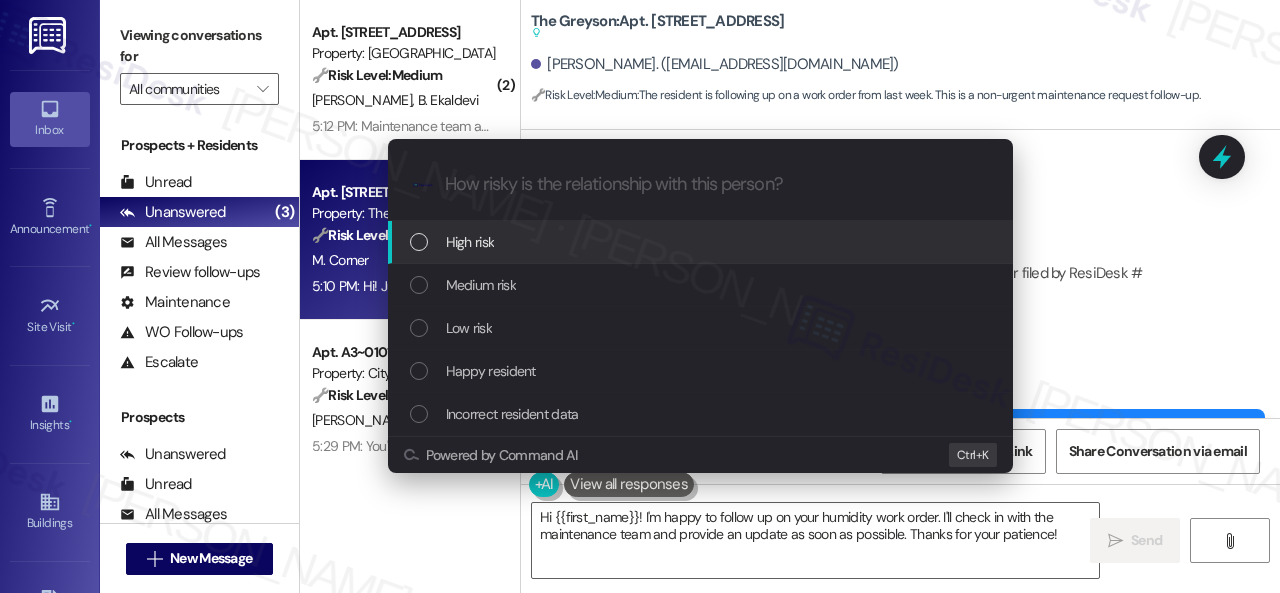 click on "High risk" at bounding box center (700, 242) 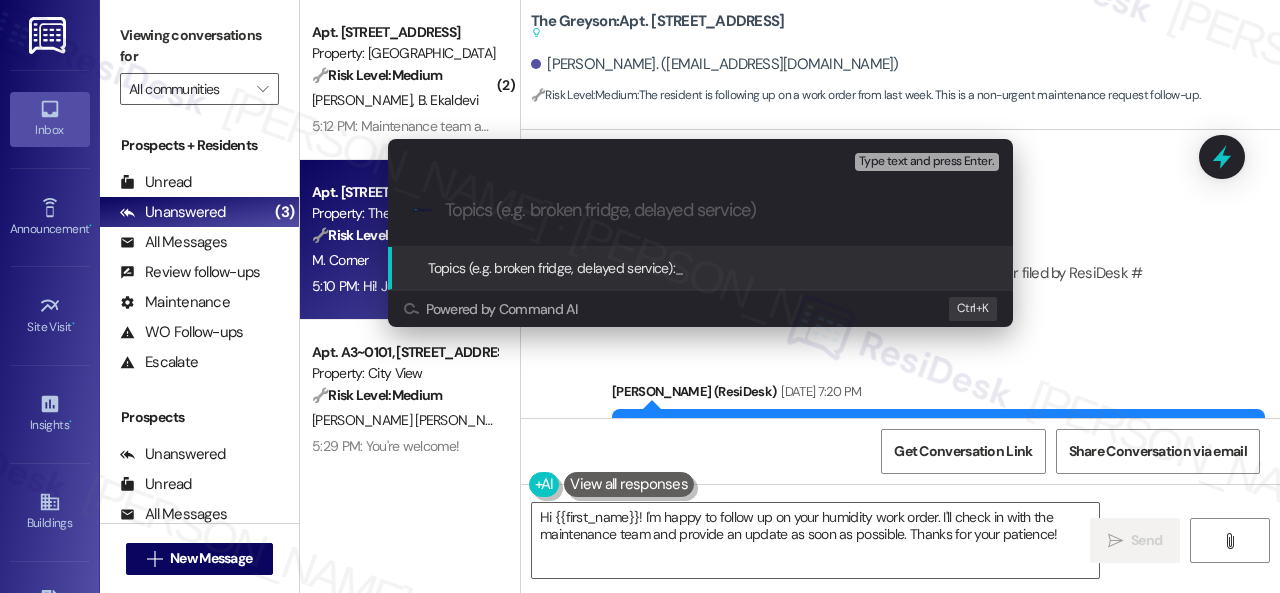 paste on "Follow-up on work order 289328" 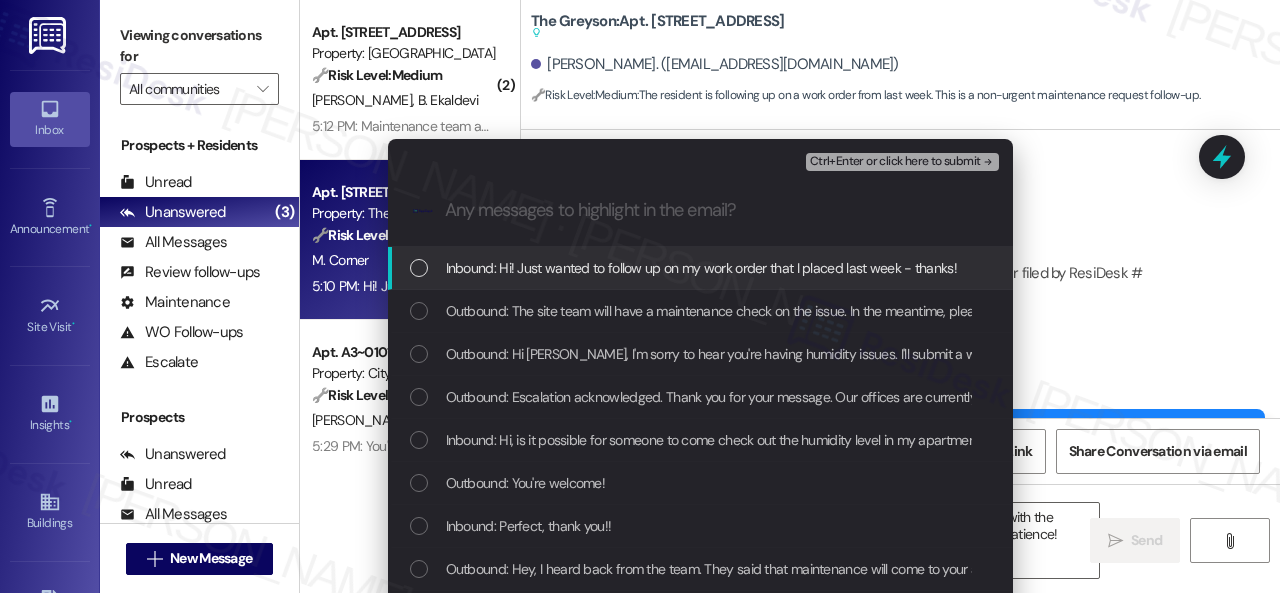 click on "Inbound: Hi! Just wanted to follow up on my work order that I placed last week - thanks!" at bounding box center [701, 268] 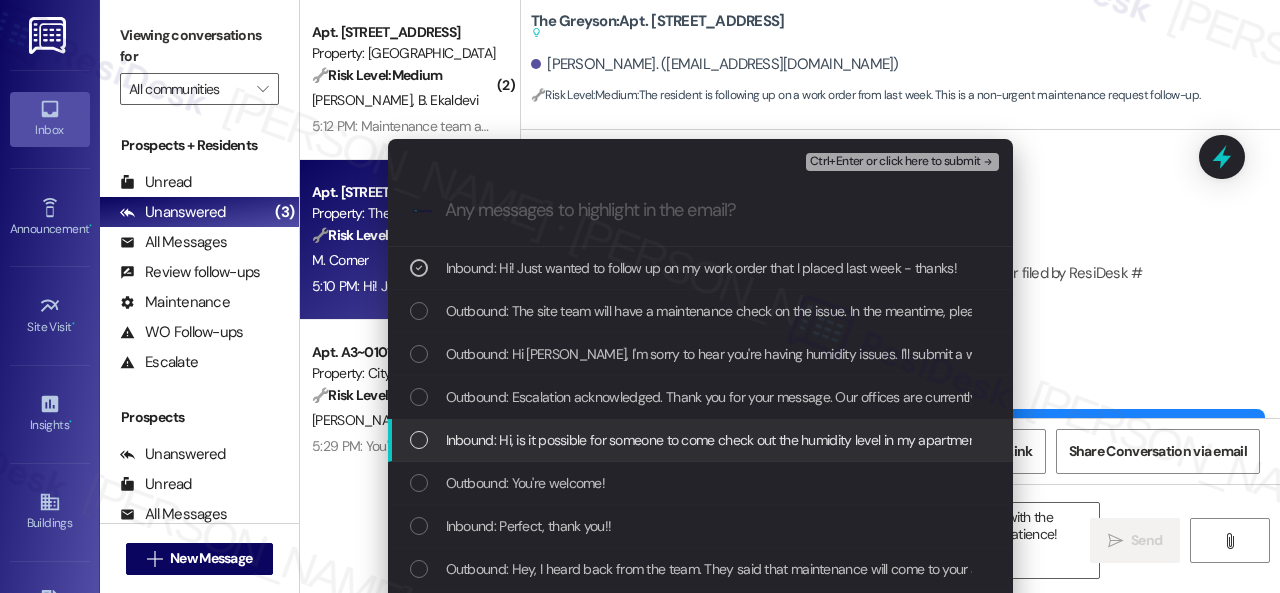 click on "Inbound: Hi, is it possible for someone to come check out the humidity level in my apartment? I'm having difficulty with getting it below 70%, my towels don't dry, my food (bread/crackers/etc) are getting humid/icky and I bought a small dehumidifier but it doesn't seem to be helping. The AC works, and I tried turning on the AC fan and it doesn't make a difference. It feels wet in here 24/7. Thanks!" at bounding box center (1582, 440) 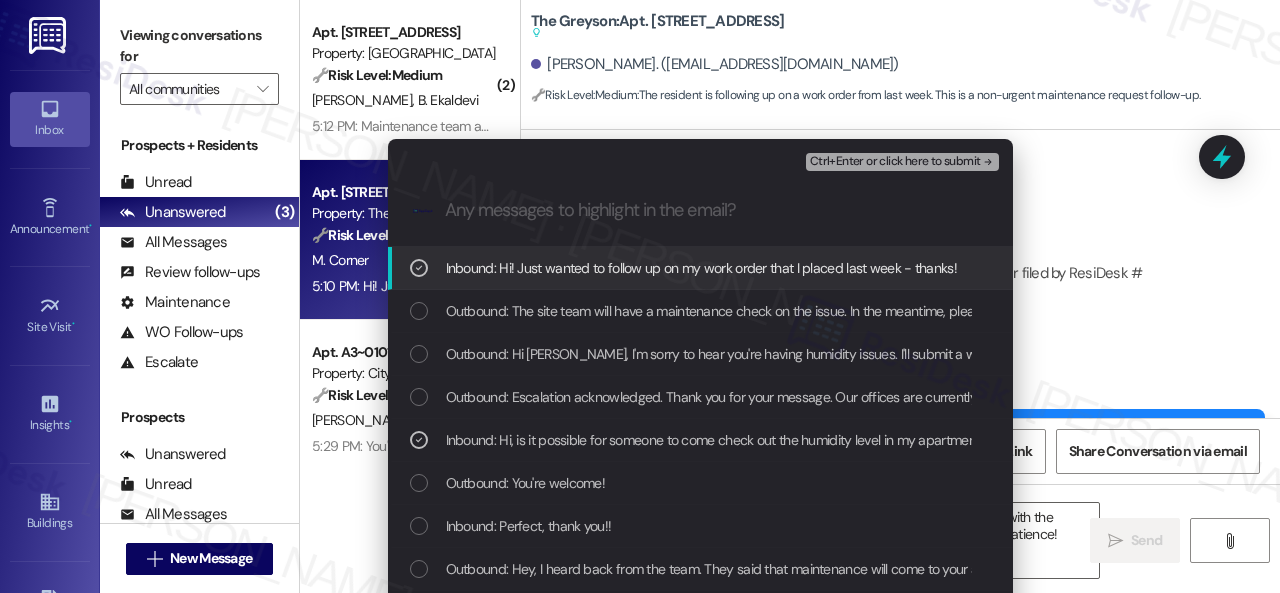 click on "Ctrl+Enter or click here to submit" at bounding box center [895, 162] 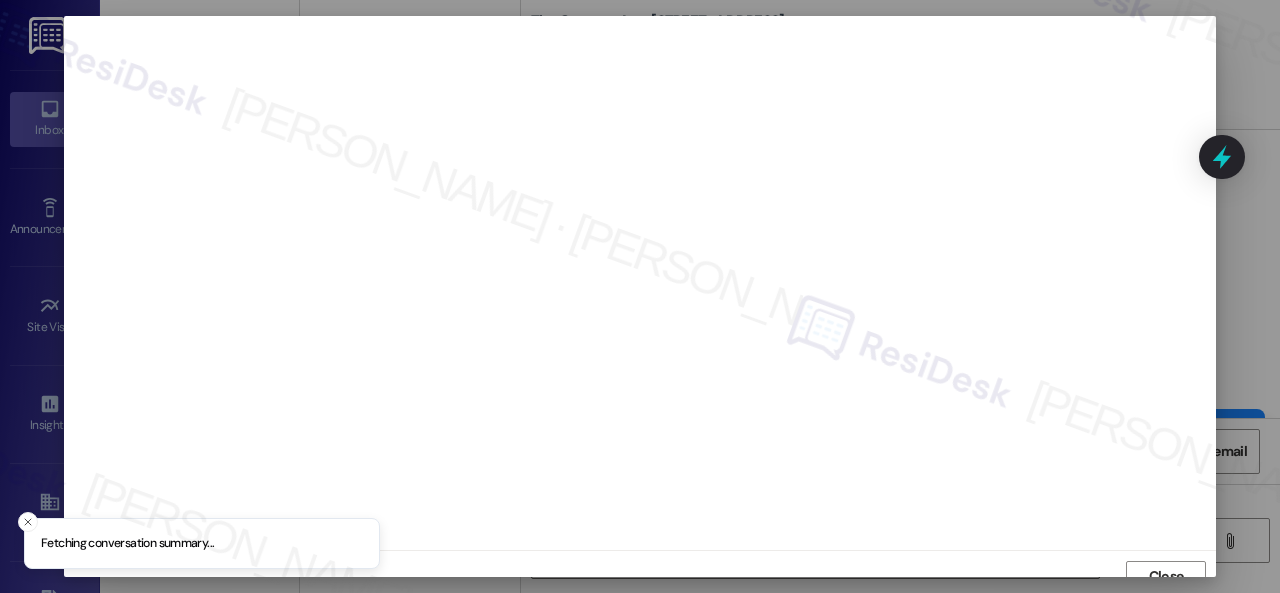 scroll, scrollTop: 15, scrollLeft: 0, axis: vertical 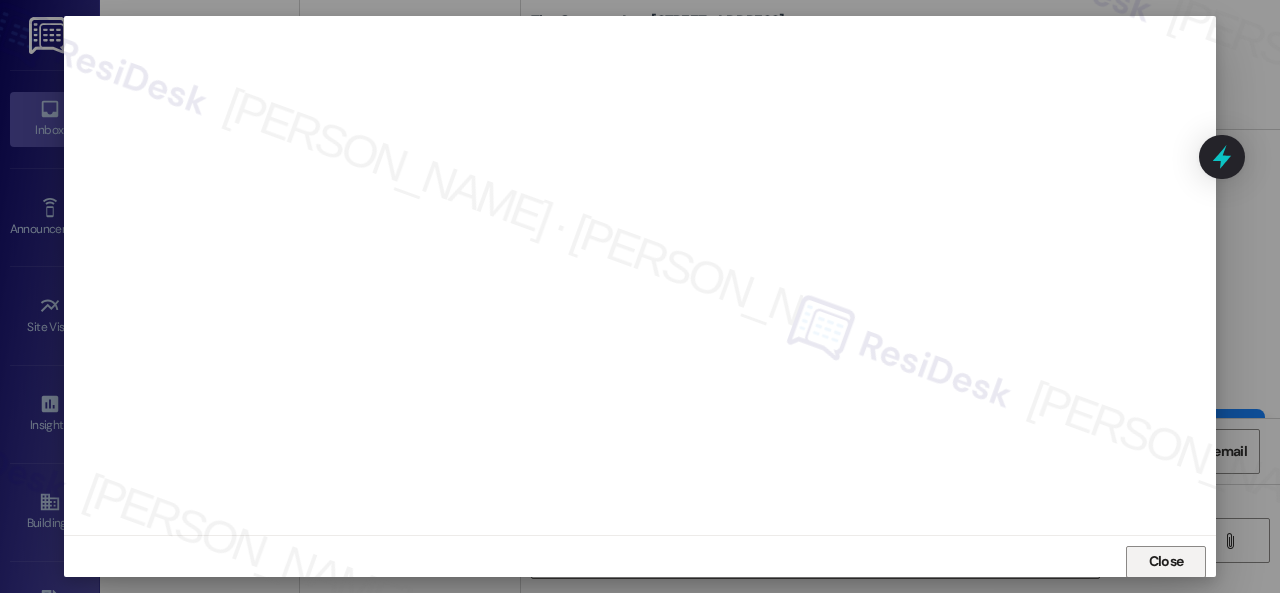 click on "Close" at bounding box center (1166, 561) 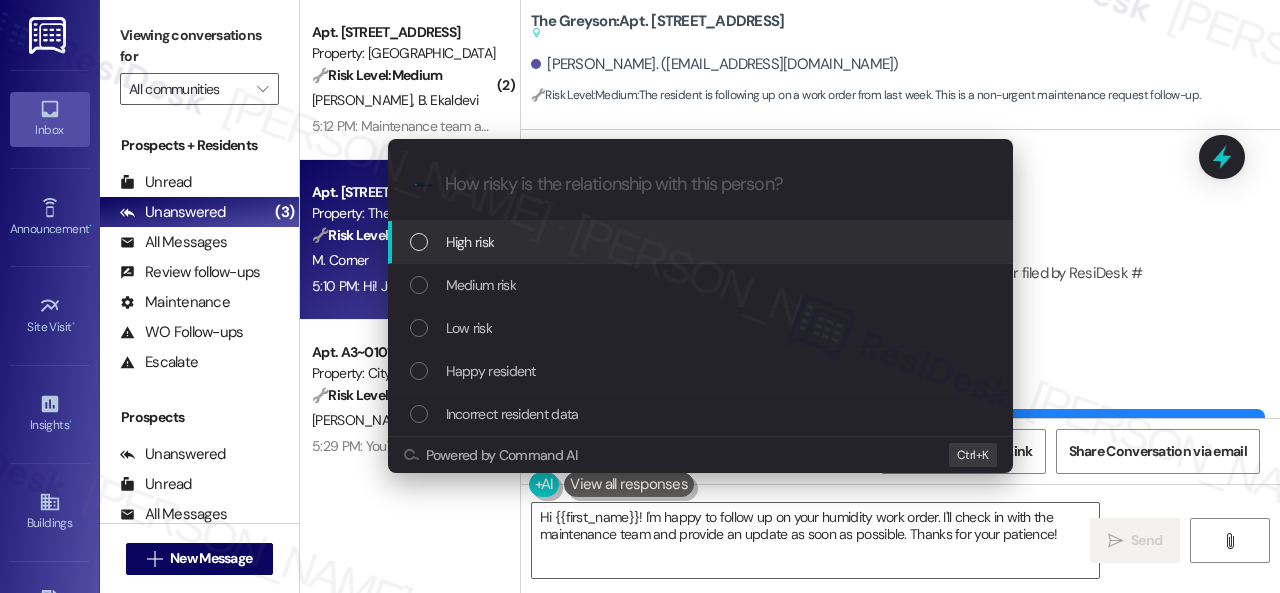 click on "High risk" at bounding box center (470, 242) 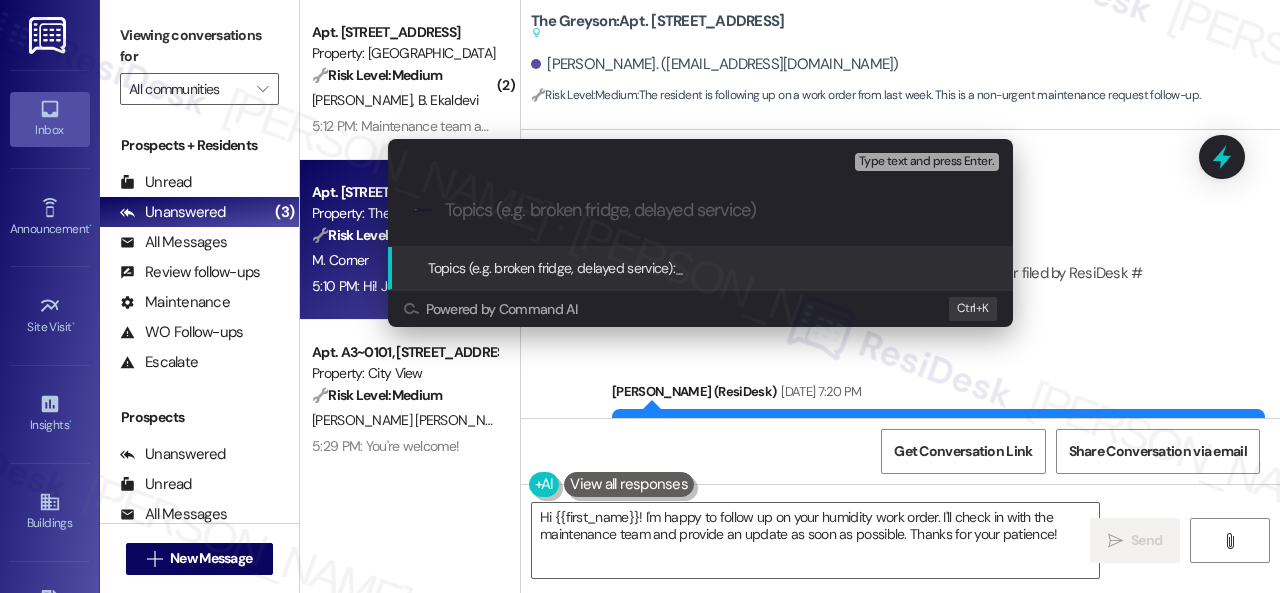 paste on "Follow-up on work order 289328" 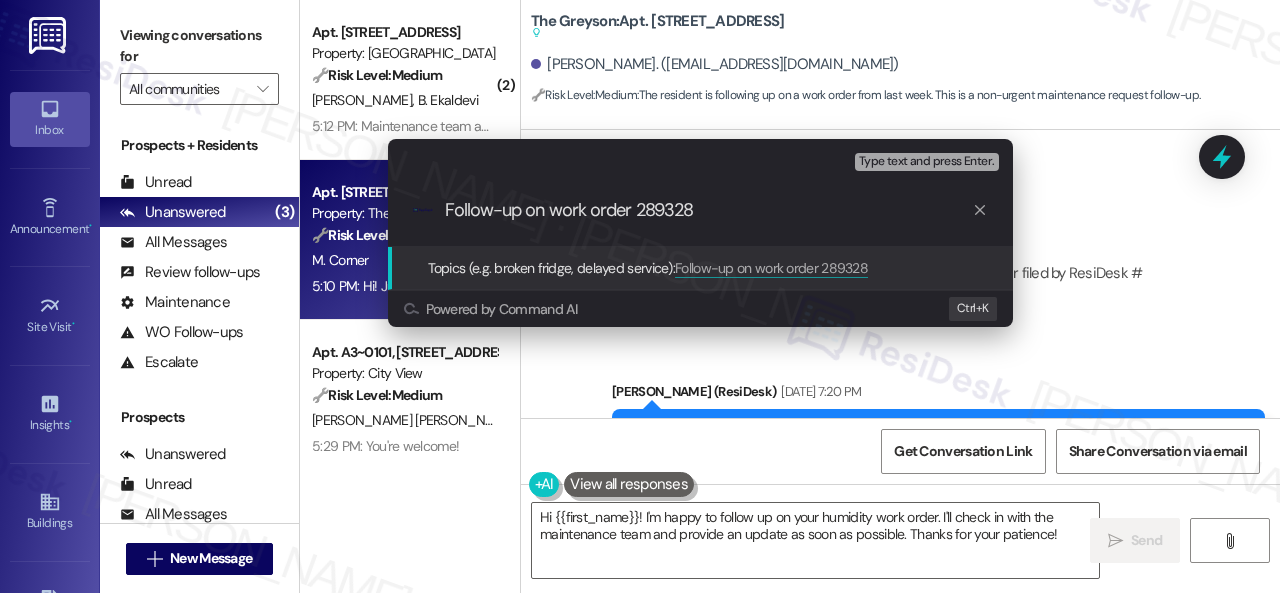 type 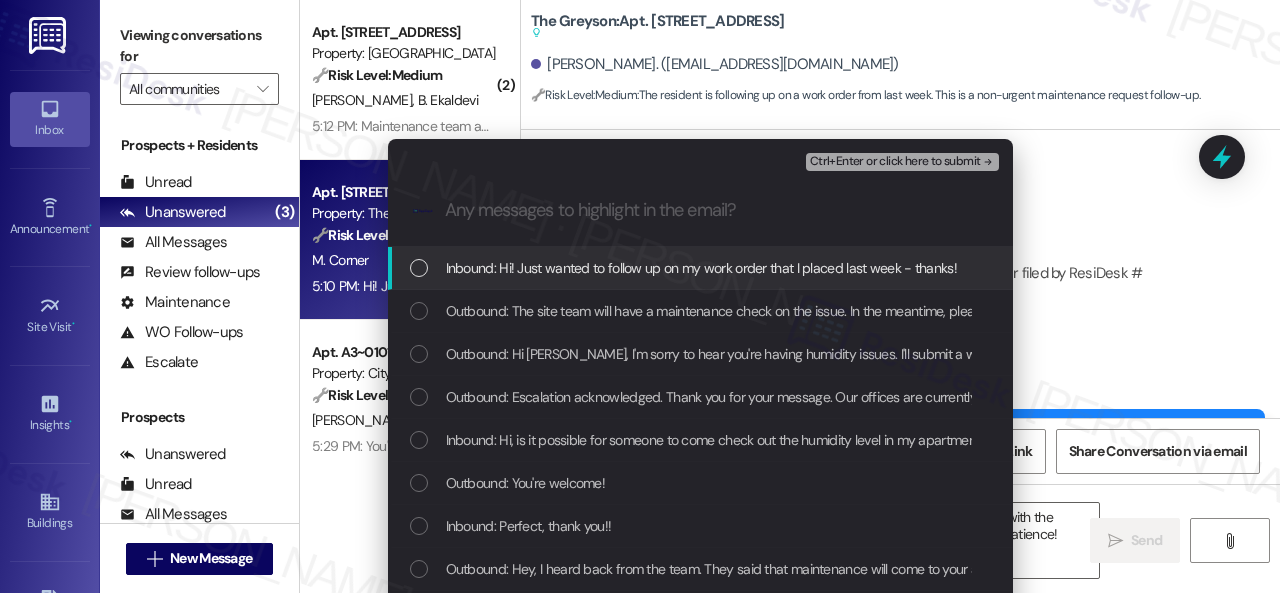 click on "Inbound: Hi! Just wanted to follow up on my work order that I placed last week - thanks!" at bounding box center (701, 268) 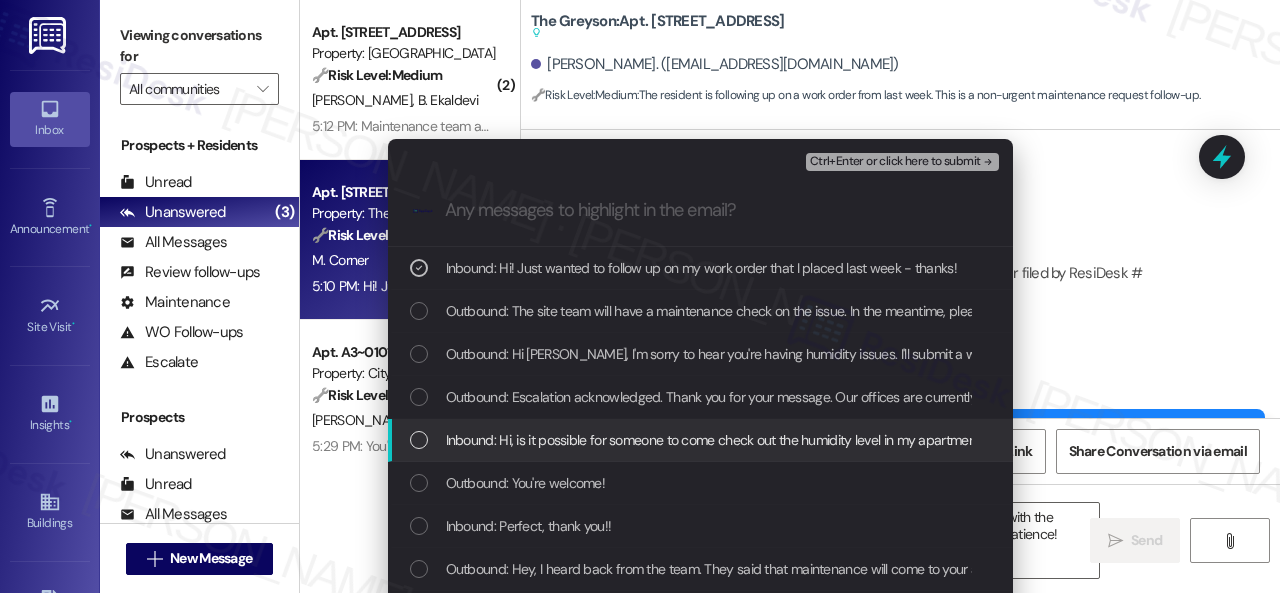 click on "Inbound: Hi, is it possible for someone to come check out the humidity level in my apartment? I'm having difficulty with getting it below 70%, my towels don't dry, my food (bread/crackers/etc) are getting humid/icky and I bought a small dehumidifier but it doesn't seem to be helping. The AC works, and I tried turning on the AC fan and it doesn't make a difference. It feels wet in here 24/7. Thanks!" at bounding box center (1582, 440) 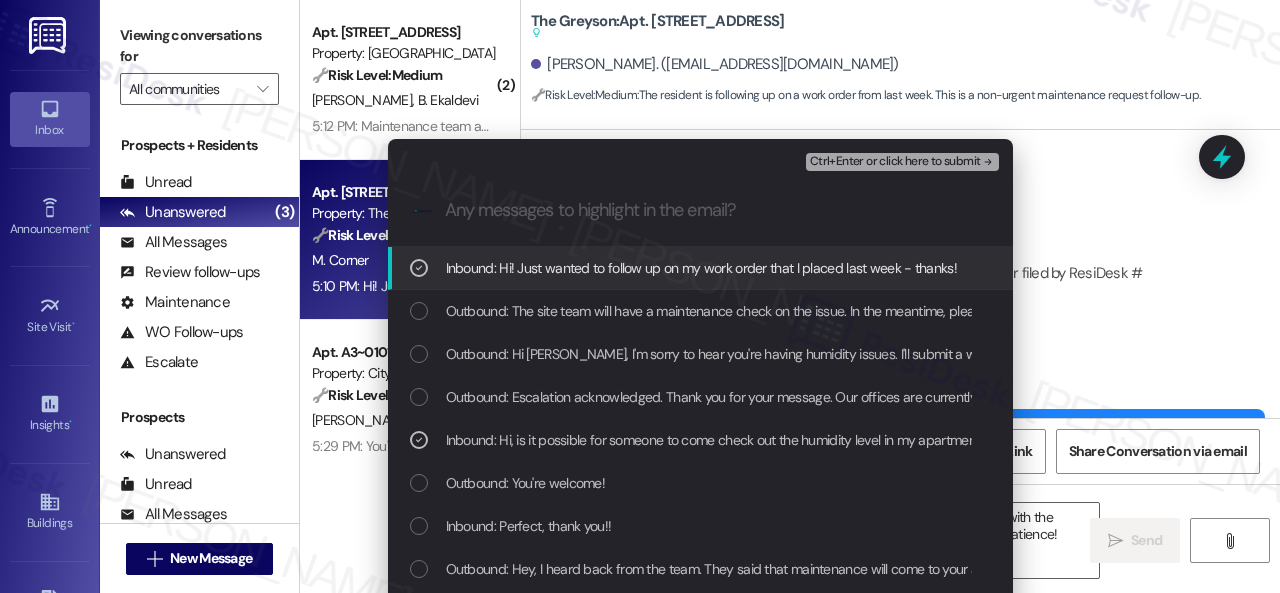 click on "Ctrl+Enter or click here to submit" at bounding box center (895, 162) 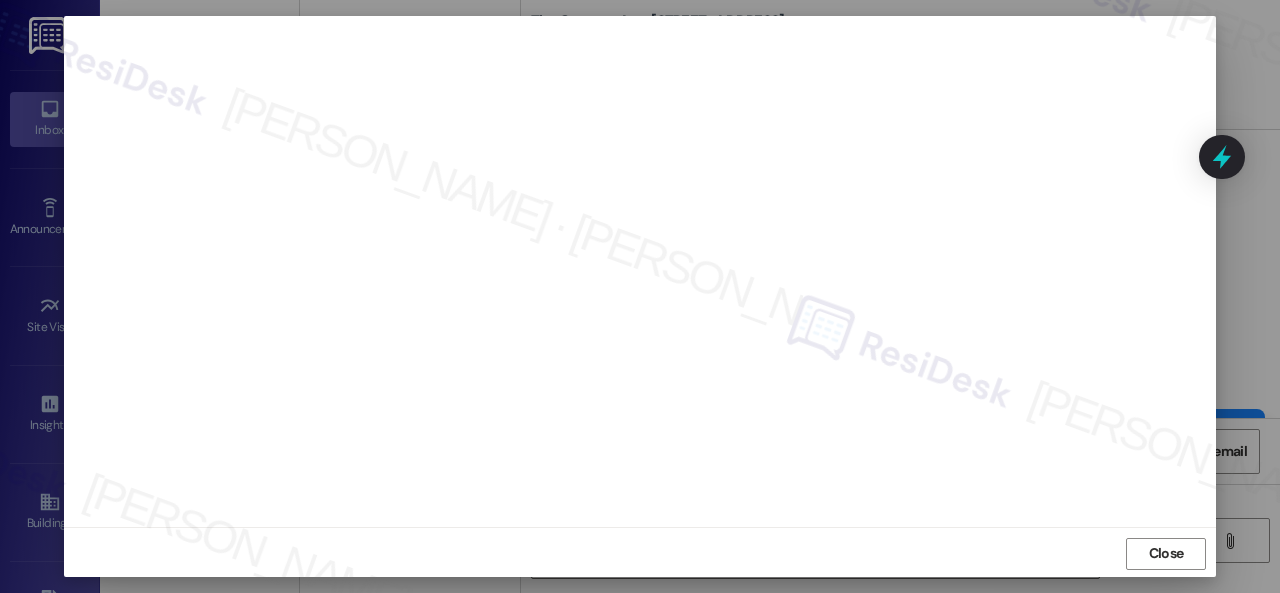 scroll, scrollTop: 25, scrollLeft: 0, axis: vertical 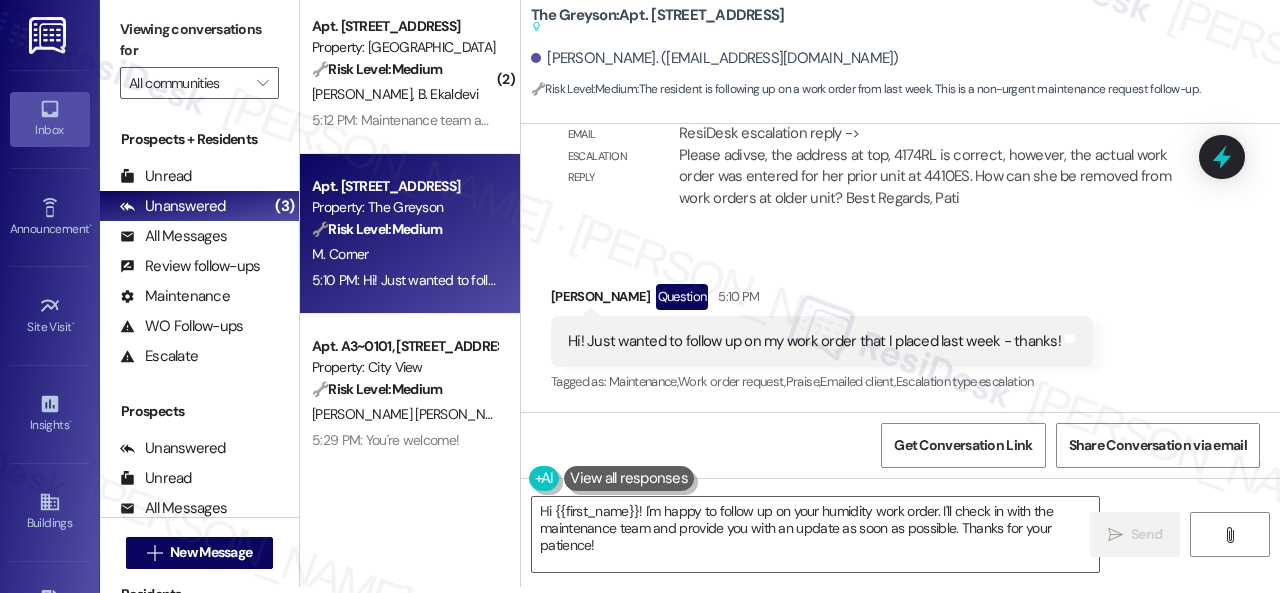 click on "The Greyson:  Apt. 4174RL, 4460 Mountain Laurel Road   Suggested actions and notes available for this message and will show as you scroll through." at bounding box center [657, 21] 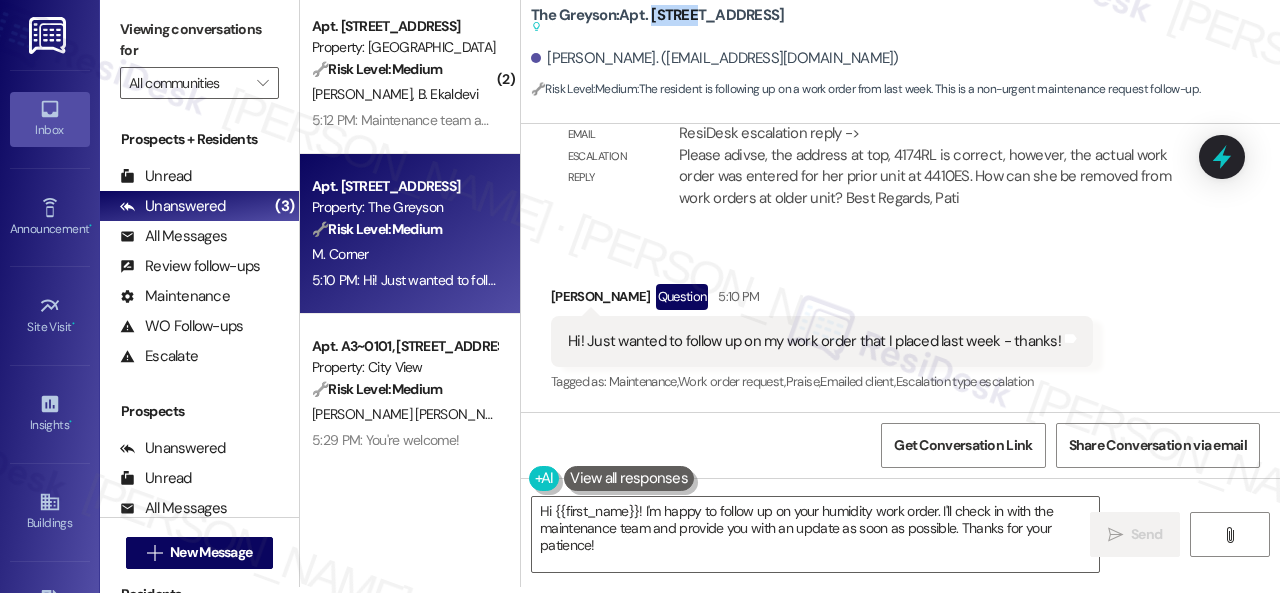 click on "The Greyson:  Apt. 4174RL, 4460 Mountain Laurel Road   Suggested actions and notes available for this message and will show as you scroll through." at bounding box center (657, 21) 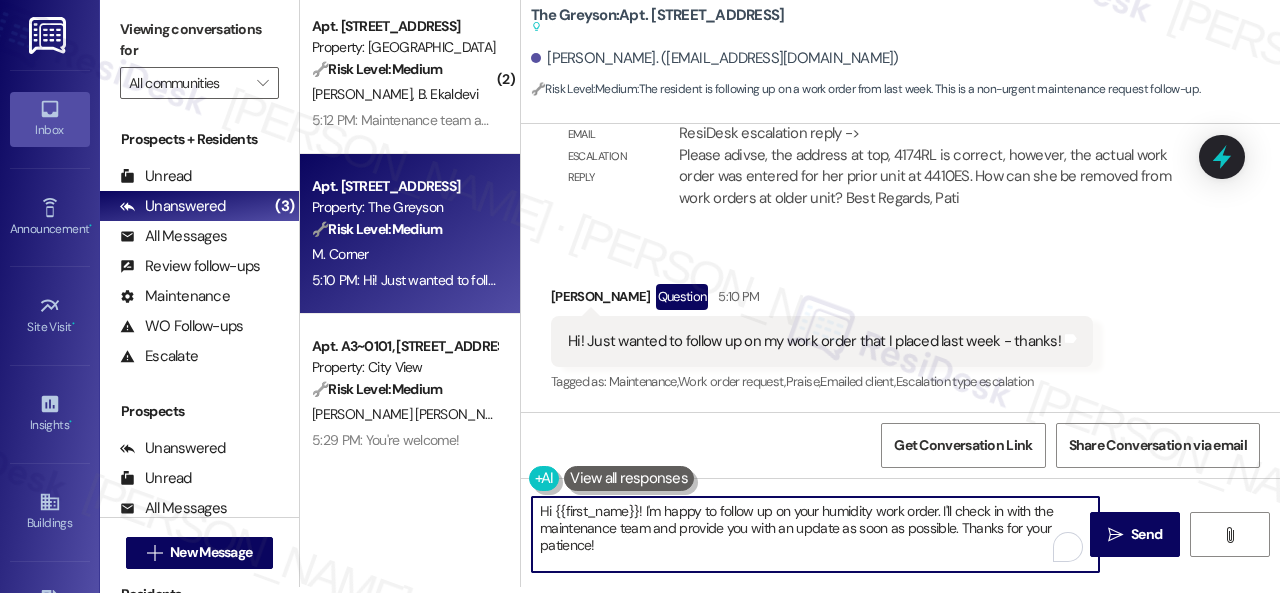 drag, startPoint x: 642, startPoint y: 509, endPoint x: 678, endPoint y: 544, distance: 50.20956 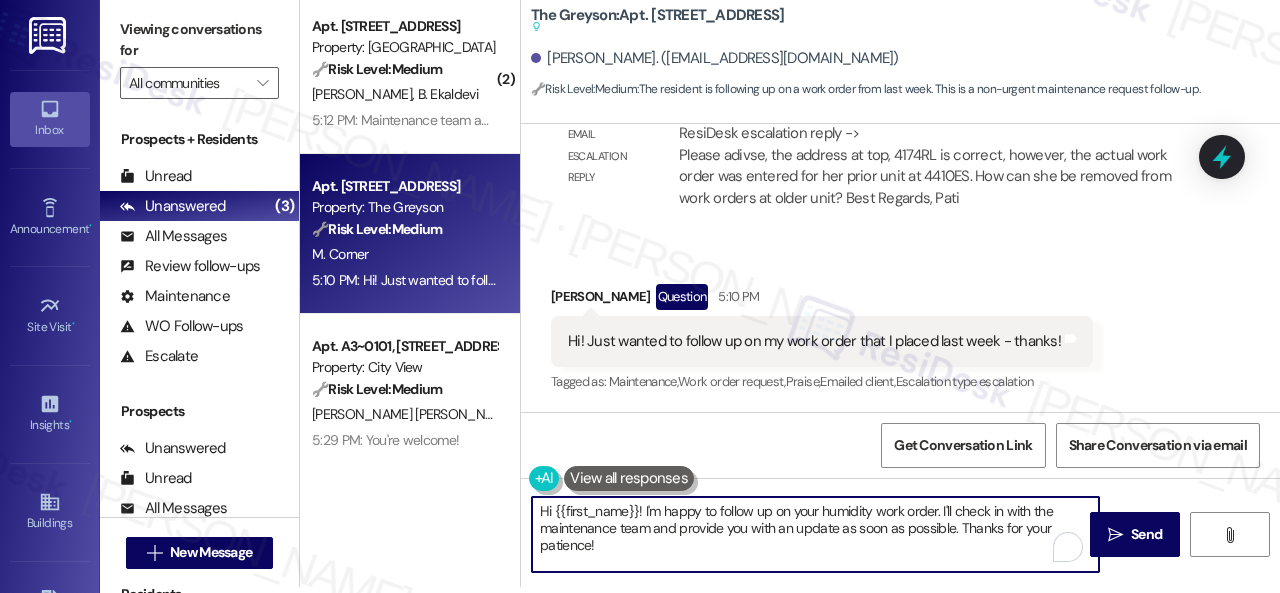 click on "Hi {{first_name}}! I'm happy to follow up on your humidity work order. I'll check in with the maintenance team and provide you with an update as soon as possible. Thanks for your patience!" at bounding box center (815, 534) 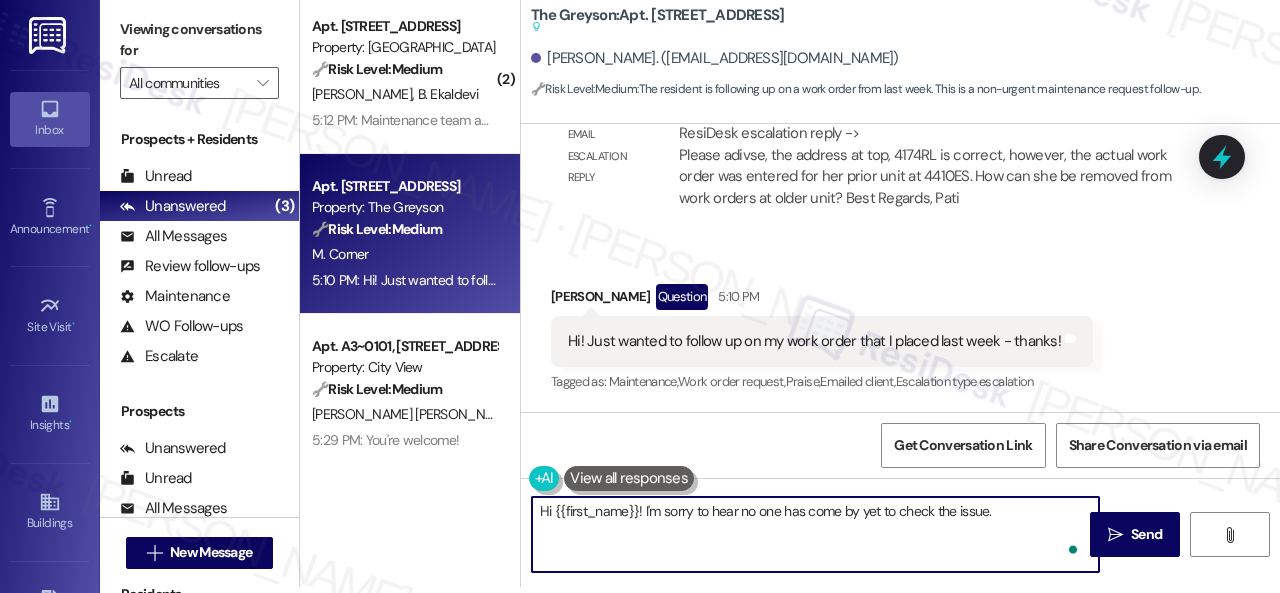 paste on "I've made a follow-up with the site team regarding your work order. Let me know when you have an update or need anything else." 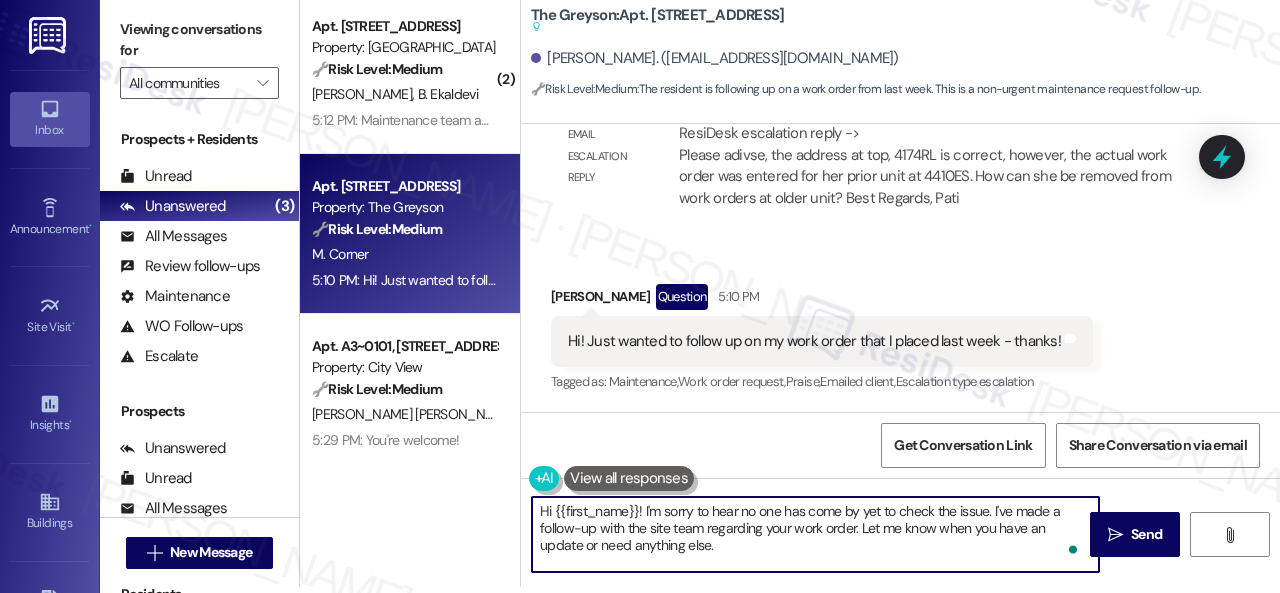 click on "Hi {{first_name}}! I'm sorry to hear no one has come by yet to check the issue. I've made a follow-up with the site team regarding your work order. Let me know when you have an update or need anything else." at bounding box center (815, 534) 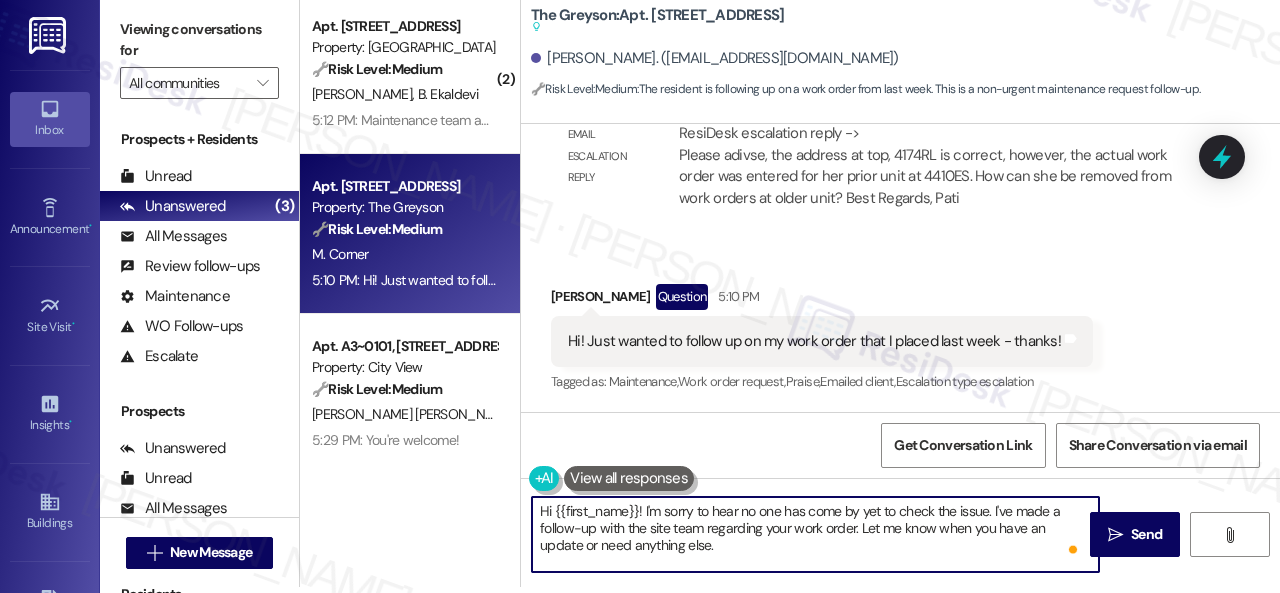 click on "Hi {{first_name}}! I'm sorry to hear no one has come by yet to check the issue. I've made a follow-up with the site team regarding your work order. Let me know when you have an update or need anything else." at bounding box center (815, 534) 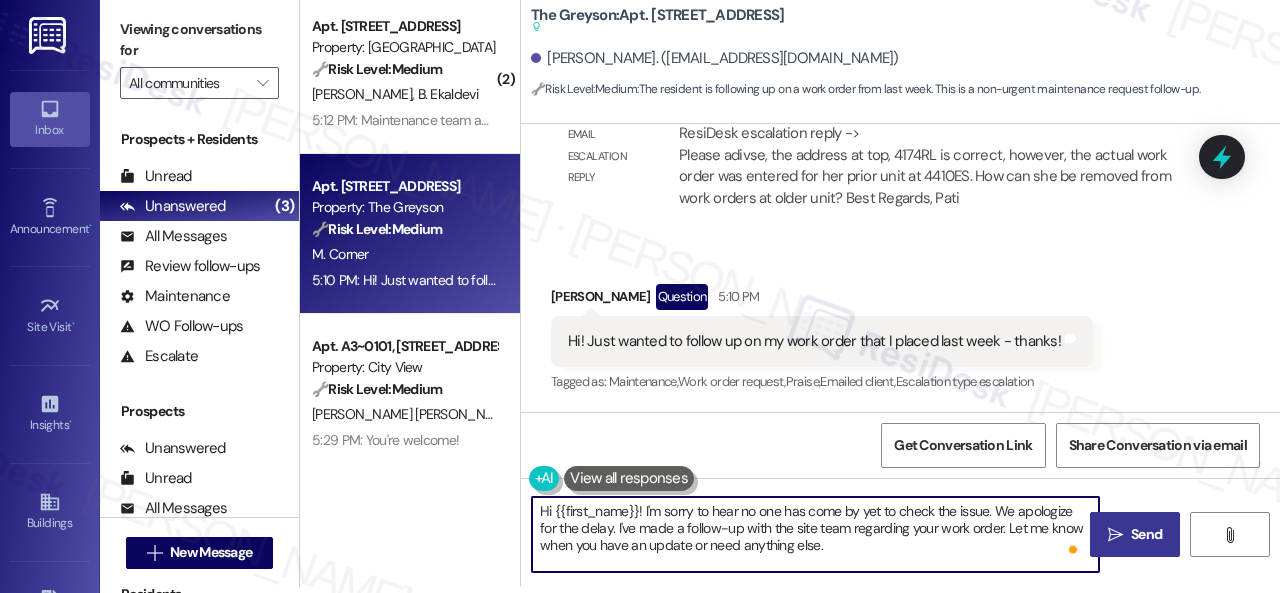 type on "Hi {{first_name}}! I'm sorry to hear no one has come by yet to check the issue. We apologize for the delay. I've made a follow-up with the site team regarding your work order. Let me know when you have an update or need anything else." 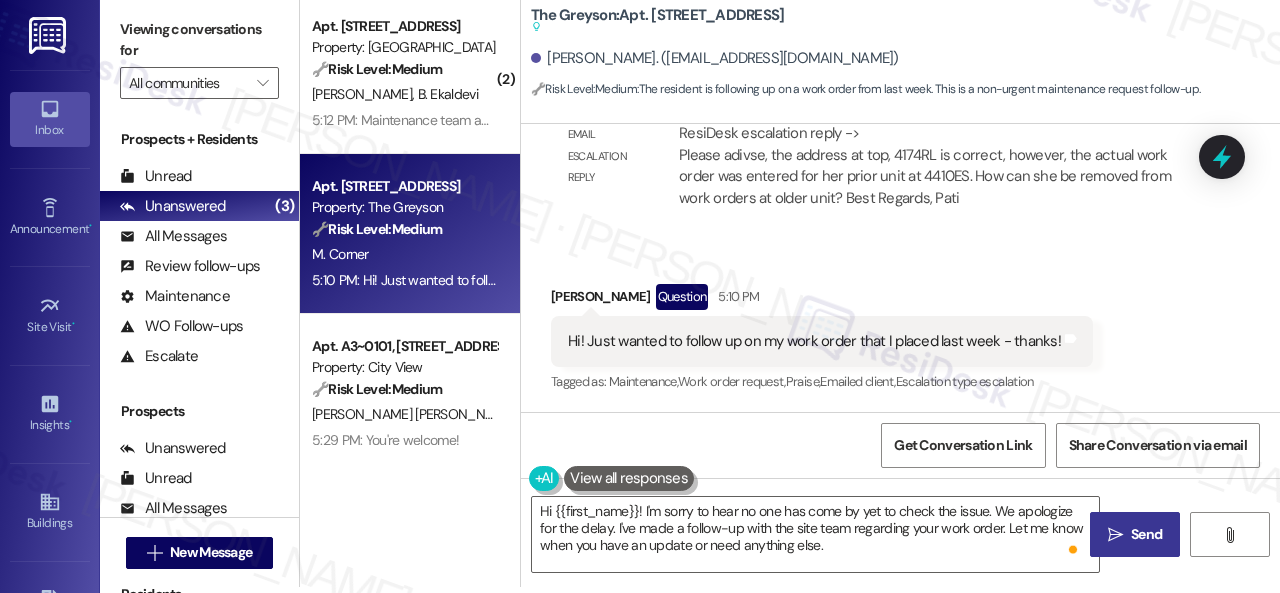 click on "Send" at bounding box center [1146, 534] 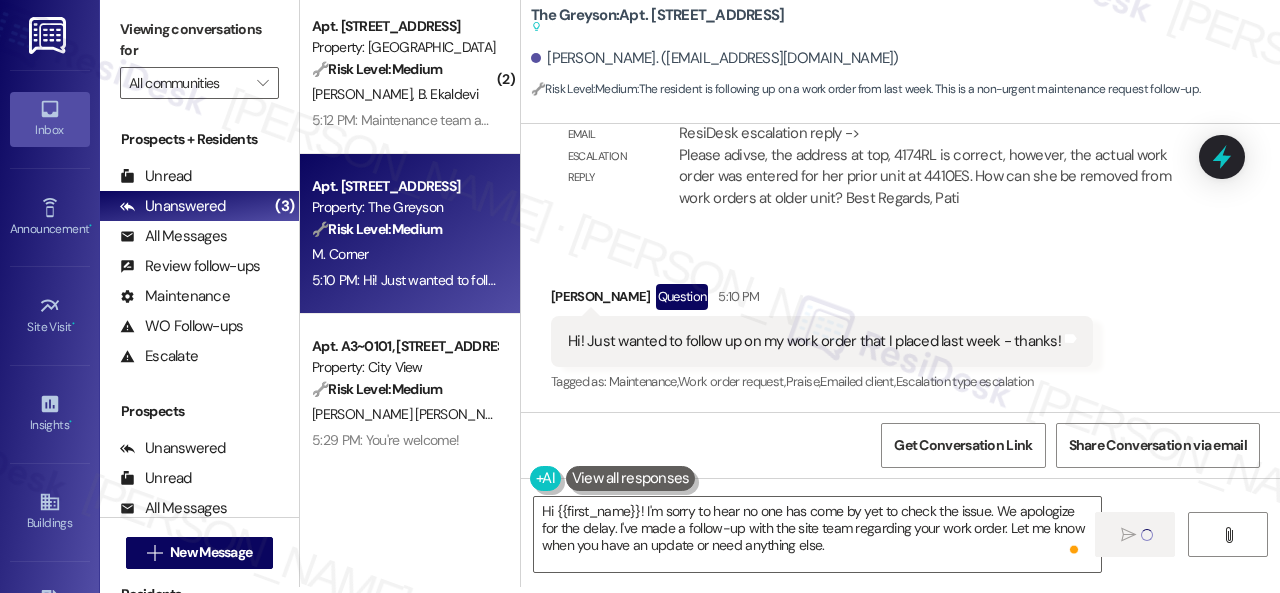 type 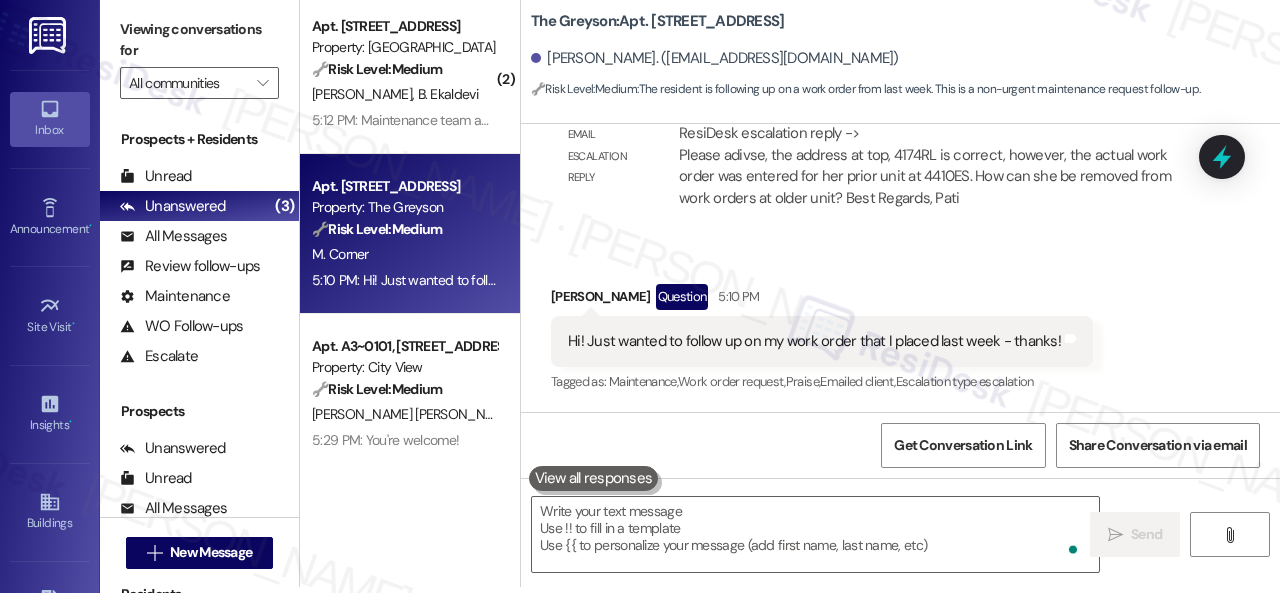 scroll, scrollTop: 0, scrollLeft: 0, axis: both 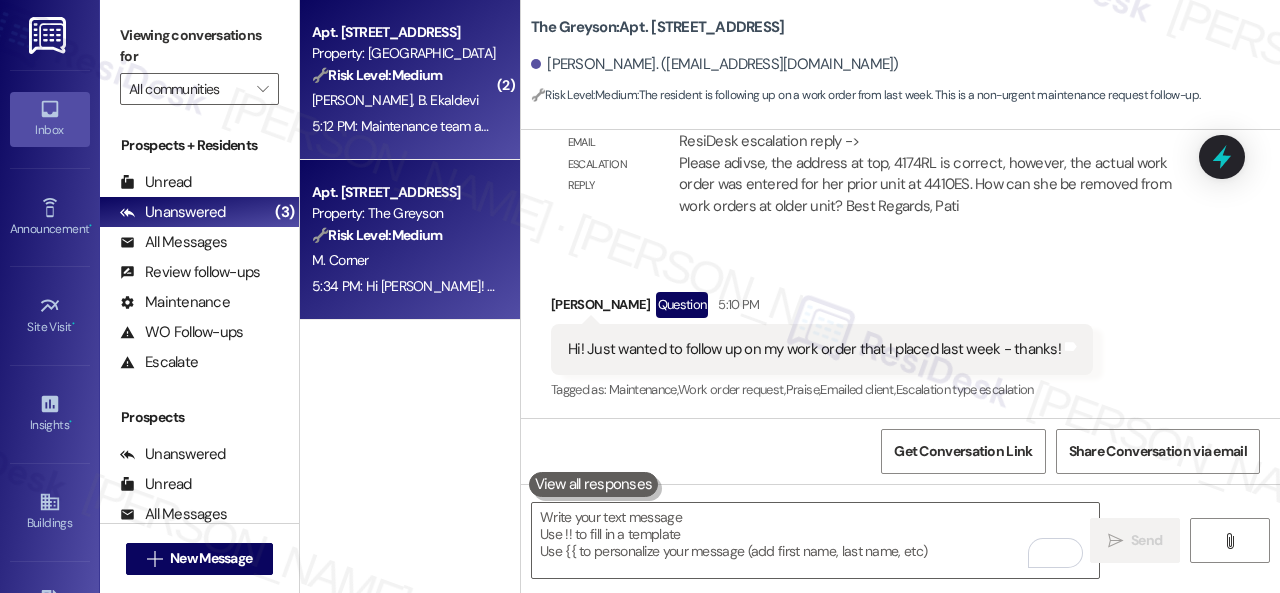 click on "S. Dase B. Ekaldevi" at bounding box center [404, 100] 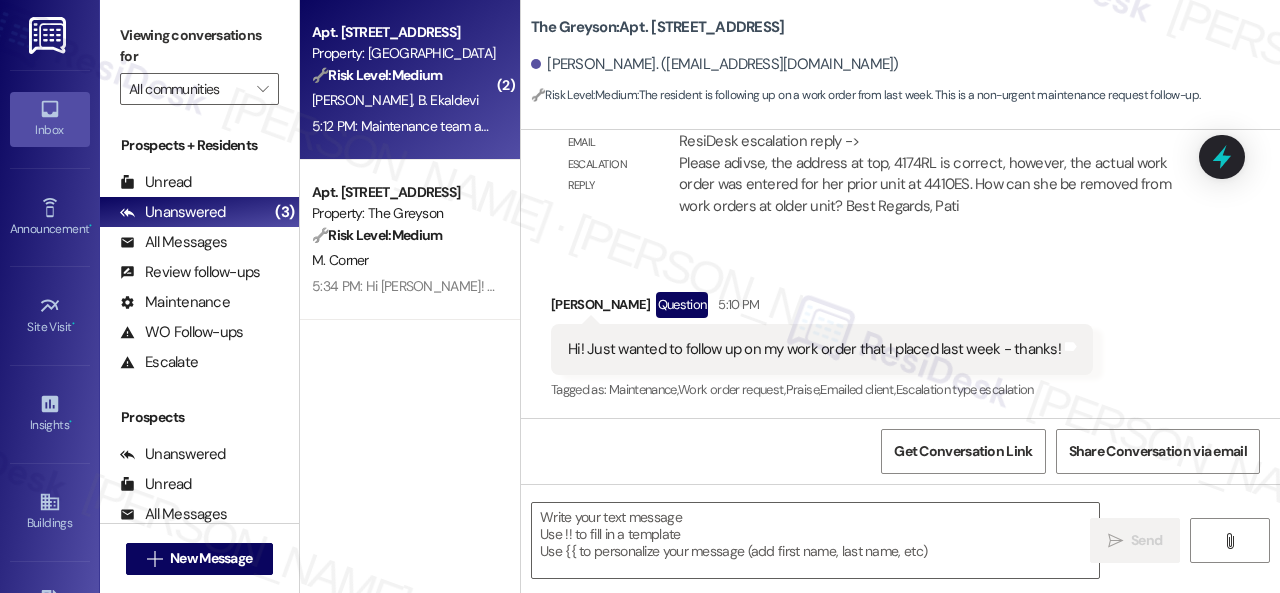 type on "Fetching suggested responses. Please feel free to read through the conversation in the meantime." 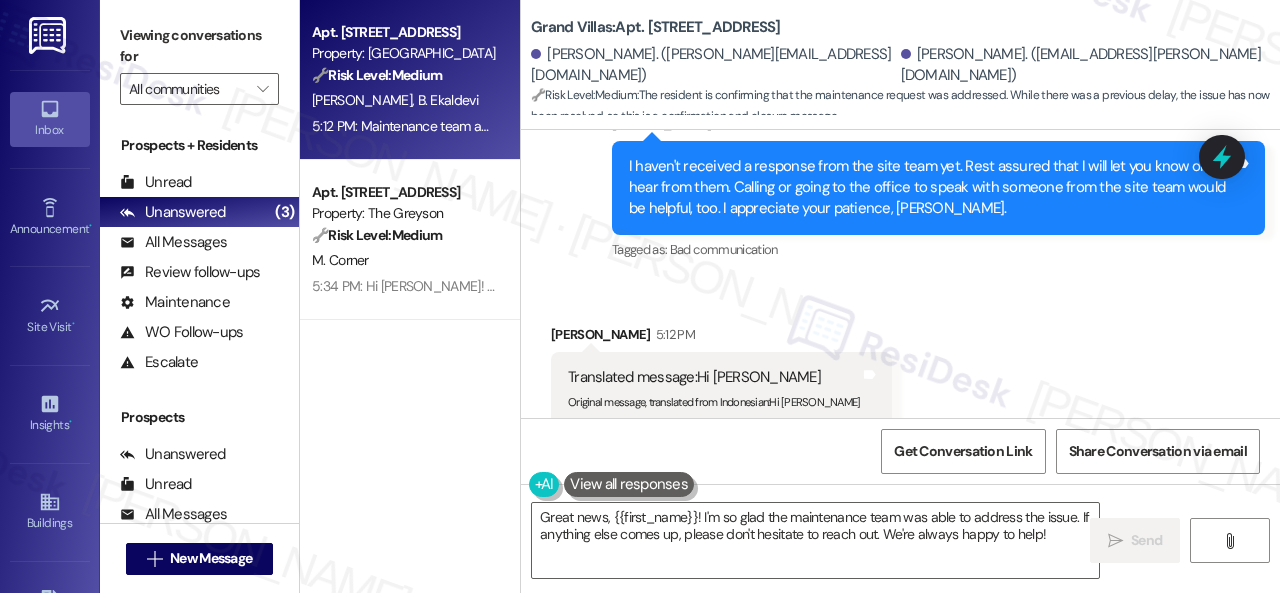scroll, scrollTop: 27264, scrollLeft: 0, axis: vertical 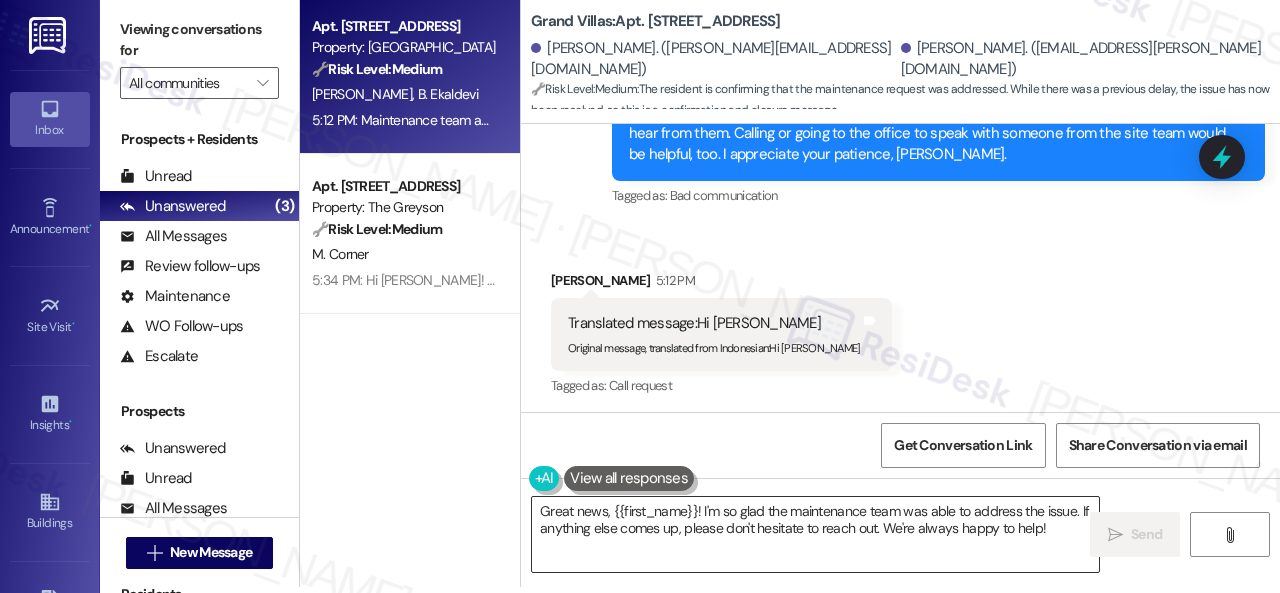 click on "Great news, {{first_name}}! I'm so glad the maintenance team was able to address the issue. If anything else comes up, please don't hesitate to reach out. We're always happy to help!" at bounding box center [815, 534] 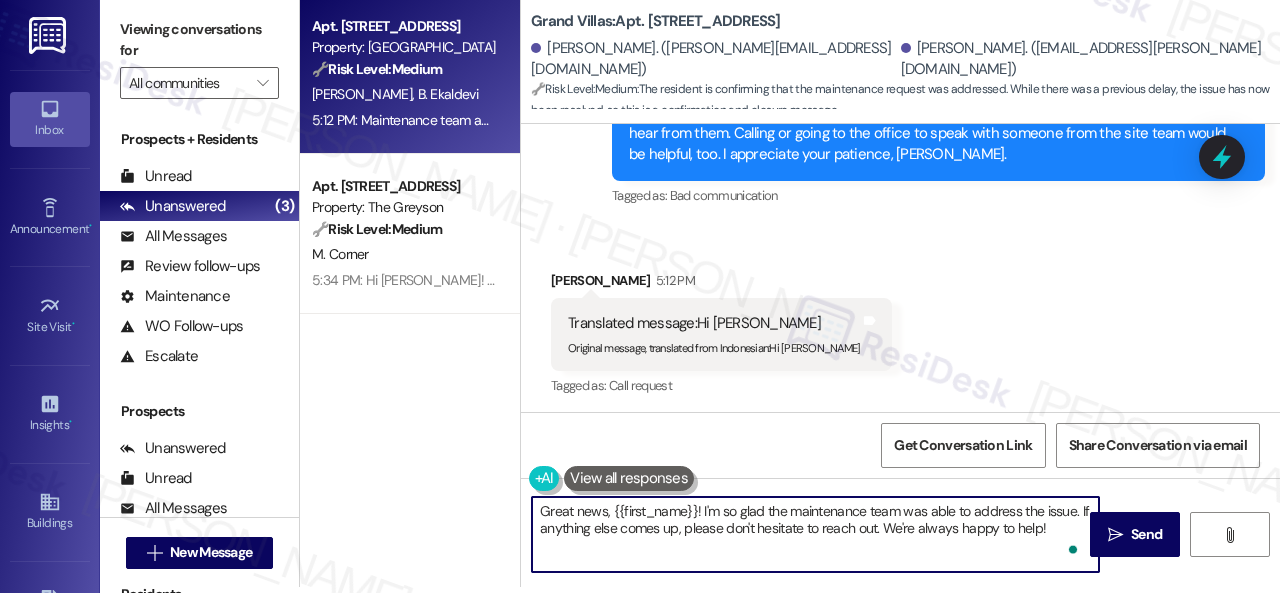 drag, startPoint x: 608, startPoint y: 512, endPoint x: 694, endPoint y: 511, distance: 86.00581 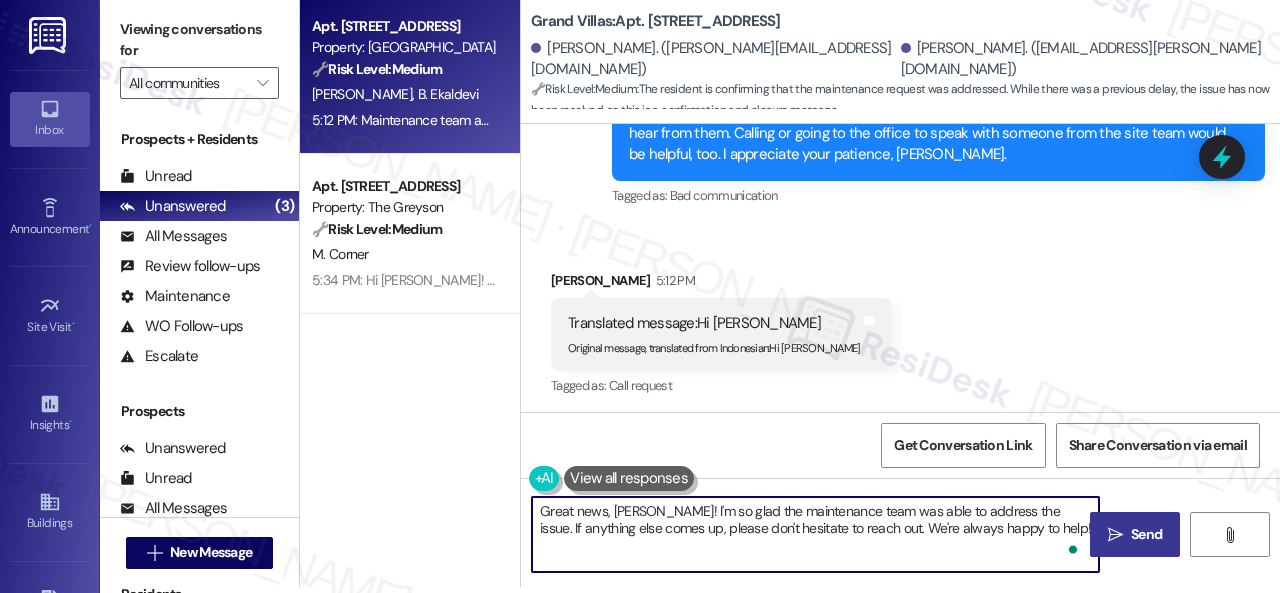 type on "Great news, Soumya! I'm so glad the maintenance team was able to address the issue. If anything else comes up, please don't hesitate to reach out. We're always happy to help!" 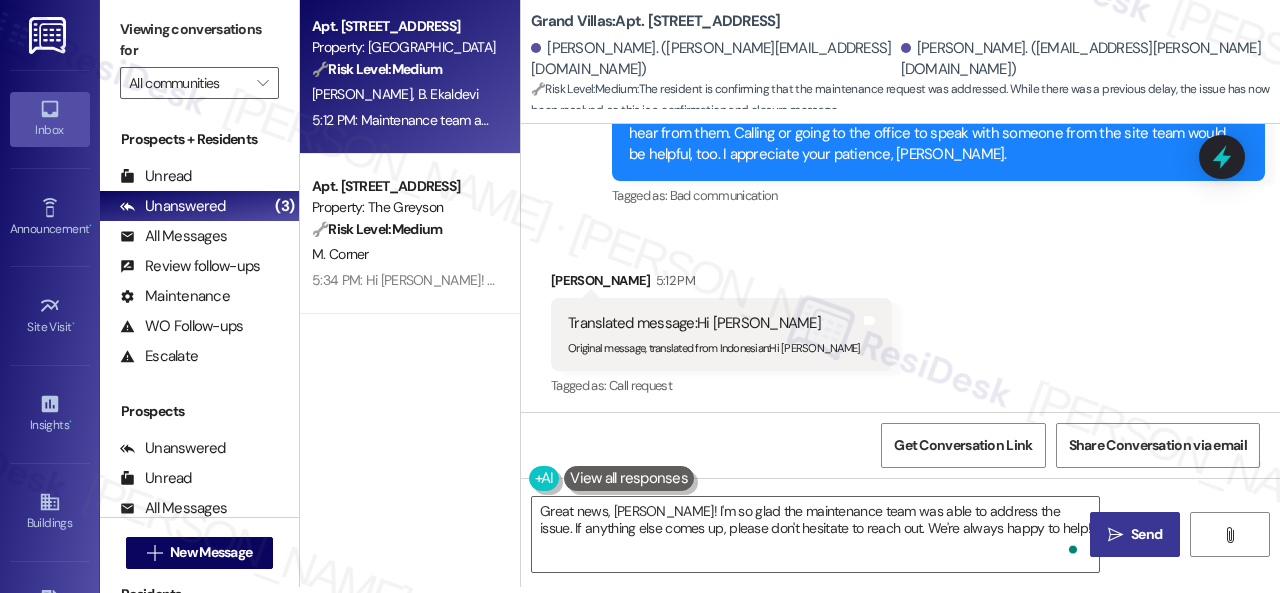 click on "" at bounding box center (1115, 535) 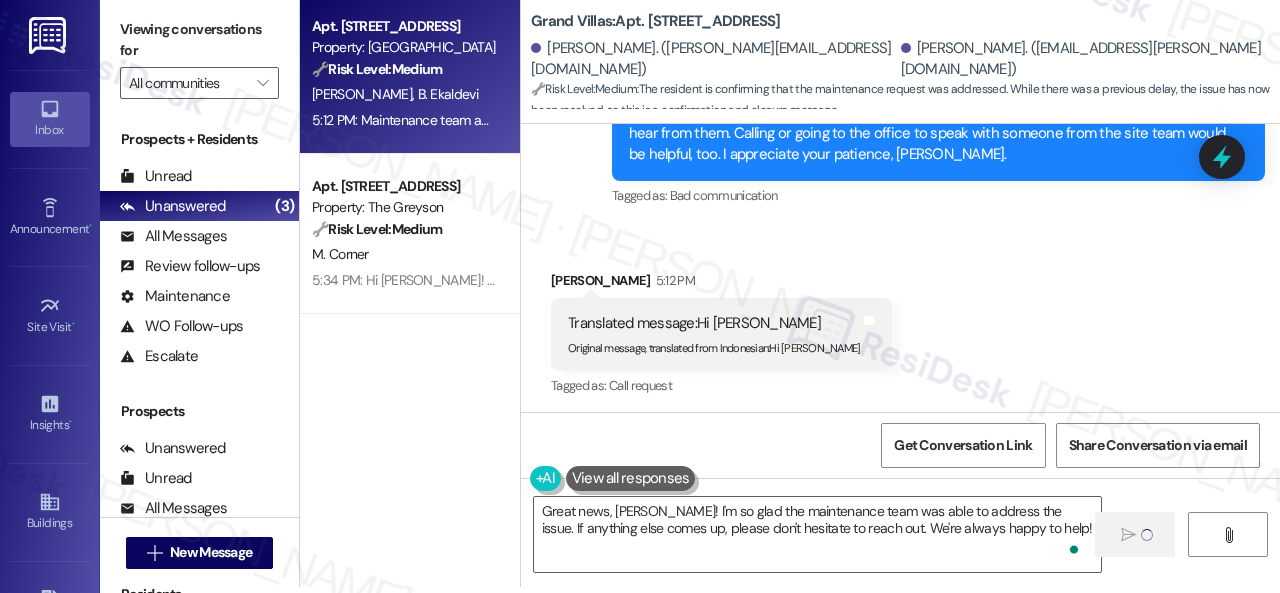 type 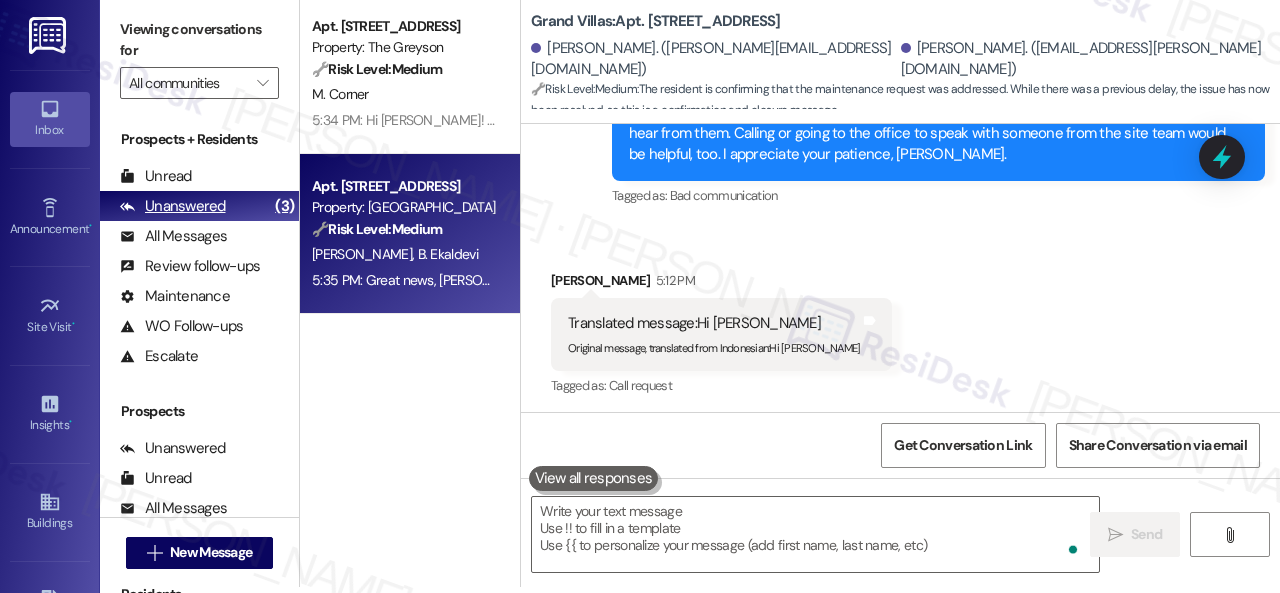 scroll, scrollTop: 0, scrollLeft: 0, axis: both 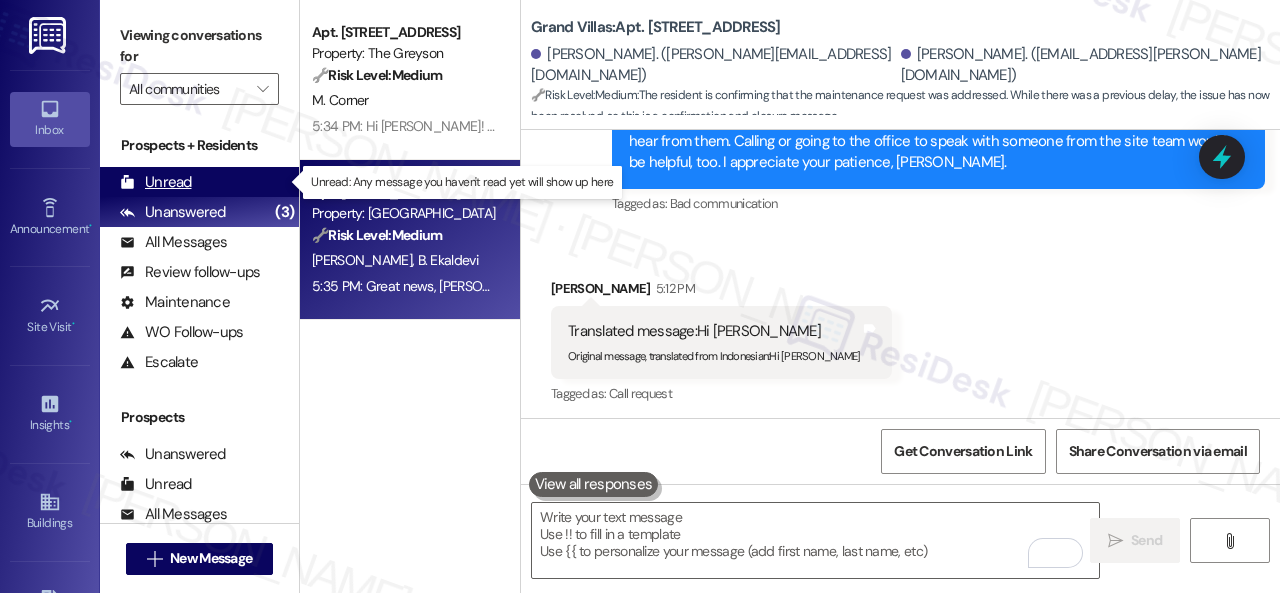 click on "Unread" at bounding box center [156, 182] 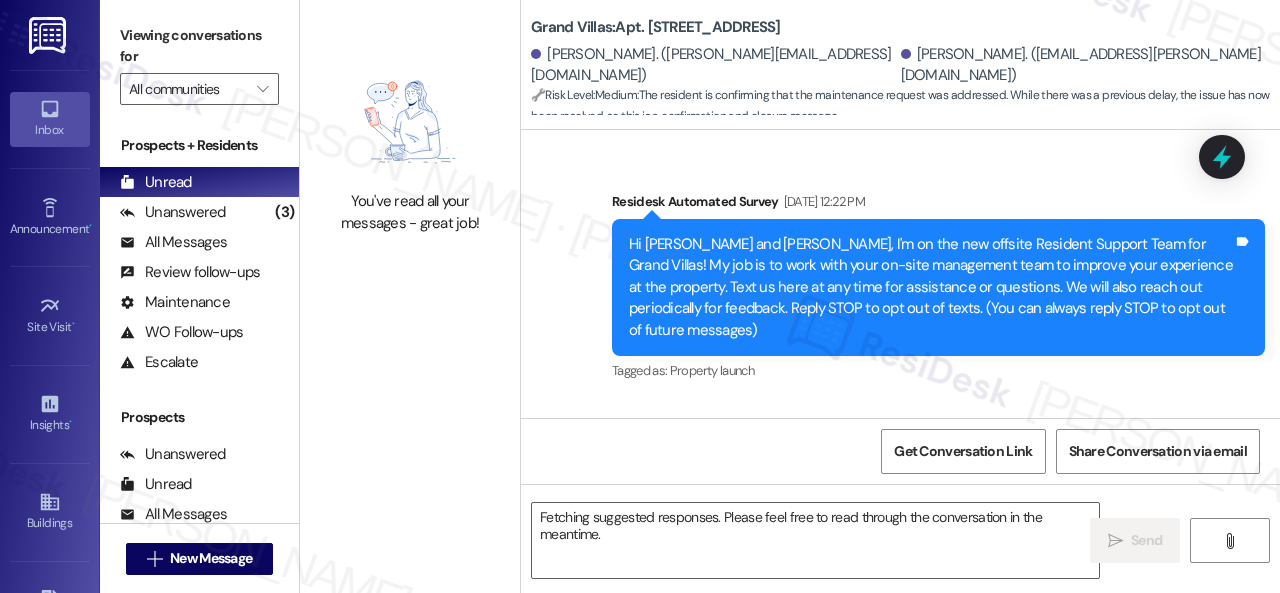 scroll, scrollTop: 27454, scrollLeft: 0, axis: vertical 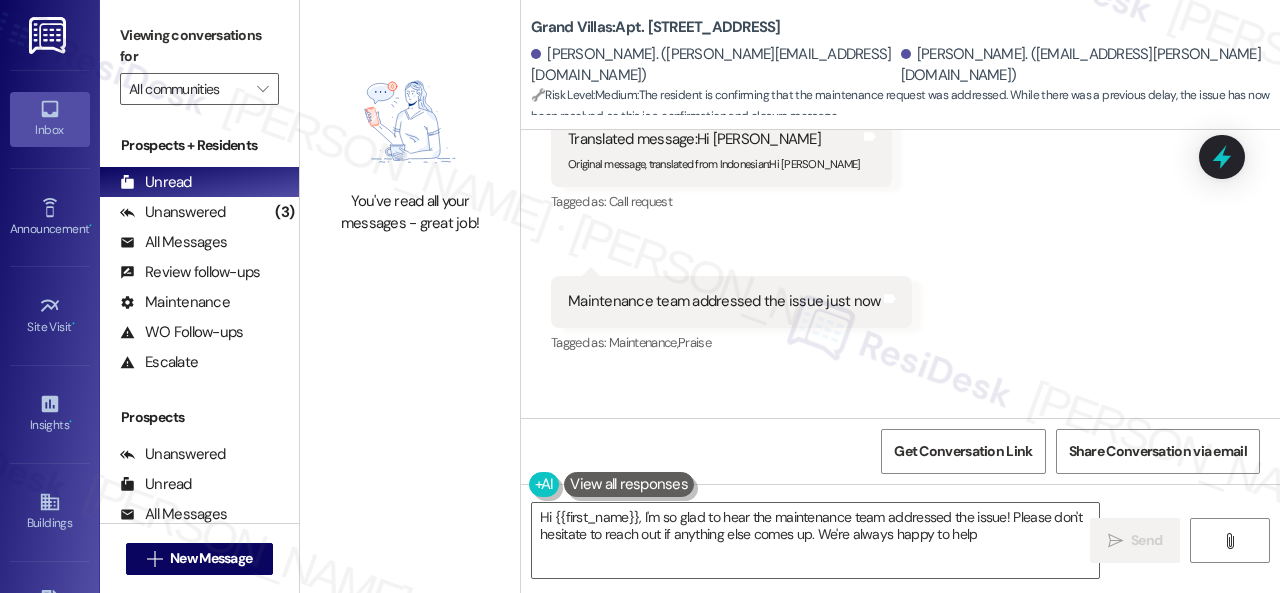 type on "Hi {{first_name}}, I'm so glad to hear the maintenance team addressed the issue! Please don't hesitate to reach out if anything else comes up. We're always happy to help!" 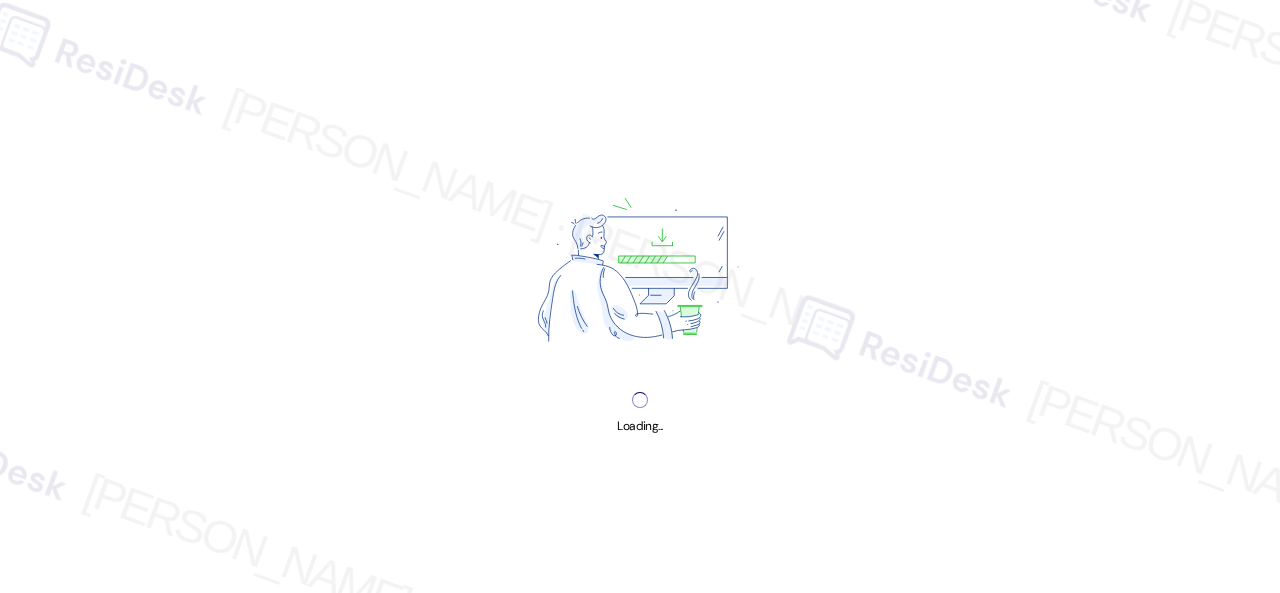 scroll, scrollTop: 0, scrollLeft: 0, axis: both 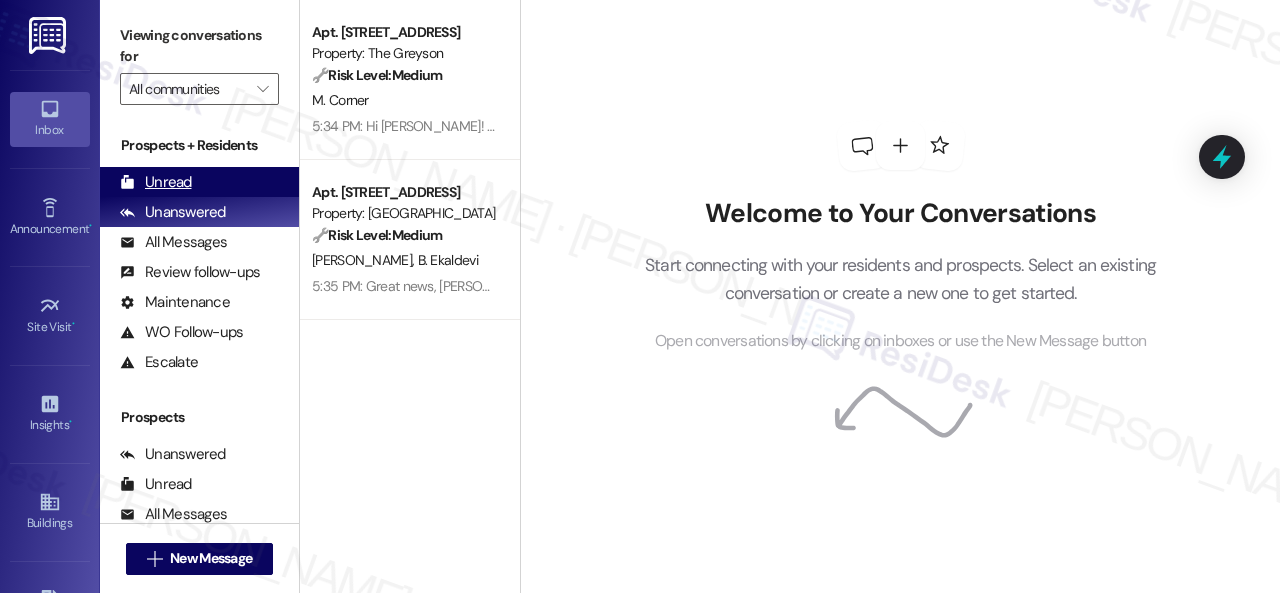 click on "Unread" at bounding box center [156, 182] 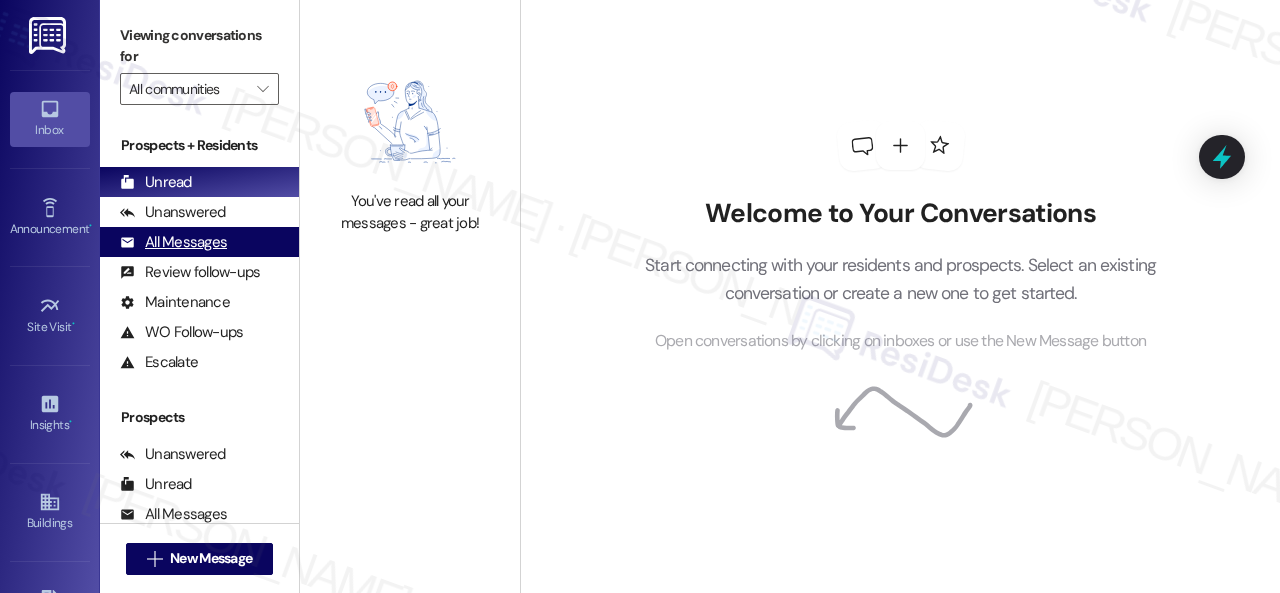 click on "All Messages" at bounding box center [173, 242] 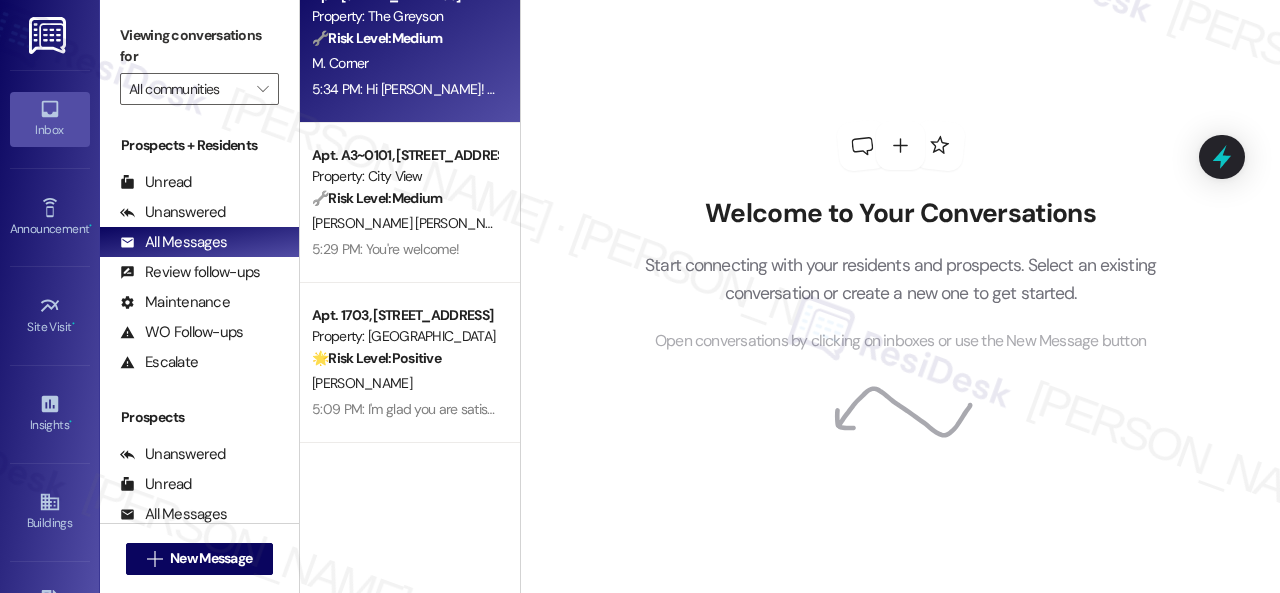 scroll, scrollTop: 200, scrollLeft: 0, axis: vertical 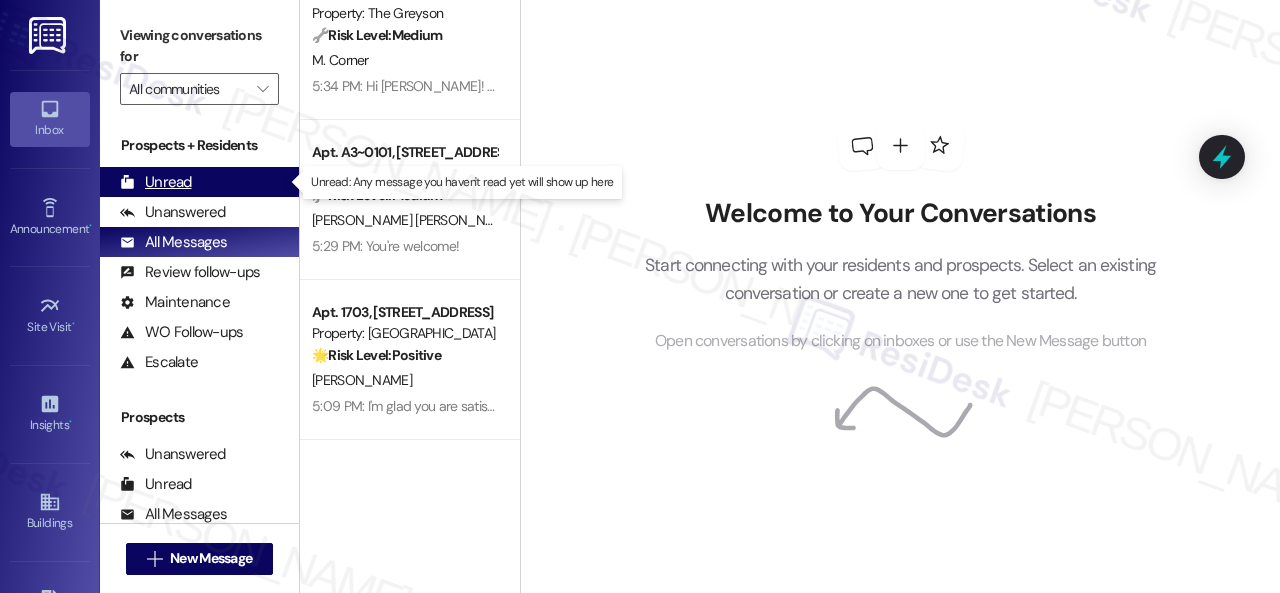 click on "Unread" at bounding box center (156, 182) 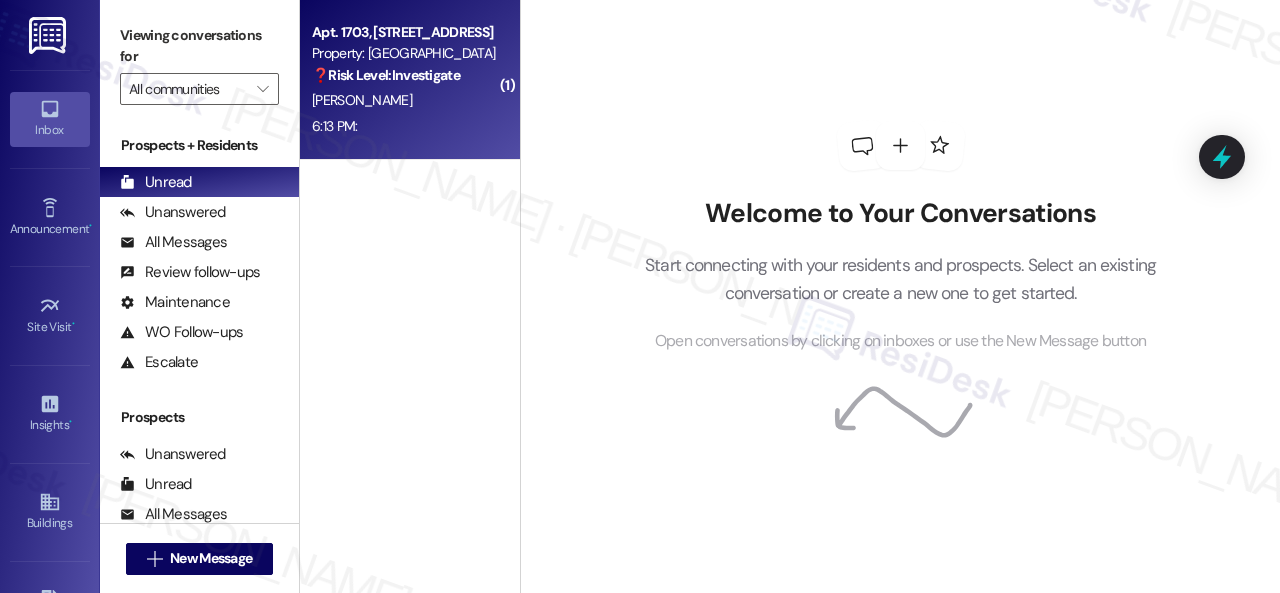 click on "6:13 PM:  6:13 PM:" at bounding box center (404, 126) 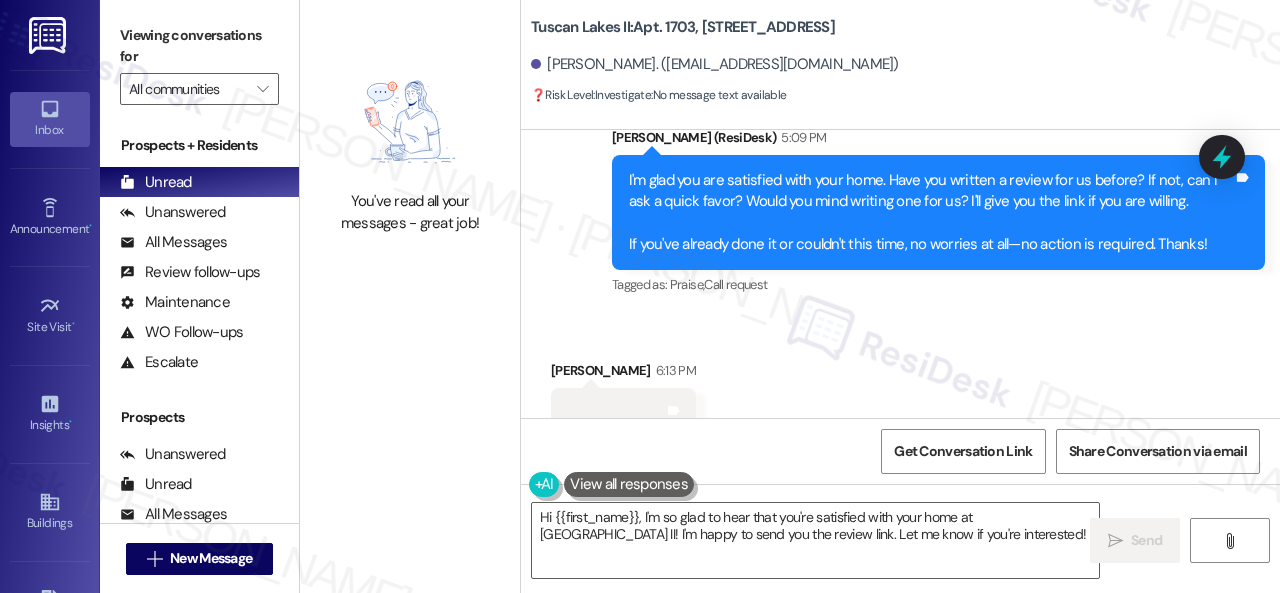 scroll, scrollTop: 1898, scrollLeft: 0, axis: vertical 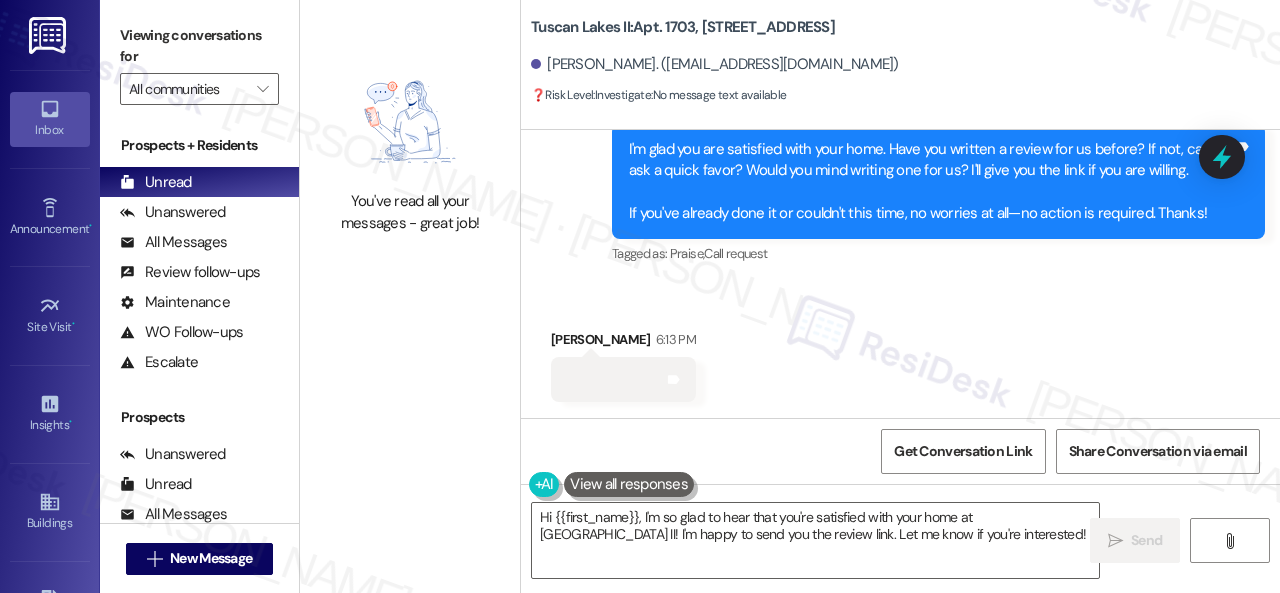 click on "Sent via SMS Sarah   (ResiDesk) 5:09 PM I'm glad you are satisfied with your home. Have you written a review for us before? If not, can I ask a quick favor? Would you mind writing one for us? I'll give you the link if you are willing.
If you've already done it or couldn't this time, no worries at all—no action is required. Thanks! Tags and notes Tagged as:   Praise ,  Click to highlight conversations about Praise Call request Click to highlight conversations about Call request" at bounding box center [900, 167] 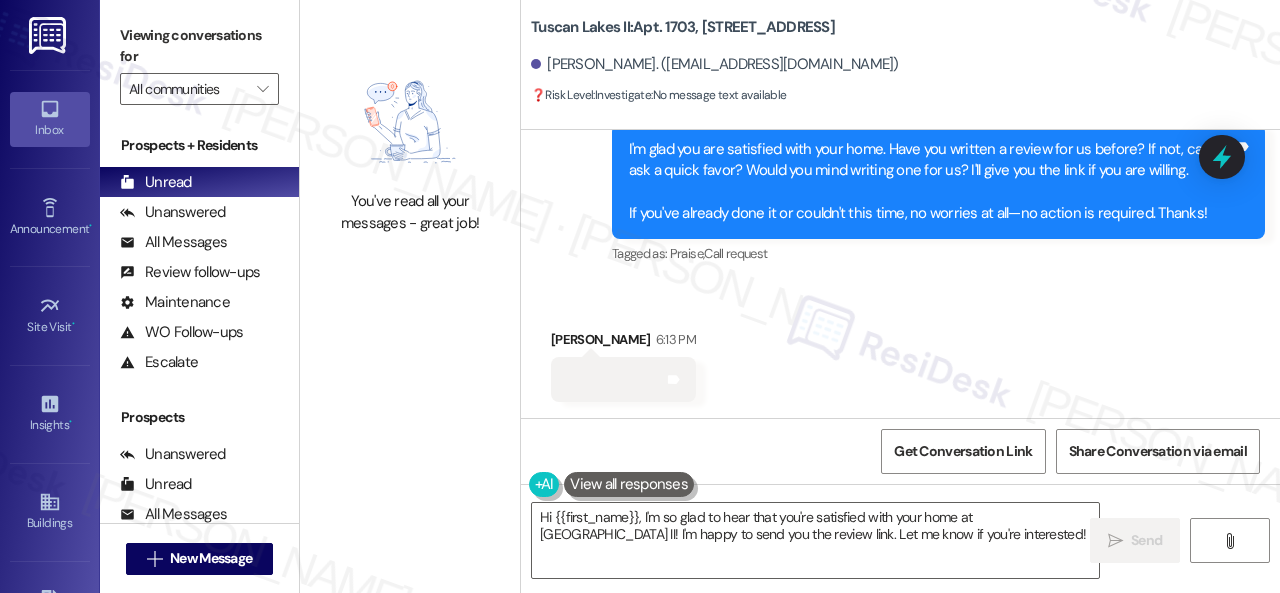 drag, startPoint x: 966, startPoint y: 539, endPoint x: 280, endPoint y: 405, distance: 698.96497 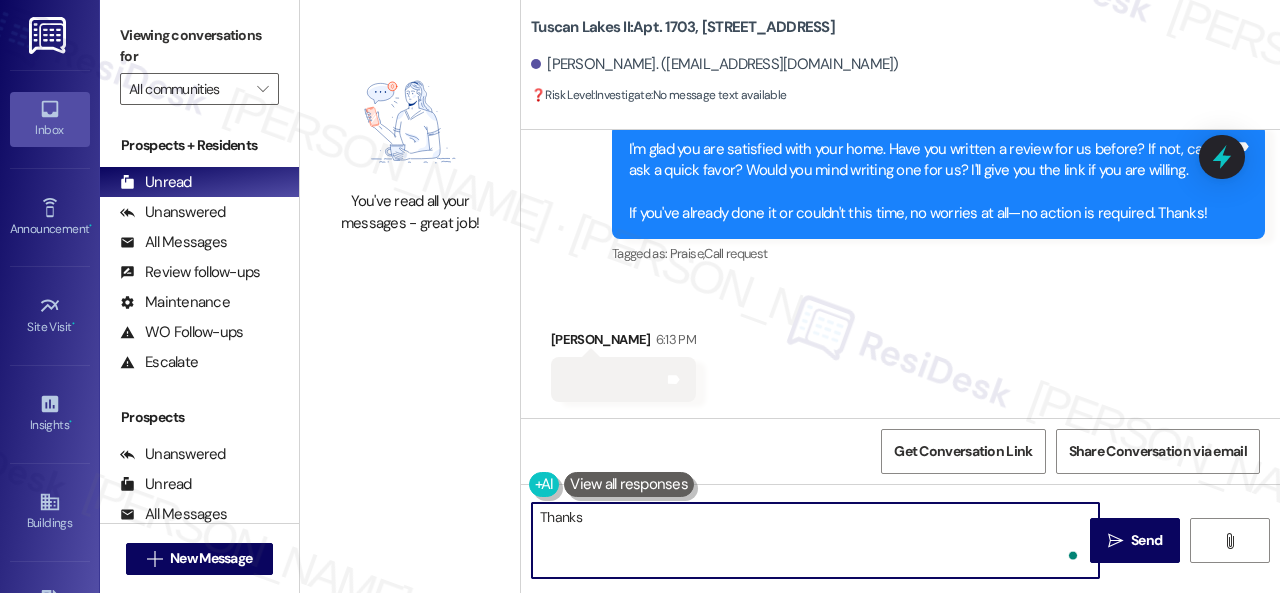 type on "Thanks." 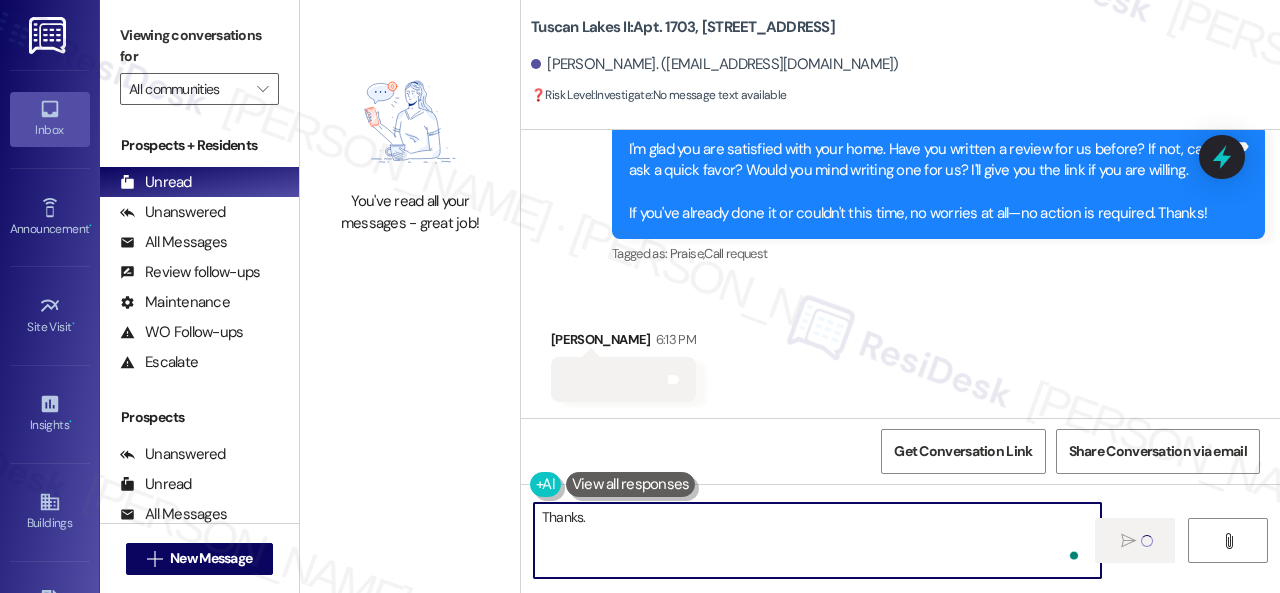 type 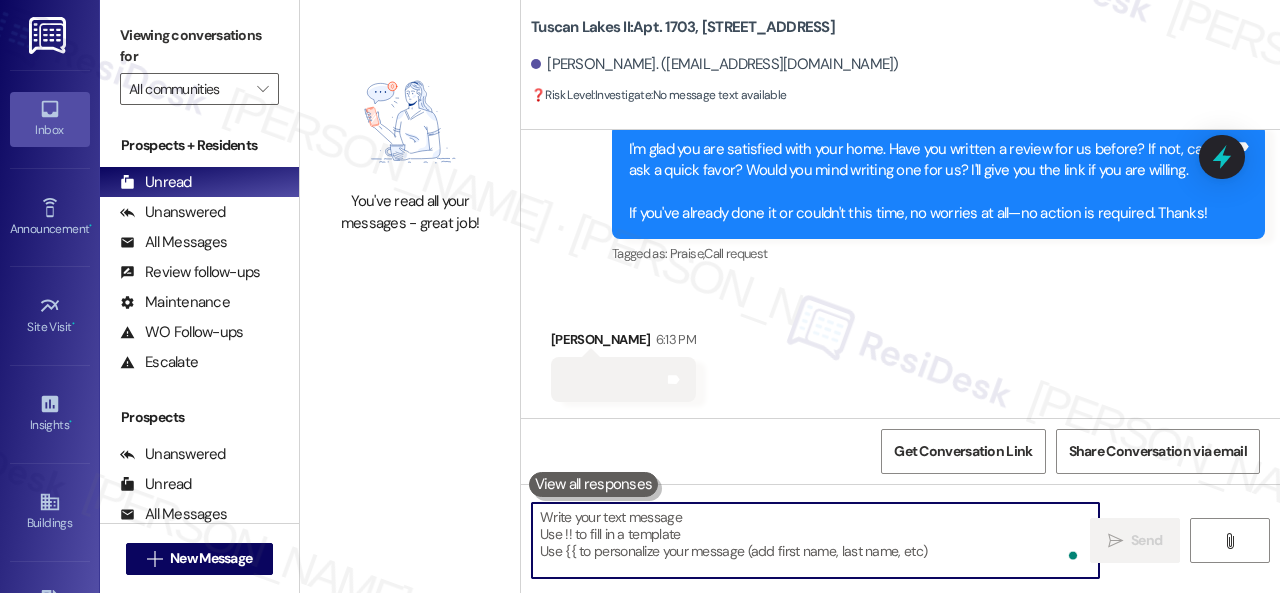 scroll, scrollTop: 1896, scrollLeft: 0, axis: vertical 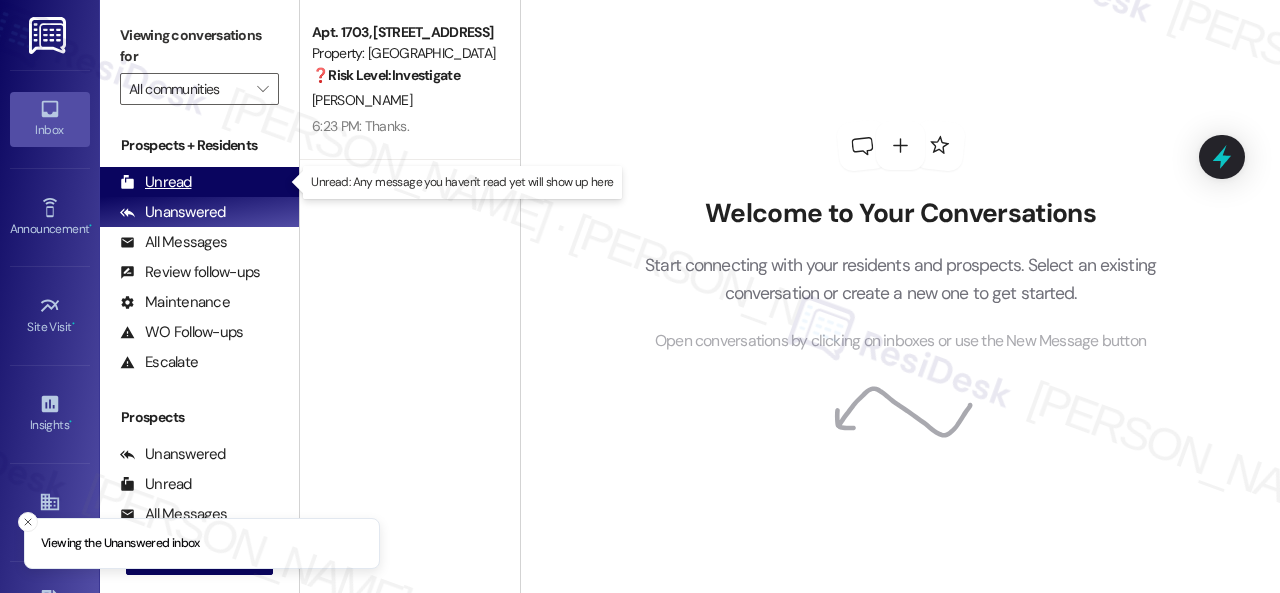 click on "Unread" at bounding box center [156, 182] 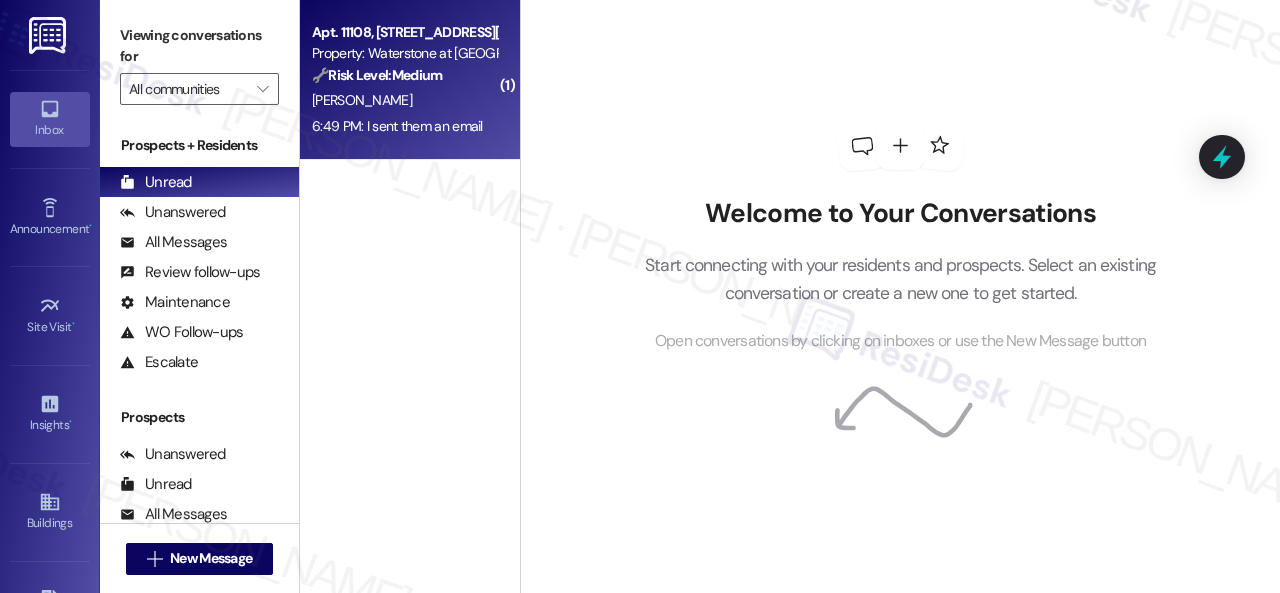 click on "[PERSON_NAME]" at bounding box center [404, 100] 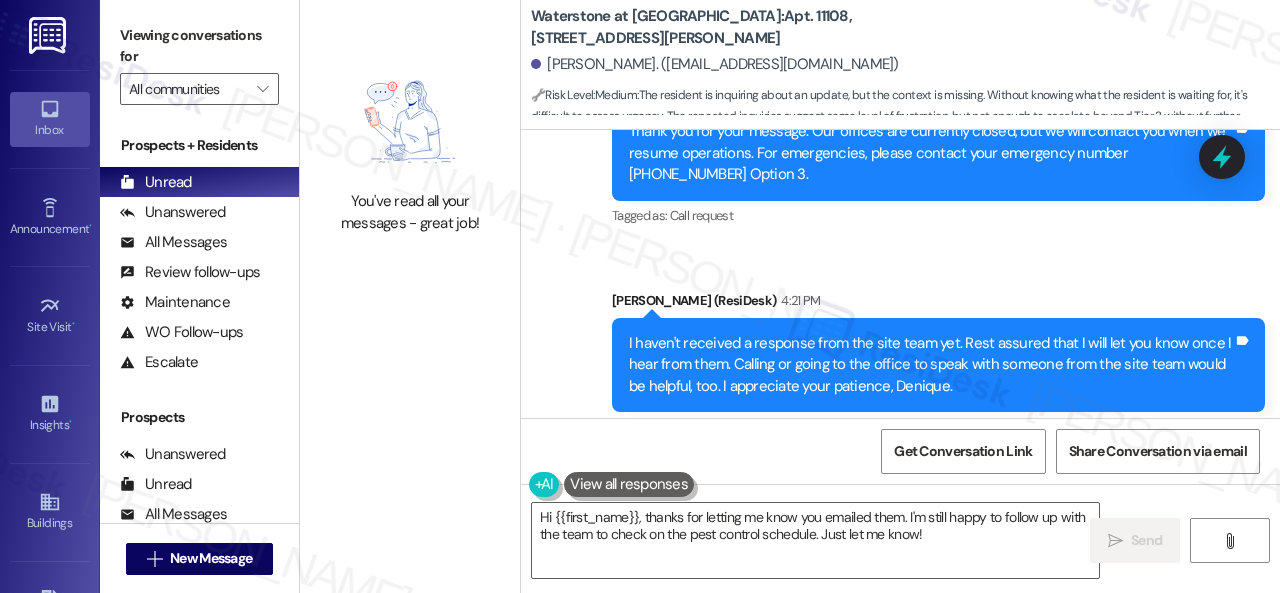 scroll, scrollTop: 38505, scrollLeft: 0, axis: vertical 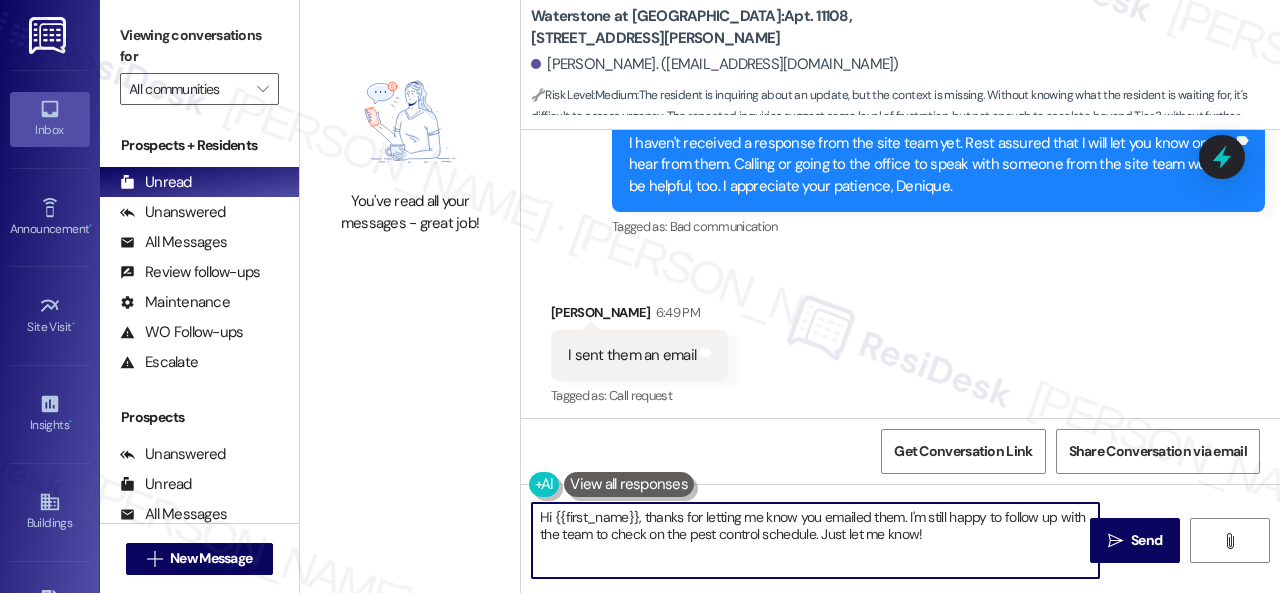 drag, startPoint x: 954, startPoint y: 534, endPoint x: 398, endPoint y: 435, distance: 564.74506 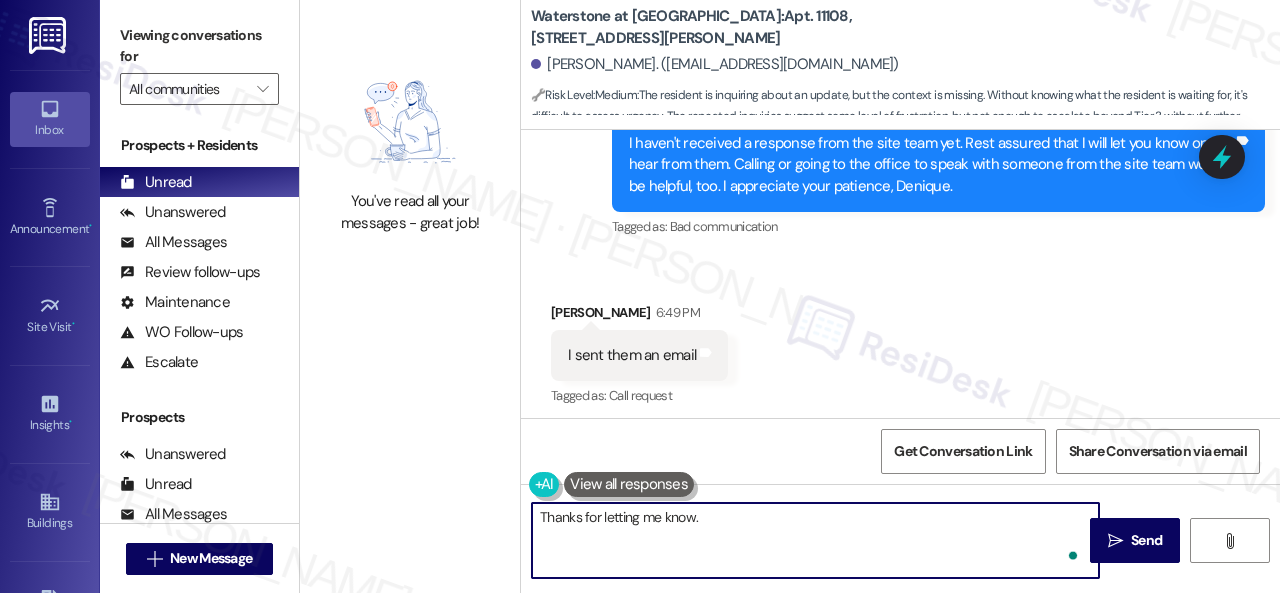 type on "Thanks for letting me know." 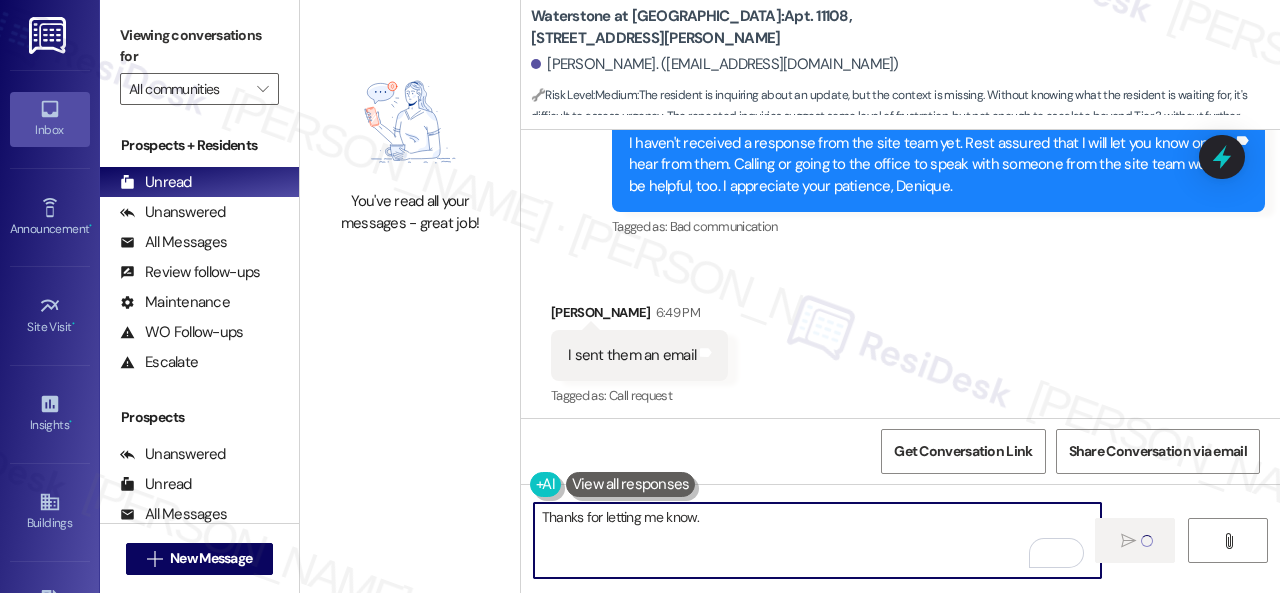 type 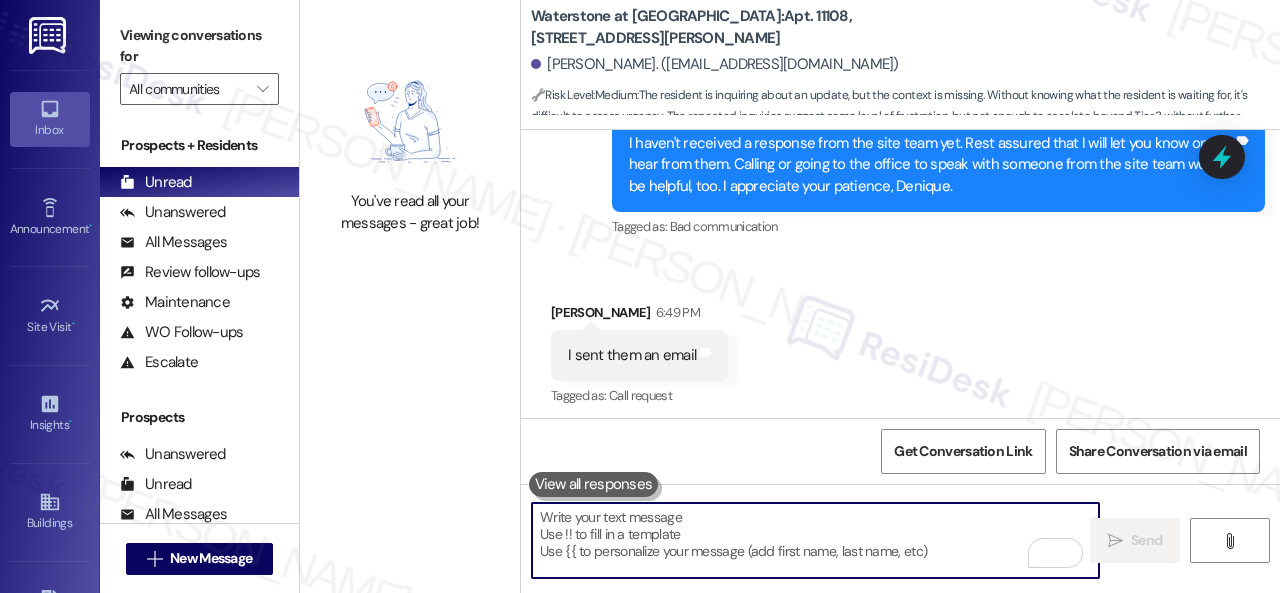 scroll, scrollTop: 38504, scrollLeft: 0, axis: vertical 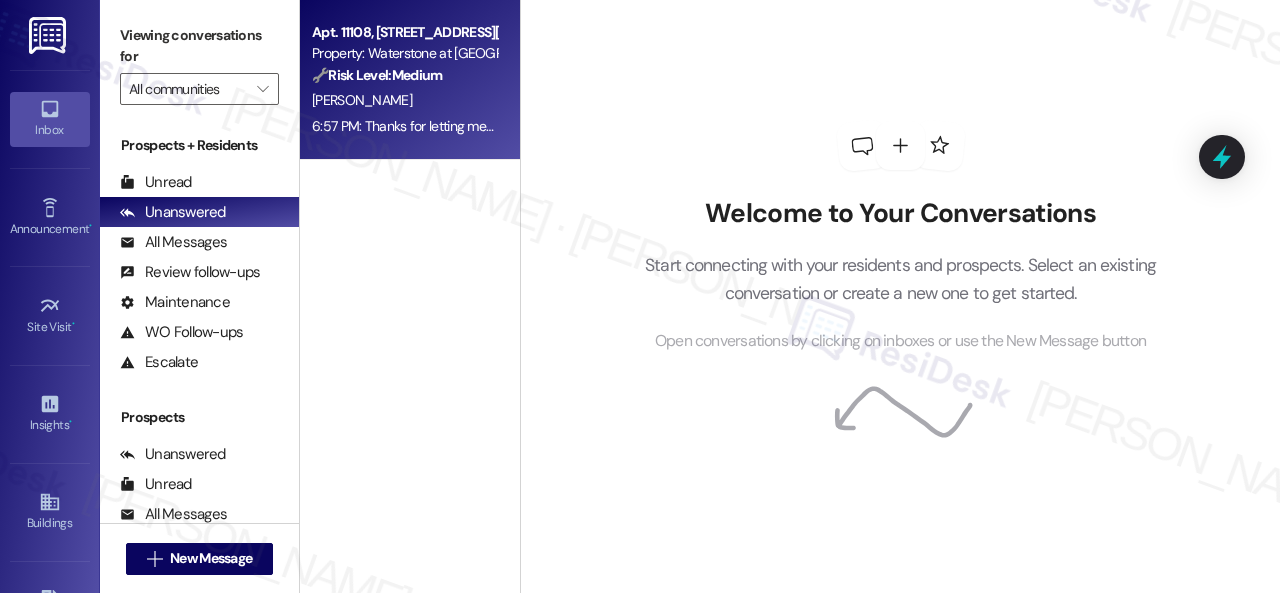 click on "[PERSON_NAME]" at bounding box center [404, 100] 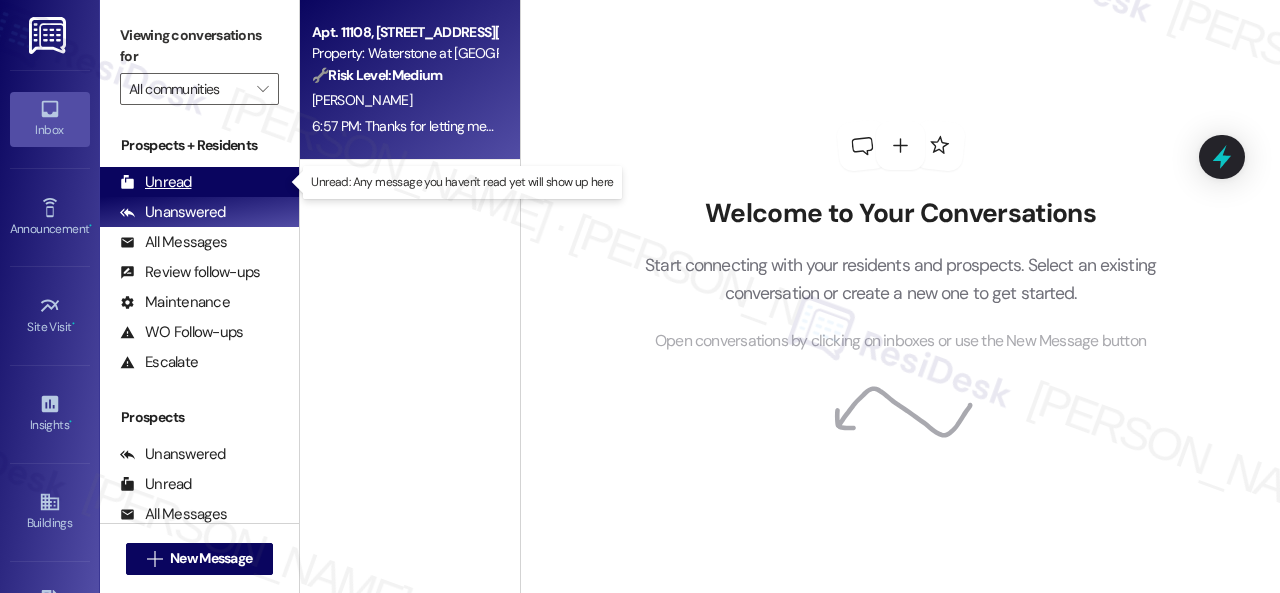 click on "Unread" at bounding box center (156, 182) 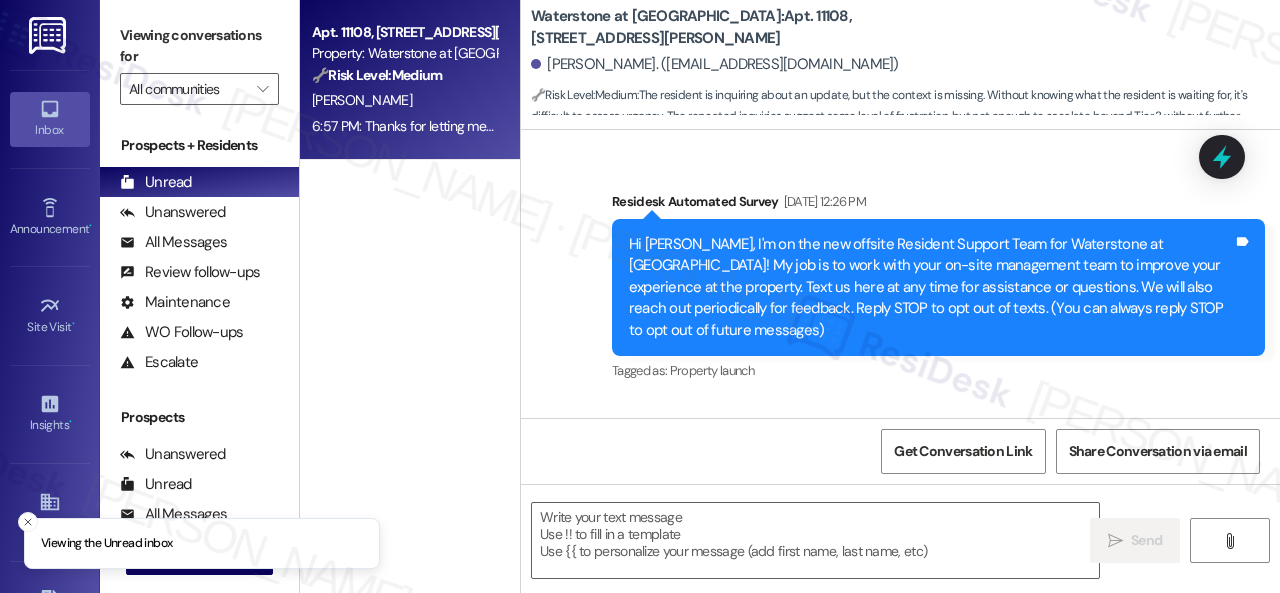scroll, scrollTop: 23892, scrollLeft: 0, axis: vertical 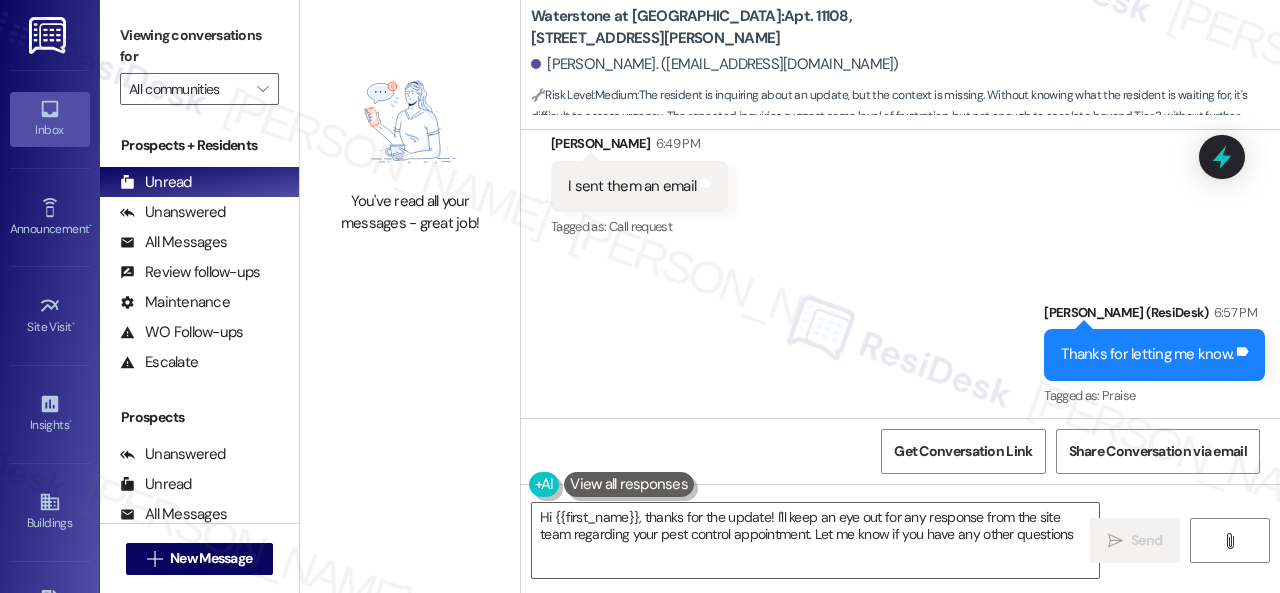 type on "Hi {{first_name}}, thanks for the update! I'll keep an eye out for any response from the site team regarding your pest control appointment. Let me know if you have any other questions!" 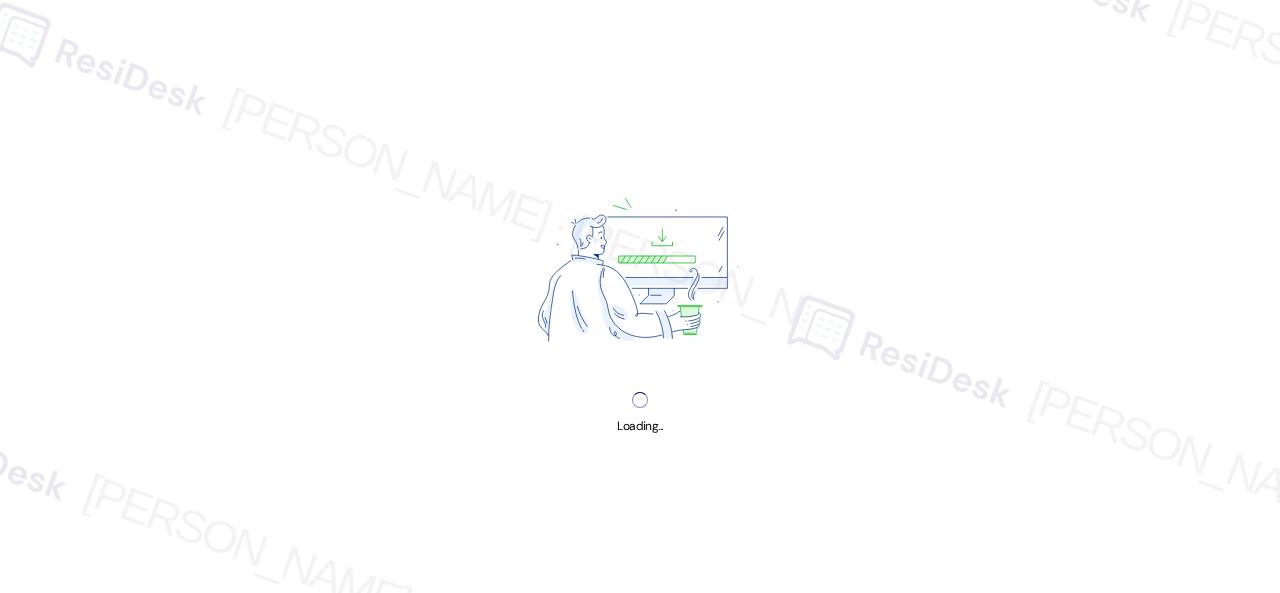scroll, scrollTop: 0, scrollLeft: 0, axis: both 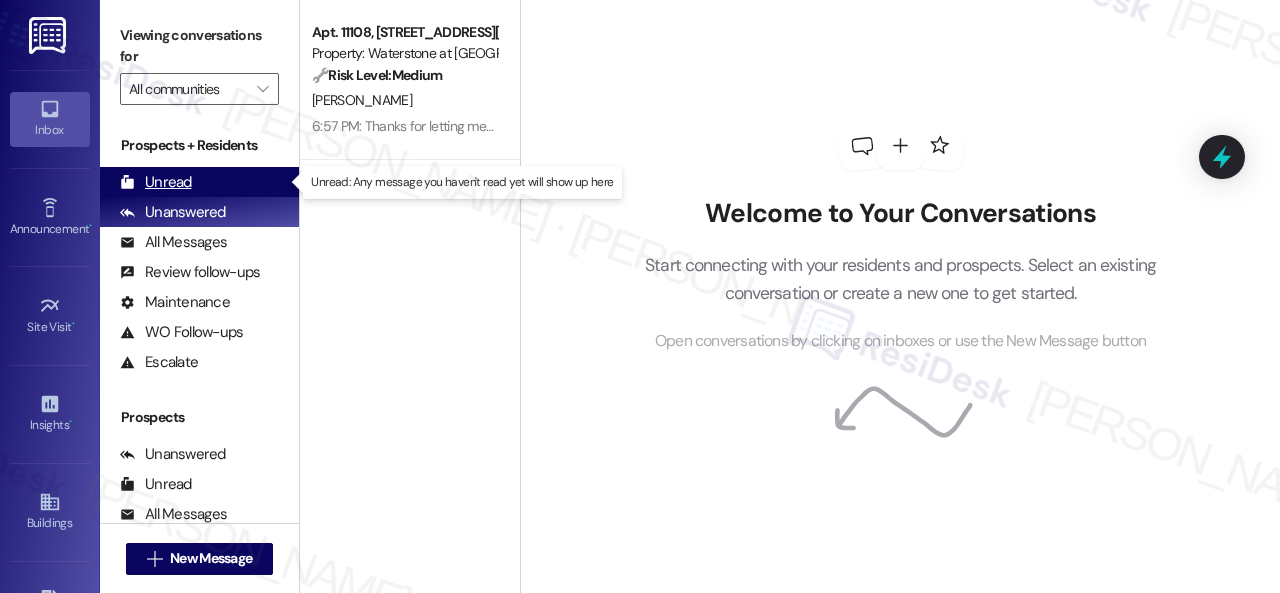 click on "Unread" at bounding box center [156, 182] 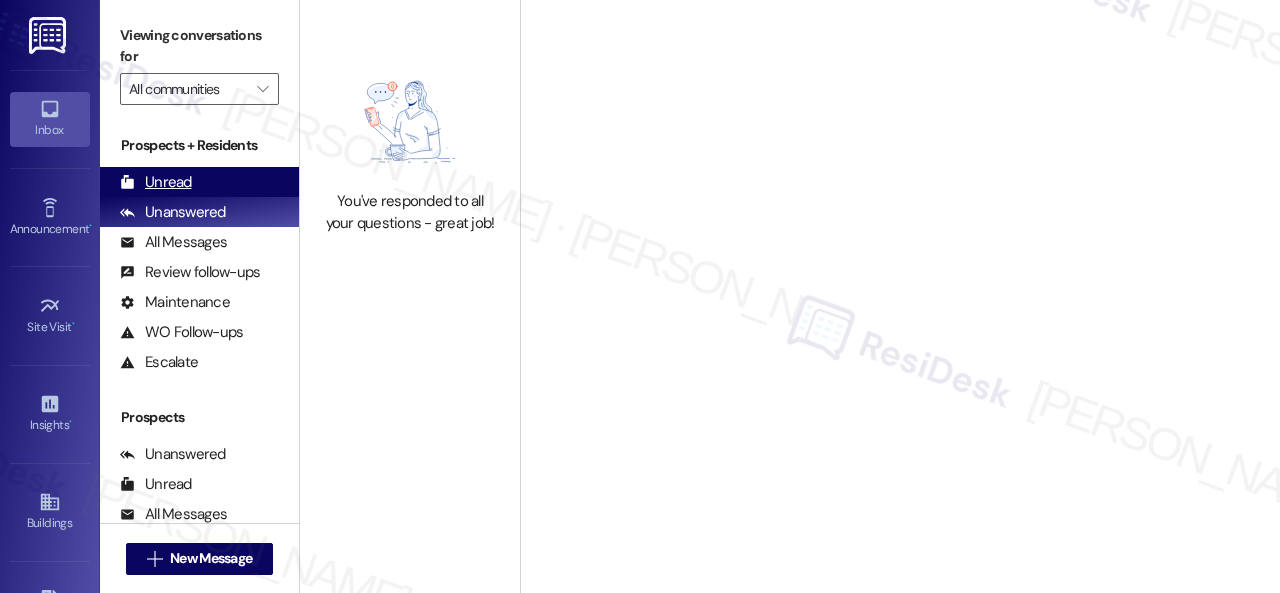scroll, scrollTop: 0, scrollLeft: 0, axis: both 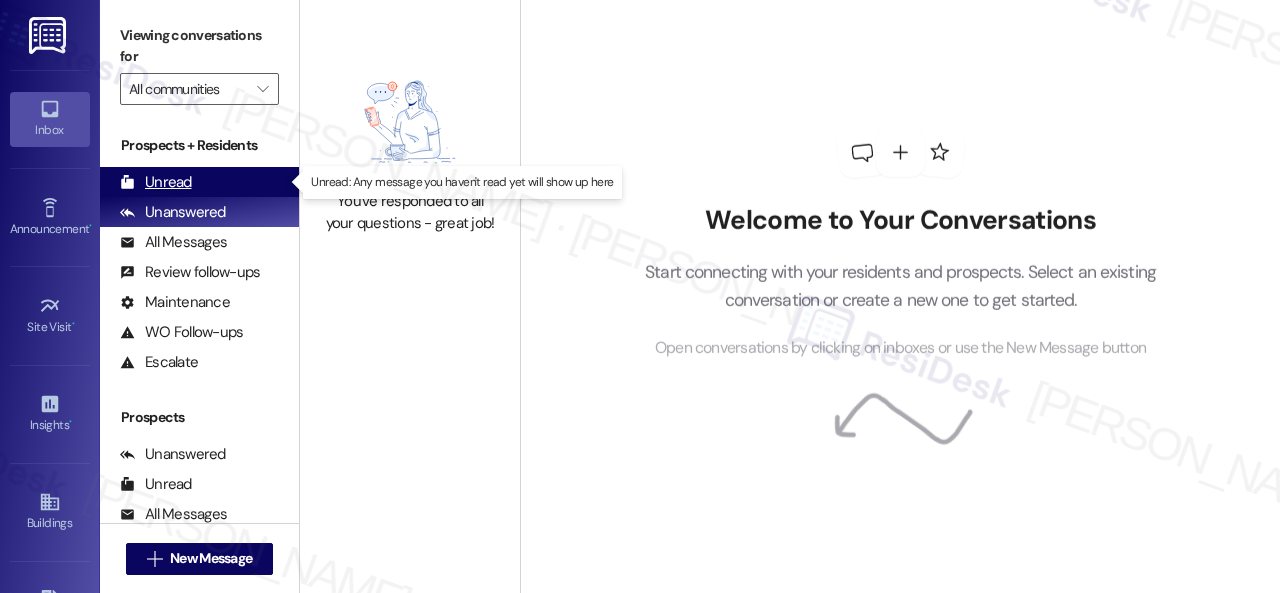click on "Unread" at bounding box center (156, 182) 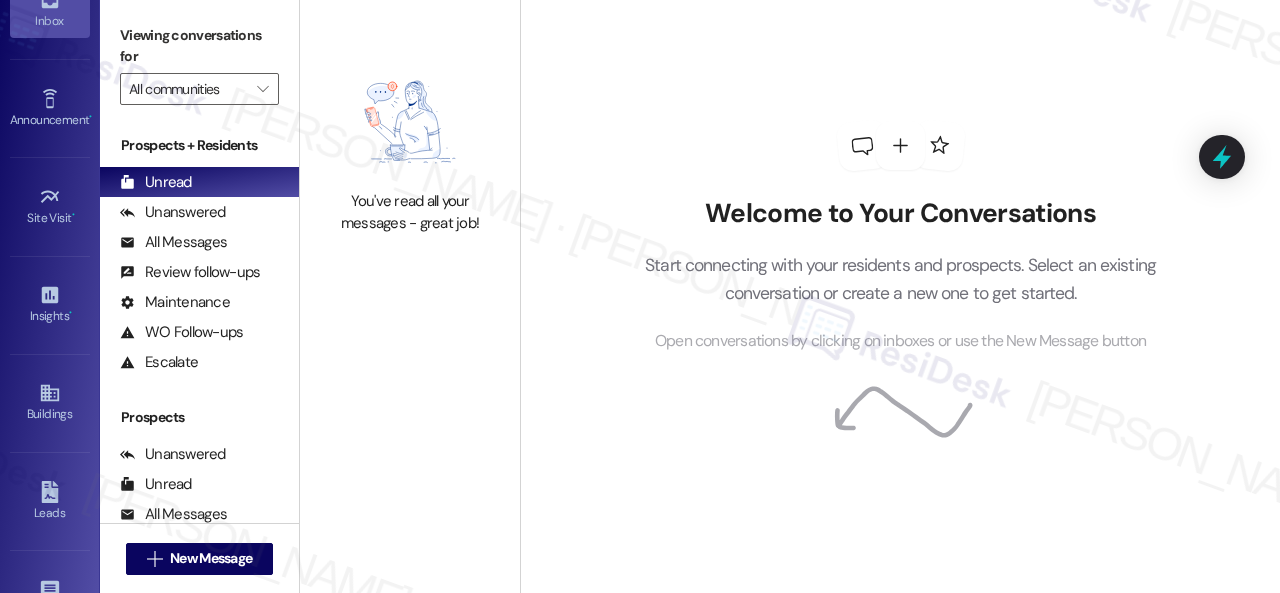 scroll, scrollTop: 352, scrollLeft: 0, axis: vertical 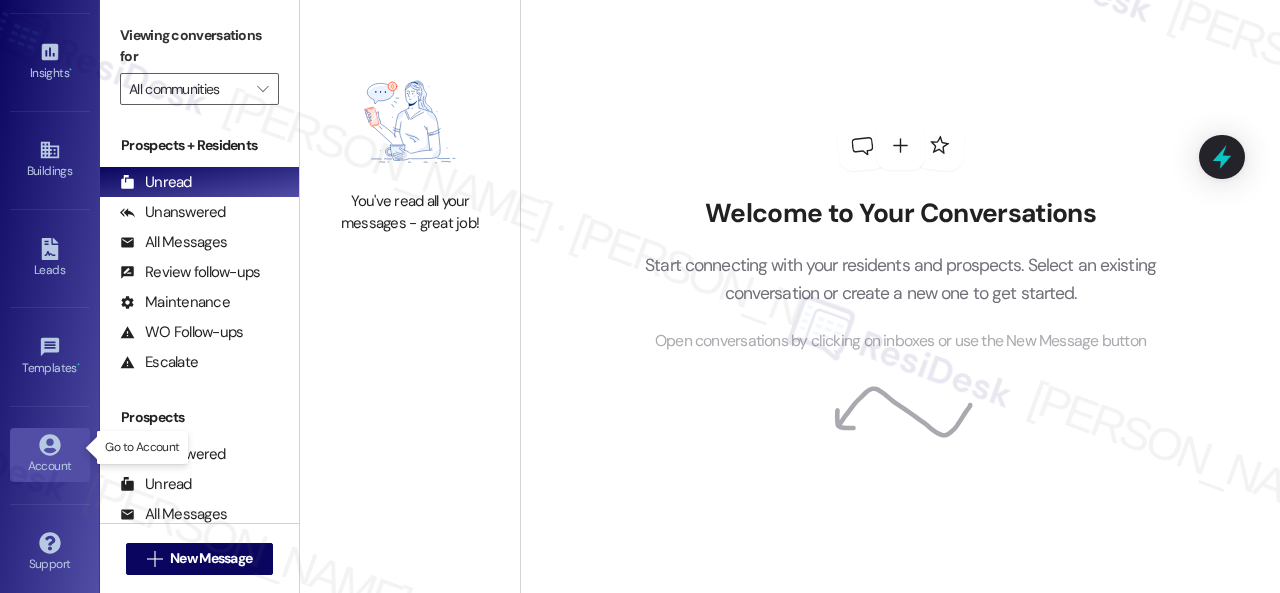 click on "Account" at bounding box center (50, 466) 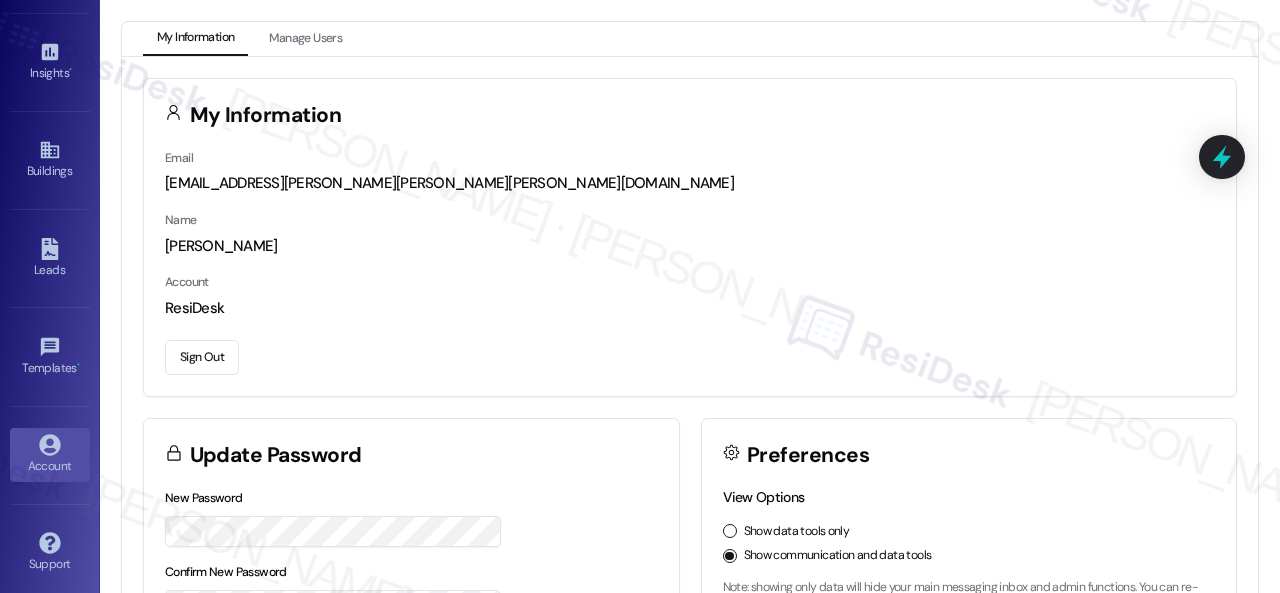 click on "Sign Out" at bounding box center [202, 357] 